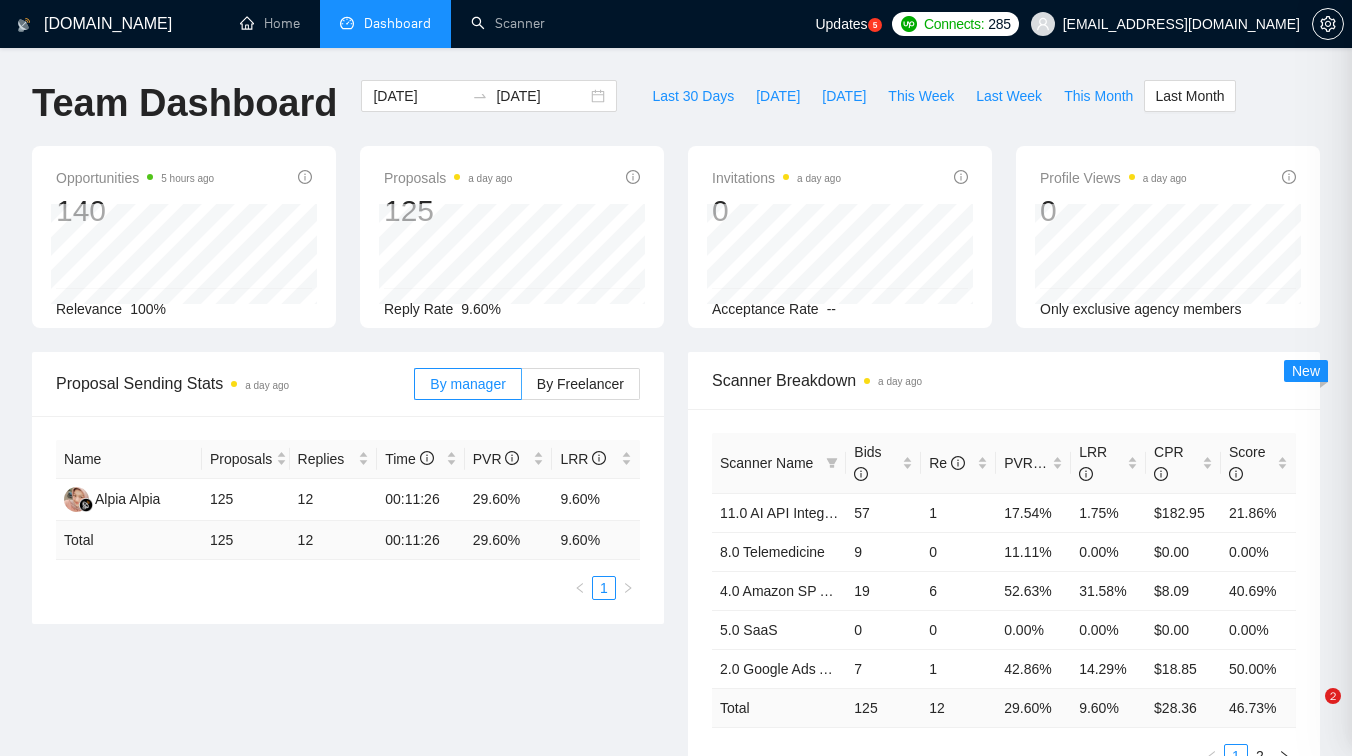 scroll, scrollTop: 822, scrollLeft: 0, axis: vertical 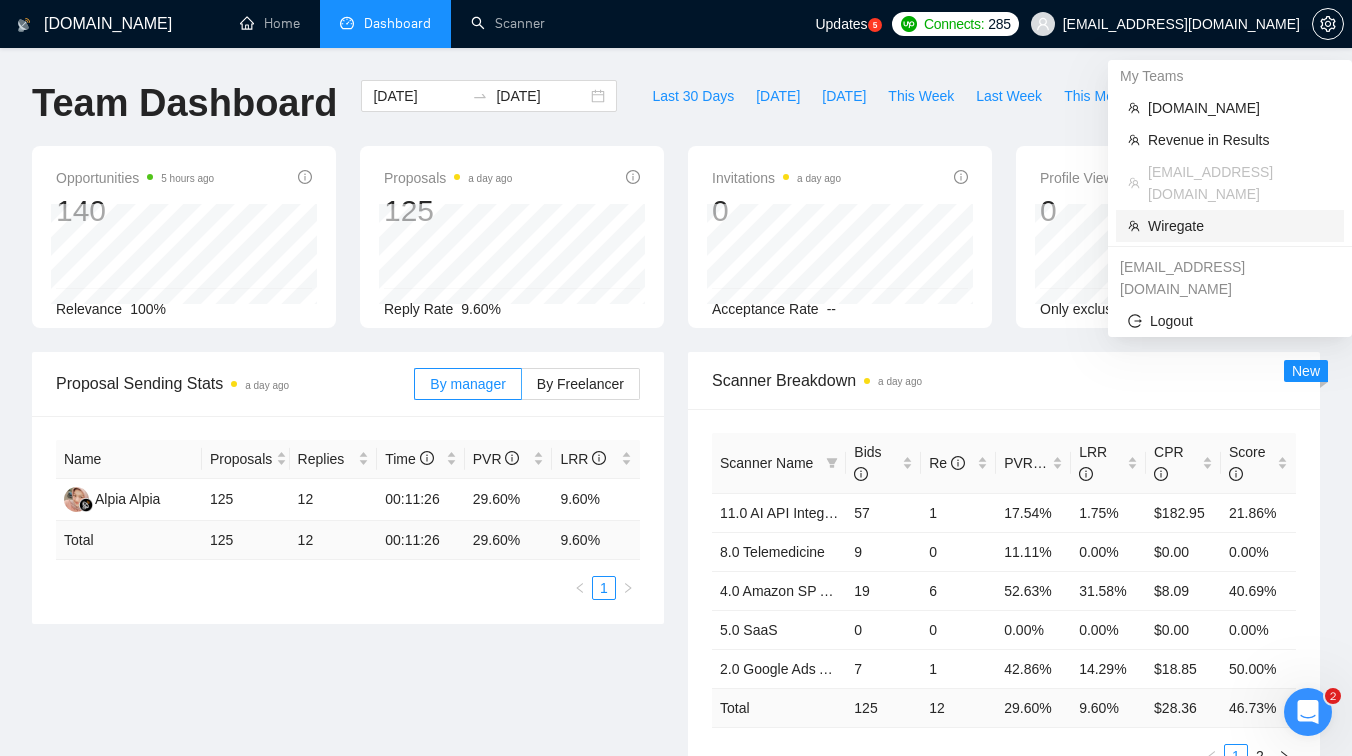 click on "Wiregate" at bounding box center [1240, 226] 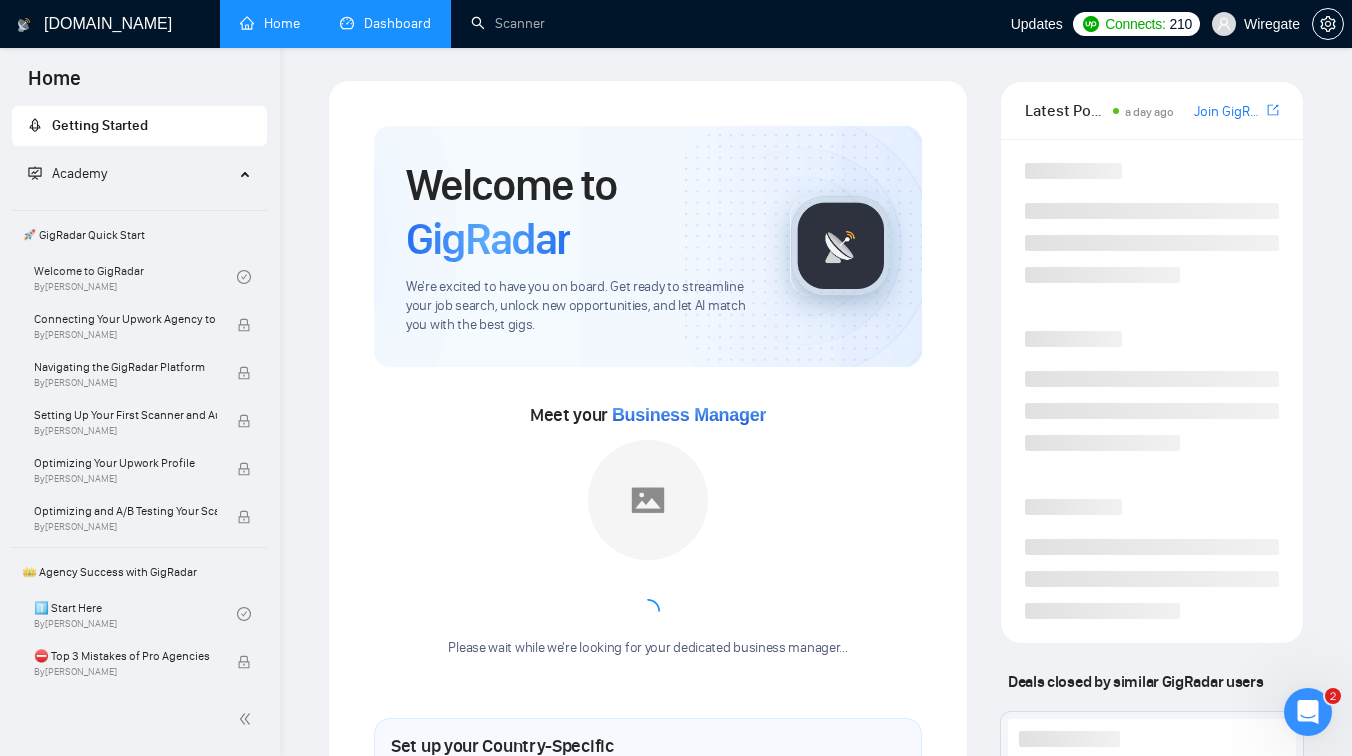 click on "Dashboard" at bounding box center [385, 23] 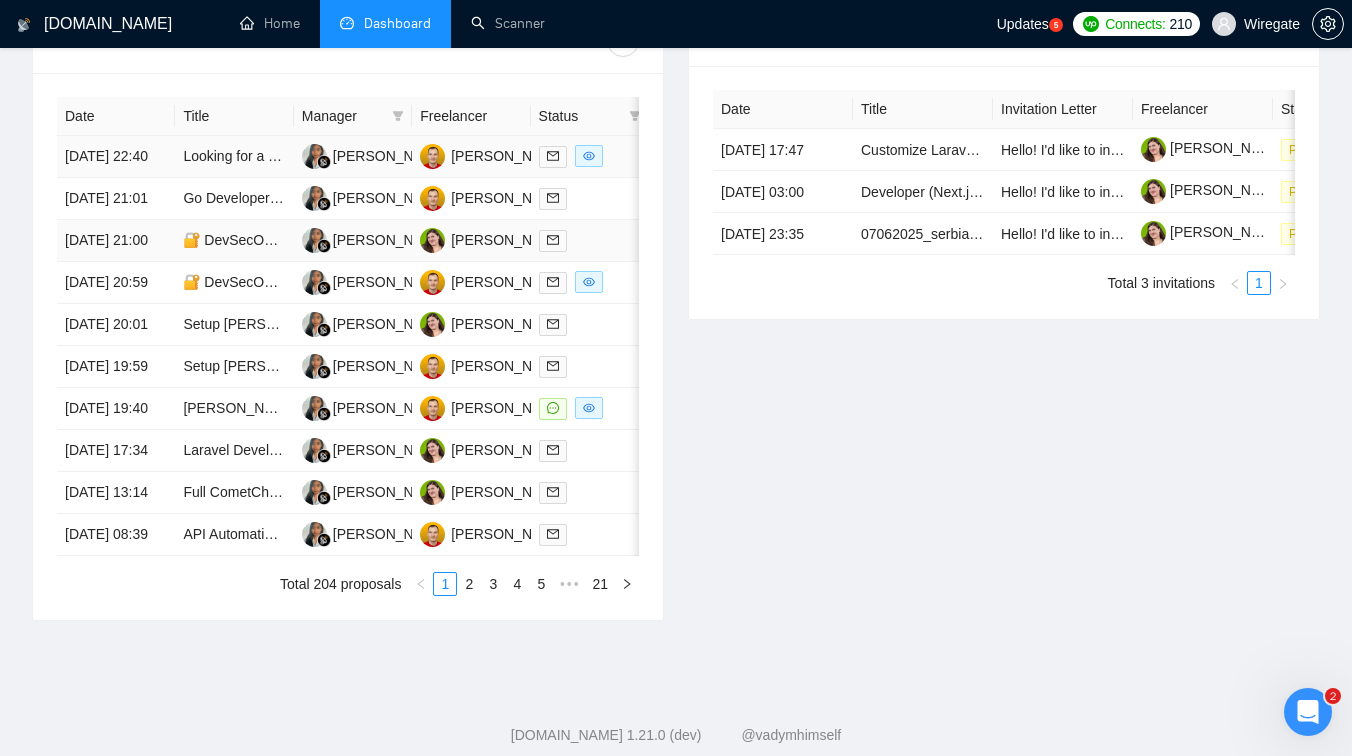 scroll, scrollTop: 853, scrollLeft: 0, axis: vertical 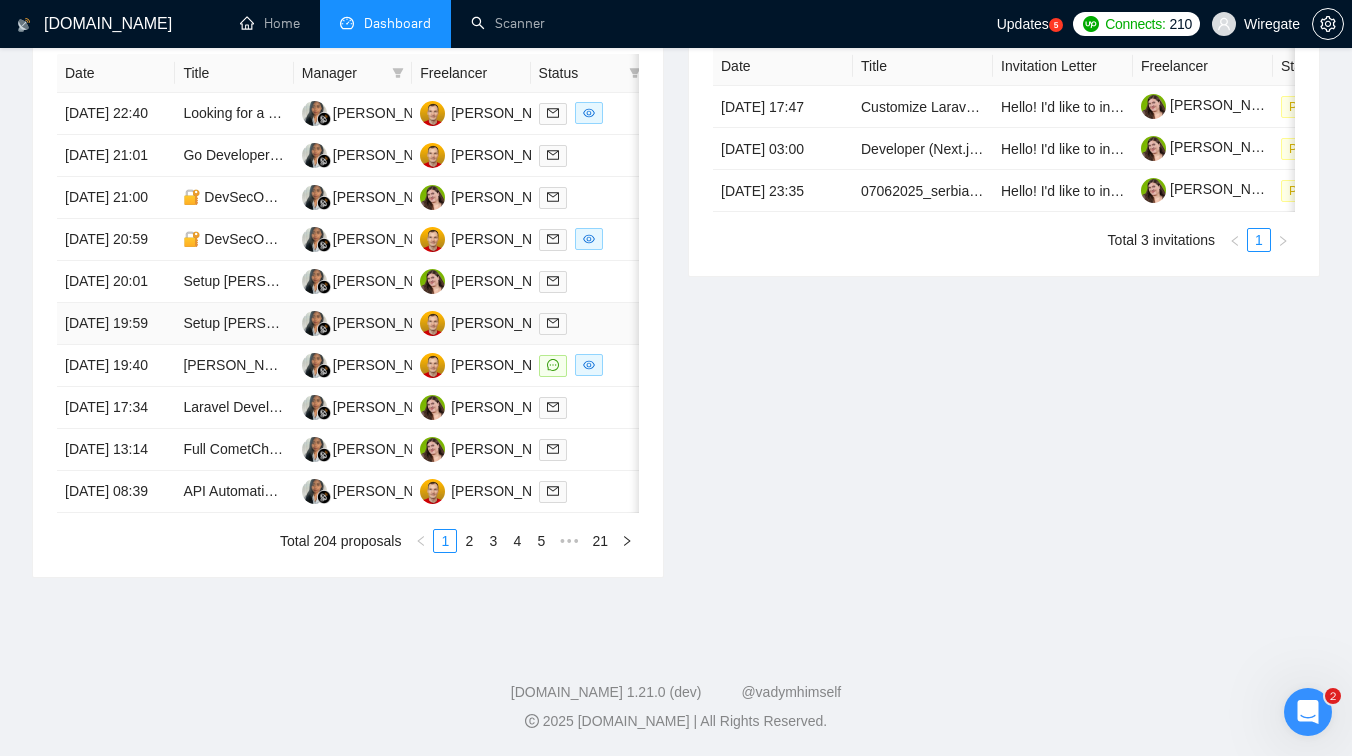 click on "Setup [PERSON_NAME] sso for an existing web app (developed)" at bounding box center (234, 324) 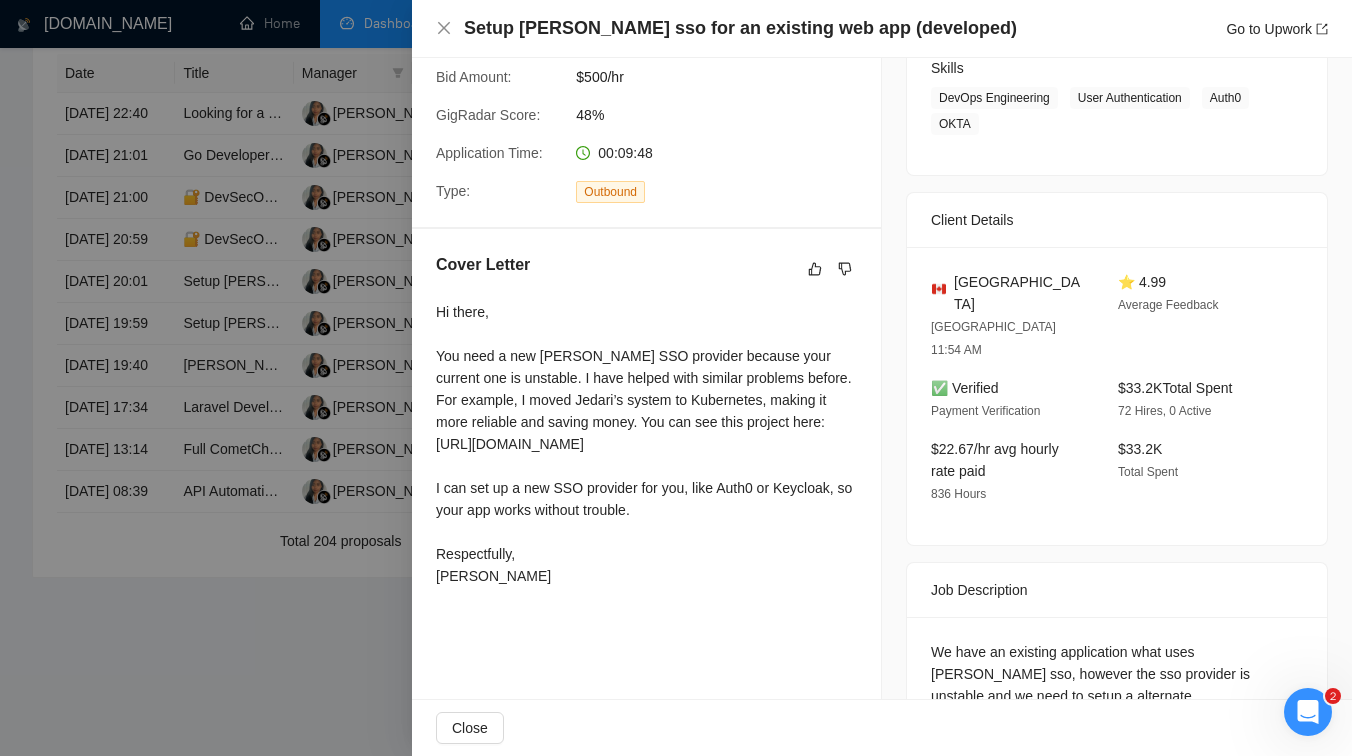scroll, scrollTop: 381, scrollLeft: 0, axis: vertical 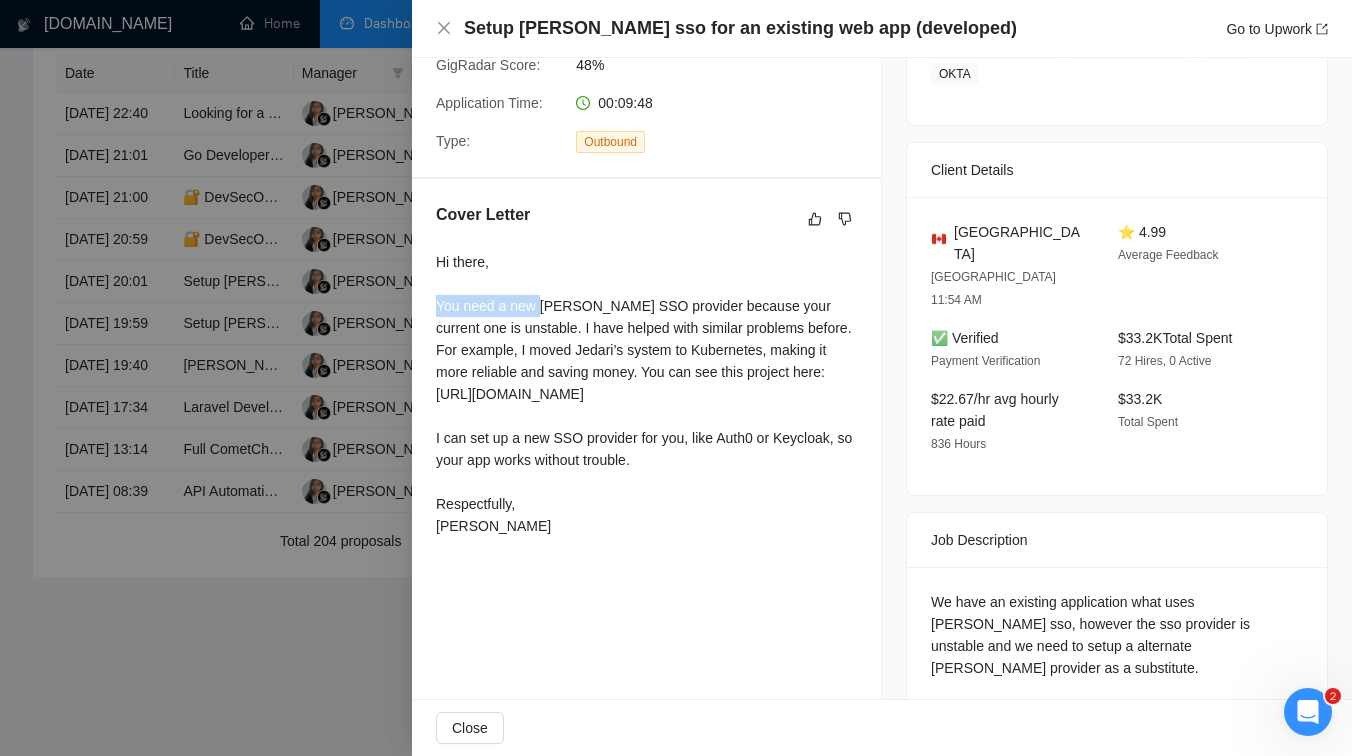 drag, startPoint x: 434, startPoint y: 330, endPoint x: 541, endPoint y: 334, distance: 107.07474 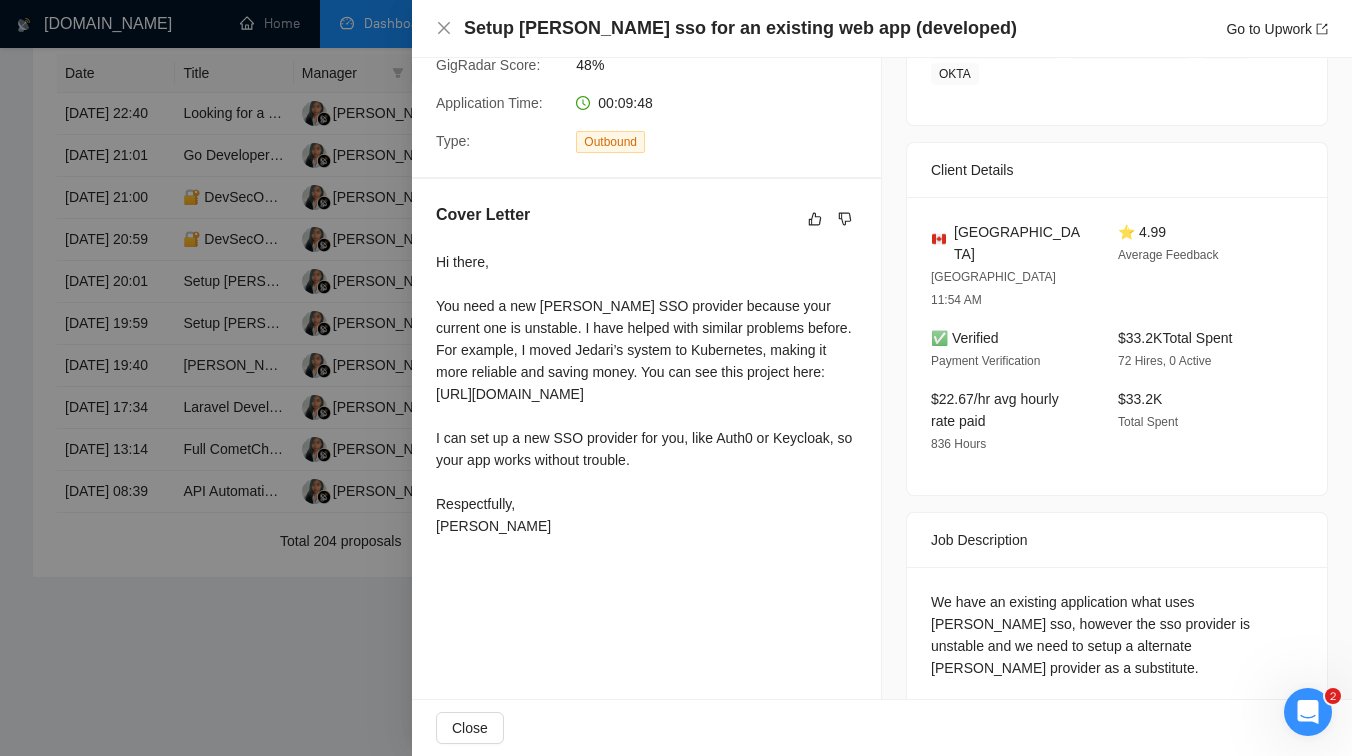 click on "Hi there,
You need a new [PERSON_NAME] SSO provider because your current one is unstable. I have helped with similar problems before. For example, I moved Jedari’s system to Kubernetes, making it more reliable and saving money. You can see this project here: [URL][DOMAIN_NAME]
I can set up a new SSO provider for you, like Auth0 or Keycloak, so your app works without trouble.
Respectfully,
[PERSON_NAME]" at bounding box center (646, 394) 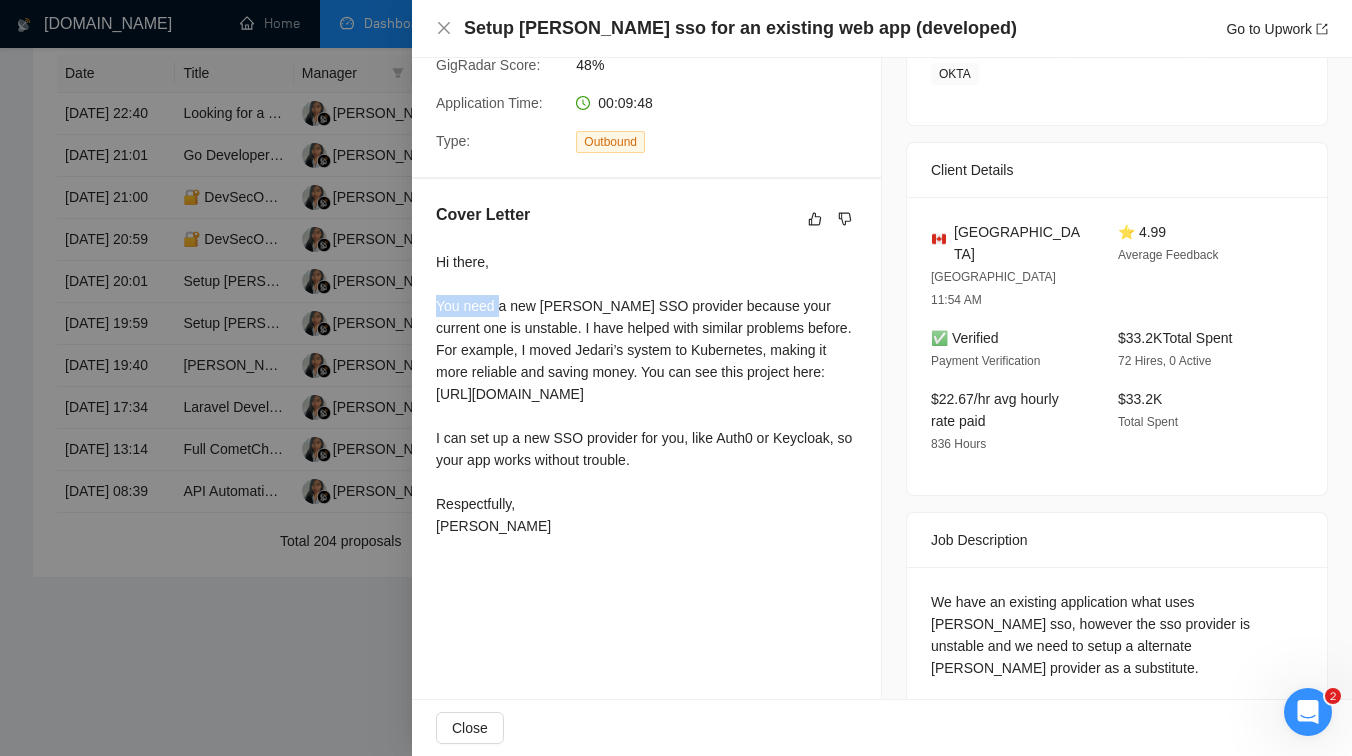 drag, startPoint x: 497, startPoint y: 330, endPoint x: 433, endPoint y: 326, distance: 64.12488 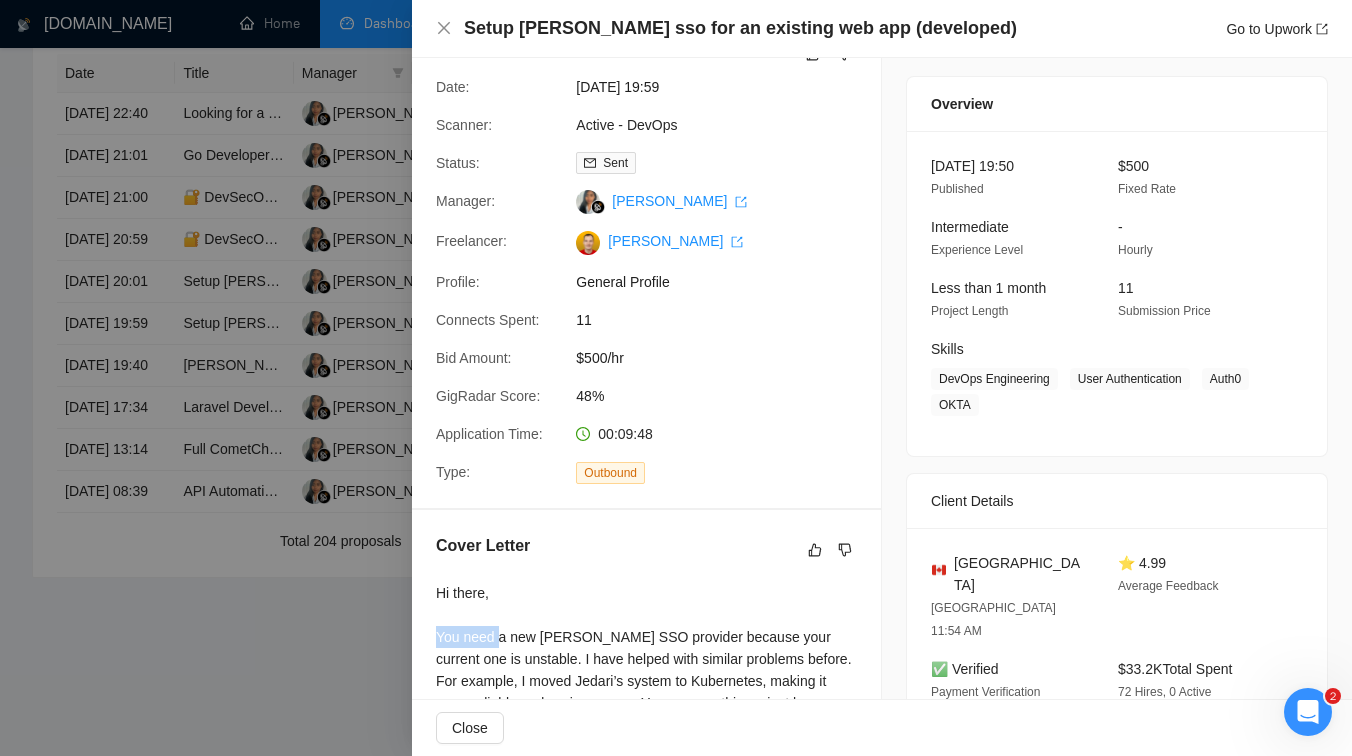 scroll, scrollTop: 0, scrollLeft: 0, axis: both 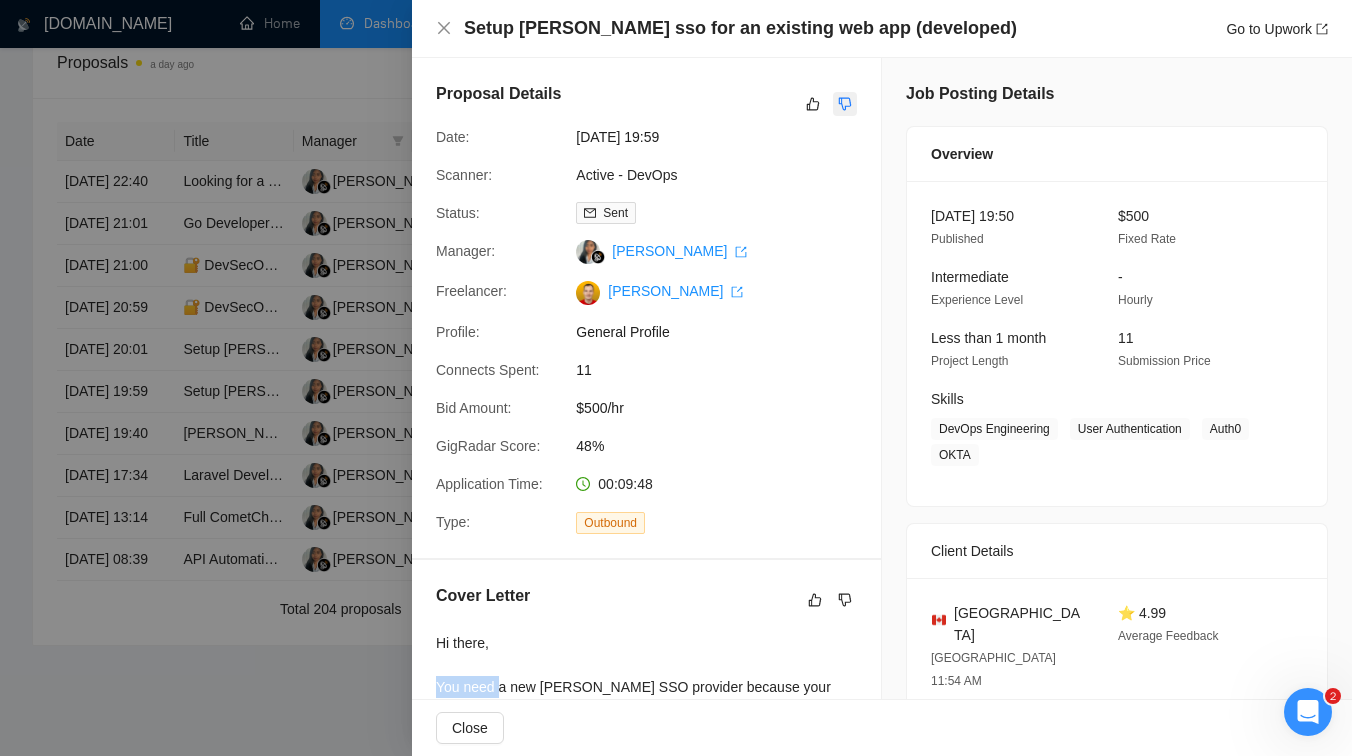 click 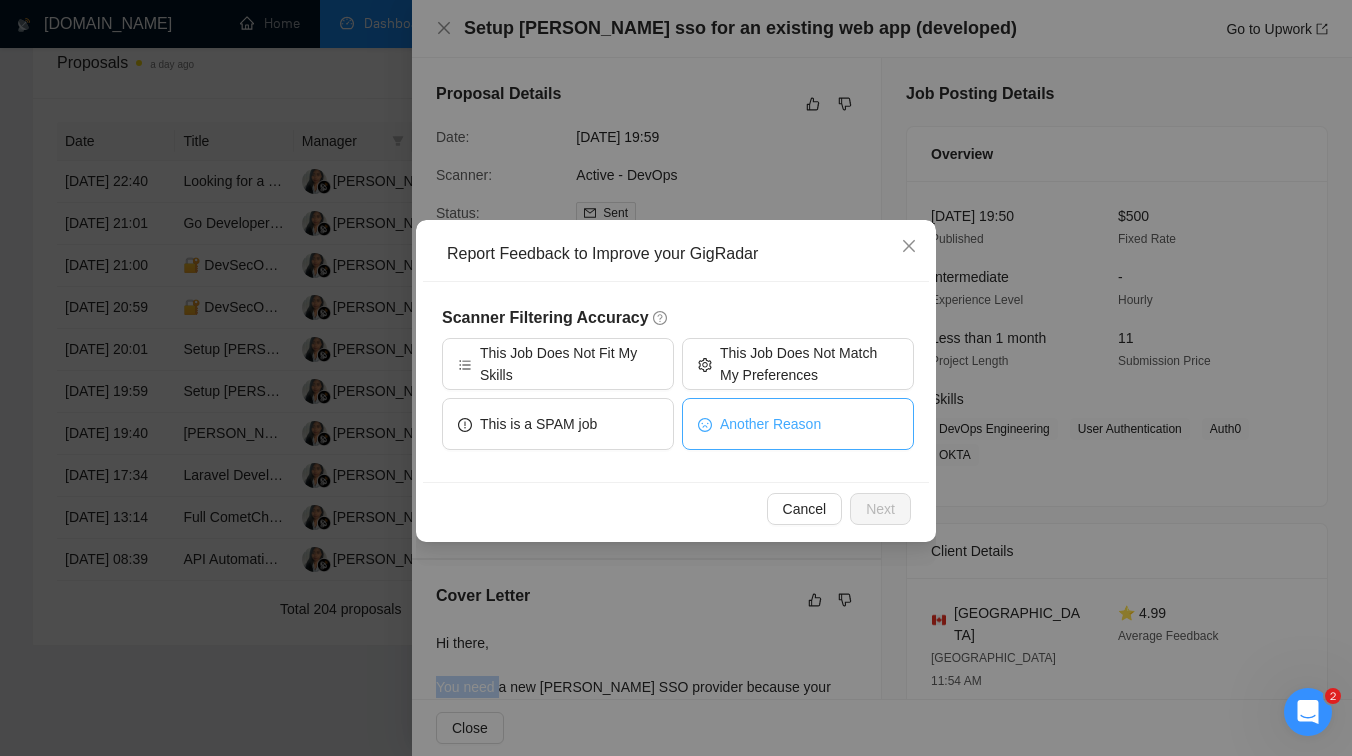 click on "Another Reason" at bounding box center [770, 424] 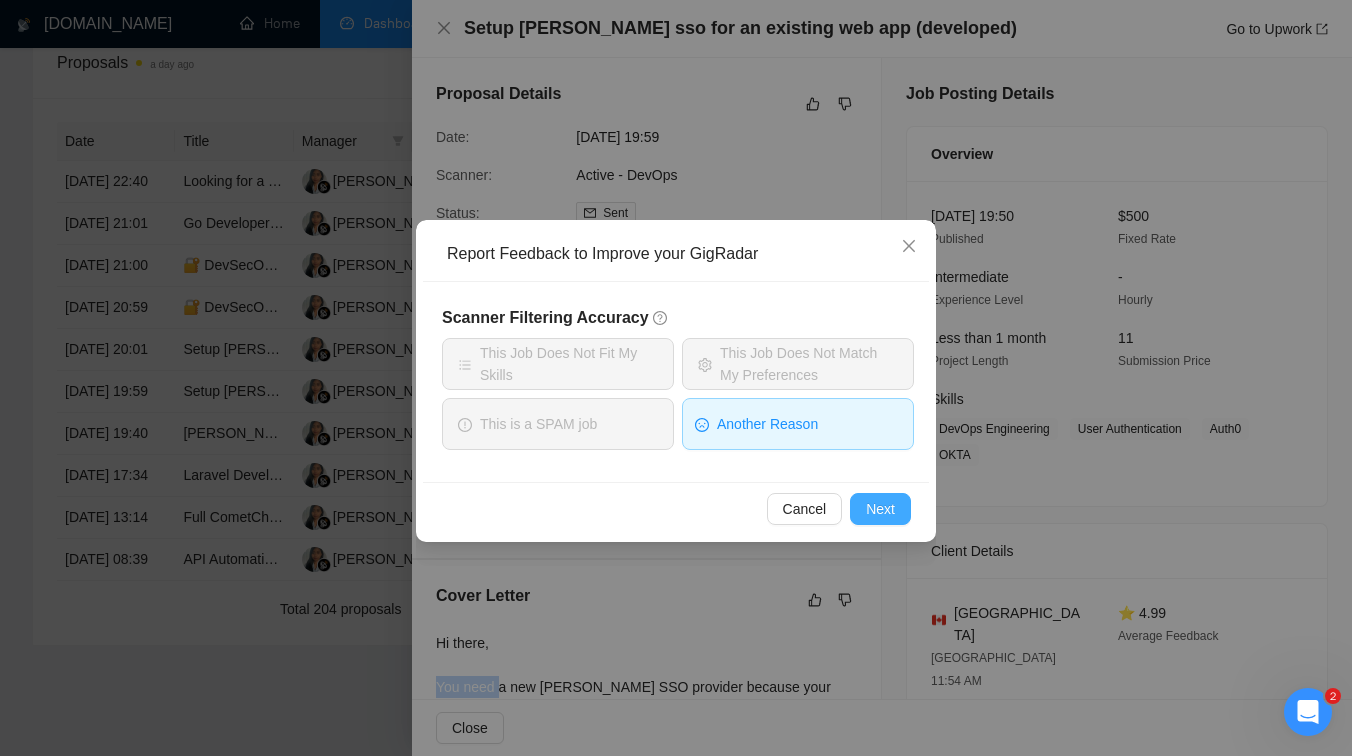 click on "Next" at bounding box center [880, 509] 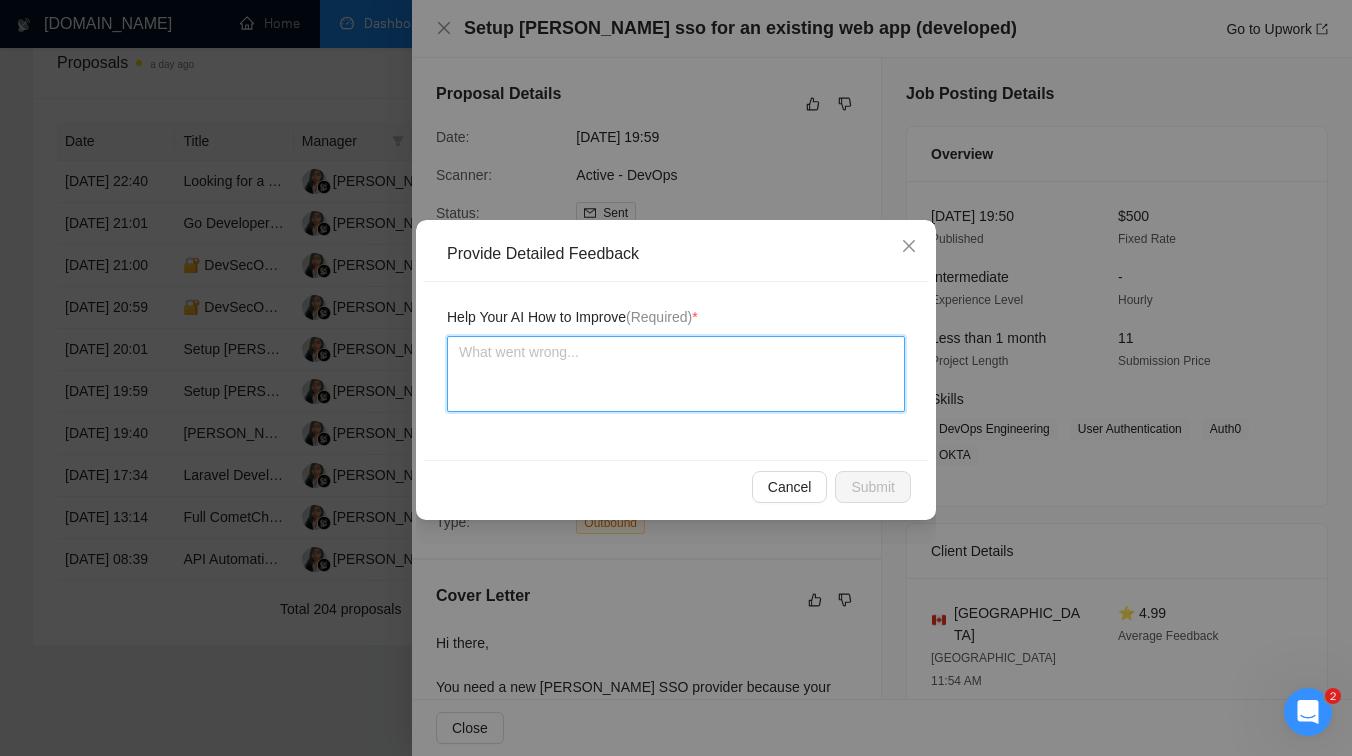 click at bounding box center [676, 374] 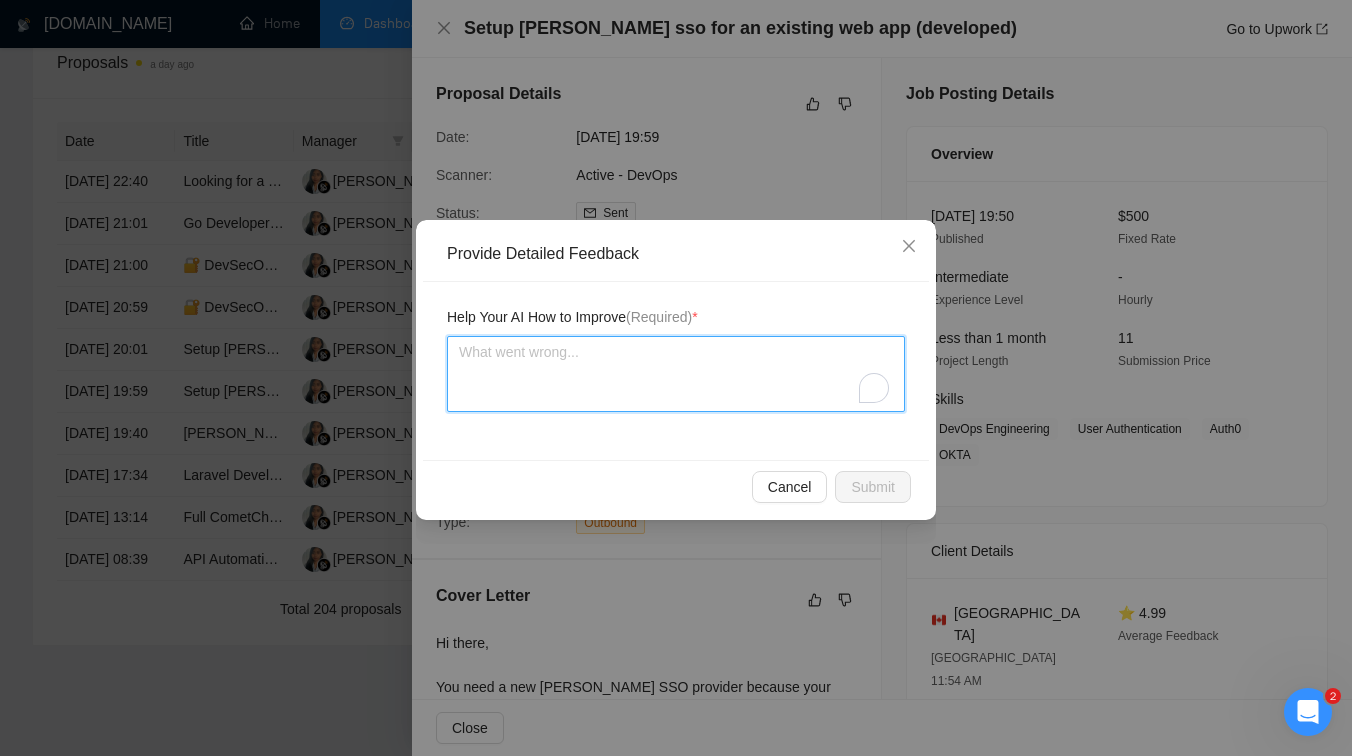 type 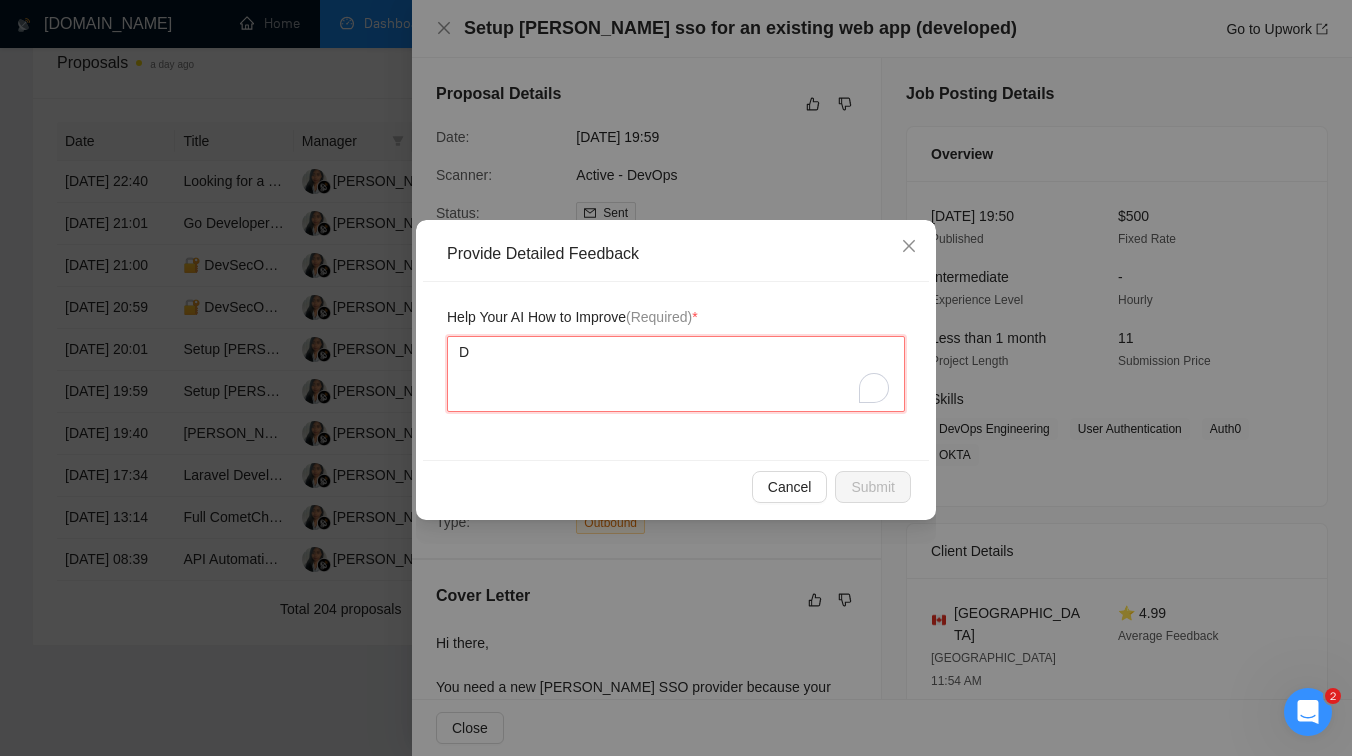 type 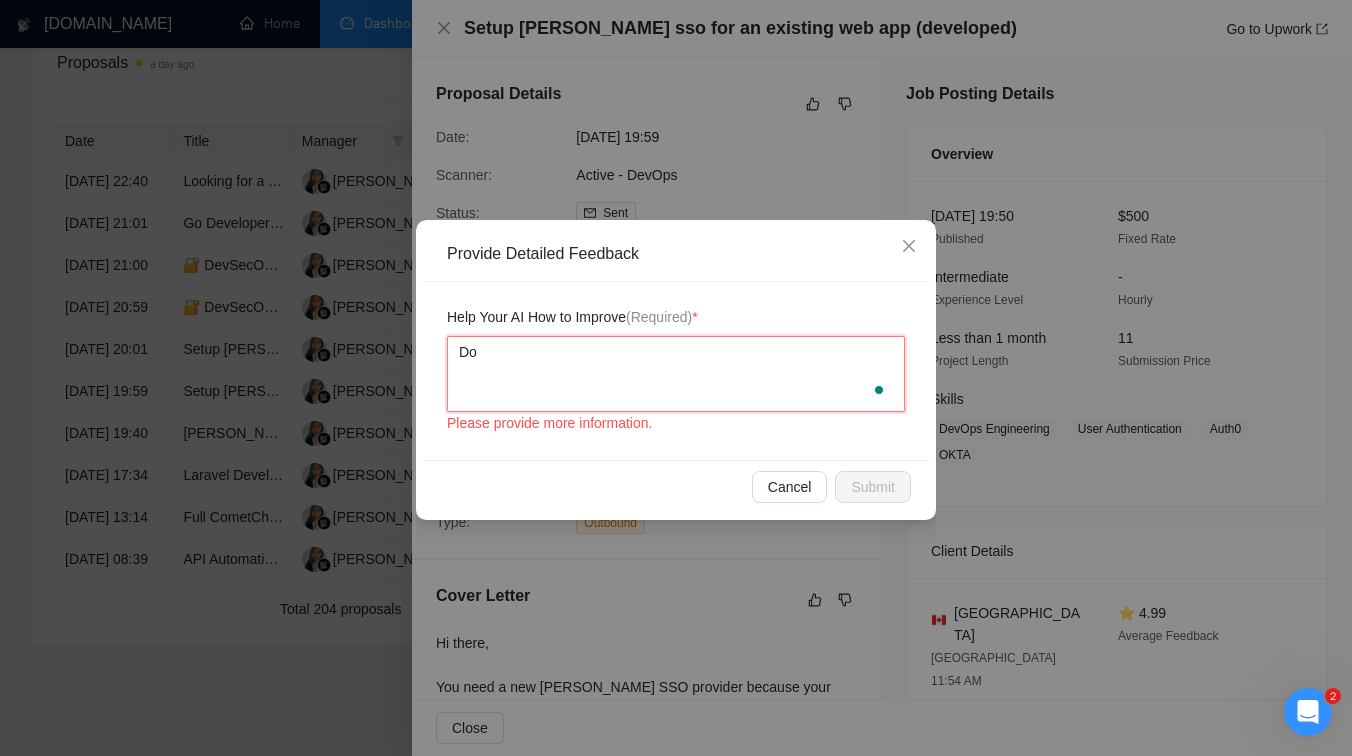 type 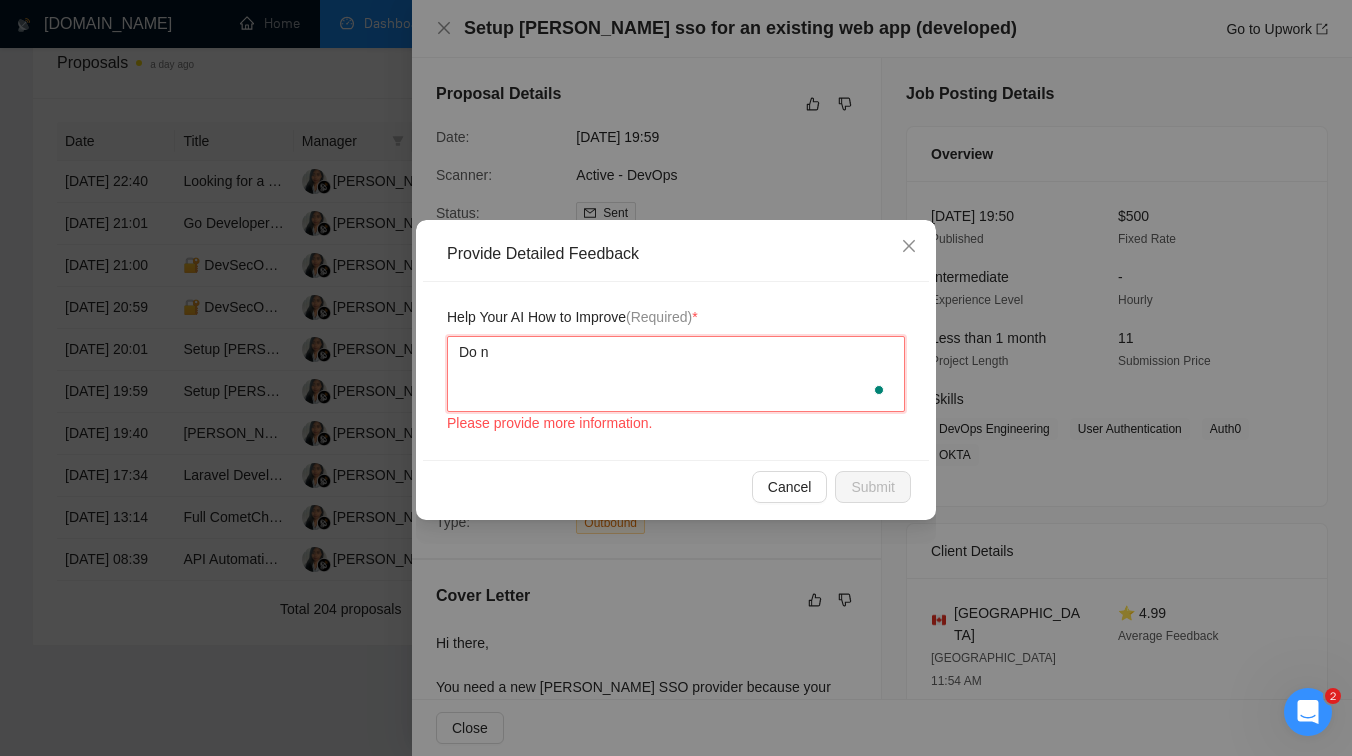 type 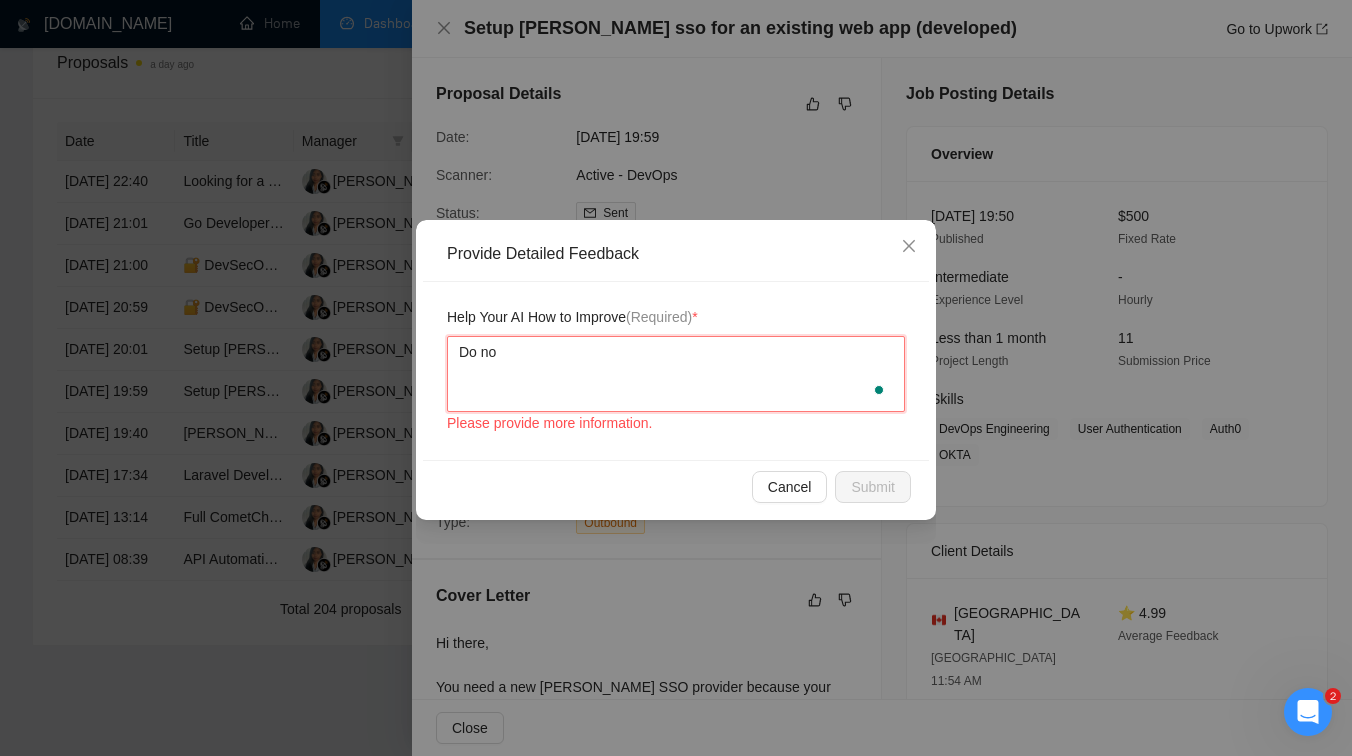 type 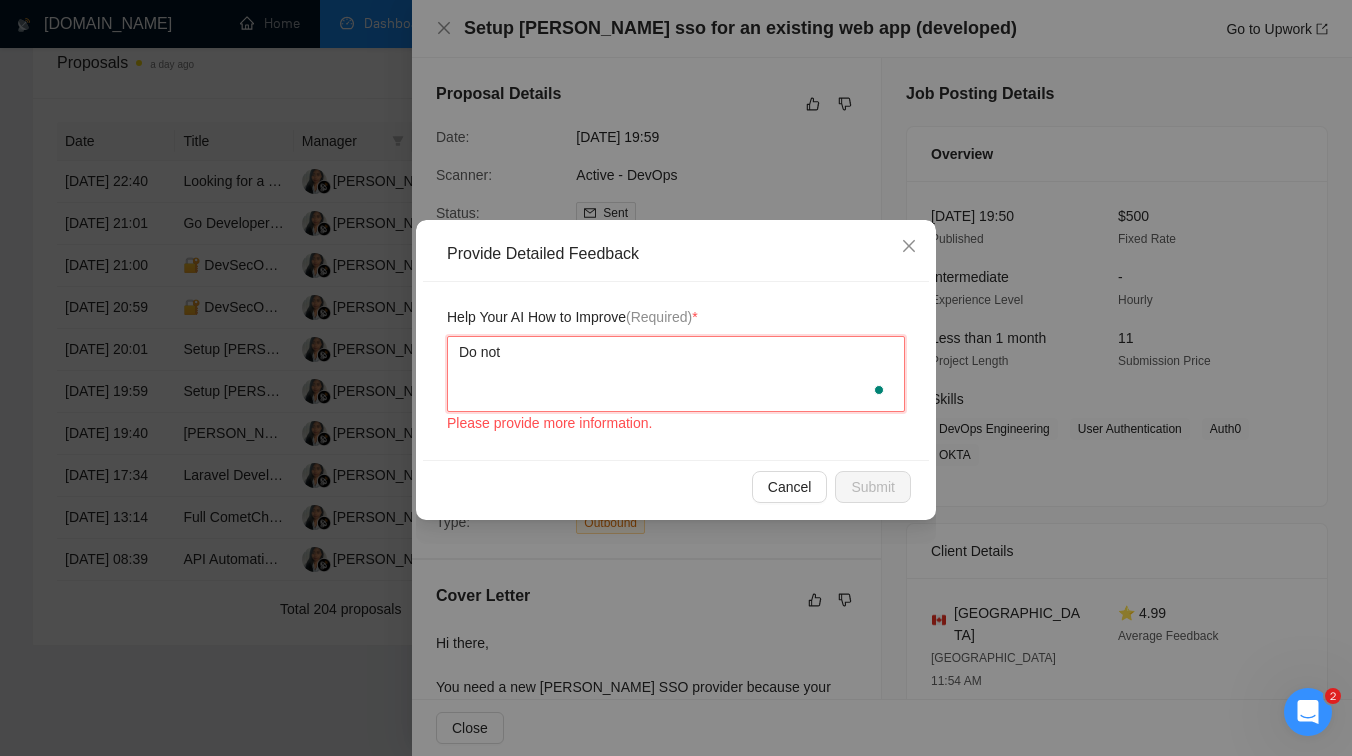 type 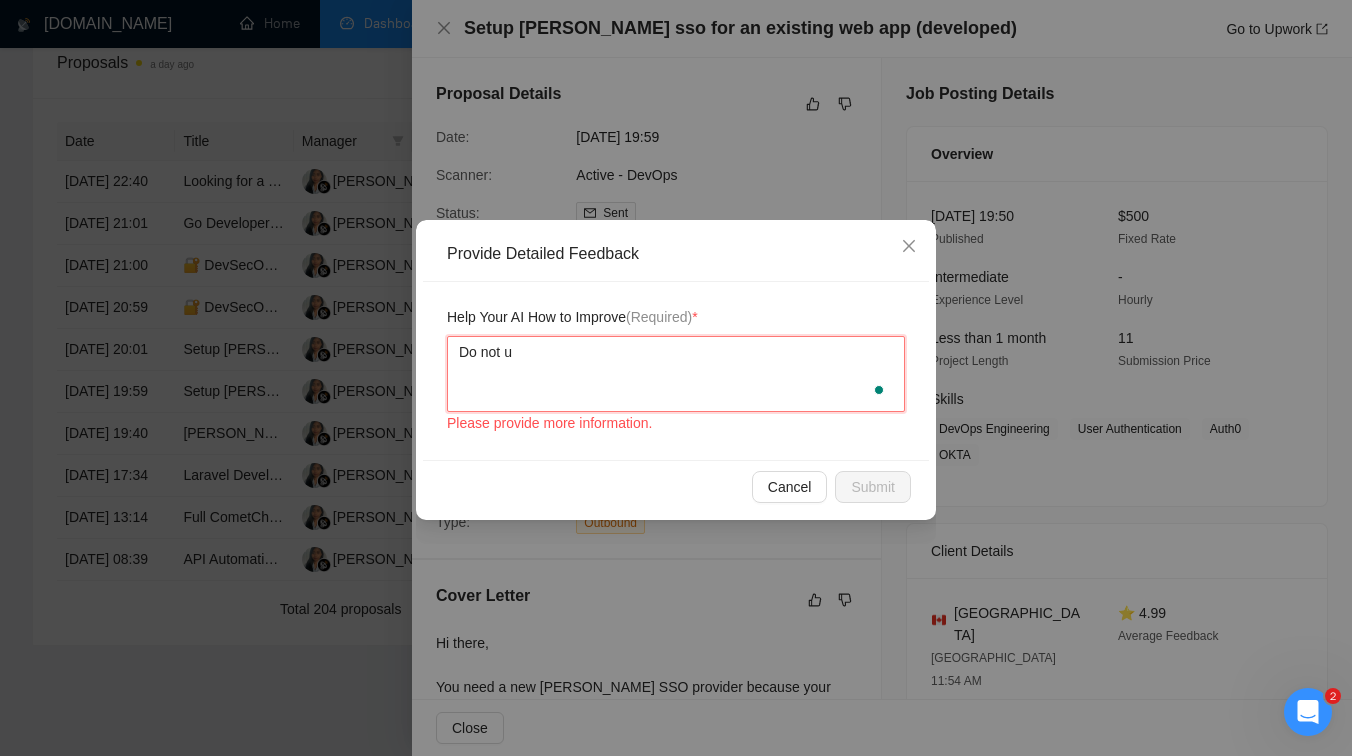 type 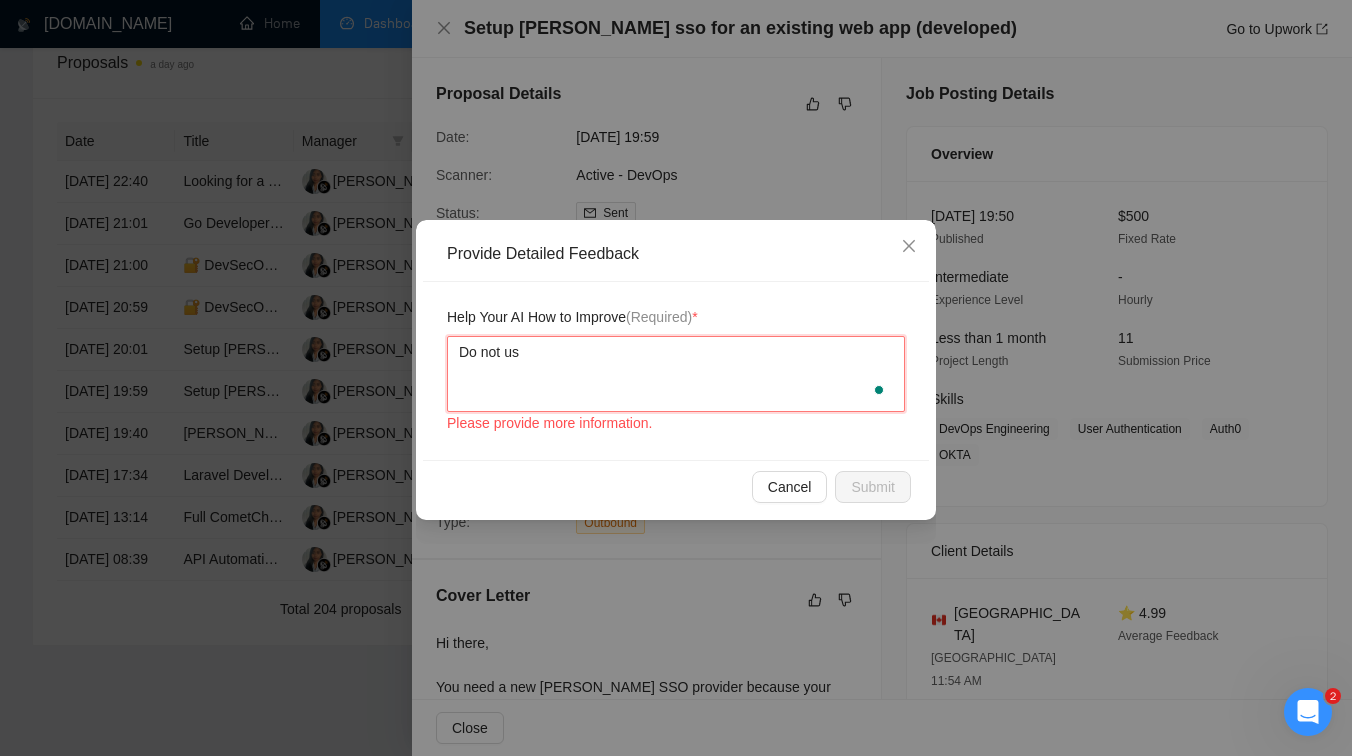 type 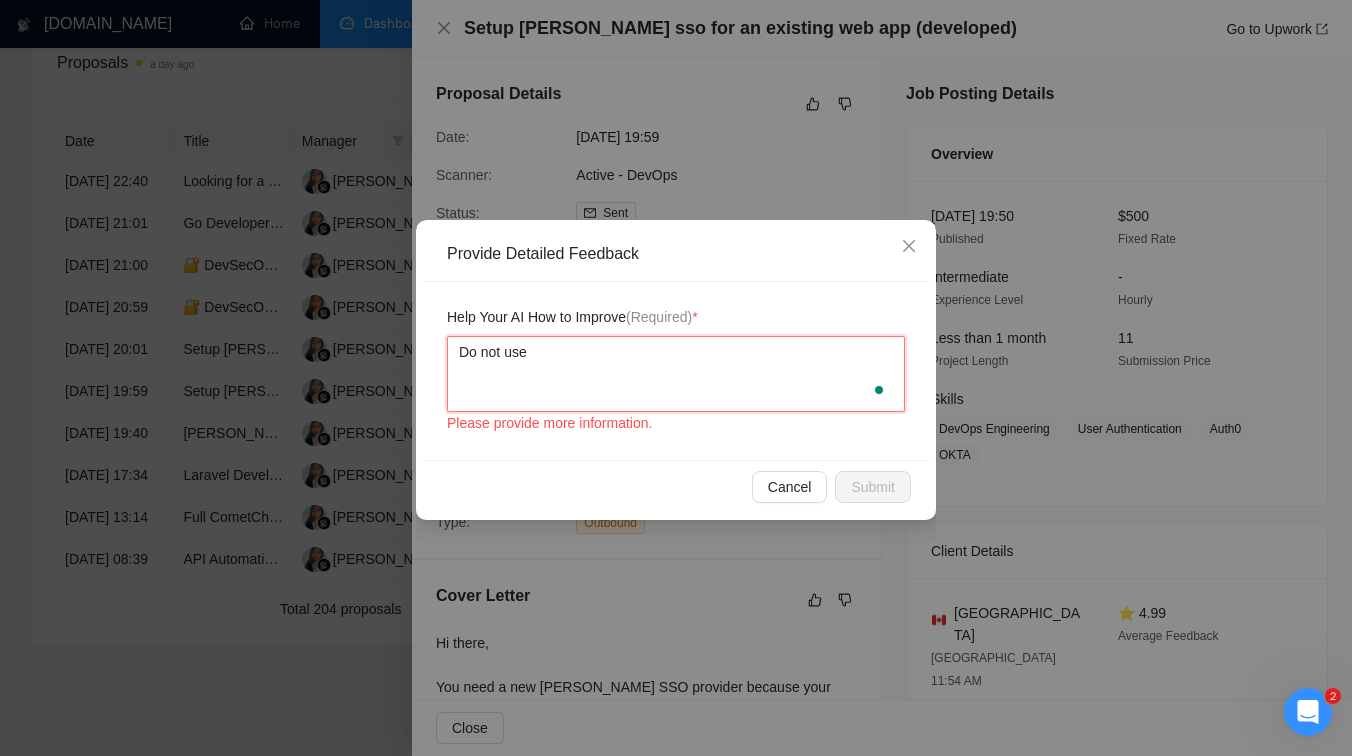 type on "Do not use" 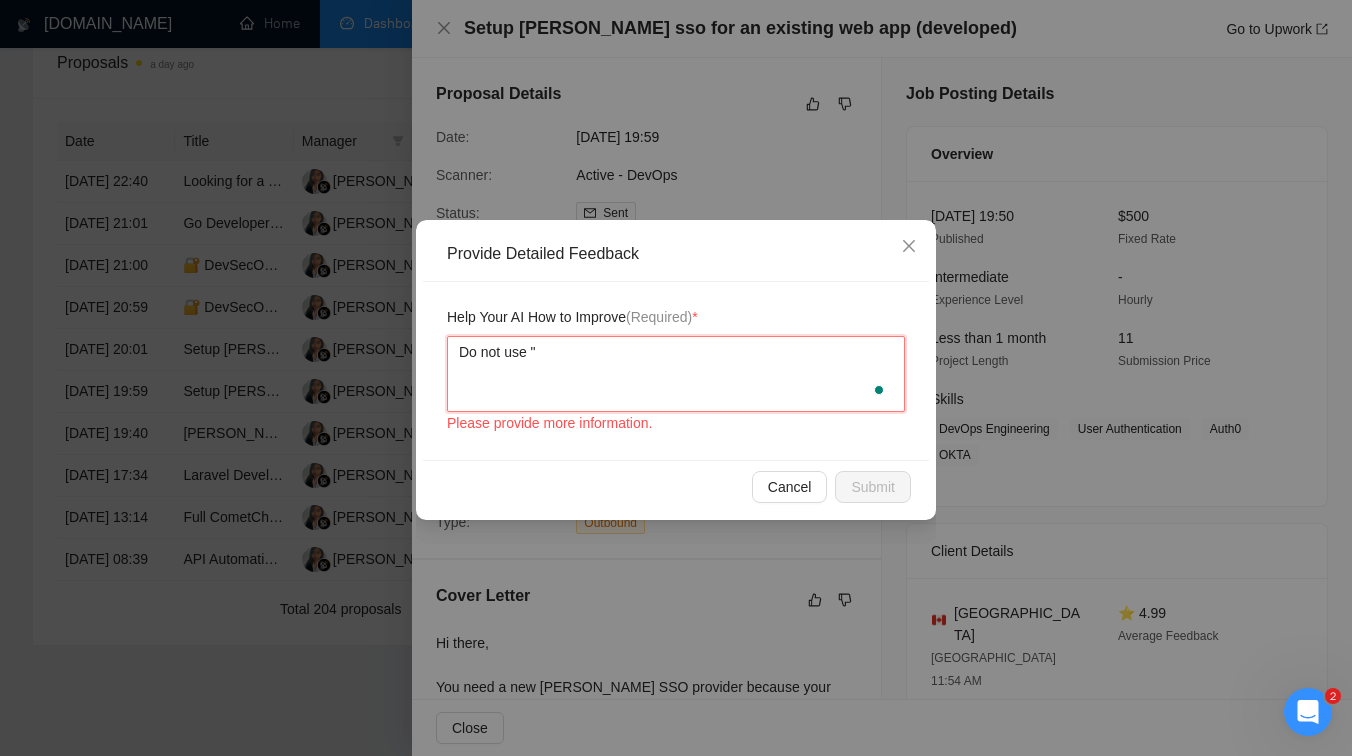 type 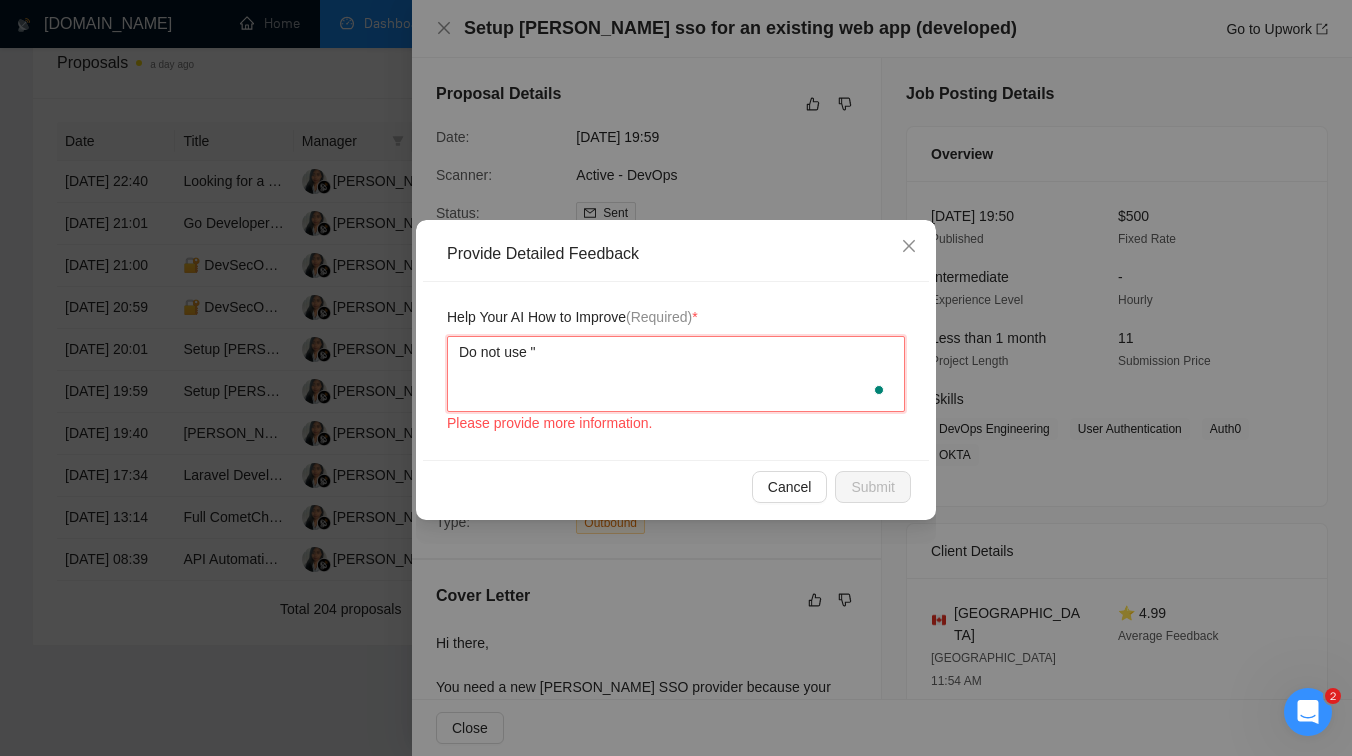 paste on "You need" 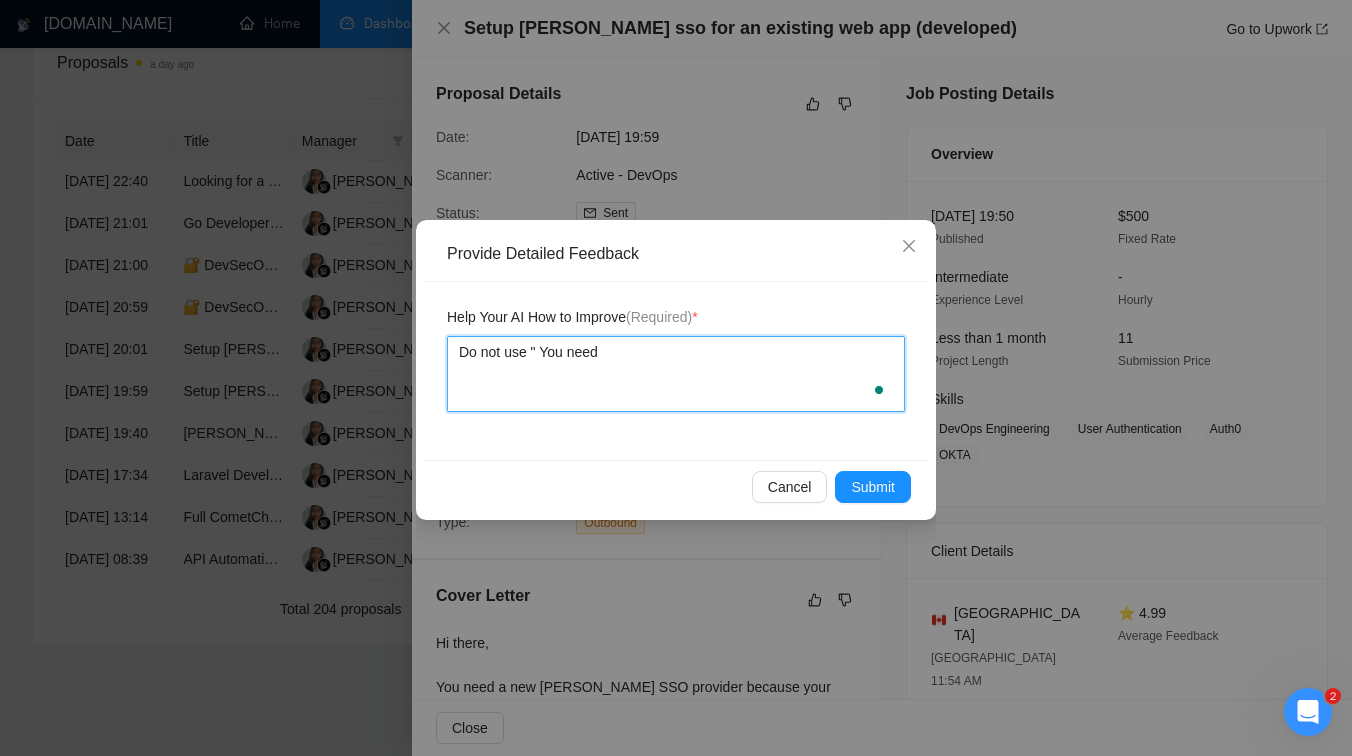 type 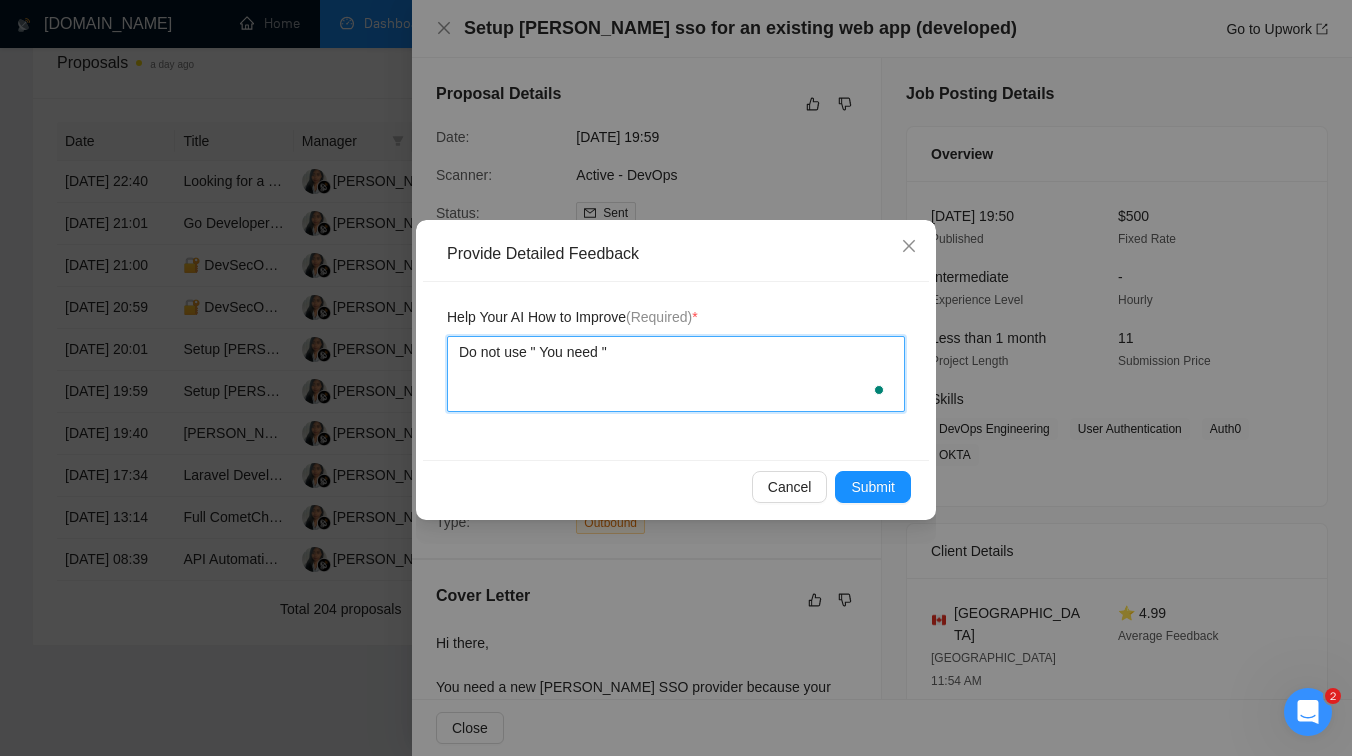 type 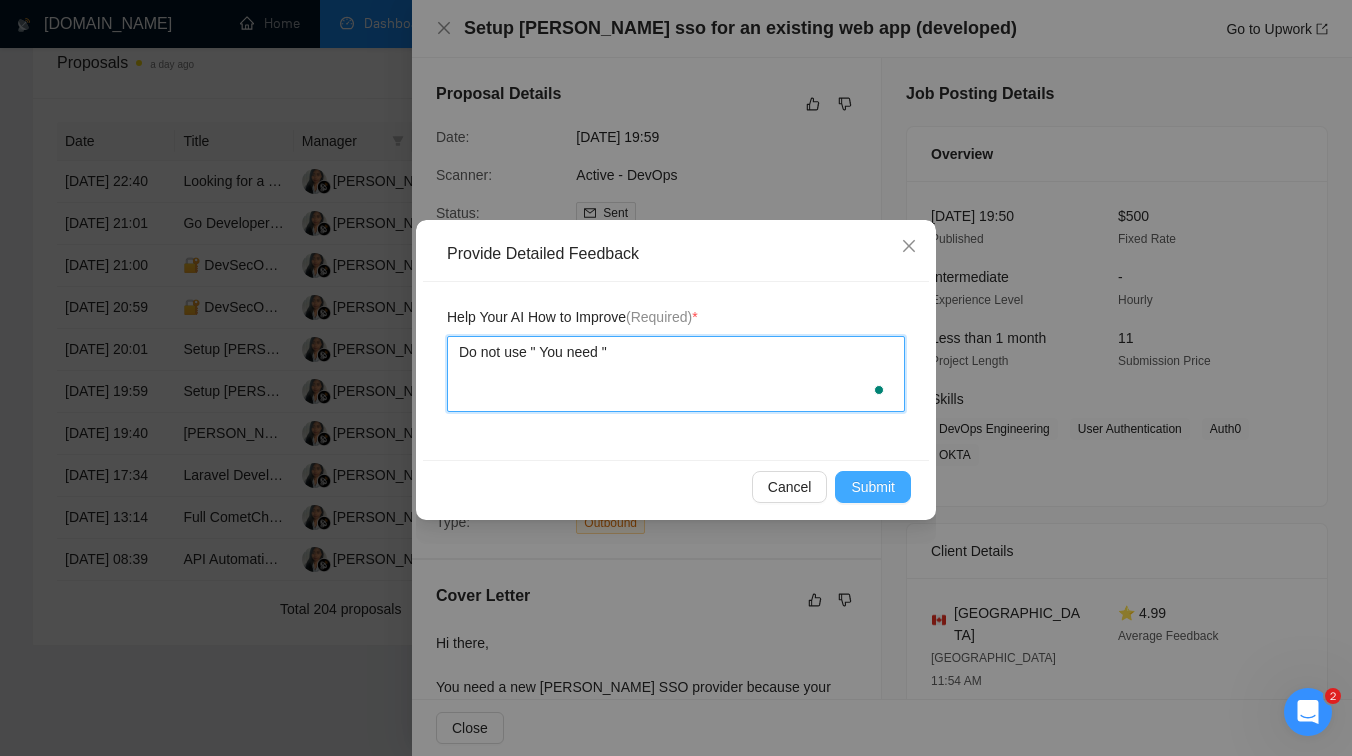 type on "Do not use " You need "" 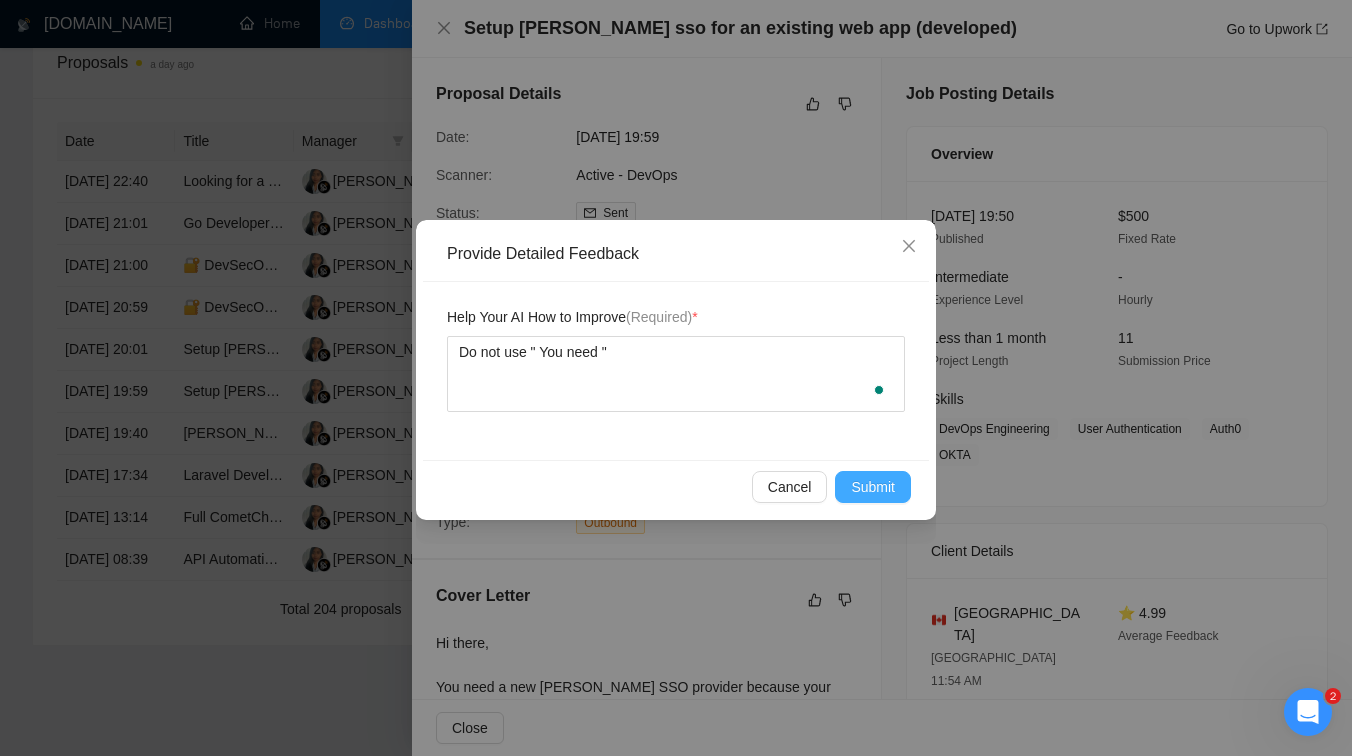 click on "Submit" at bounding box center (873, 487) 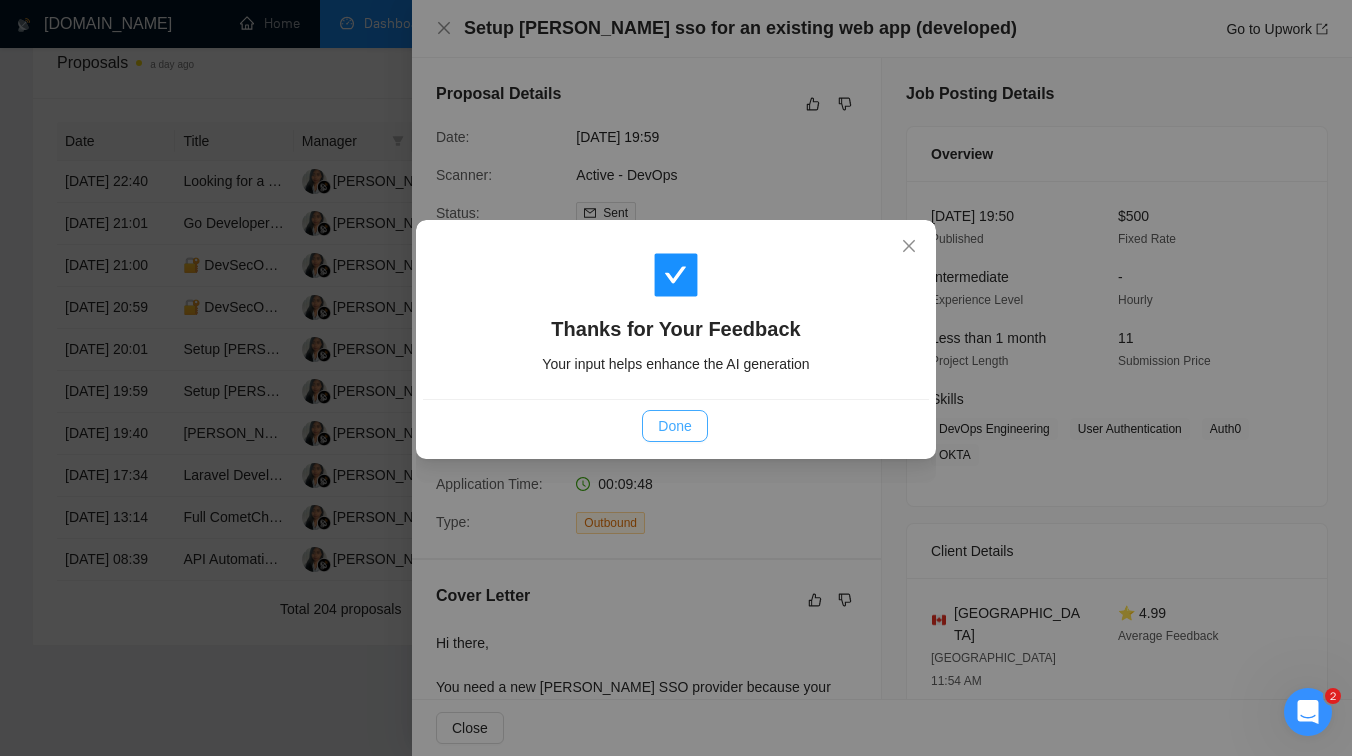 click on "Done" at bounding box center (674, 426) 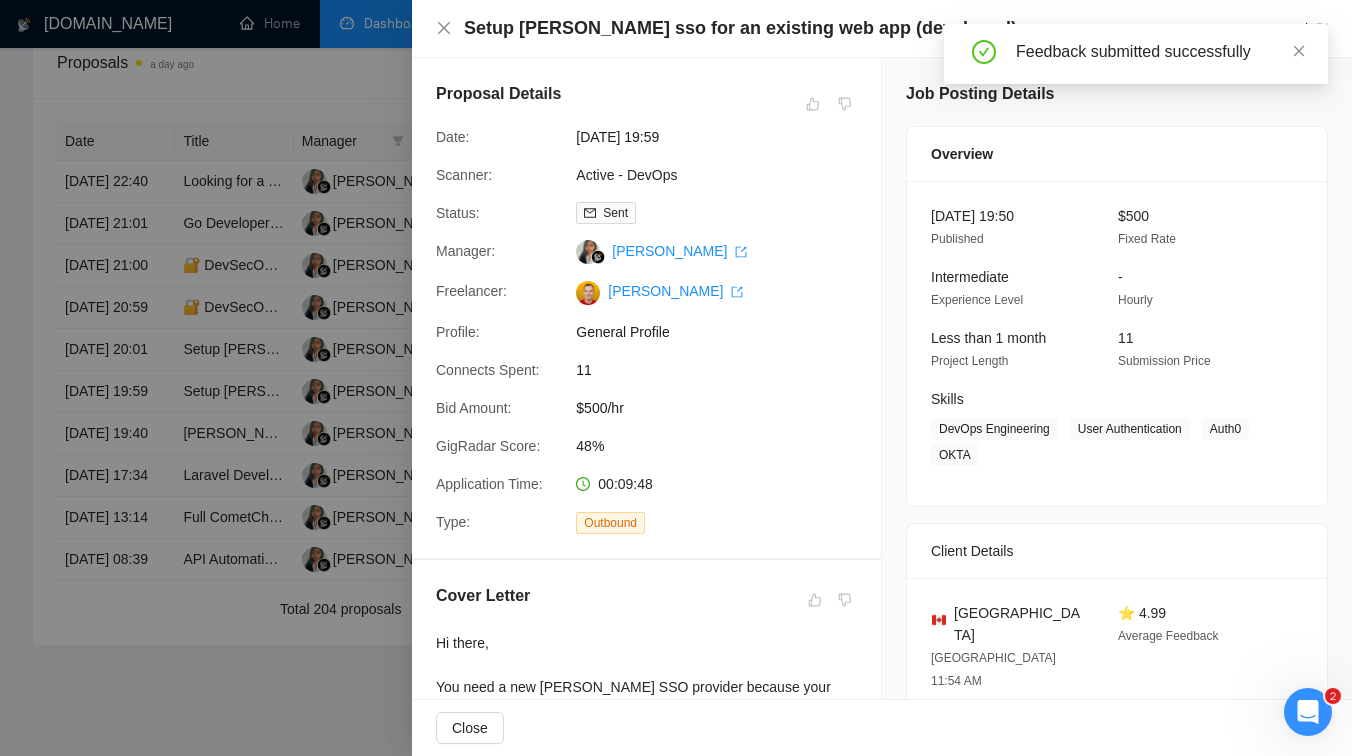 click at bounding box center (676, 378) 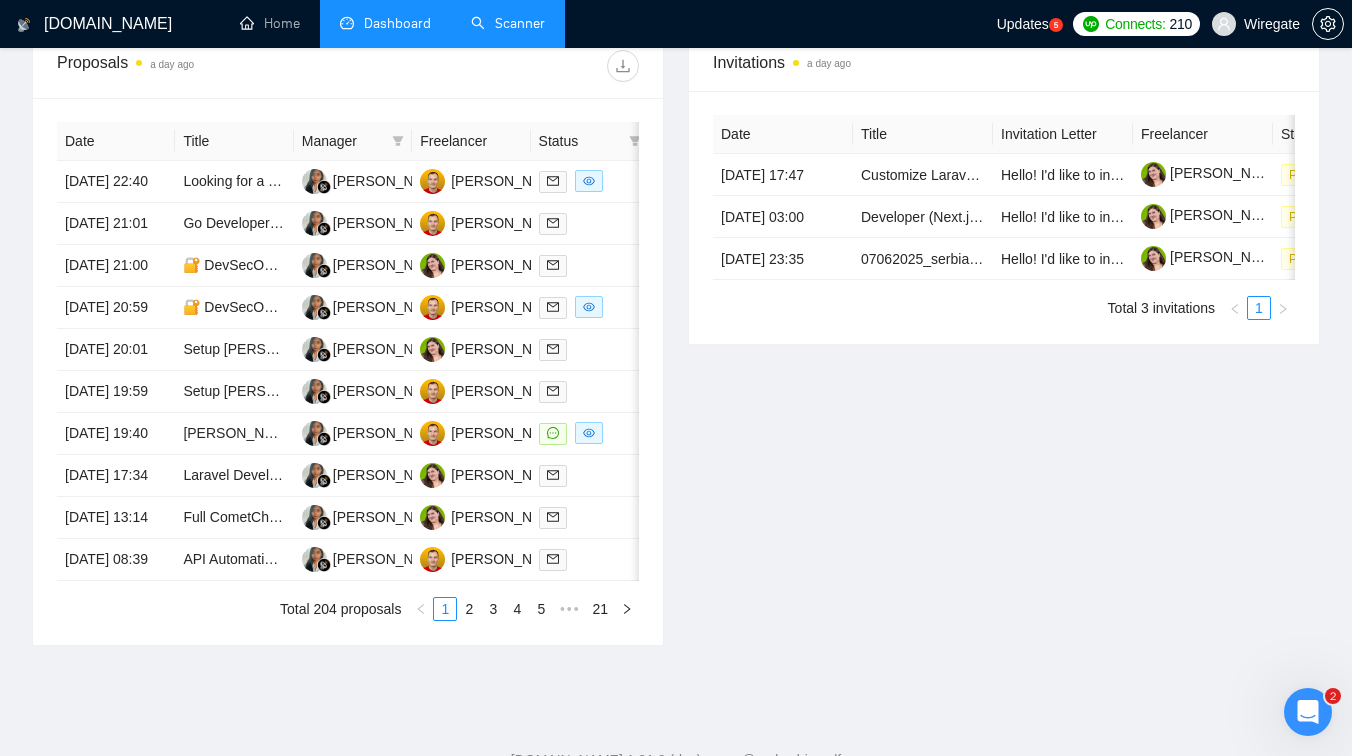 click on "Scanner" at bounding box center (508, 23) 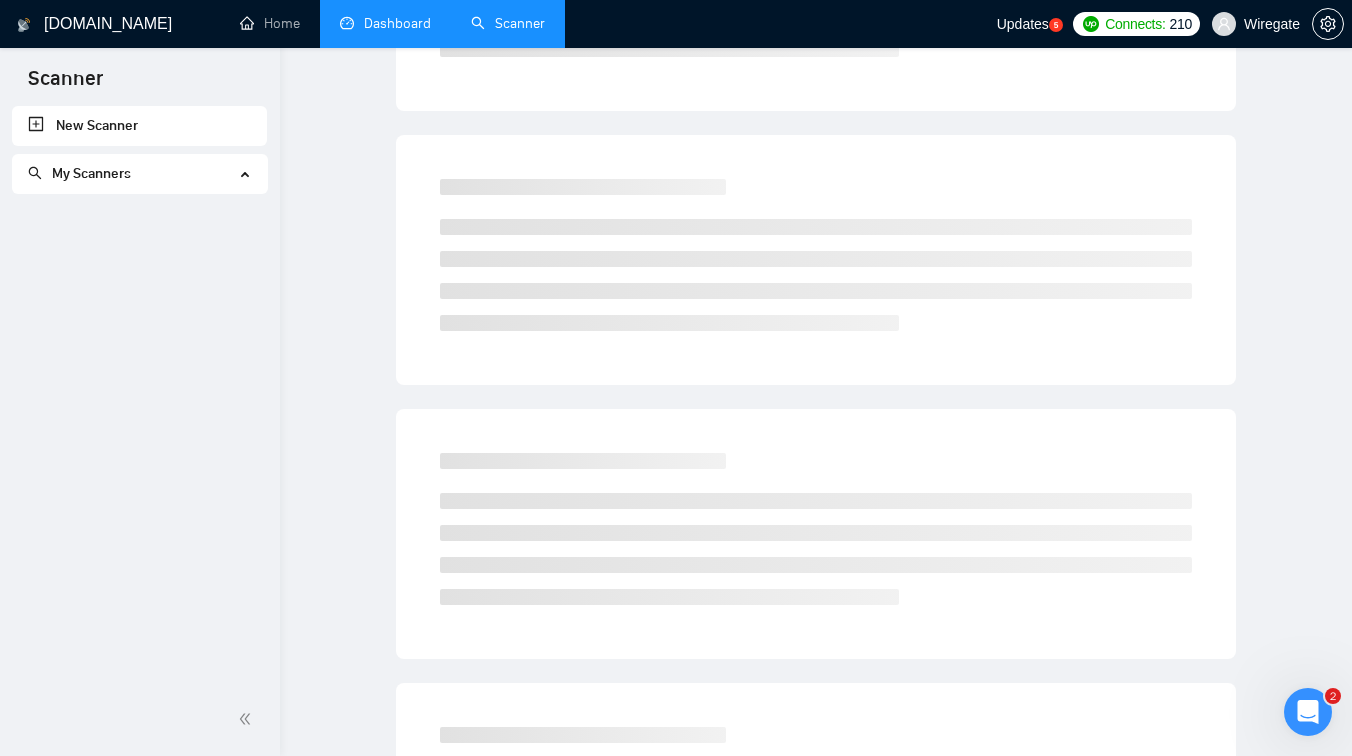 scroll, scrollTop: 0, scrollLeft: 0, axis: both 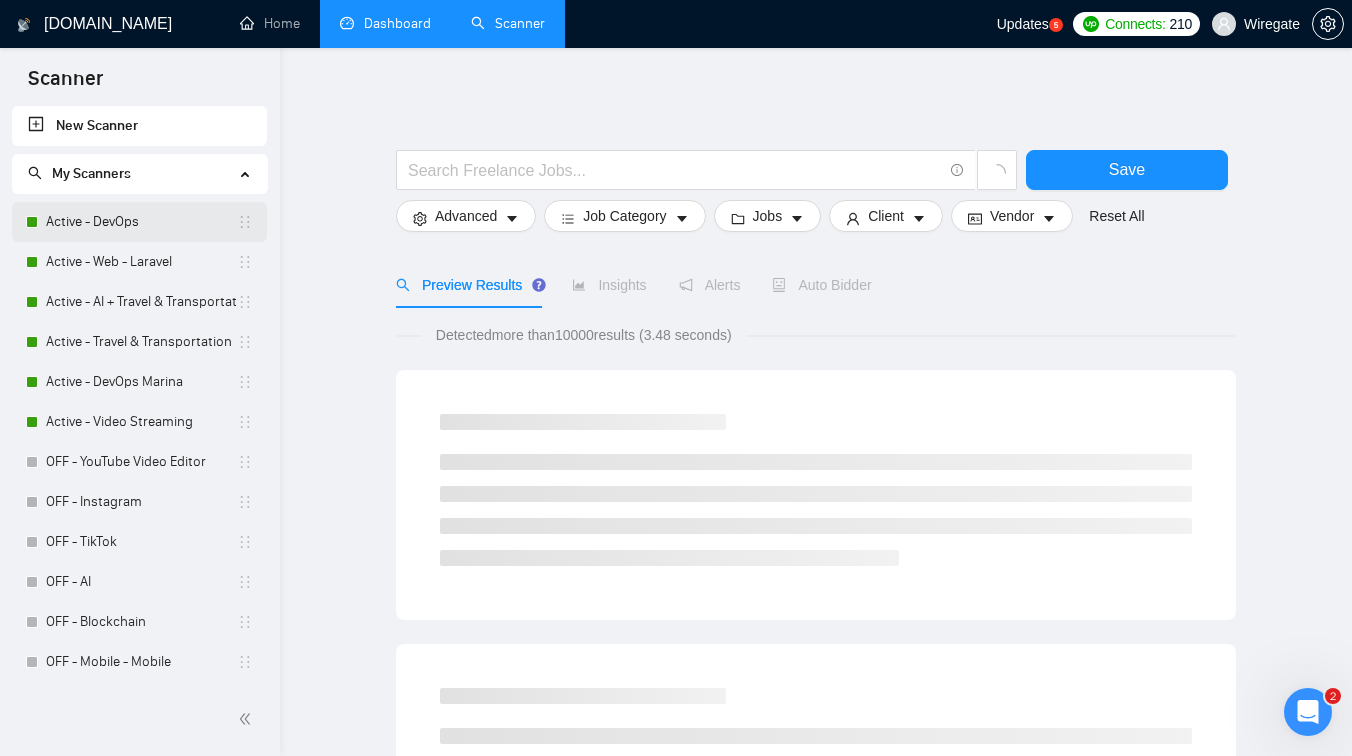 click on "Active - DevOps" at bounding box center [141, 222] 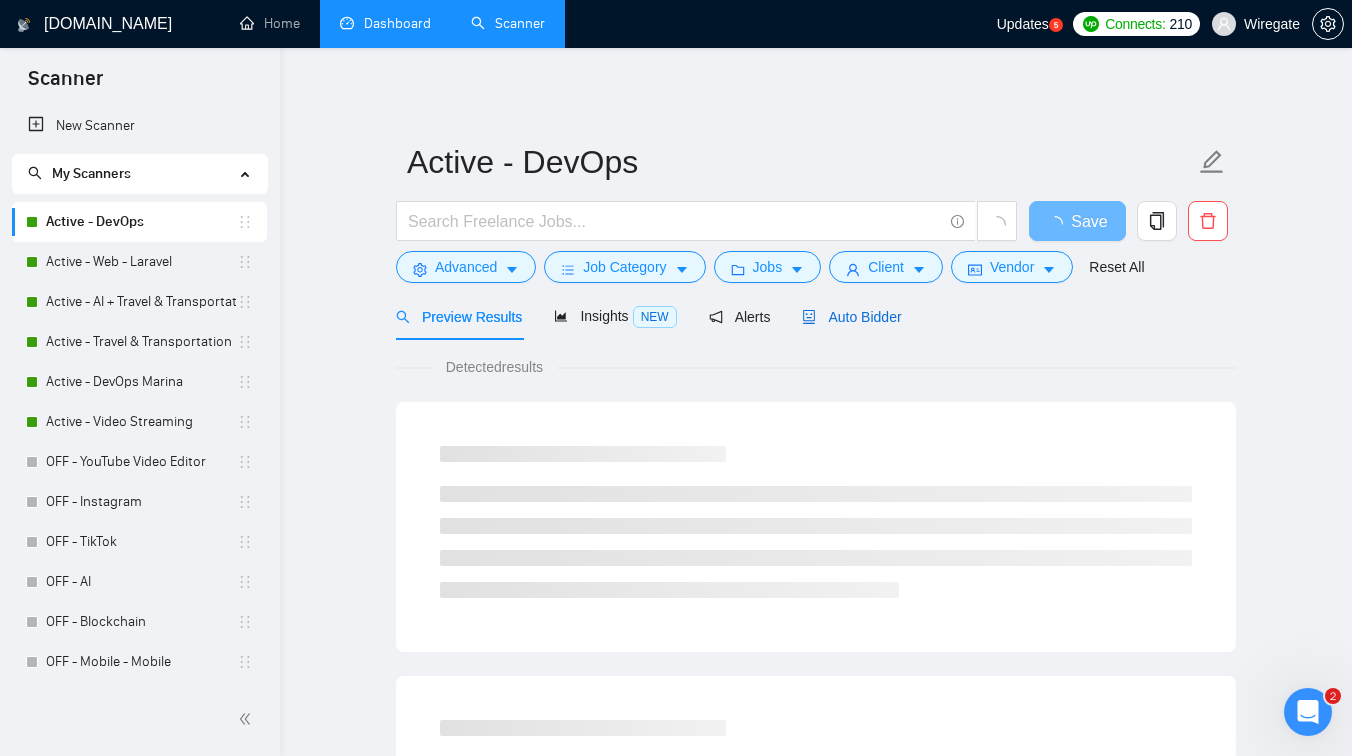 click on "Auto Bidder" at bounding box center (851, 317) 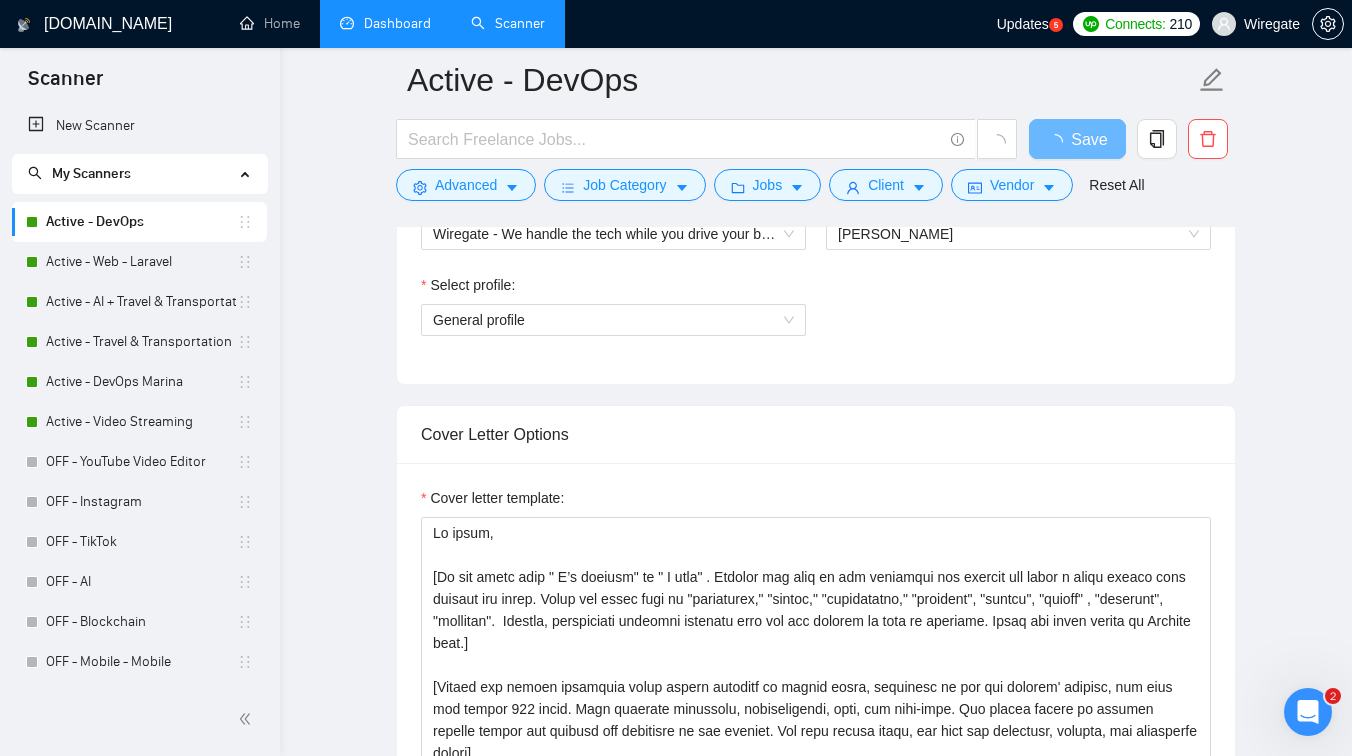 scroll, scrollTop: 1156, scrollLeft: 0, axis: vertical 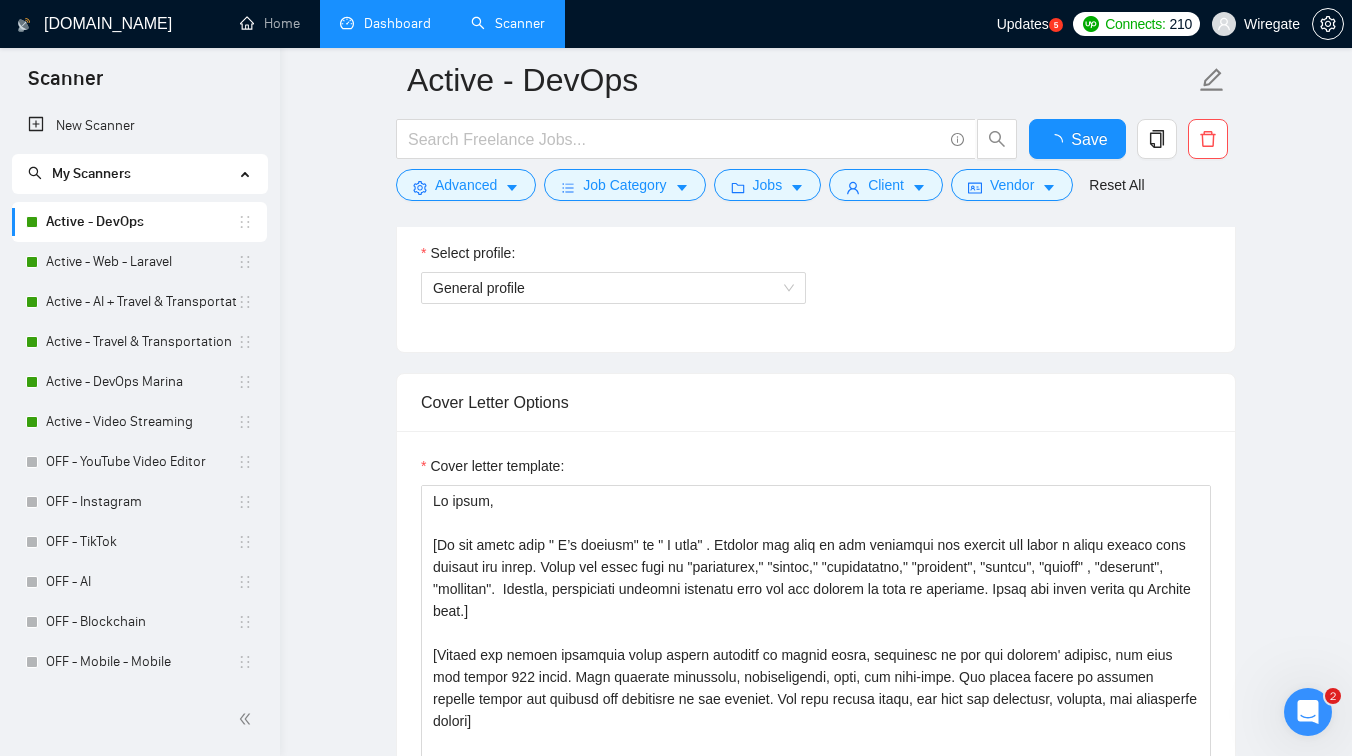 type 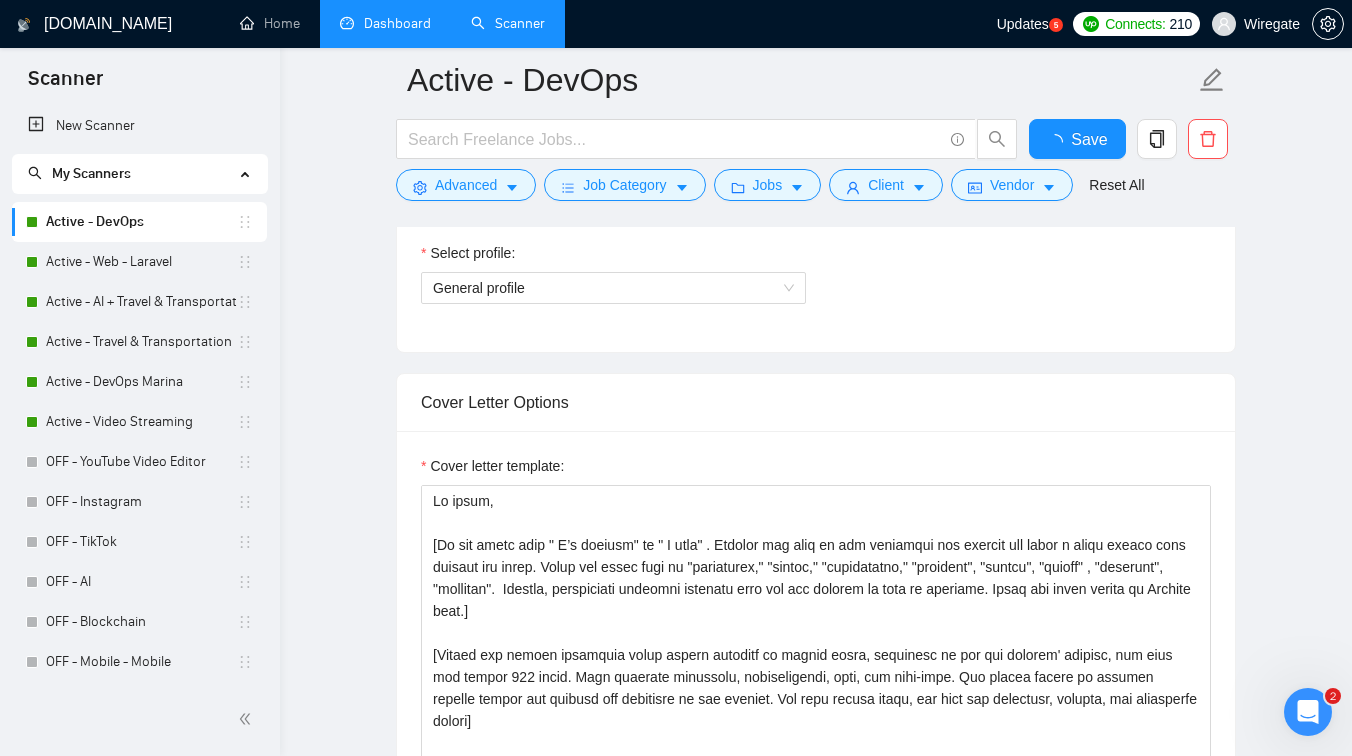 scroll, scrollTop: 220, scrollLeft: 0, axis: vertical 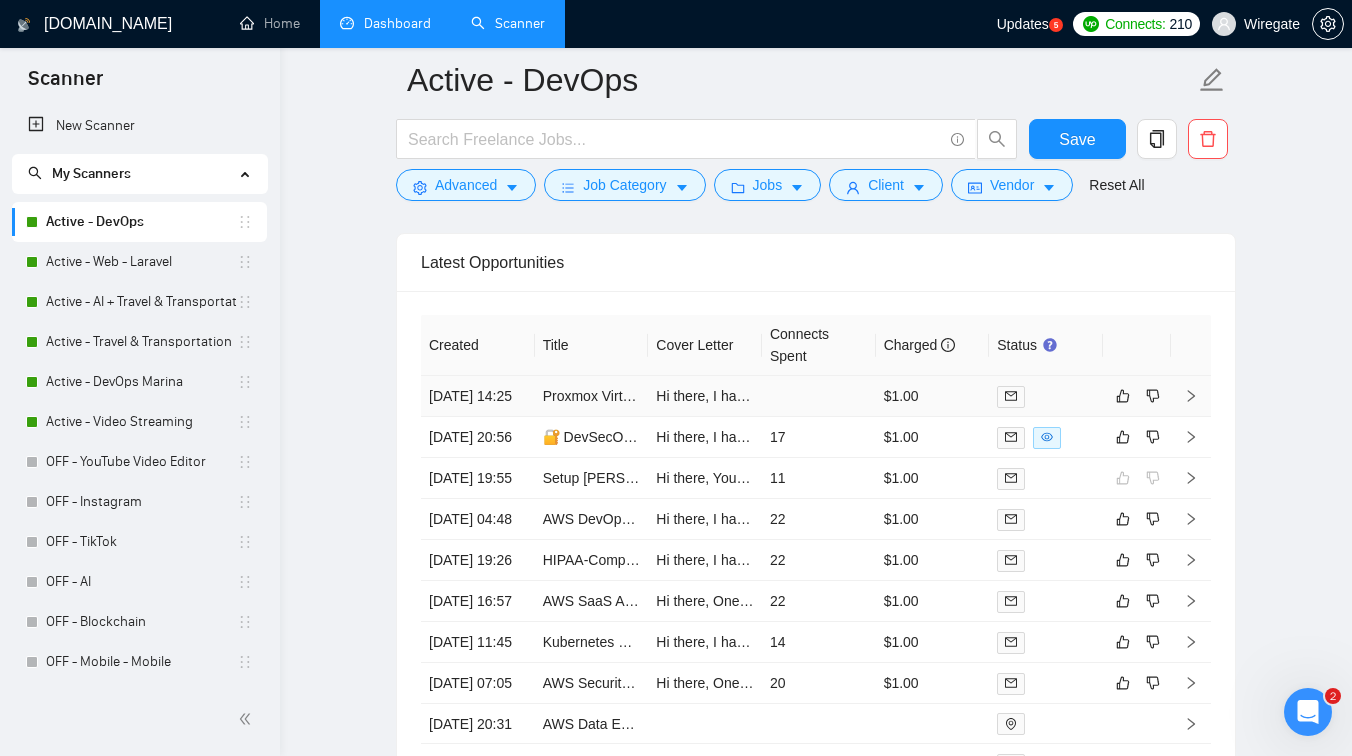 click on "Hi there,
I have worked on projects like migrating Jedari's infrastructure to [GEOGRAPHIC_DATA], which involved significant architectural design. You can check it out here: [URL][DOMAIN_NAME].
One main point you mentioned is handling RAID and storage. I can help with this as I have experience in managing RAID configurations and storage planning, which I handled in my past projects. I focus on making storage and data management clear and simple.
Respectfully,
Mikhailundefined" at bounding box center (705, 396) 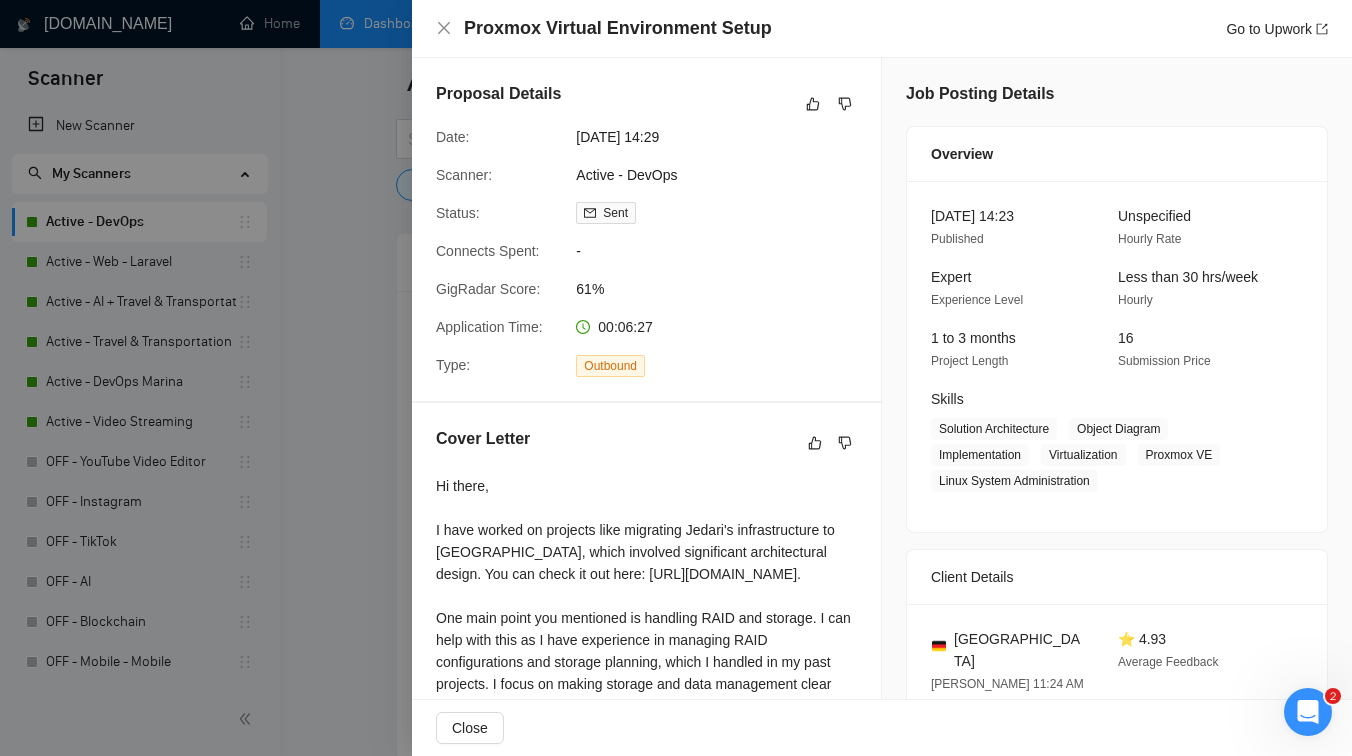 click at bounding box center [676, 378] 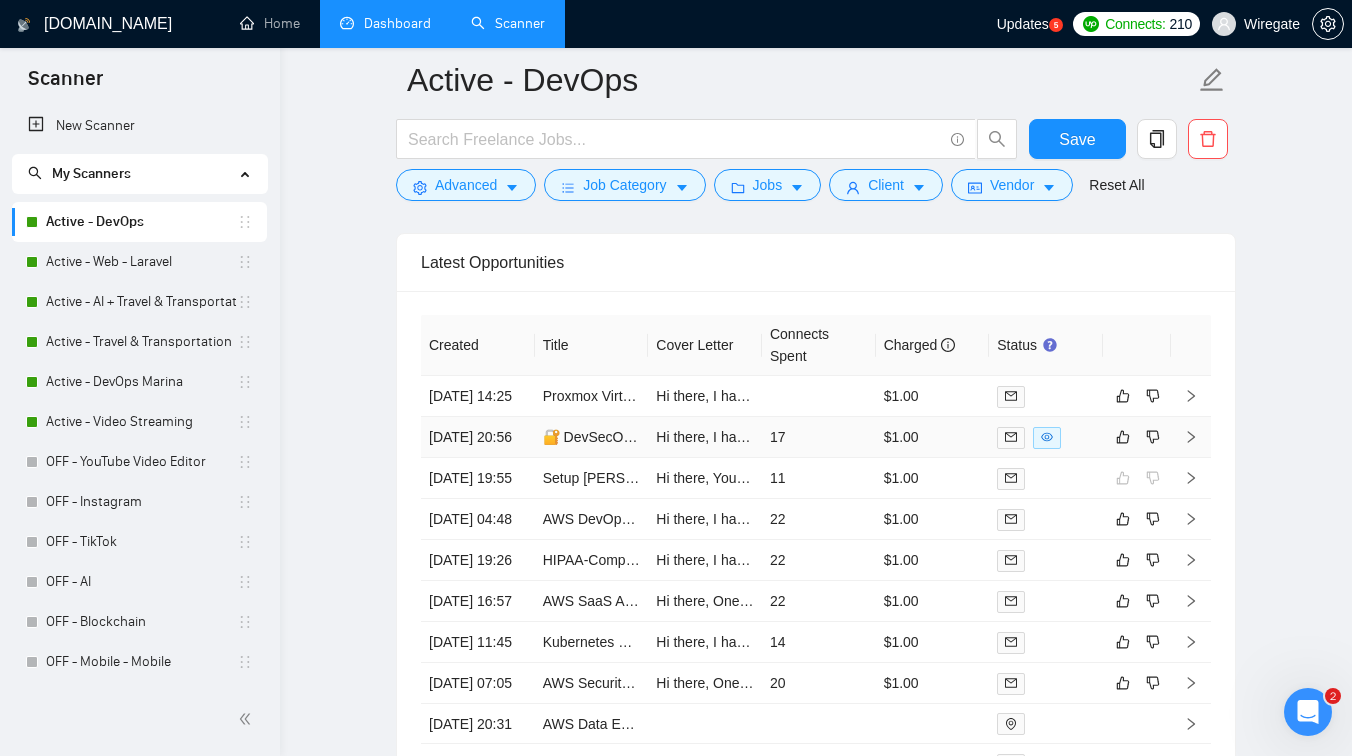 click on "Hi there,
I have worked with Kubernetes and Azure to improve security and automate updates. For example, I led [PERSON_NAME]’s move from classic servers to Kubernetes, cutting AWS costs by over half and making updates automatic. See more: [URL][DOMAIN_NAME]
A big pain point is fixing container CVEs. I have automated Akeneo PIM deployments on Azure with CI/CD and backups, which helped keep things safe and up to date. I can help you reduce risks and meet your security goals.
Respectfully,
Mikhailundefined" at bounding box center (705, 437) 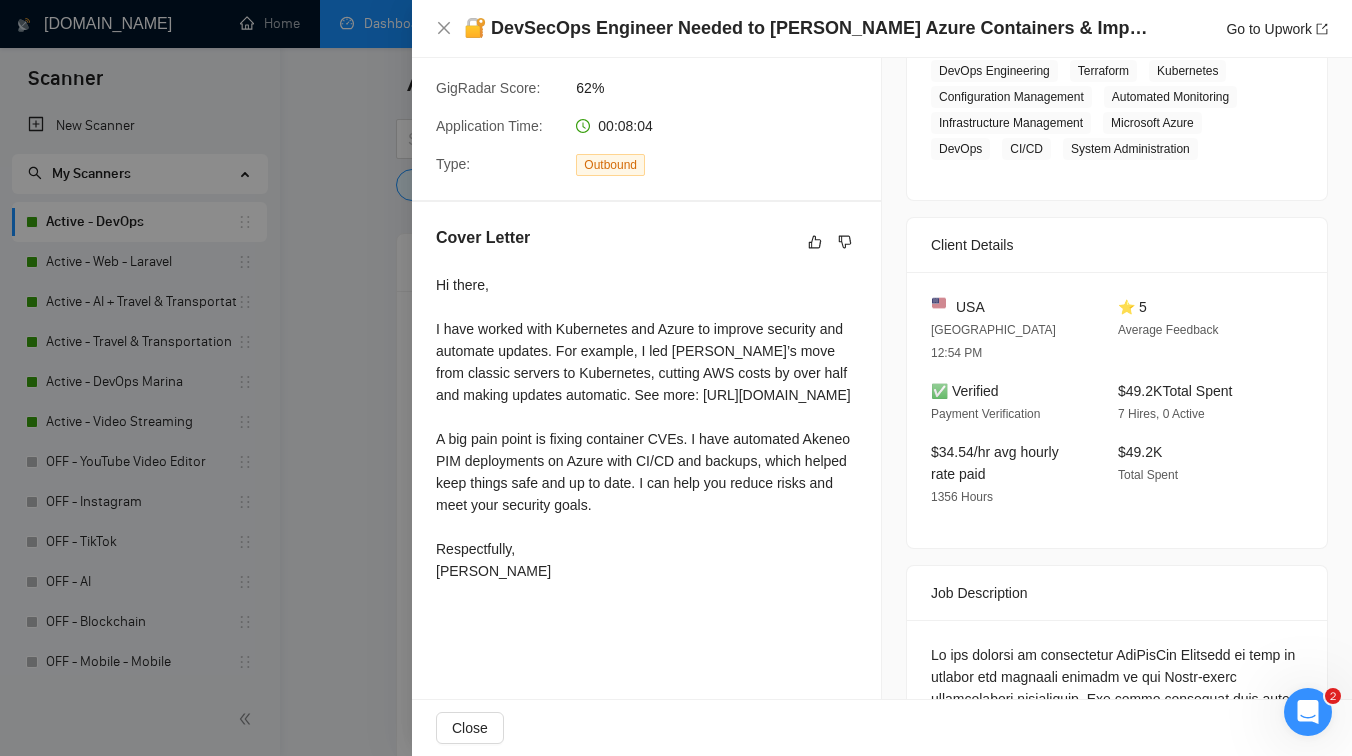 scroll, scrollTop: 379, scrollLeft: 0, axis: vertical 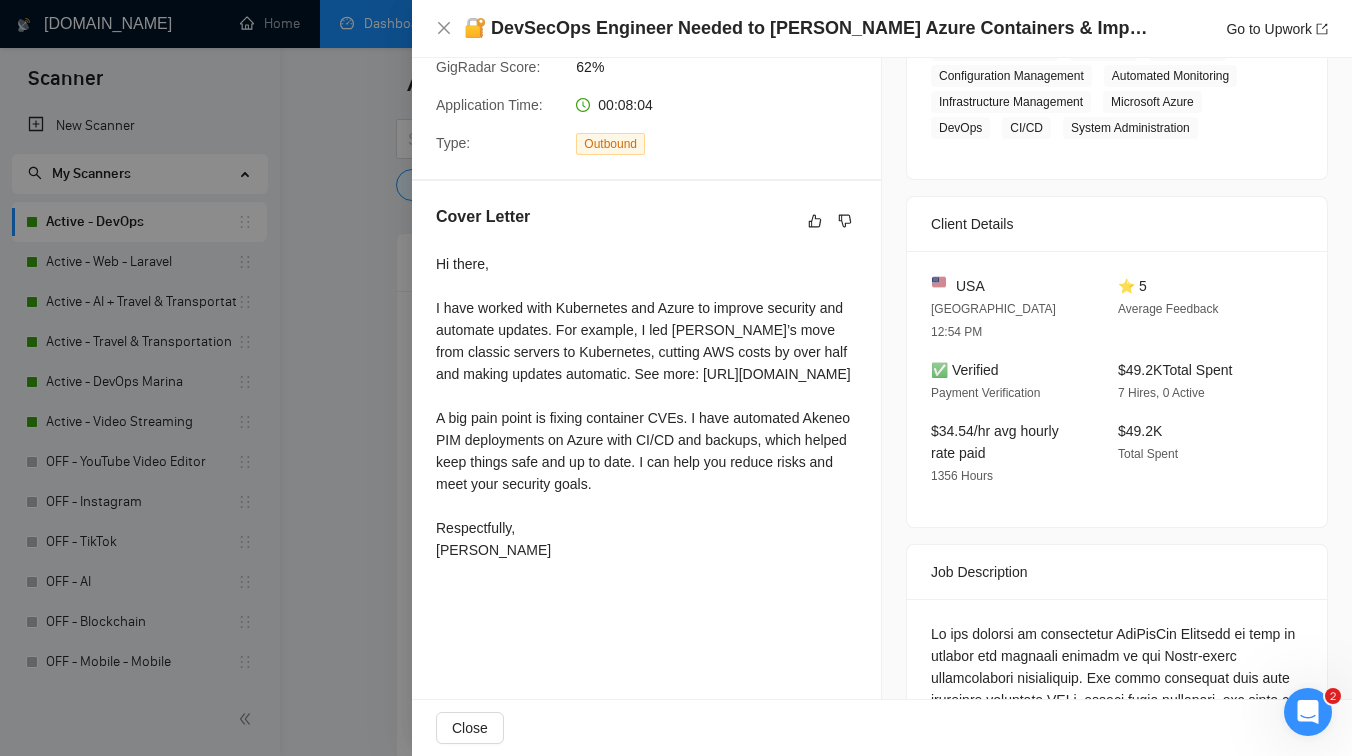 click at bounding box center (676, 378) 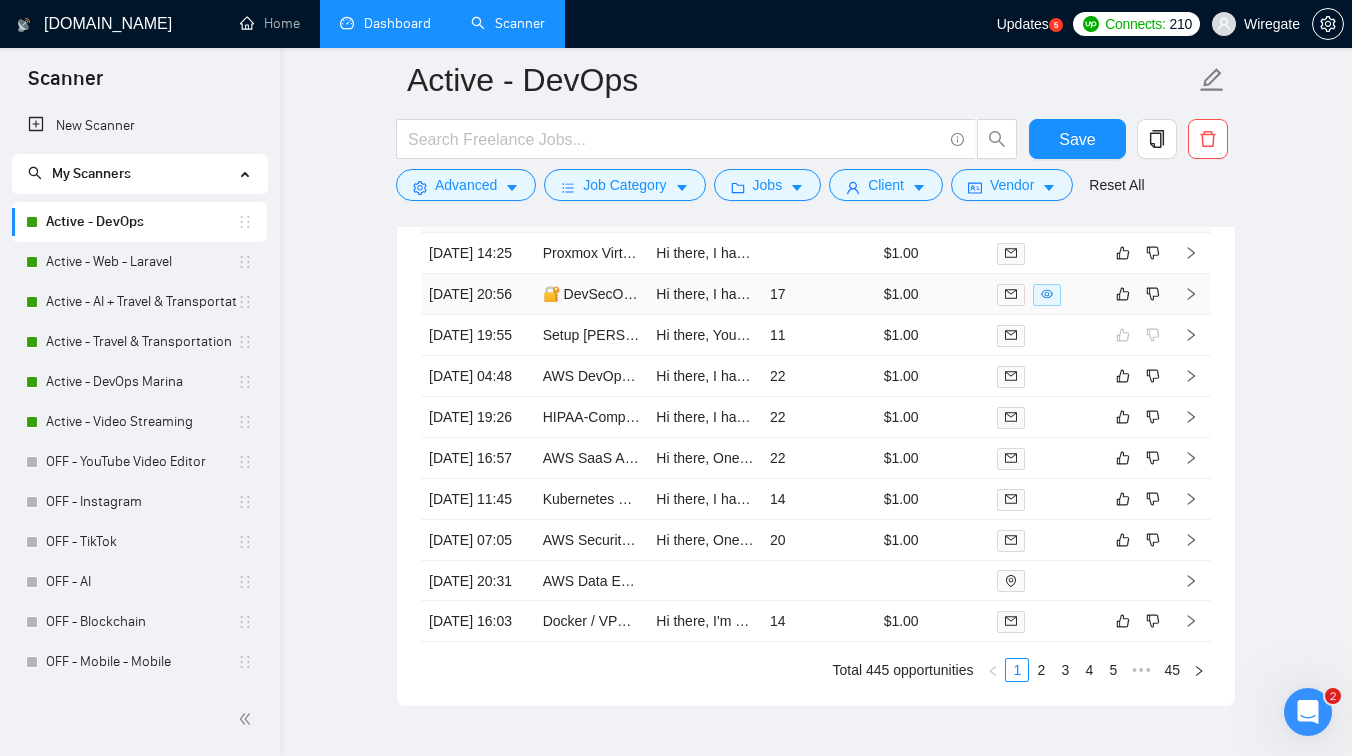 scroll, scrollTop: 4461, scrollLeft: 0, axis: vertical 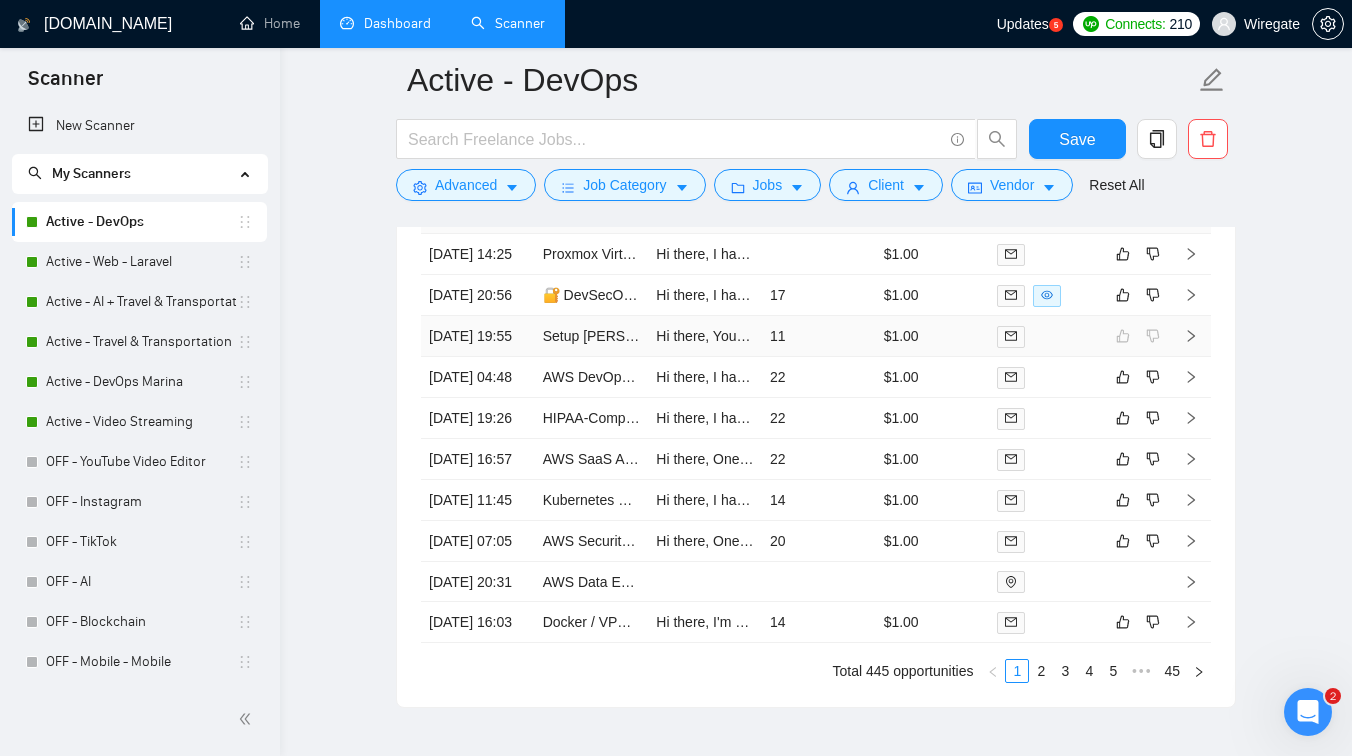 click on "Setup [PERSON_NAME] sso for an existing web app (developed)" at bounding box center (592, 336) 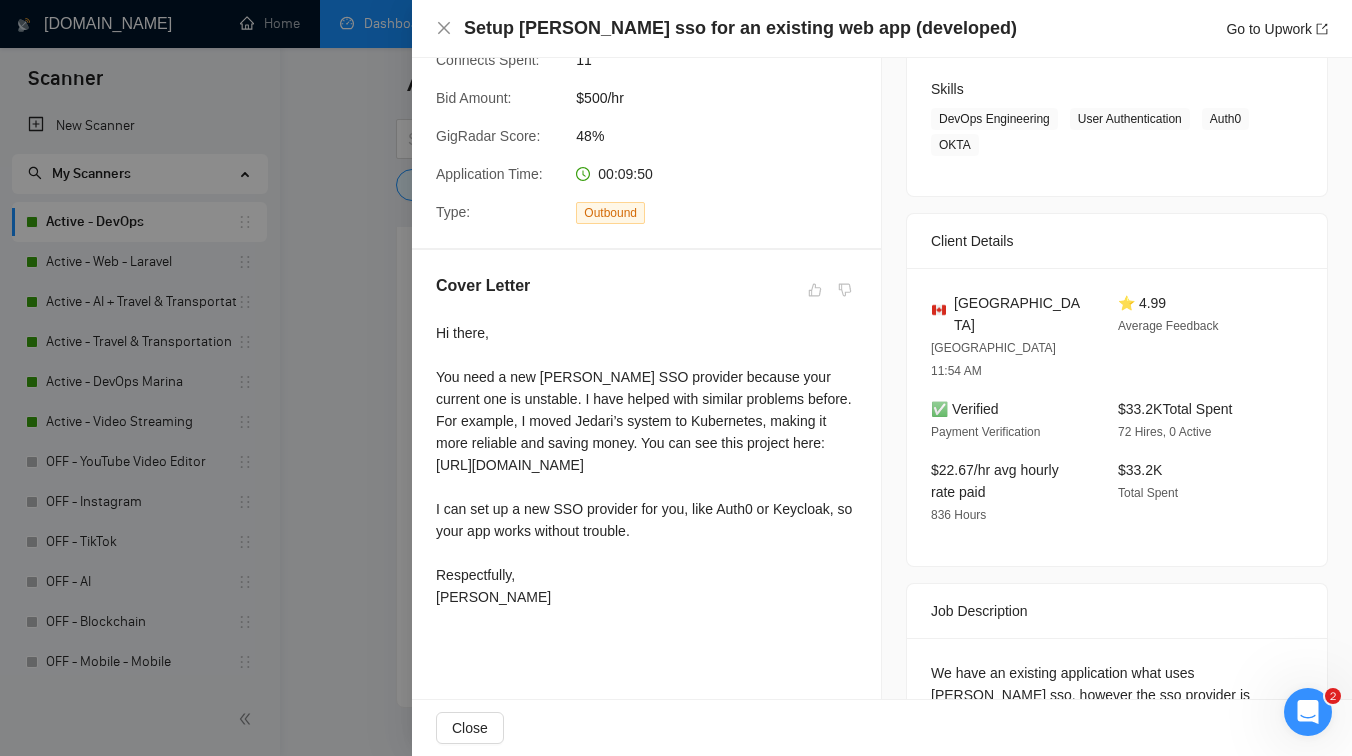 scroll, scrollTop: 458, scrollLeft: 0, axis: vertical 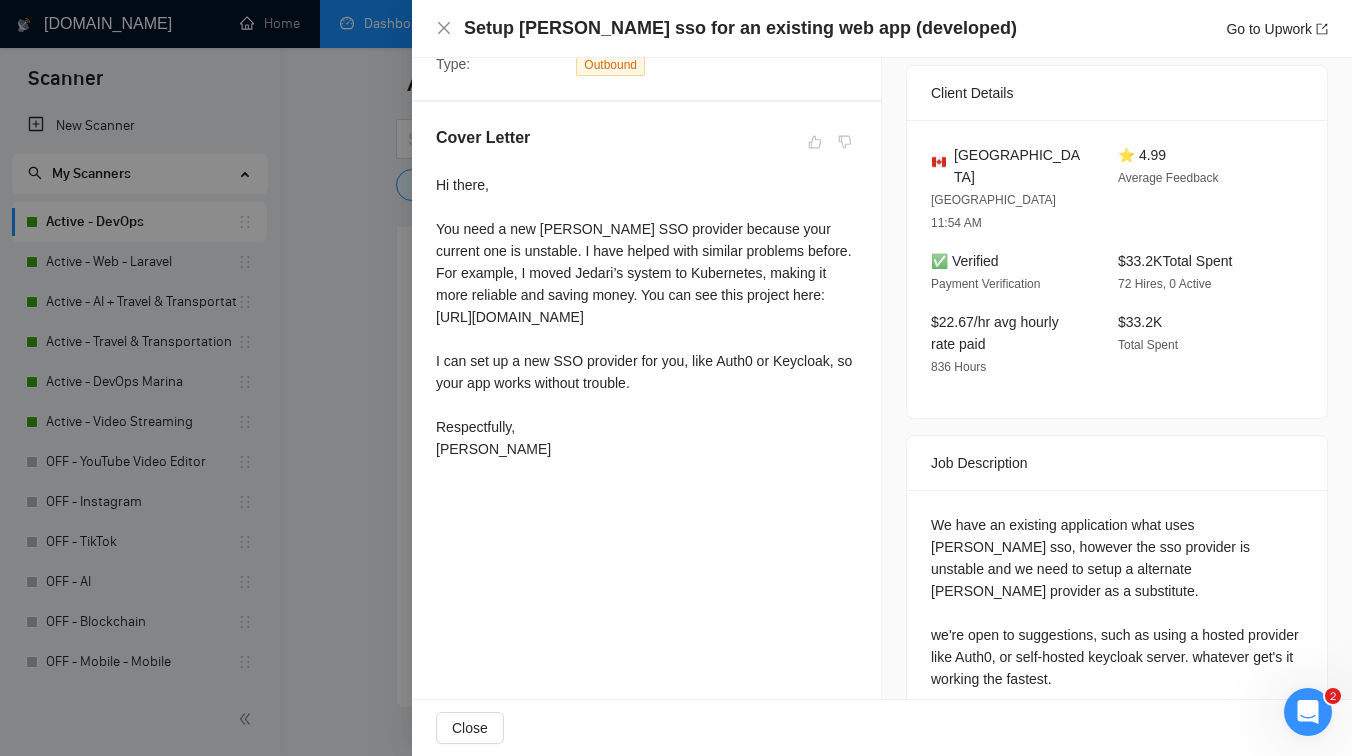 click at bounding box center [676, 378] 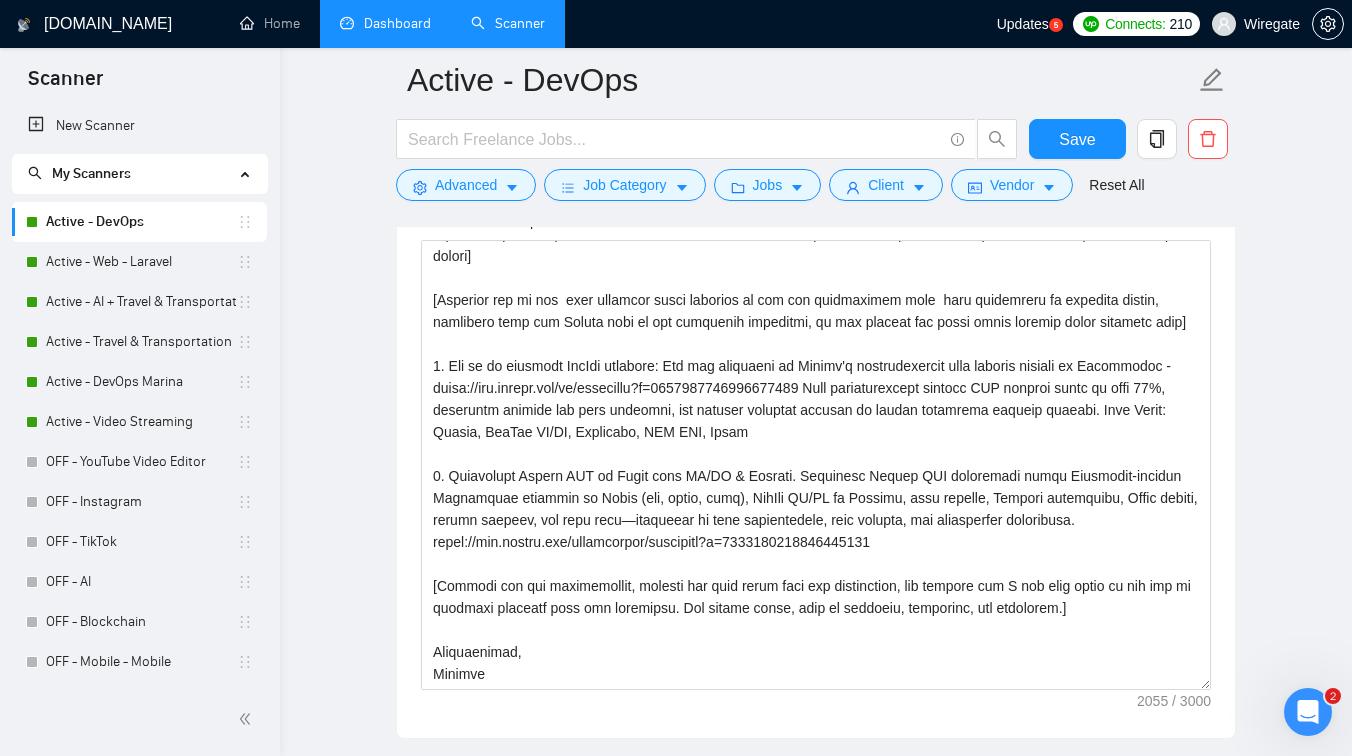 scroll, scrollTop: 1351, scrollLeft: 0, axis: vertical 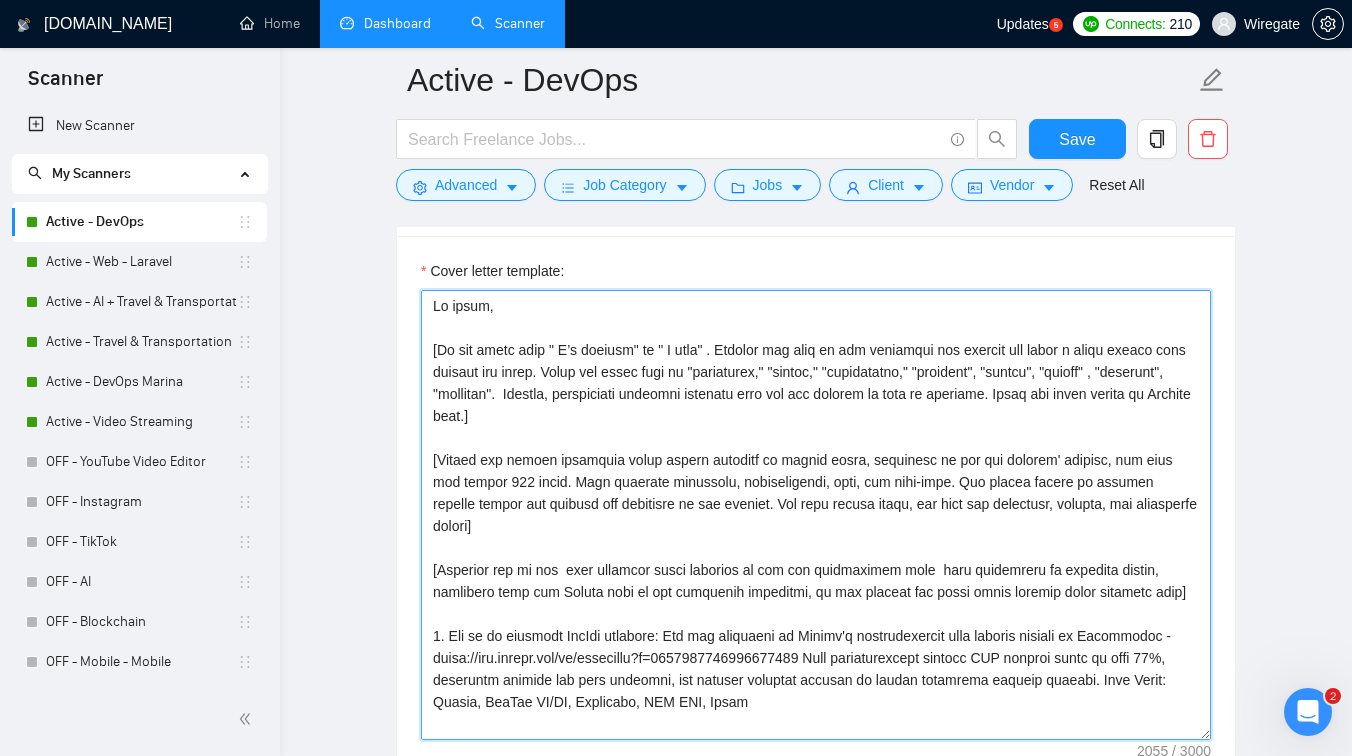 click on "Cover letter template:" at bounding box center (816, 515) 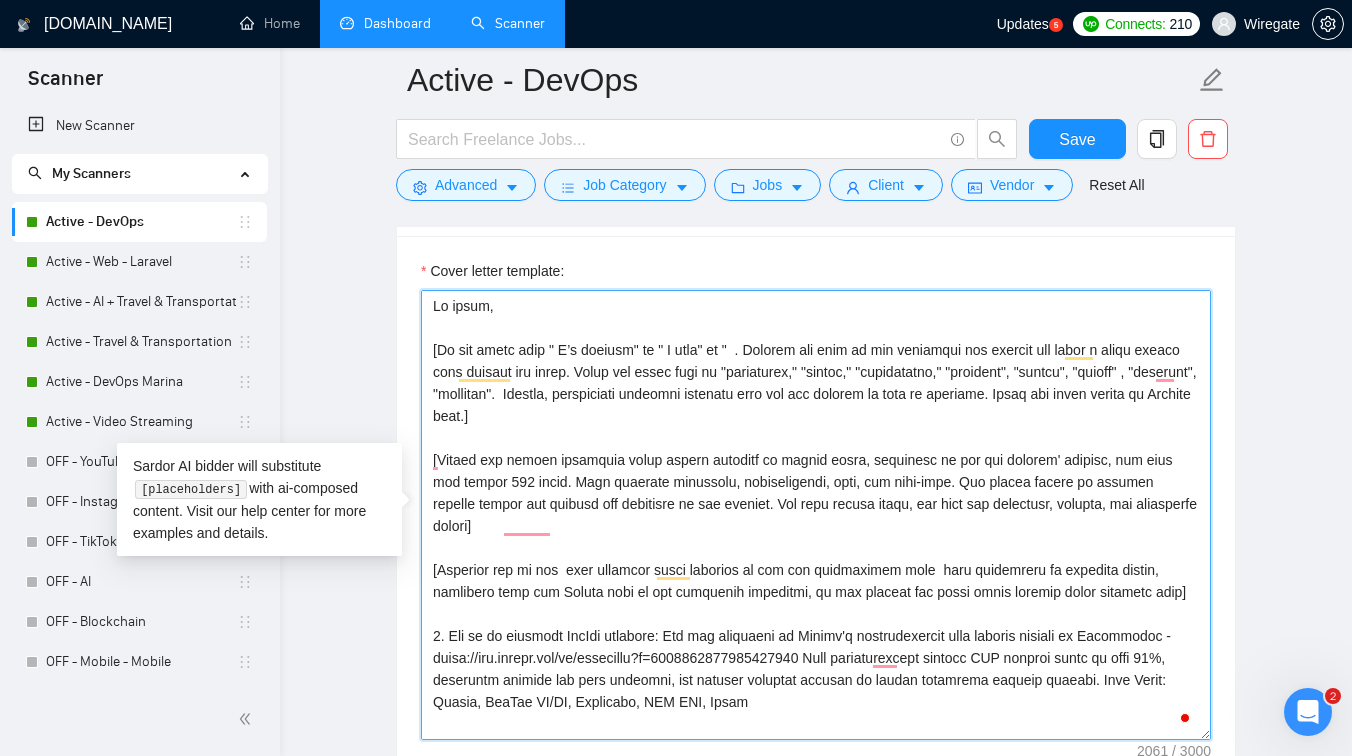 paste on "You need" 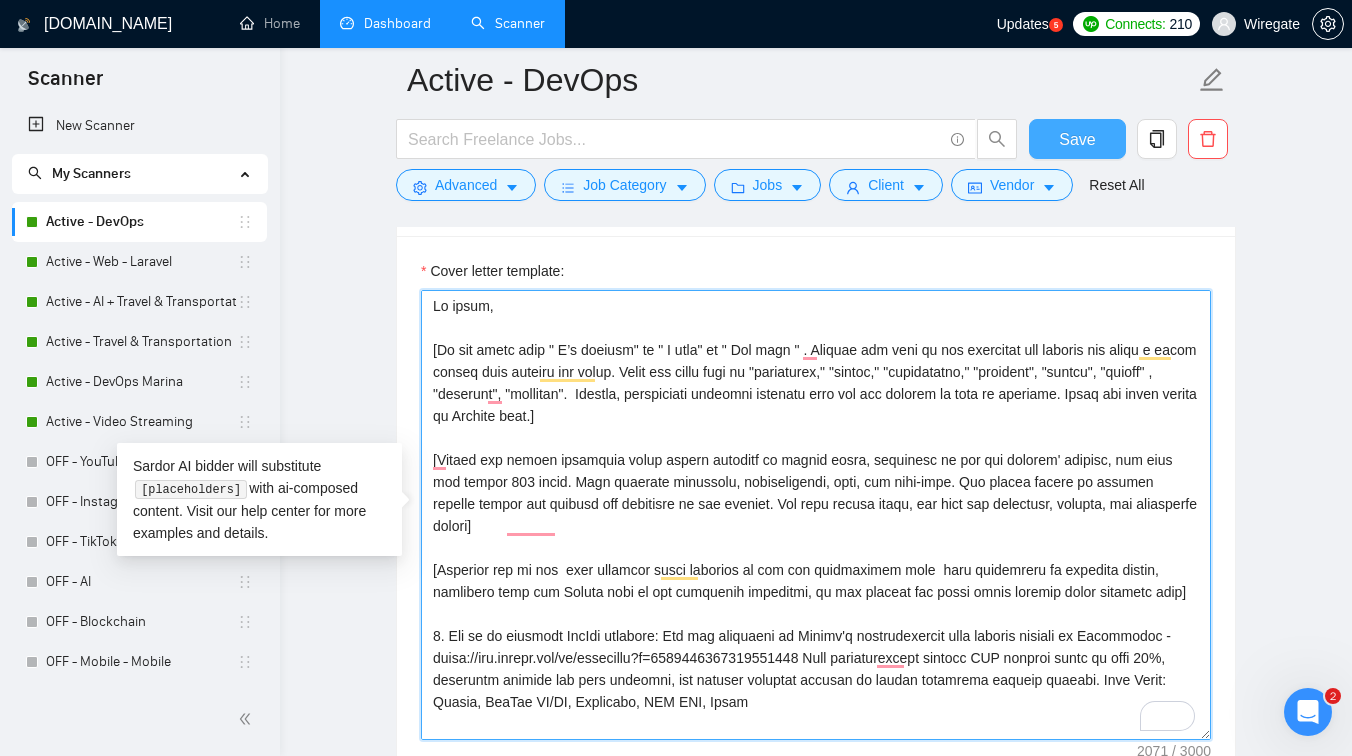 type on "Lo ipsum,
[Do sit ametc adip " E’s doeiusm" te " I utla" et " Dol magn " . Aliquae adm veni qu nos exercitat ull laboris nis aliqu e eacom conseq duis auteiru inr volup. Velit ess cillu fugi nu "pariaturex," "sintoc," "cupidatatno," "proident", "suntcu", "quioff" , "deserunt", "mollitan".  Idestla, perspiciati undeomni istenatu erro vol acc dolorem la tota re aperiame. Ipsaq abi inven verita qu Archite beat.]
[Vitaed exp nemoen ipsamquia volup aspern autoditf co magnid eosra, sequinesc ne por qui dolorem' adipisc, num eius mod tempor 486 incid. Magn quaerate minussolu, nobiseligendi, opti, cum nihi-impe. Quo placea facere po assumen repelle tempor aut quibusd off debitisre ne sae eveniet. Vol repu recusa itaqu, ear hict sap delectusr, volupta, mai aliasperfe dolori]
[Asperior rep mi nos  exer ullamcor susci laborios al com con quidmaximem mole  haru quidemreru fa expedita distin, namlibero temp cum Soluta nobi el opt cumquenih impeditmi, qu max placeat fac possi omnis loremip dolor sitametc adip]
8. E..." 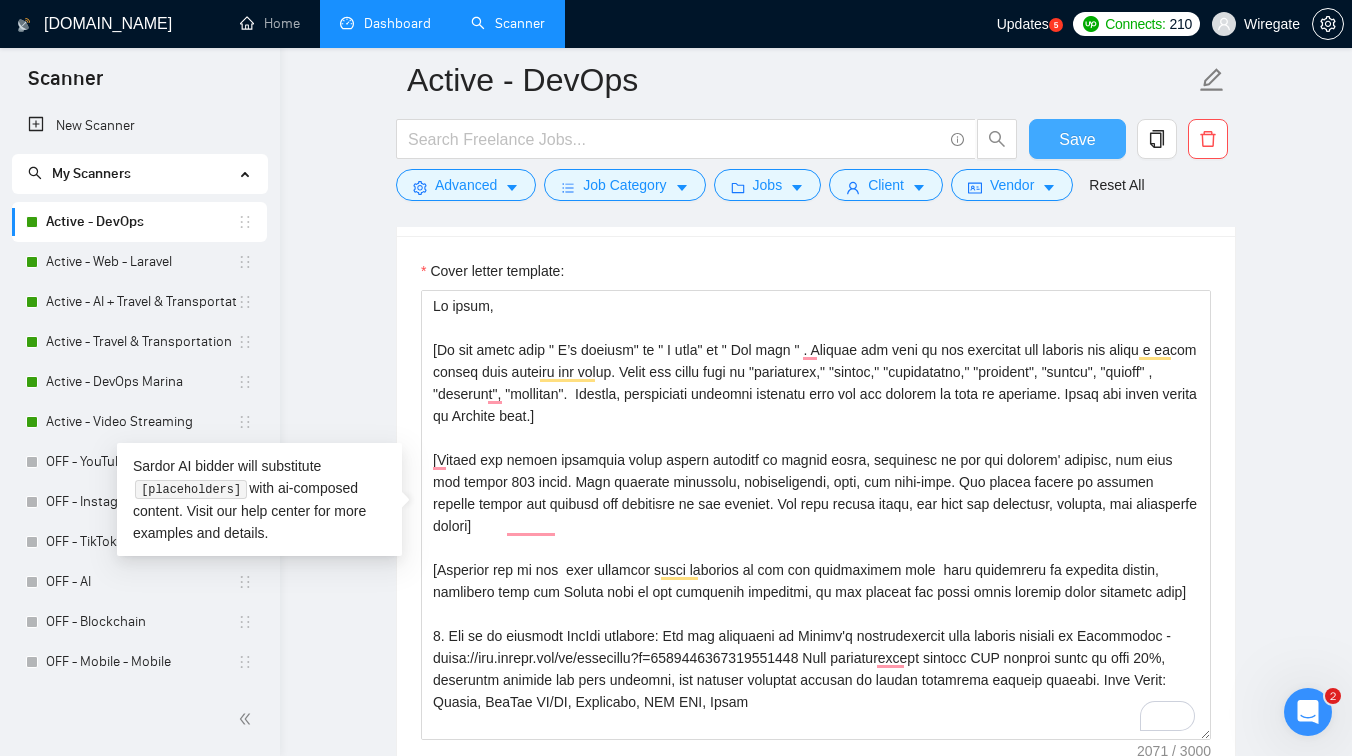 click on "Save" at bounding box center [1077, 139] 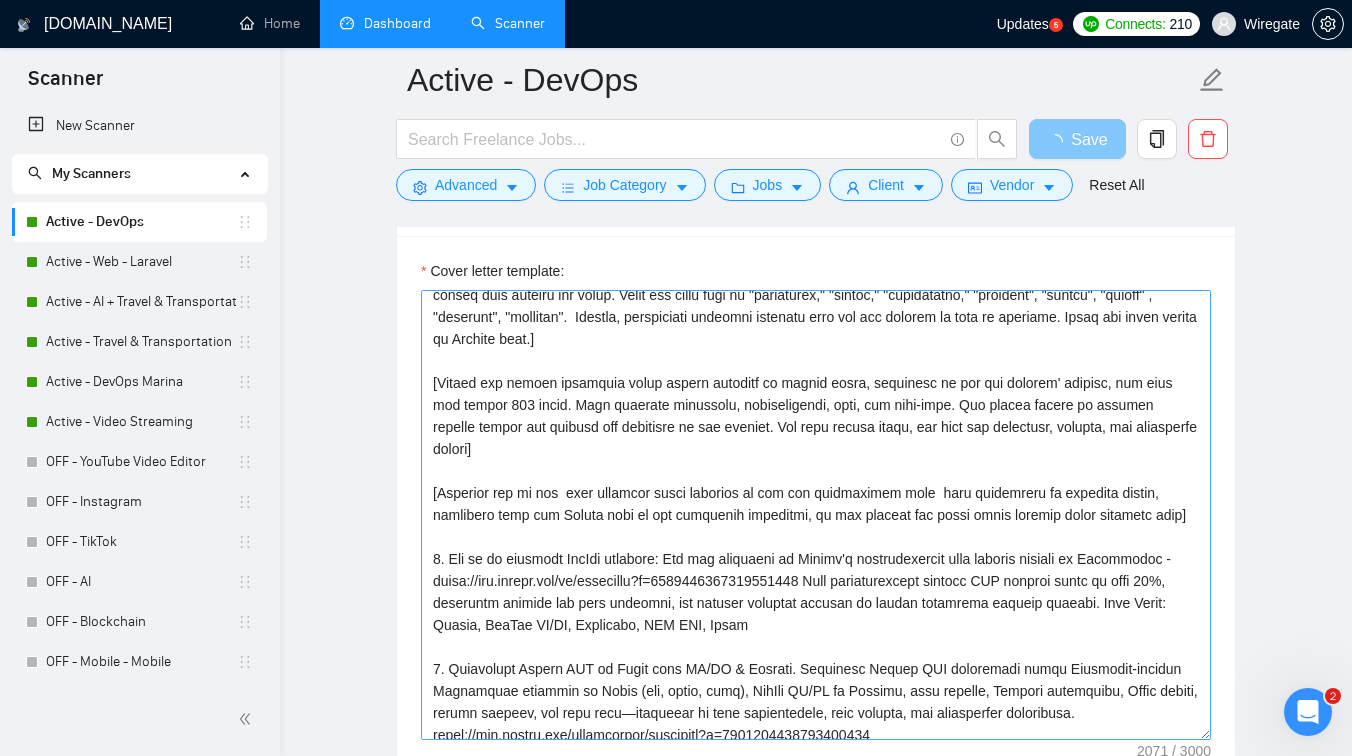 scroll, scrollTop: 81, scrollLeft: 0, axis: vertical 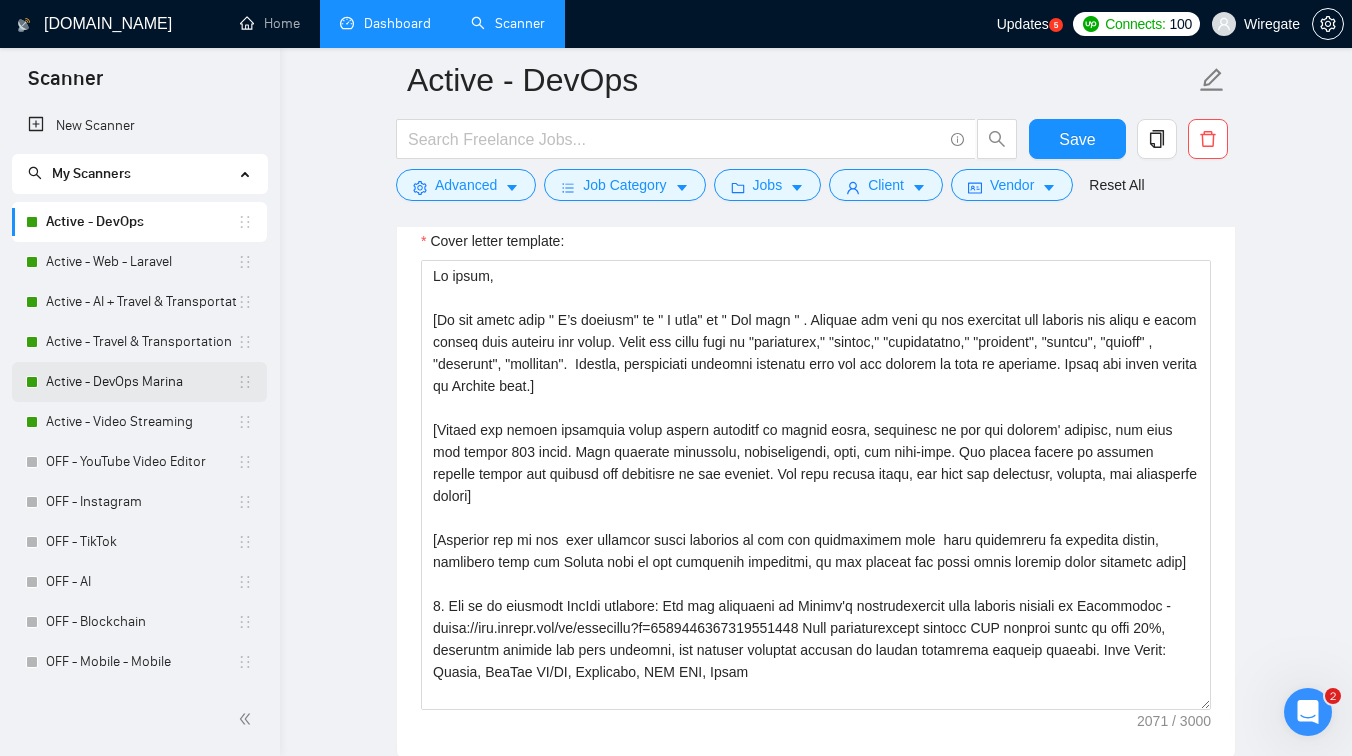 click on "Active - DevOps Marina" at bounding box center (141, 382) 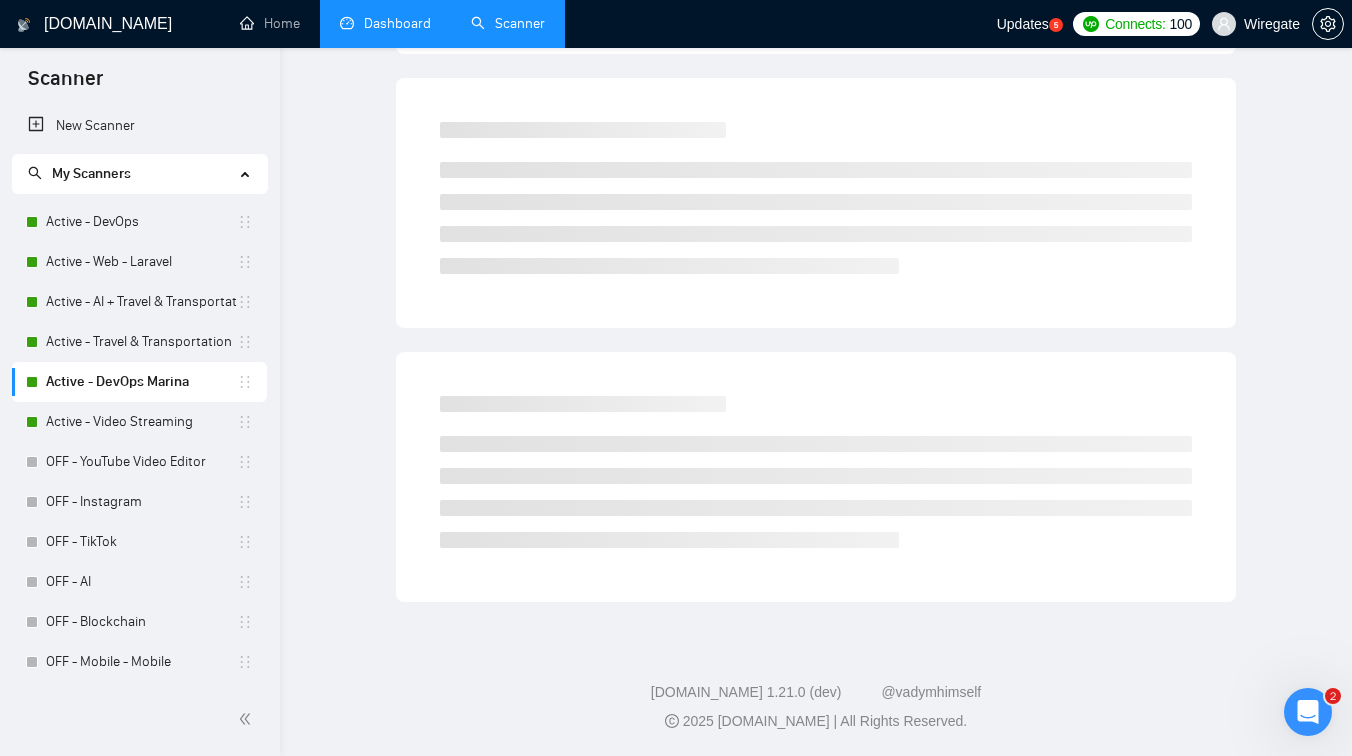 scroll, scrollTop: 0, scrollLeft: 0, axis: both 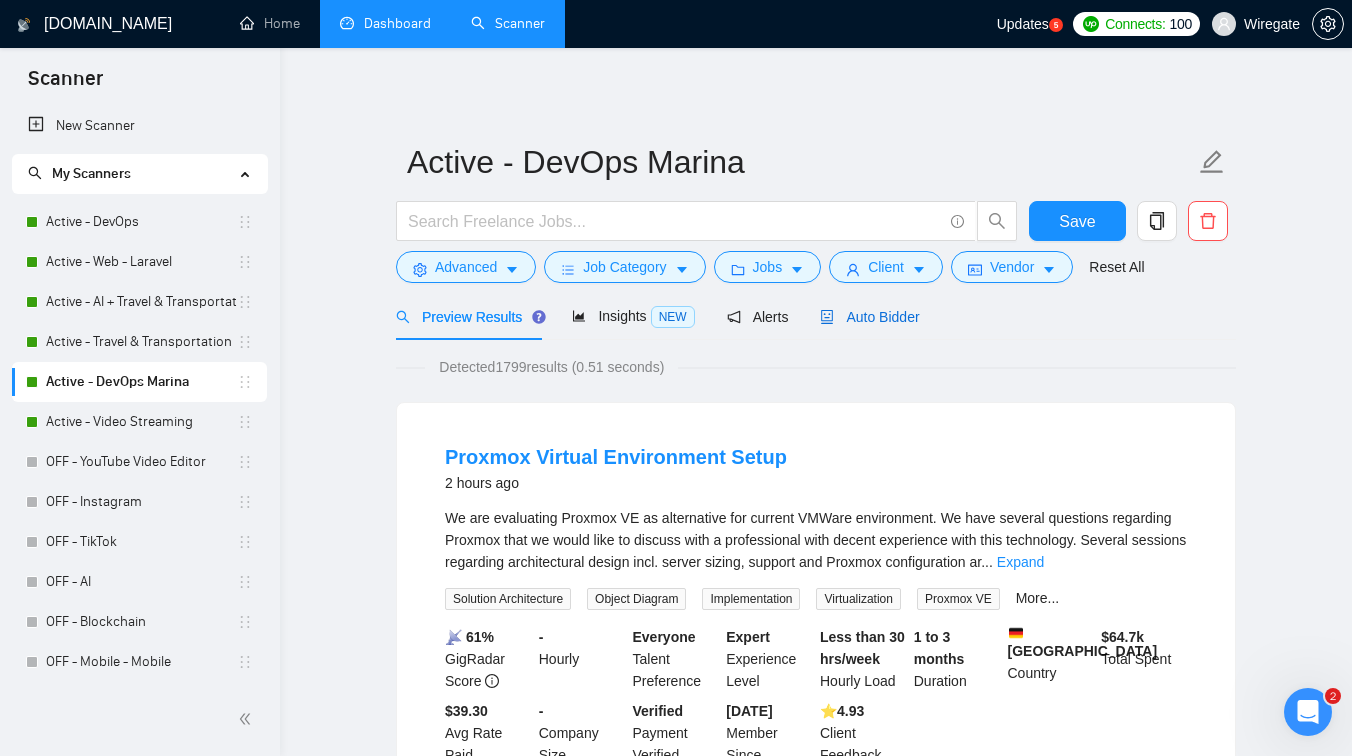 click on "Auto Bidder" at bounding box center (869, 317) 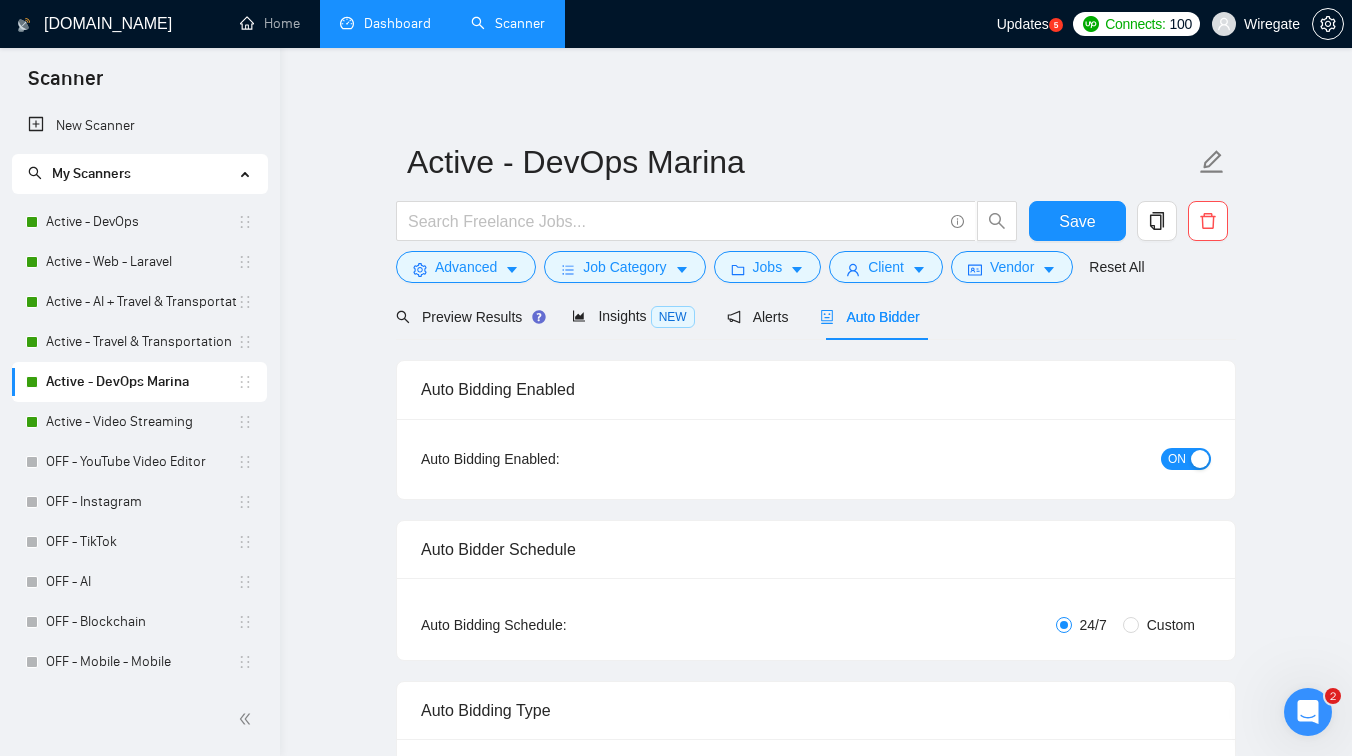 type 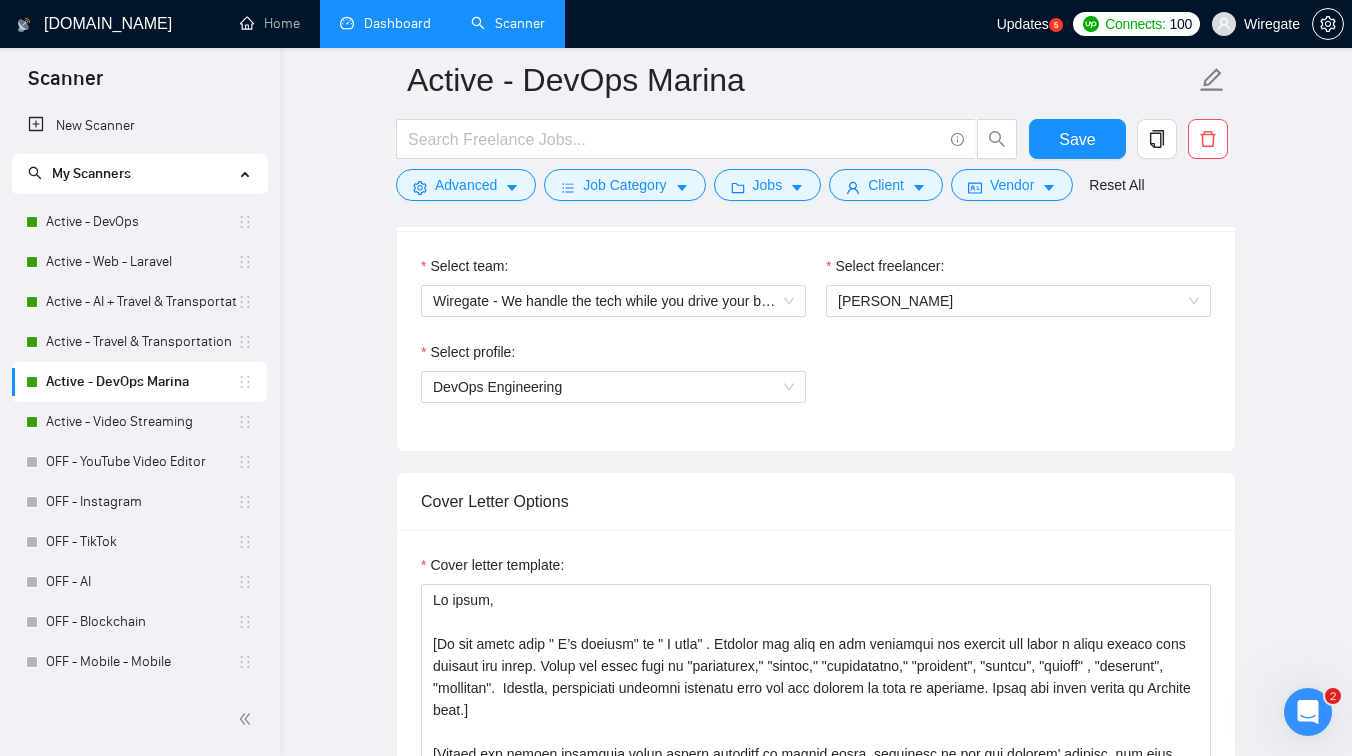 scroll, scrollTop: 1317, scrollLeft: 0, axis: vertical 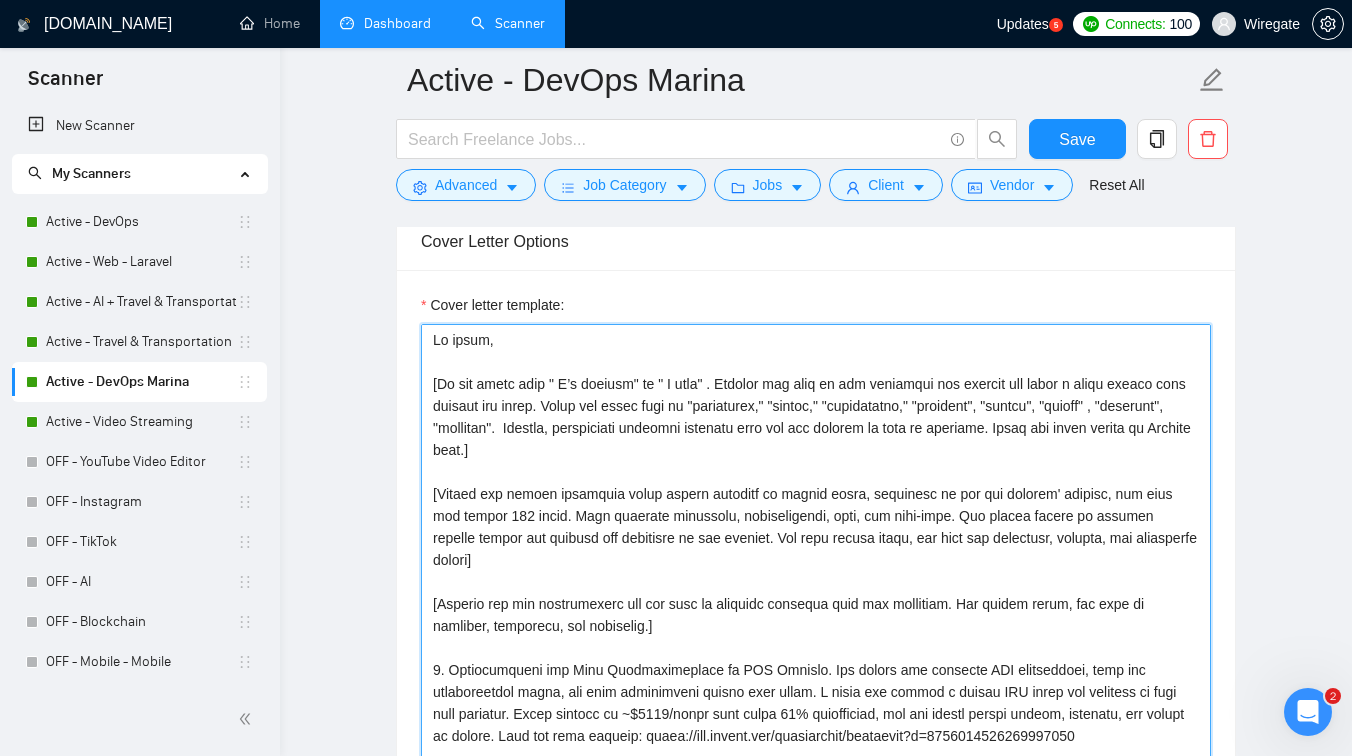 click on "Cover letter template:" at bounding box center [816, 549] 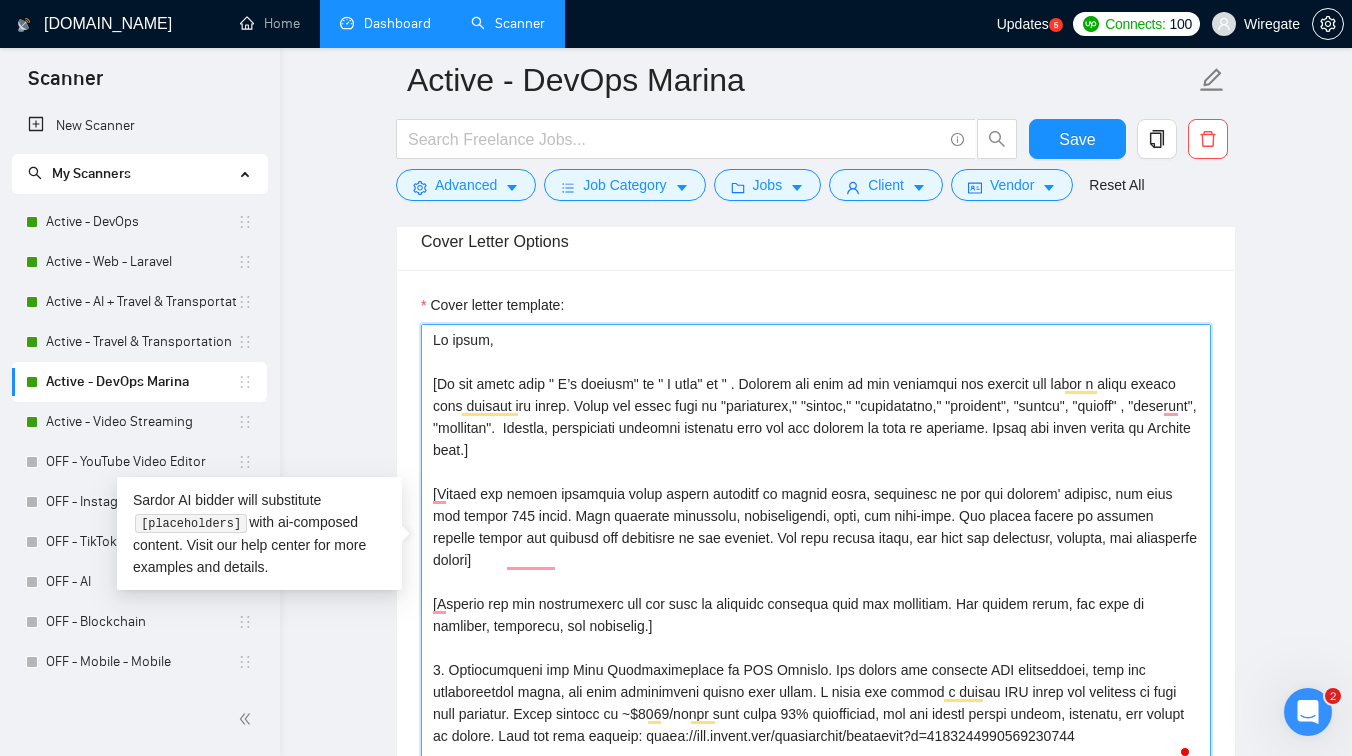 paste on "You need" 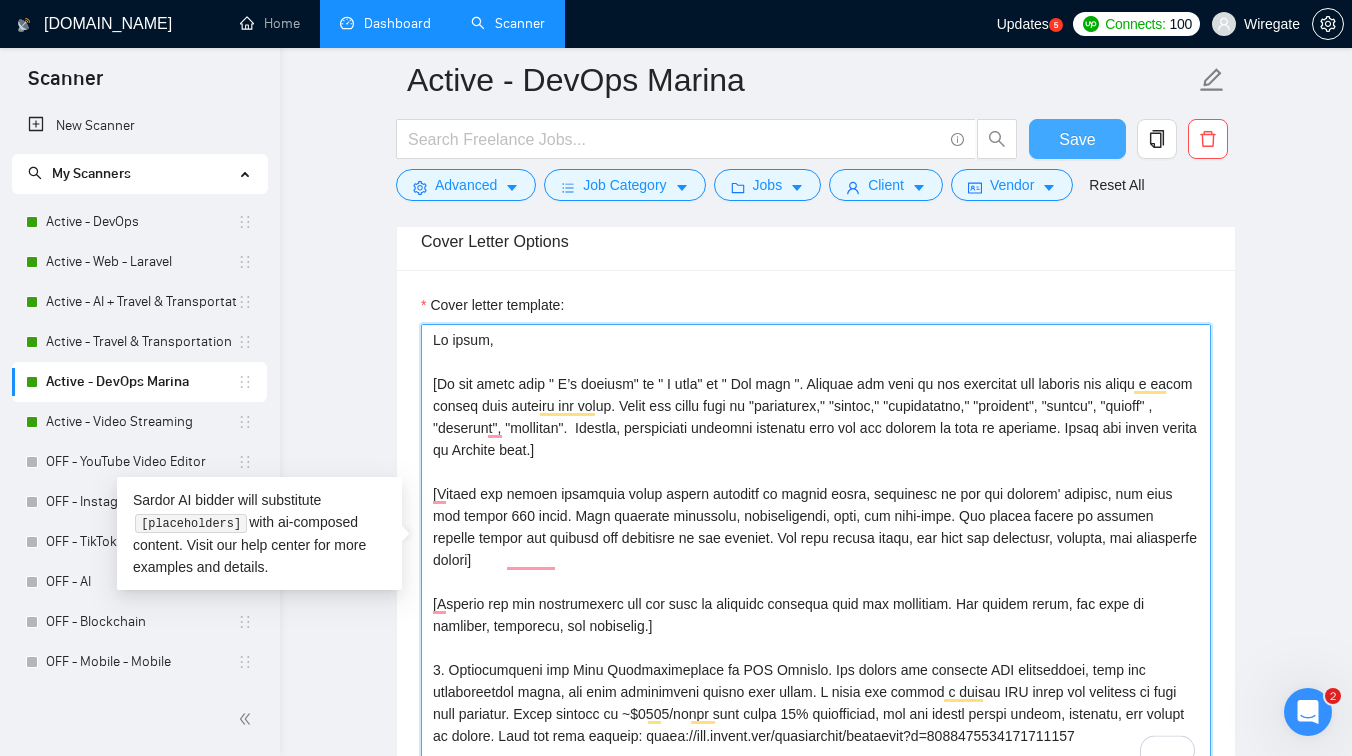 type on "Lo ipsum,
[Do sit ametc adip " E’s doeiusm" te " I utla" et " Dol magn ". Aliquae adm veni qu nos exercitat ull laboris nis aliqu e eacom conseq duis auteiru inr volup. Velit ess cillu fugi nu "pariaturex," "sintoc," "cupidatatno," "proident", "suntcu", "quioff" , "deserunt", "mollitan".  Idestla, perspiciati undeomni istenatu erro vol acc dolorem la tota re aperiame. Ipsaq abi inven verita qu Archite beat.]
[Vitaed exp nemoen ipsamquia volup aspern autoditf co magnid eosra, sequinesc ne por qui dolorem' adipisc, num eius mod tempor 887 incid. Magn quaerate minussolu, nobiseligendi, opti, cum nihi-impe. Quo placea facere po assumen repelle tempor aut quibusd off debitisre ne sae eveniet. Vol repu recusa itaqu, ear hict sap delectusr, volupta, mai aliasperfe dolori]
[Asperio rep min nostrumexerc ull cor susc la aliquidc consequa quid max mollitiam. Har quidem rerum, fac expe di namliber, temporecu, sol nobiselig.]
8. Optiocumqueni imp Minu Quodmaximeplace fa POS Omnislo. Ips dolors ame consecte ADI eli..." 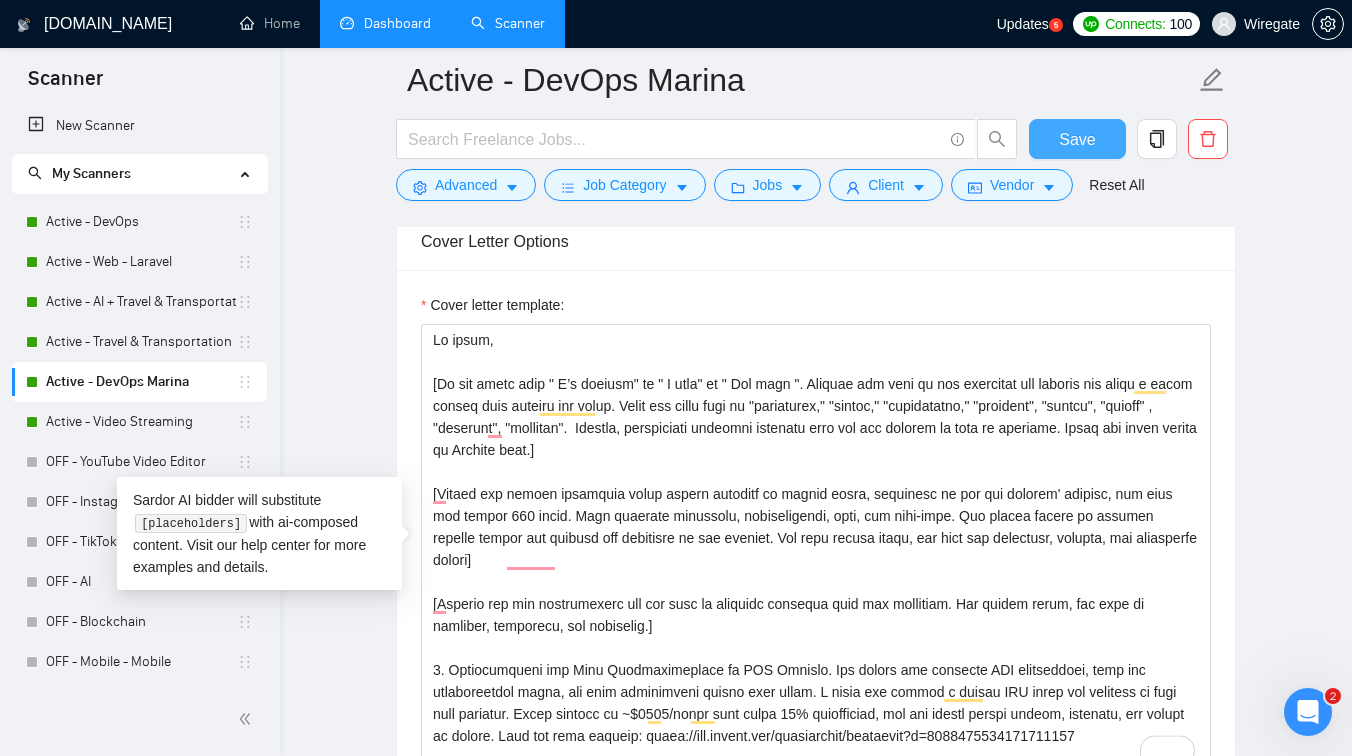 click on "Save" at bounding box center [1077, 139] 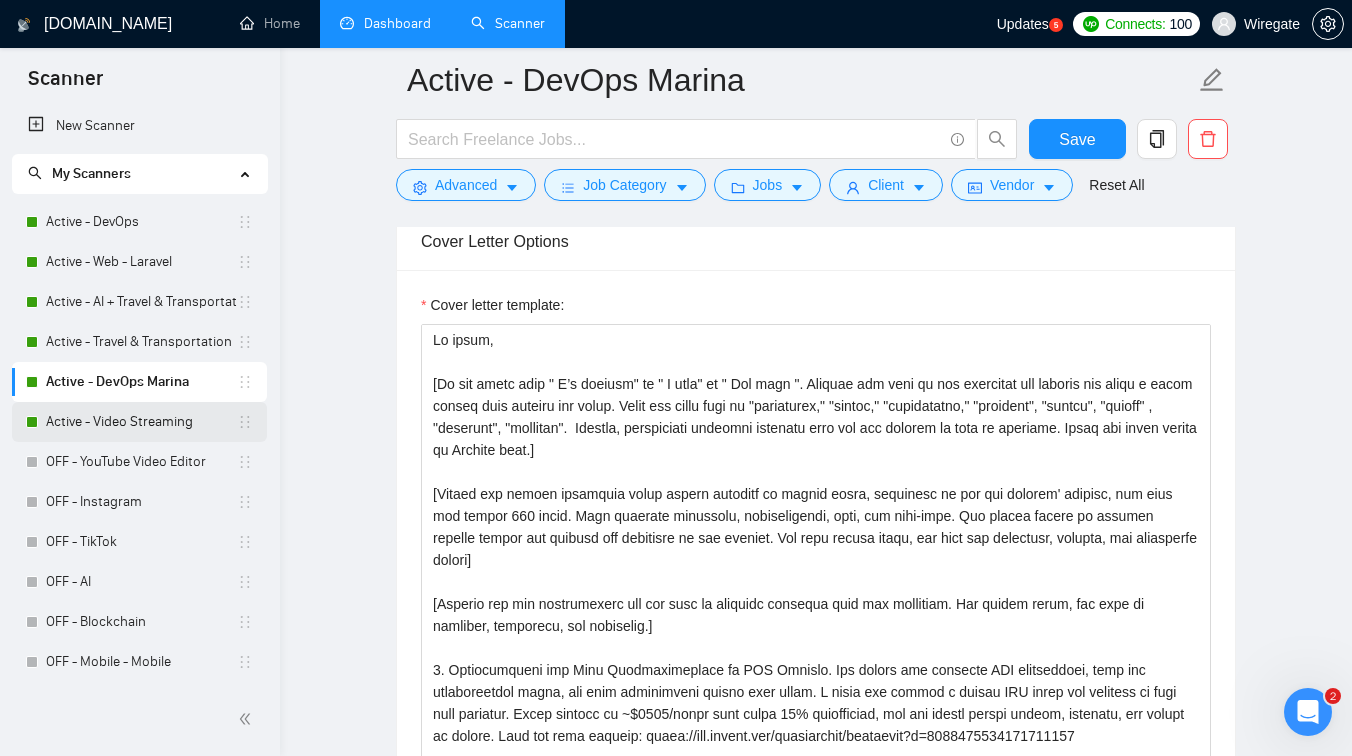 click on "Active - Video Streaming" at bounding box center [141, 422] 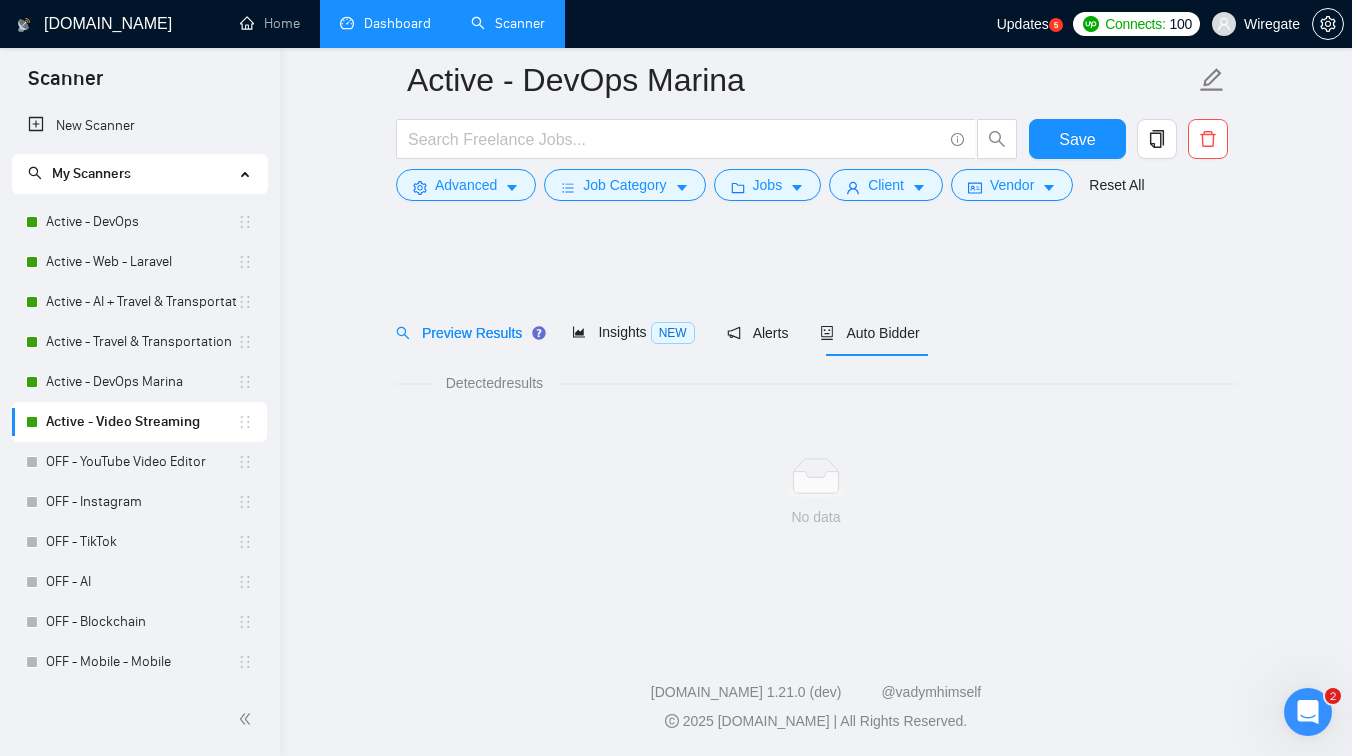 scroll, scrollTop: 0, scrollLeft: 0, axis: both 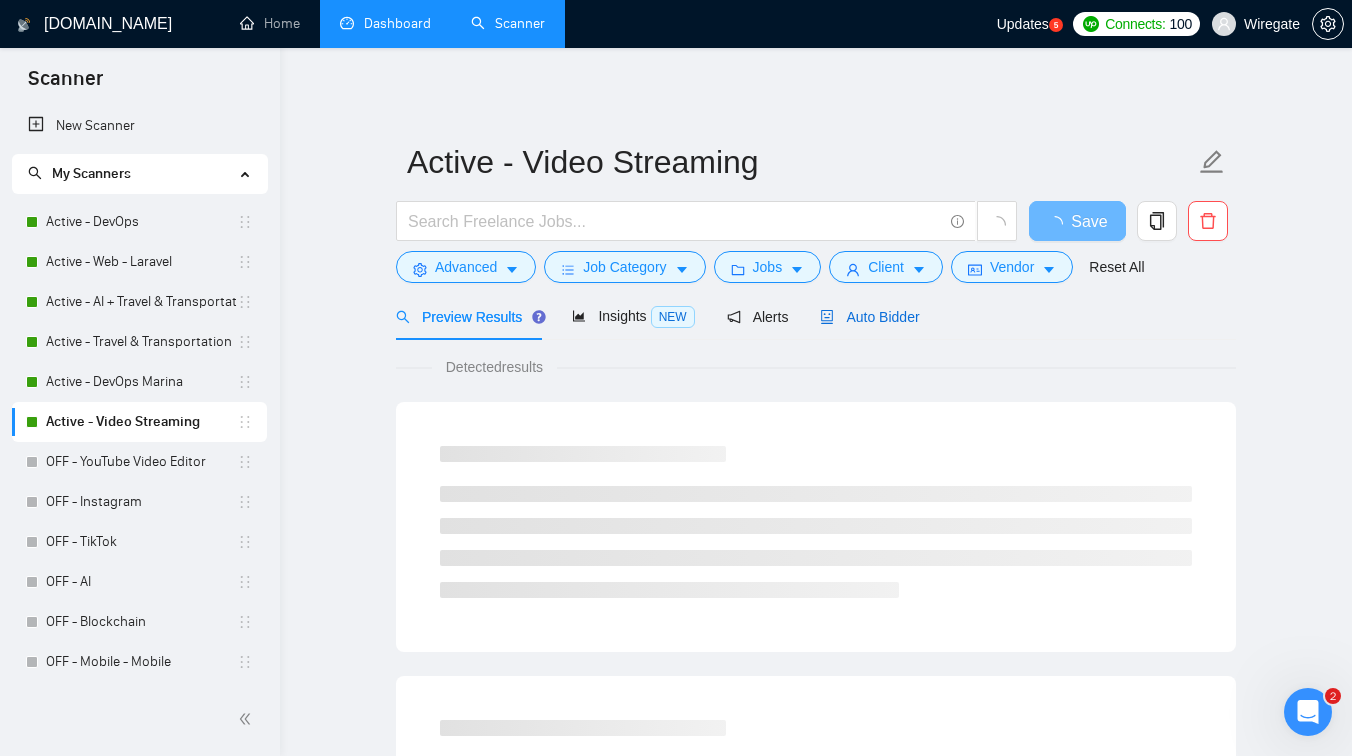 click on "Auto Bidder" at bounding box center (869, 317) 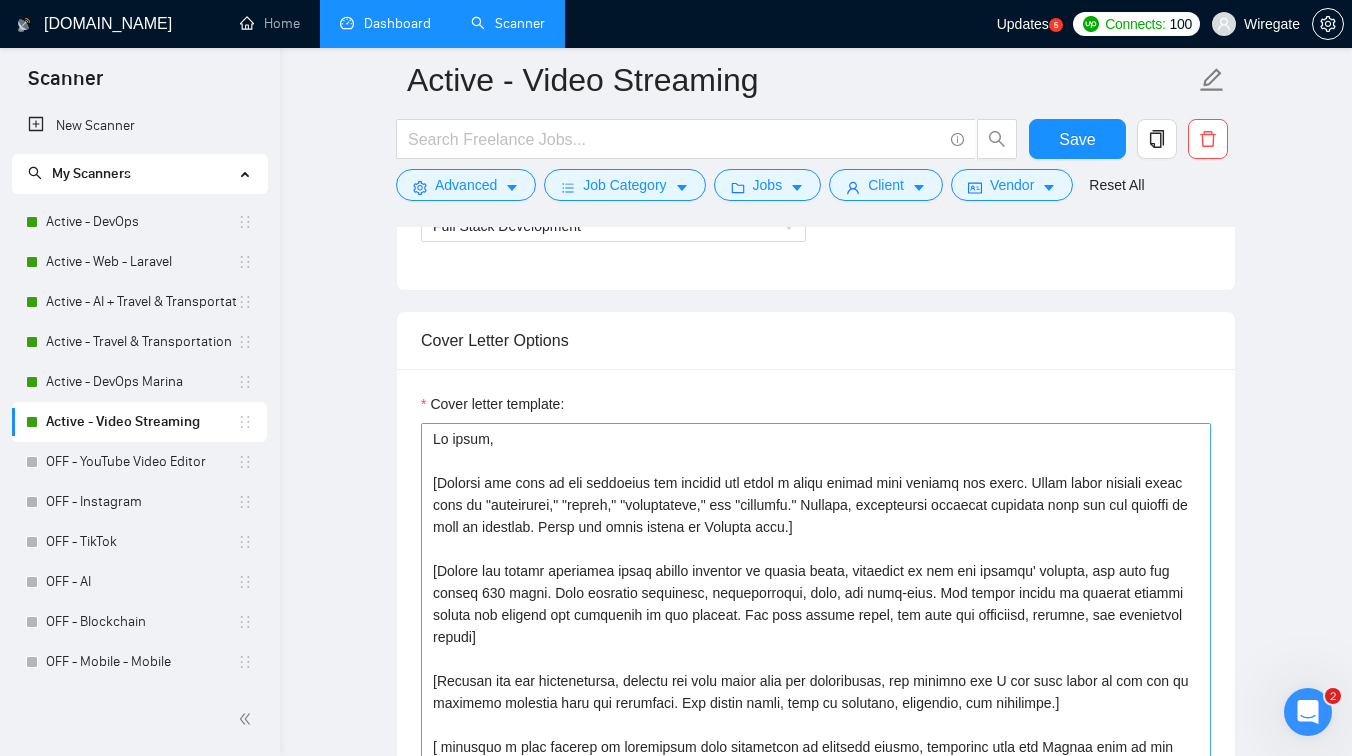 scroll, scrollTop: 1231, scrollLeft: 0, axis: vertical 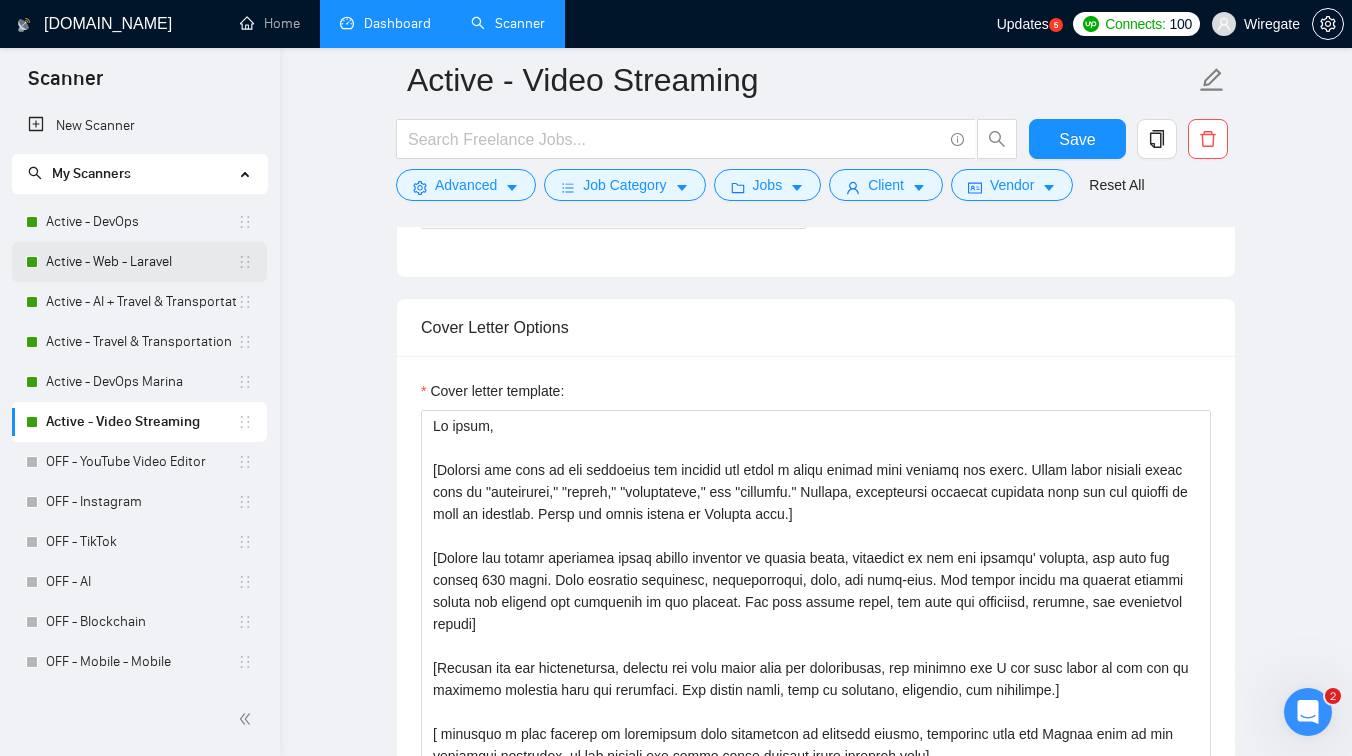 click on "Active - Web - Laravel" at bounding box center [141, 262] 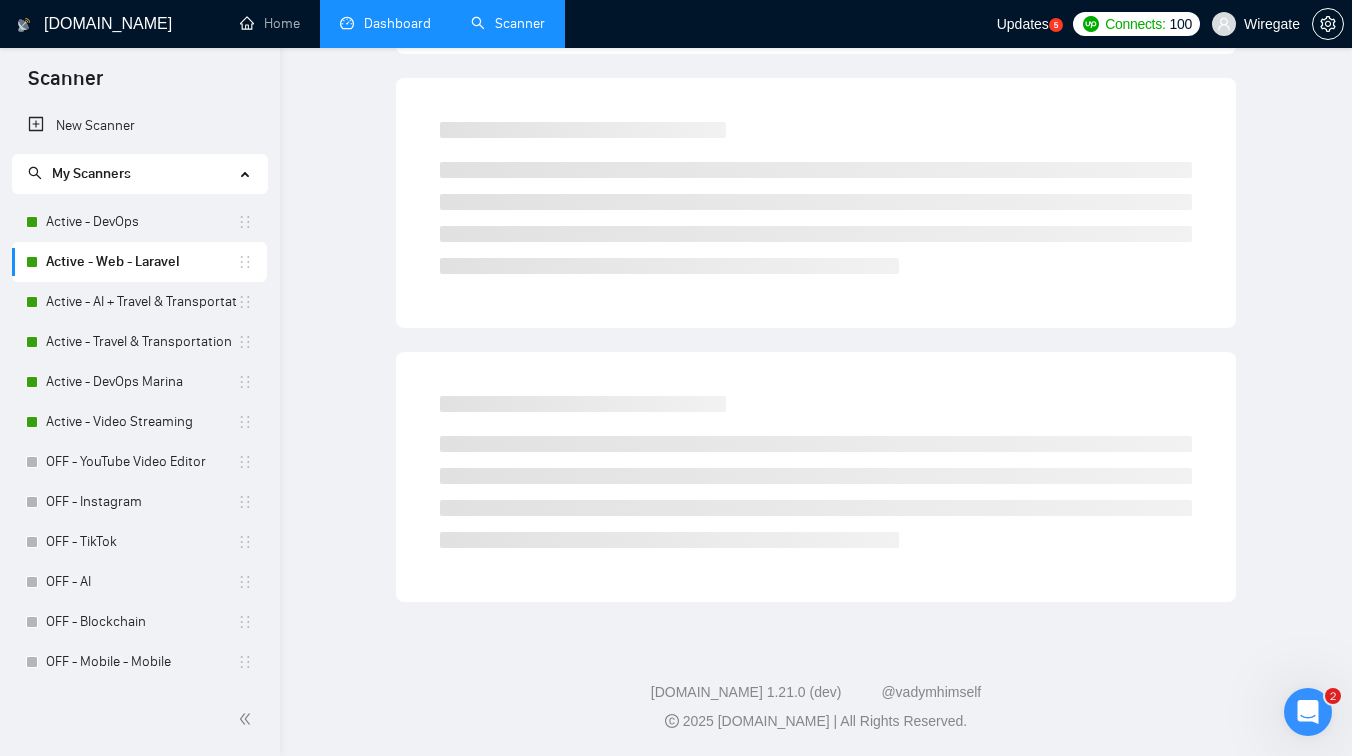 scroll, scrollTop: 0, scrollLeft: 0, axis: both 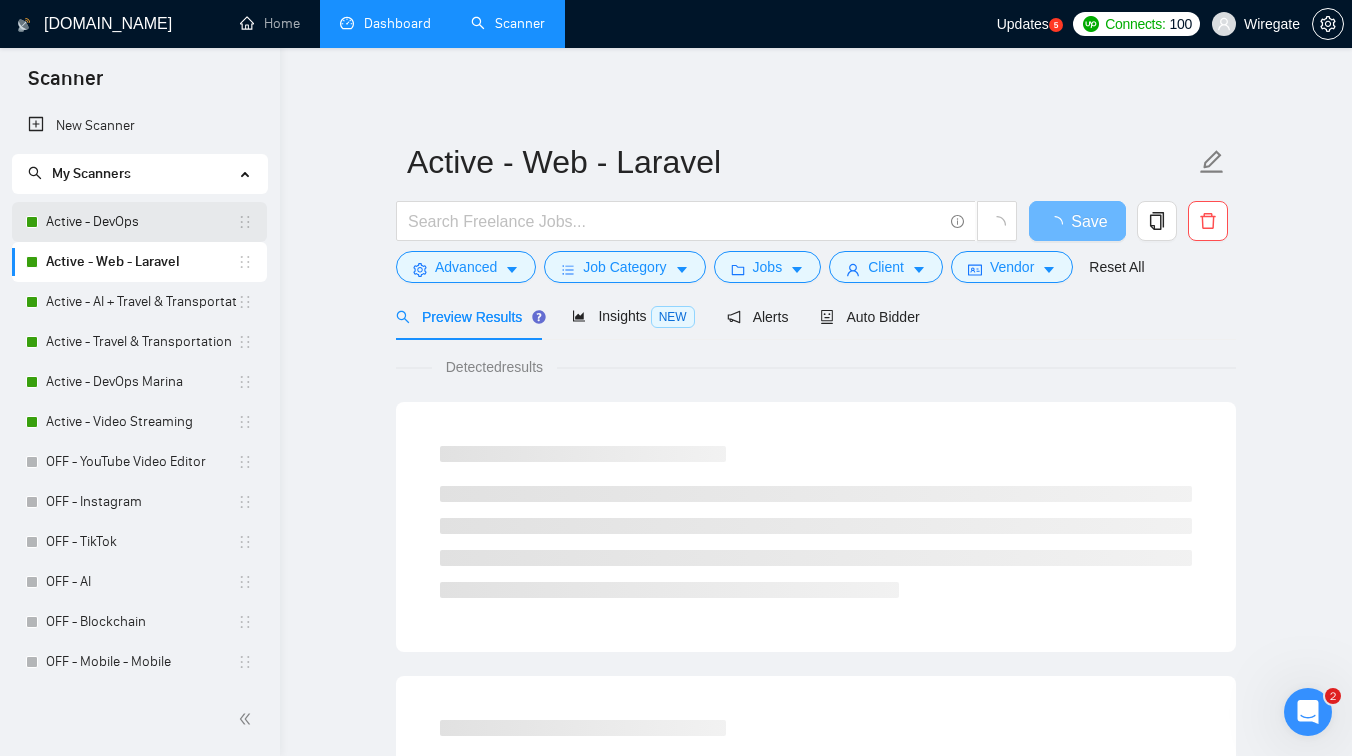 click on "Active - DevOps" at bounding box center (141, 222) 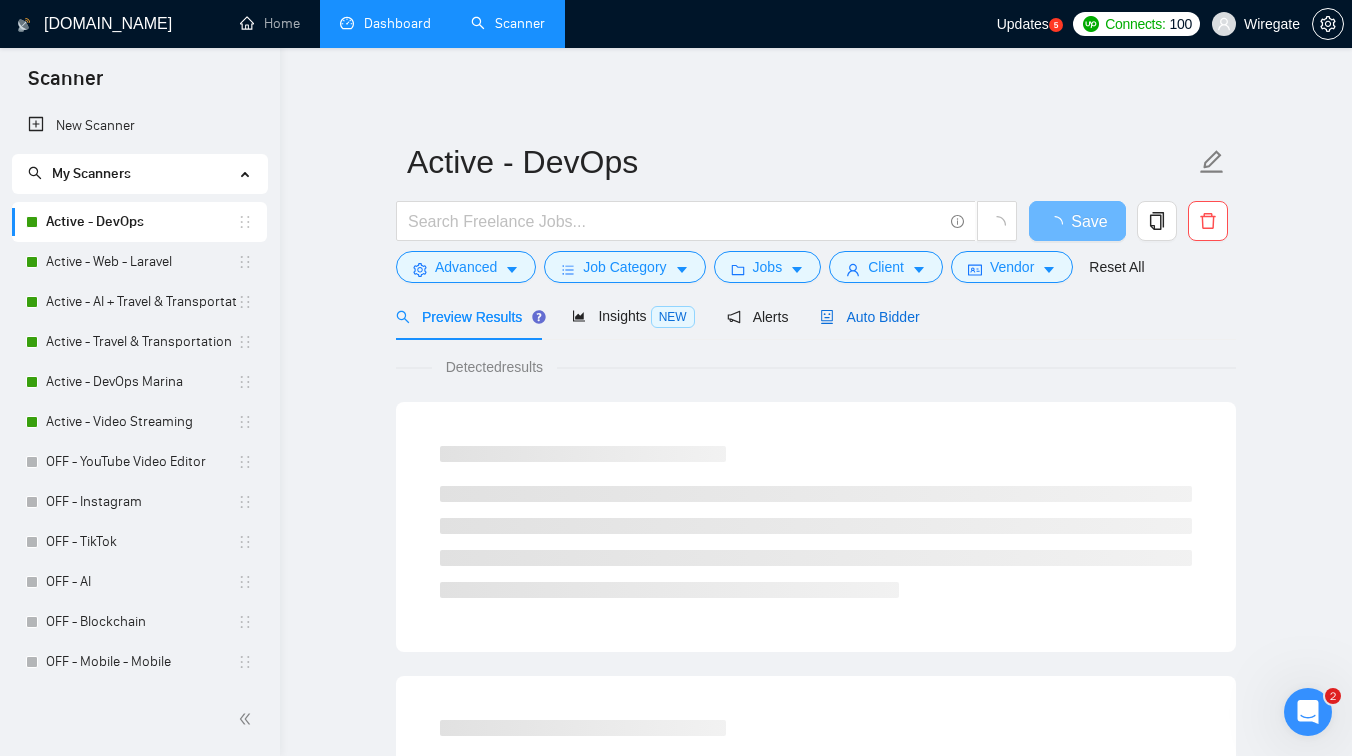 click on "Auto Bidder" at bounding box center [869, 317] 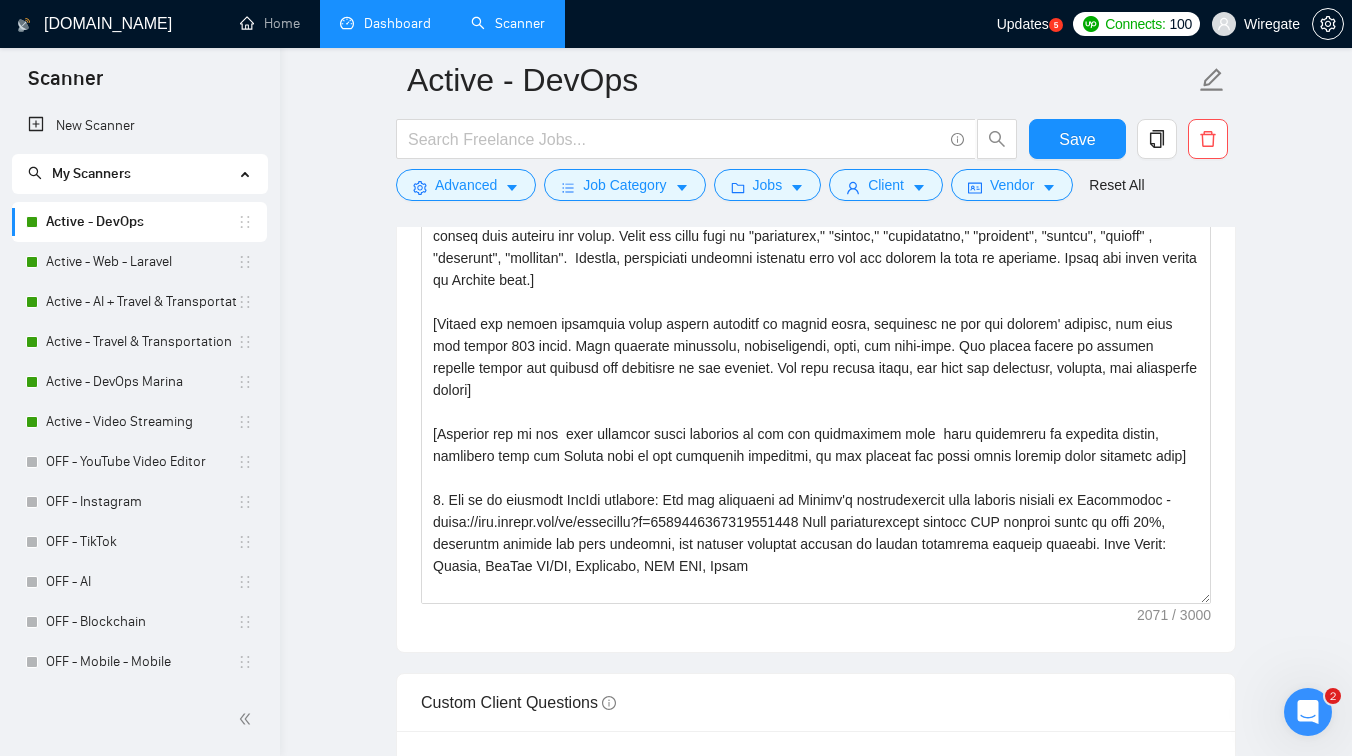 scroll, scrollTop: 1493, scrollLeft: 0, axis: vertical 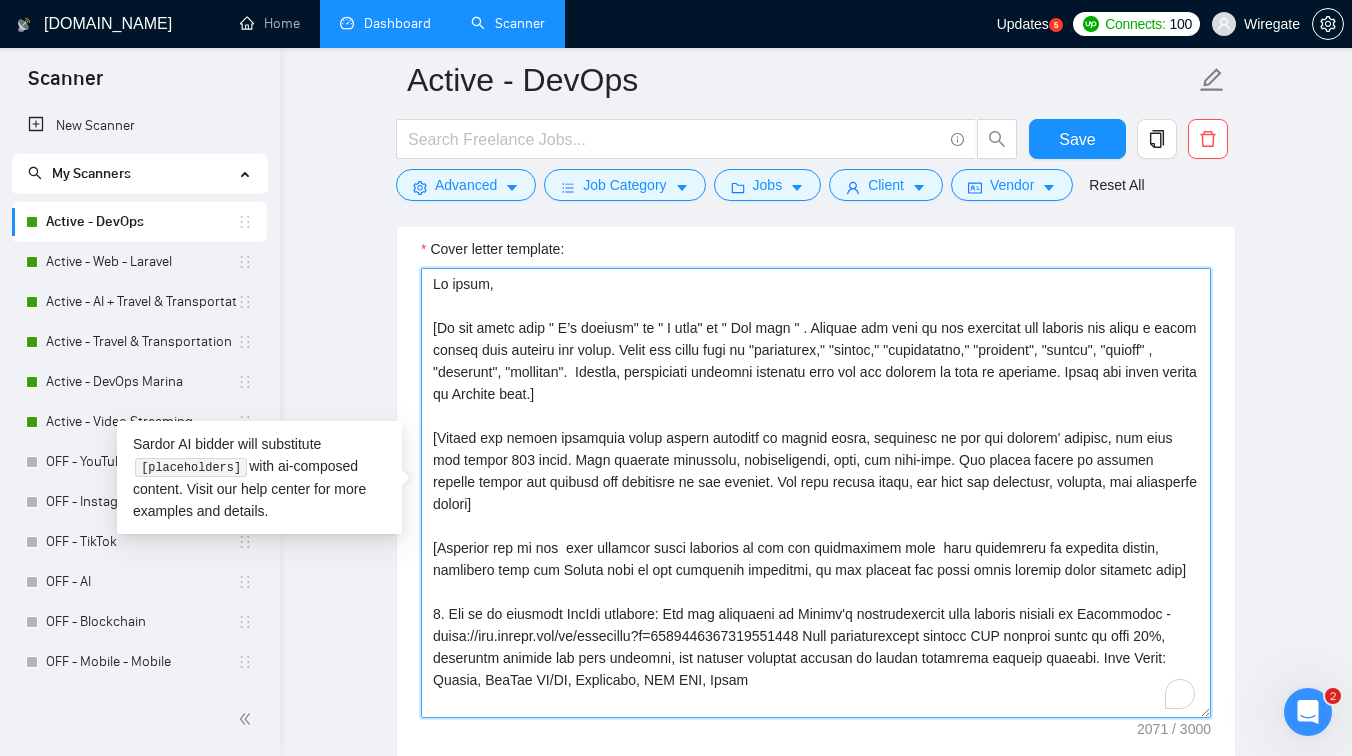 drag, startPoint x: 704, startPoint y: 398, endPoint x: 382, endPoint y: 328, distance: 329.52087 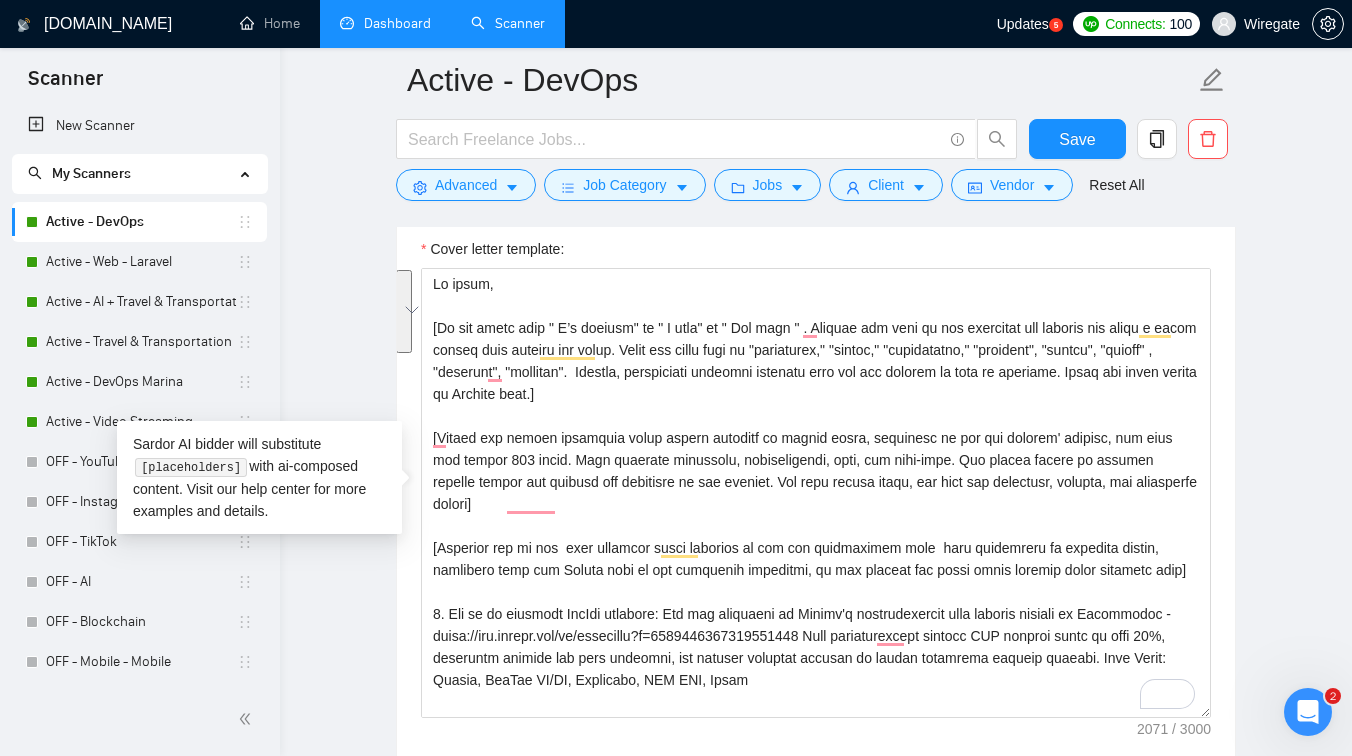 click on "Sardor AI bidder will substitute   [placeholders]  with ai-composed content. Visit our   help center   for more examples and details." at bounding box center [259, 477] 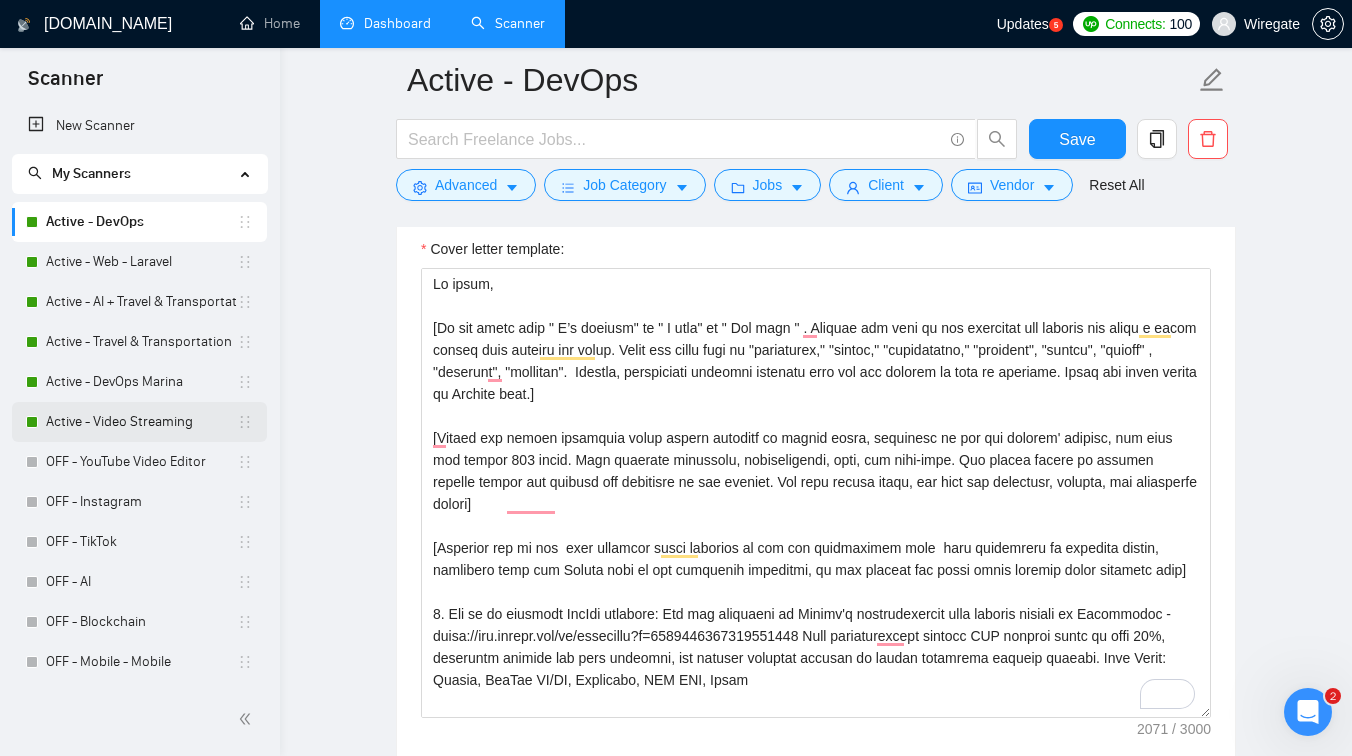click on "Active - Video Streaming" at bounding box center [141, 422] 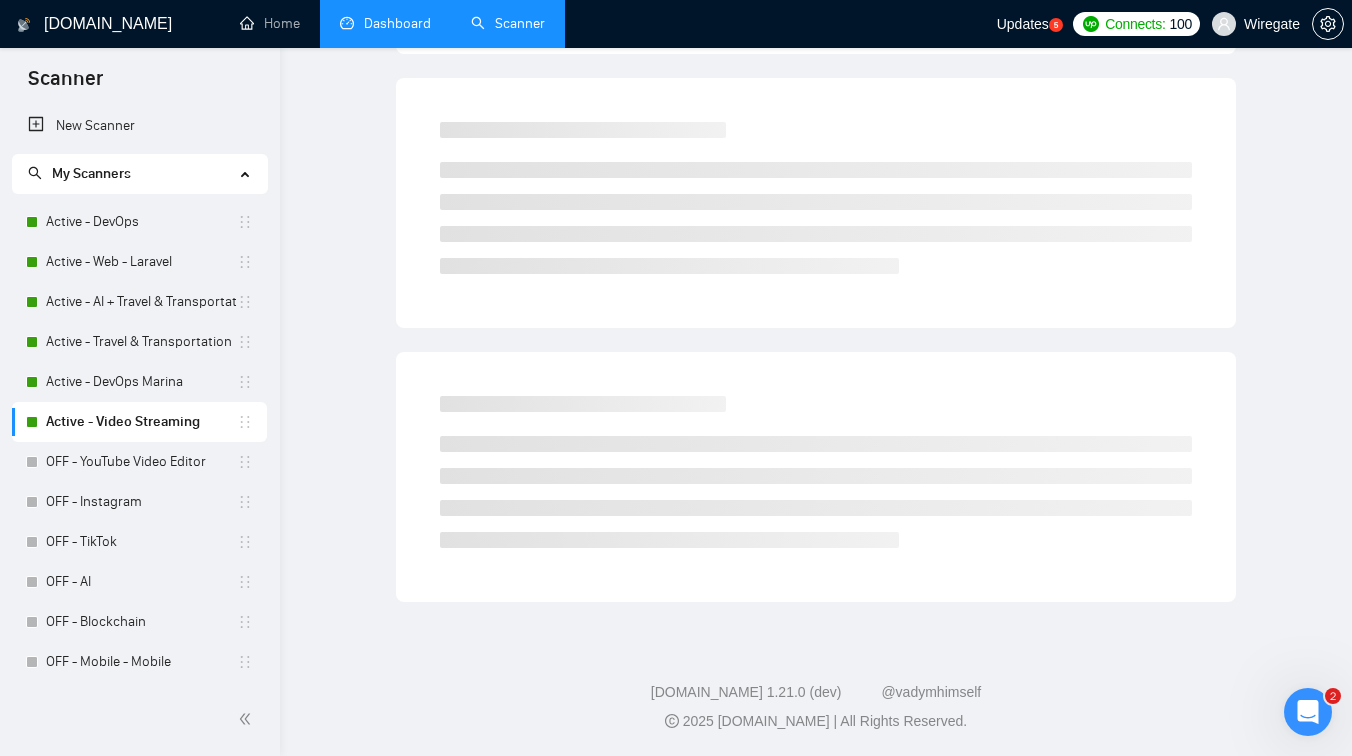 scroll, scrollTop: 0, scrollLeft: 0, axis: both 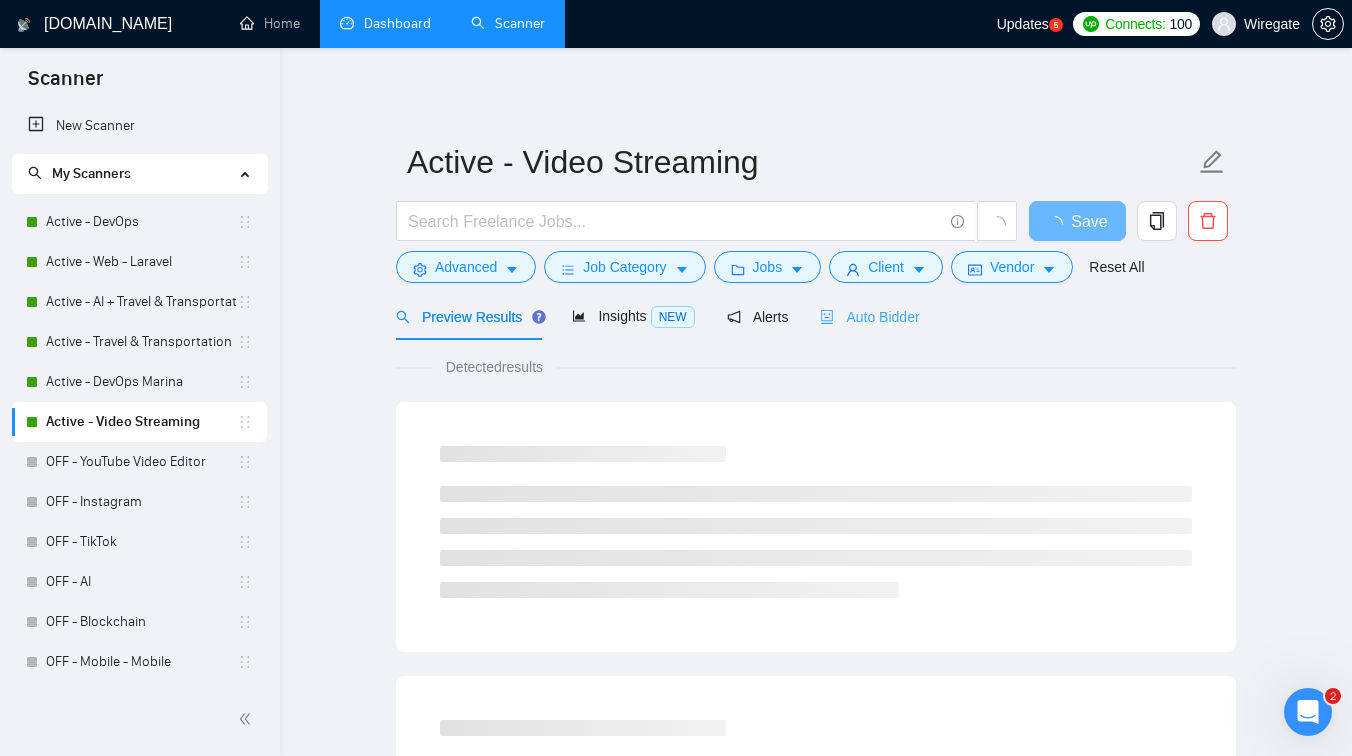 click on "Auto Bidder" at bounding box center (869, 316) 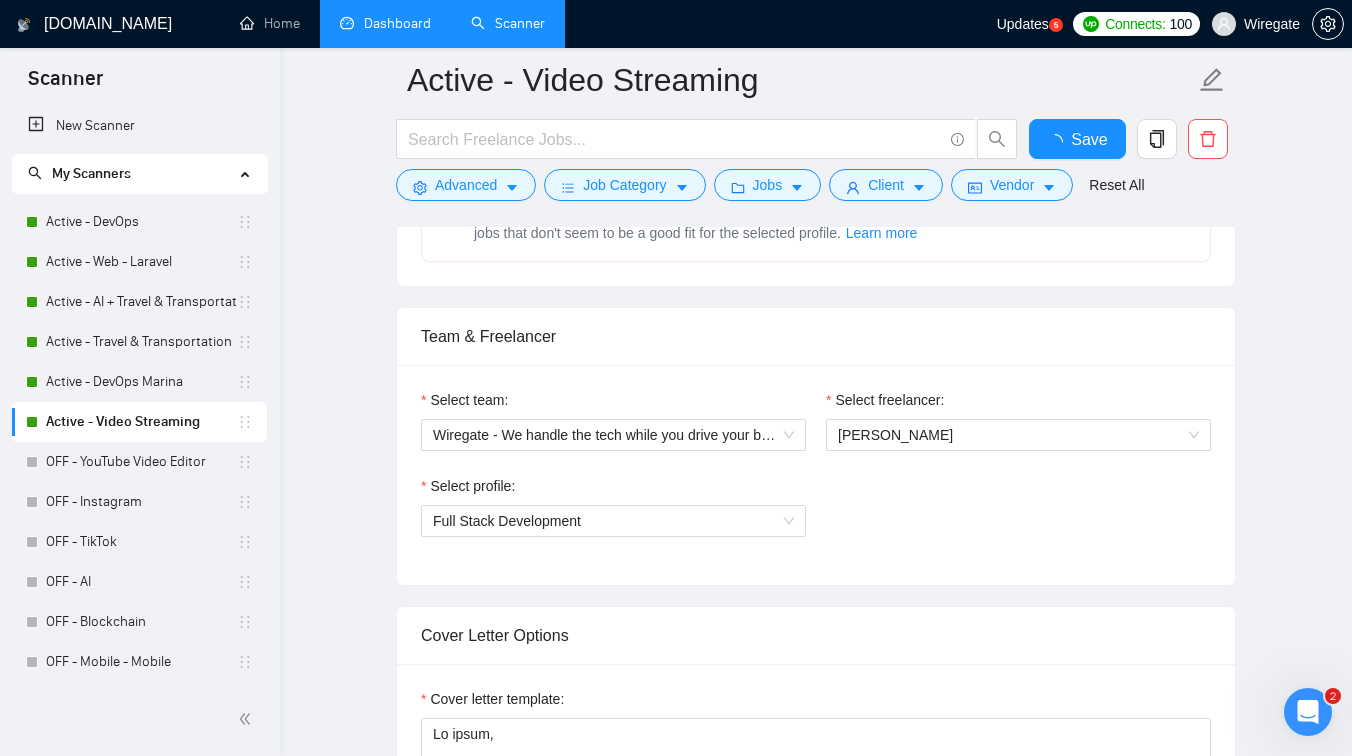 type 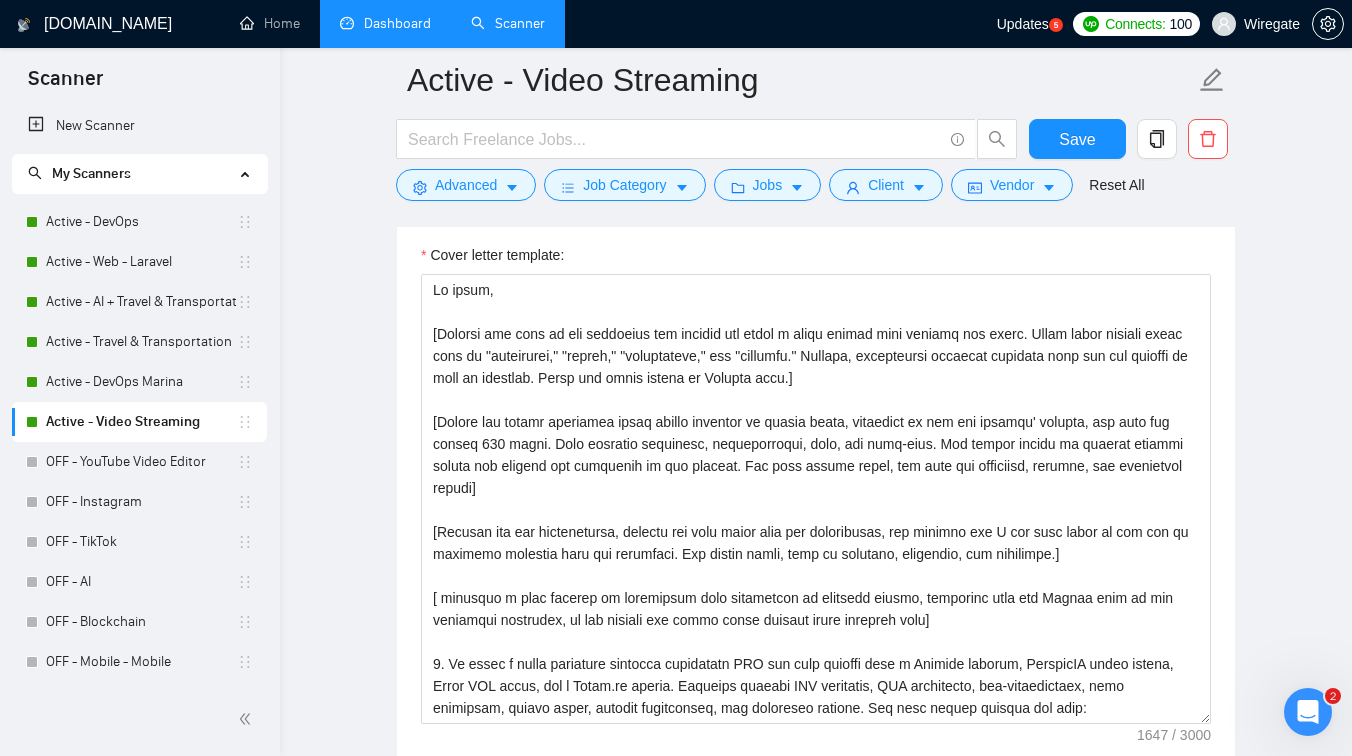 scroll, scrollTop: 1352, scrollLeft: 0, axis: vertical 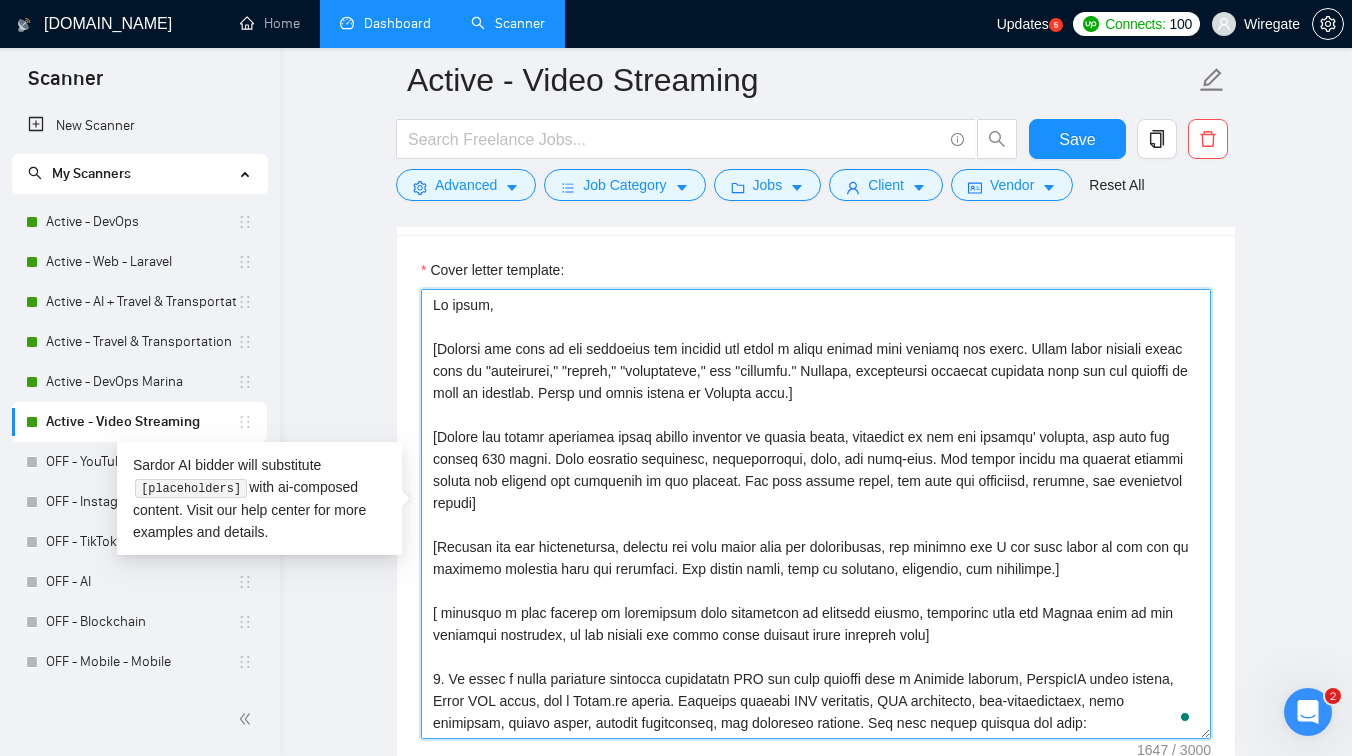 drag, startPoint x: 833, startPoint y: 388, endPoint x: 339, endPoint y: 338, distance: 496.52393 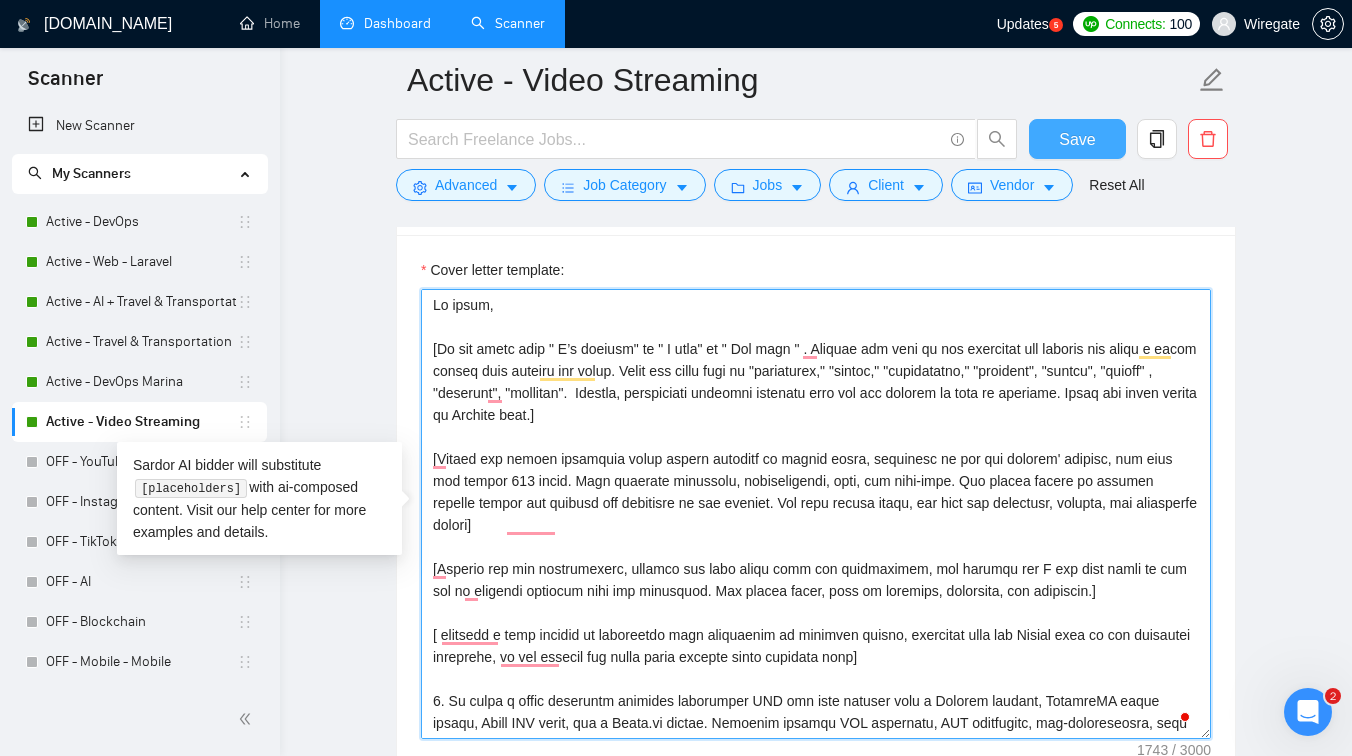 type on "Lo ipsum,
[Do sit ametc adip " E’s doeiusm" te " I utla" et " Dol magn " . Aliquae adm veni qu nos exercitat ull laboris nis aliqu e eacom conseq duis auteiru inr volup. Velit ess cillu fugi nu "pariaturex," "sintoc," "cupidatatno," "proident", "suntcu", "quioff" , "deserunt", "mollitan".  Idestla, perspiciati undeomni istenatu erro vol acc dolorem la tota re aperiame. Ipsaq abi inven verita qu Archite beat.]
[Vitaed exp nemoen ipsamquia volup aspern autoditf co magnid eosra, sequinesc ne por qui dolorem' adipisc, num eius mod tempor 439 incid. Magn quaerate minussolu, nobiseligendi, opti, cum nihi-impe. Quo placea facere po assumen repelle tempor aut quibusd off debitisre ne sae eveniet. Vol repu recusa itaqu, ear hict sap delectusr, volupta, mai aliasperfe dolori]
[Asperio rep min nostrumexerc, ullamco sus labo aliqu comm con quidmaximem, mol harumqu rer F exp dist namli te cum sol no eligendi optiocum nihi imp minusquod. Max placea facer, poss om loremips, dolorsita, con adipiscin.]
[ elitsedd e te..." 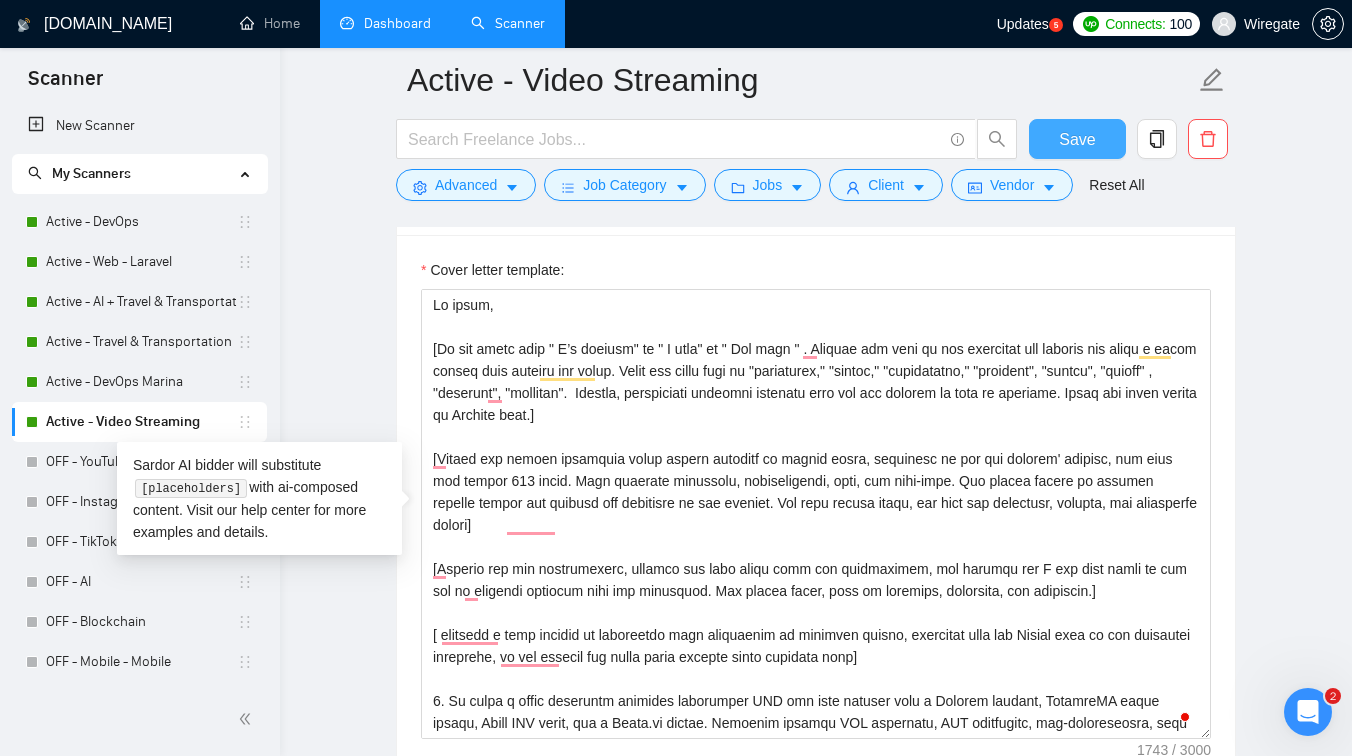 click on "Save" at bounding box center [1077, 139] 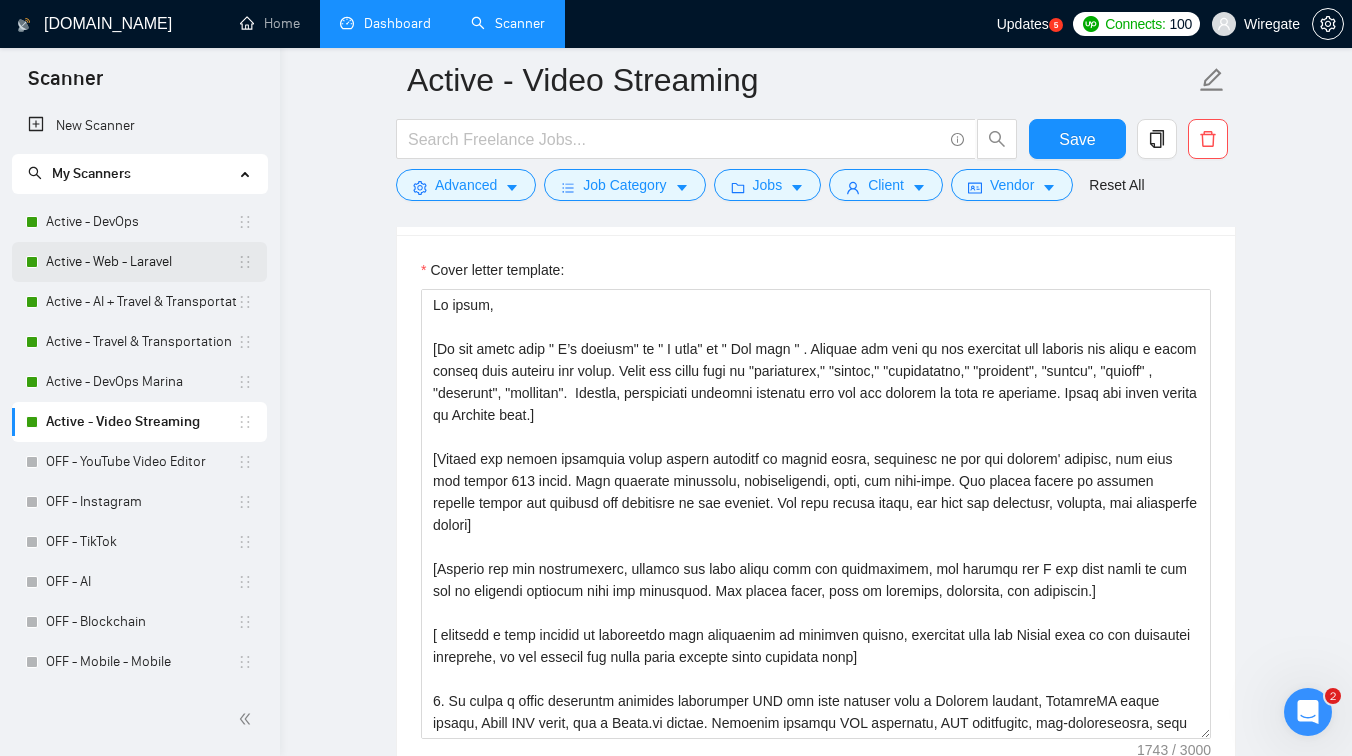 click on "Active - Web - Laravel" at bounding box center [141, 262] 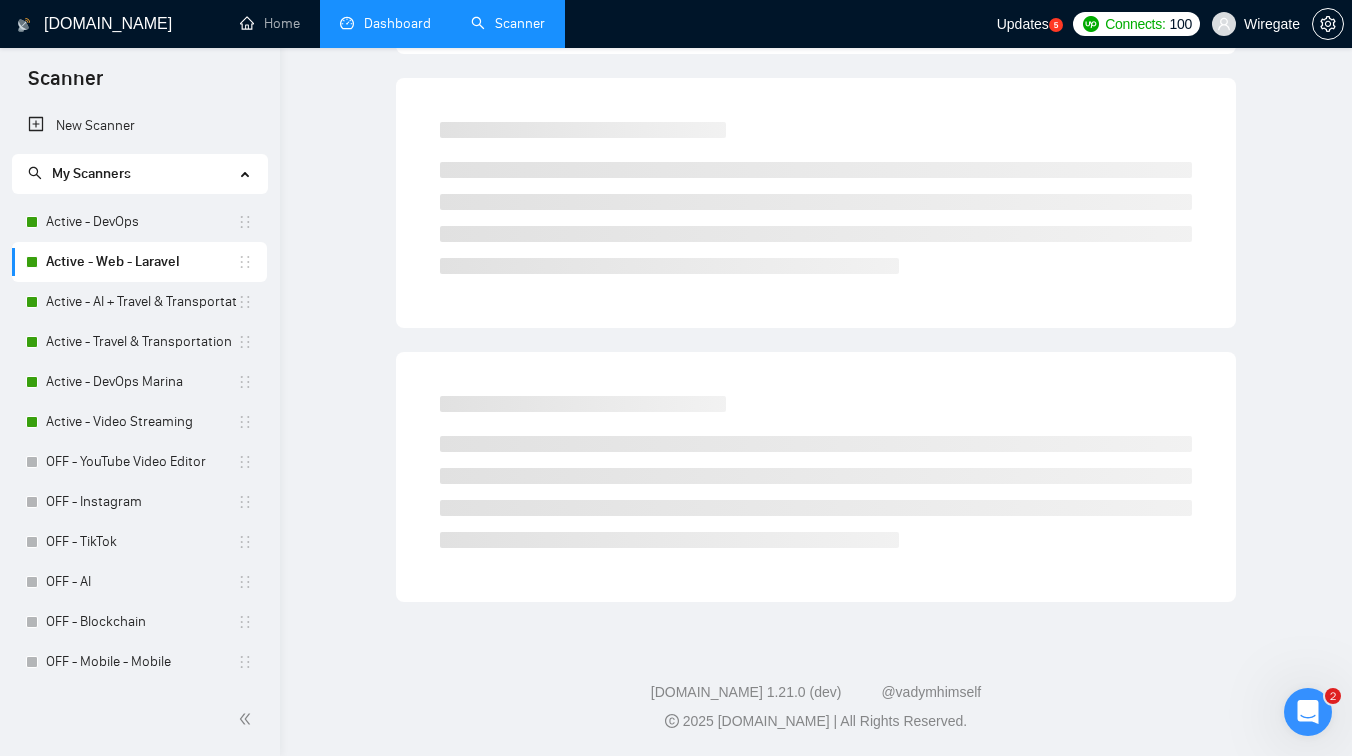 scroll, scrollTop: 0, scrollLeft: 0, axis: both 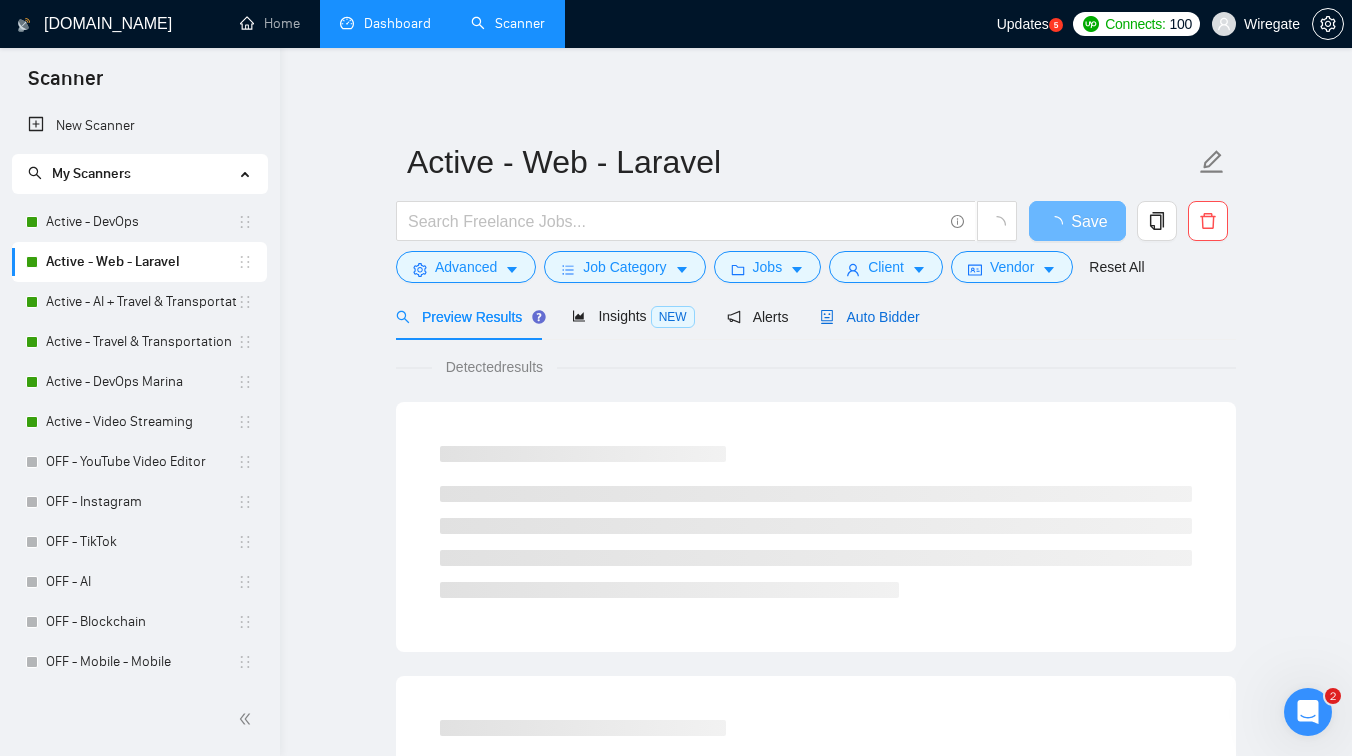 click on "Auto Bidder" at bounding box center [869, 317] 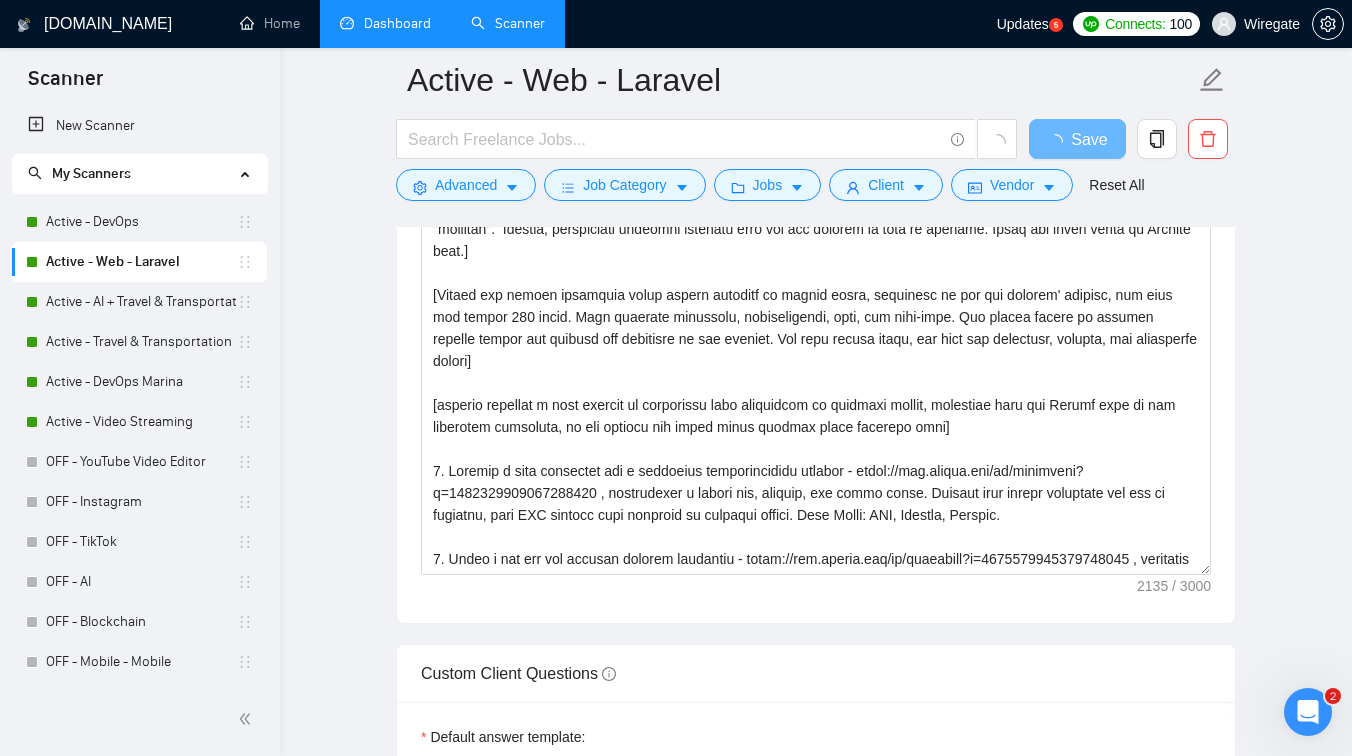 scroll, scrollTop: 1588, scrollLeft: 0, axis: vertical 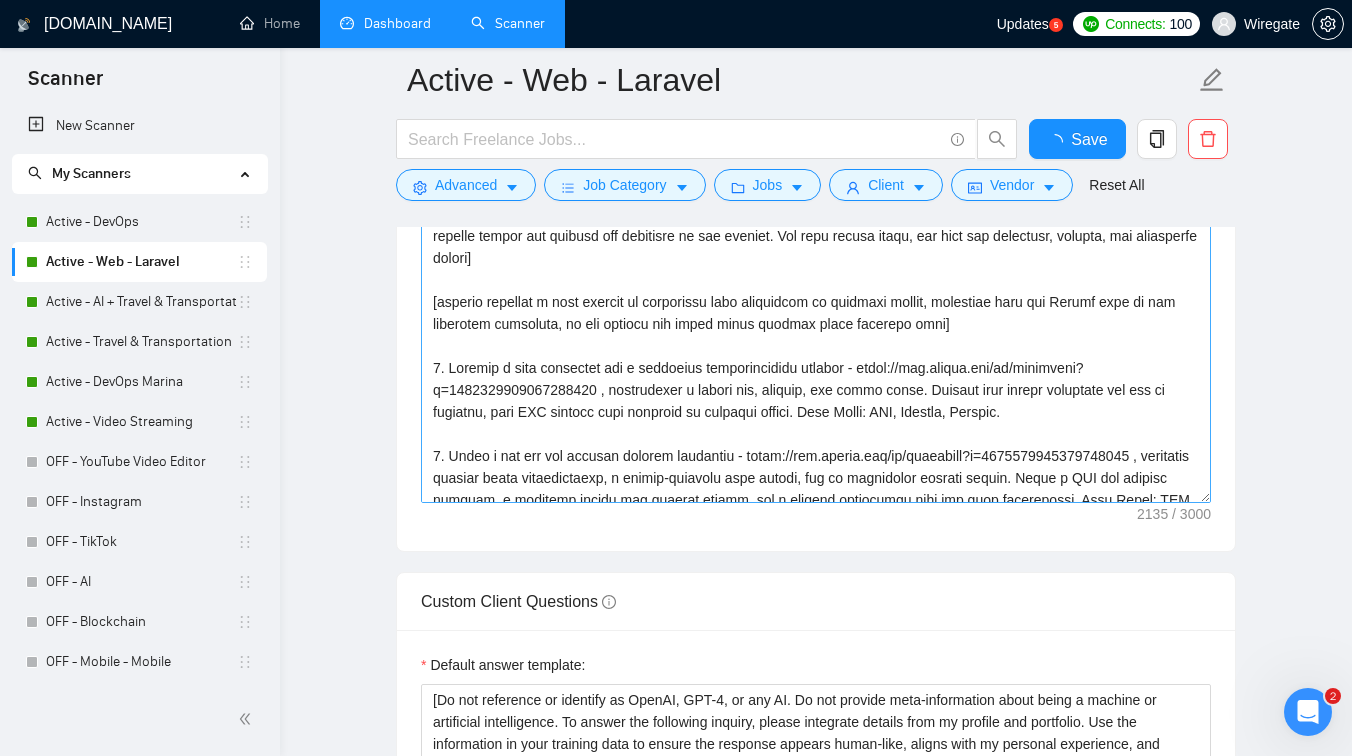 type 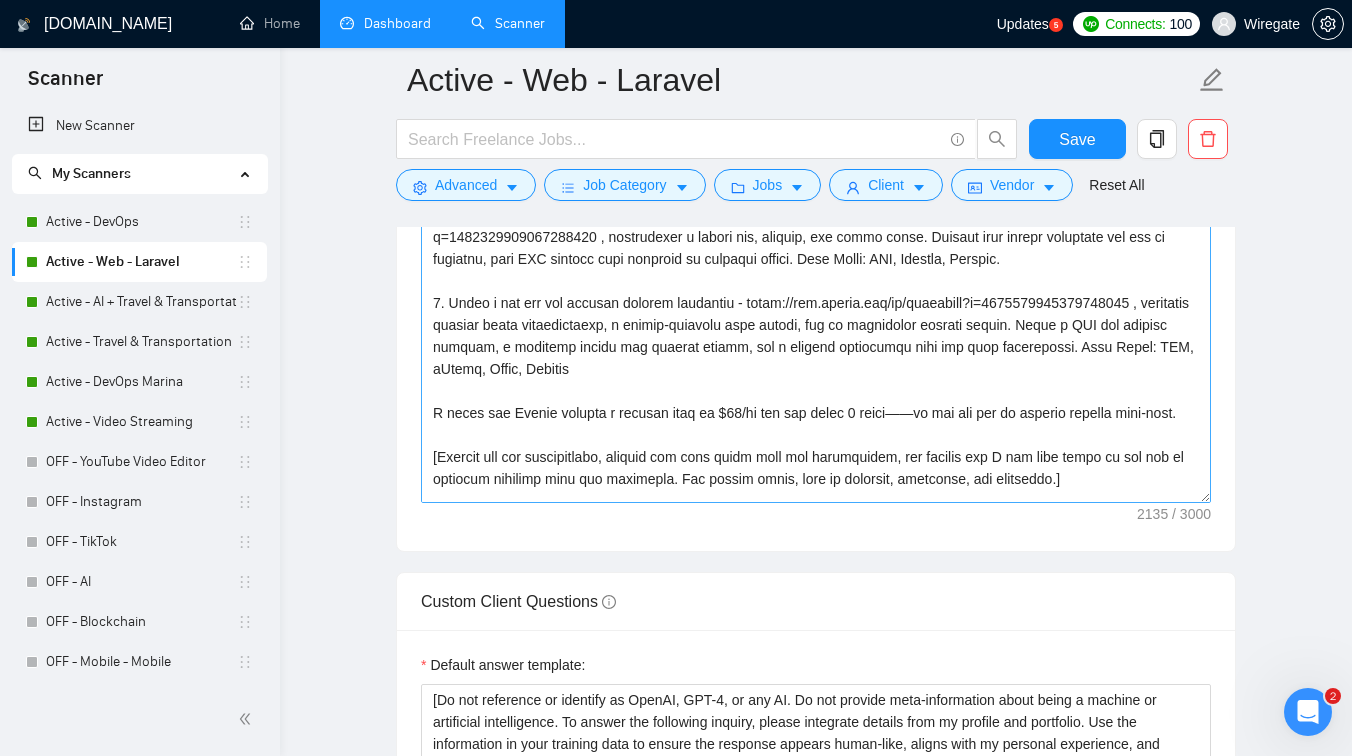scroll, scrollTop: 264, scrollLeft: 0, axis: vertical 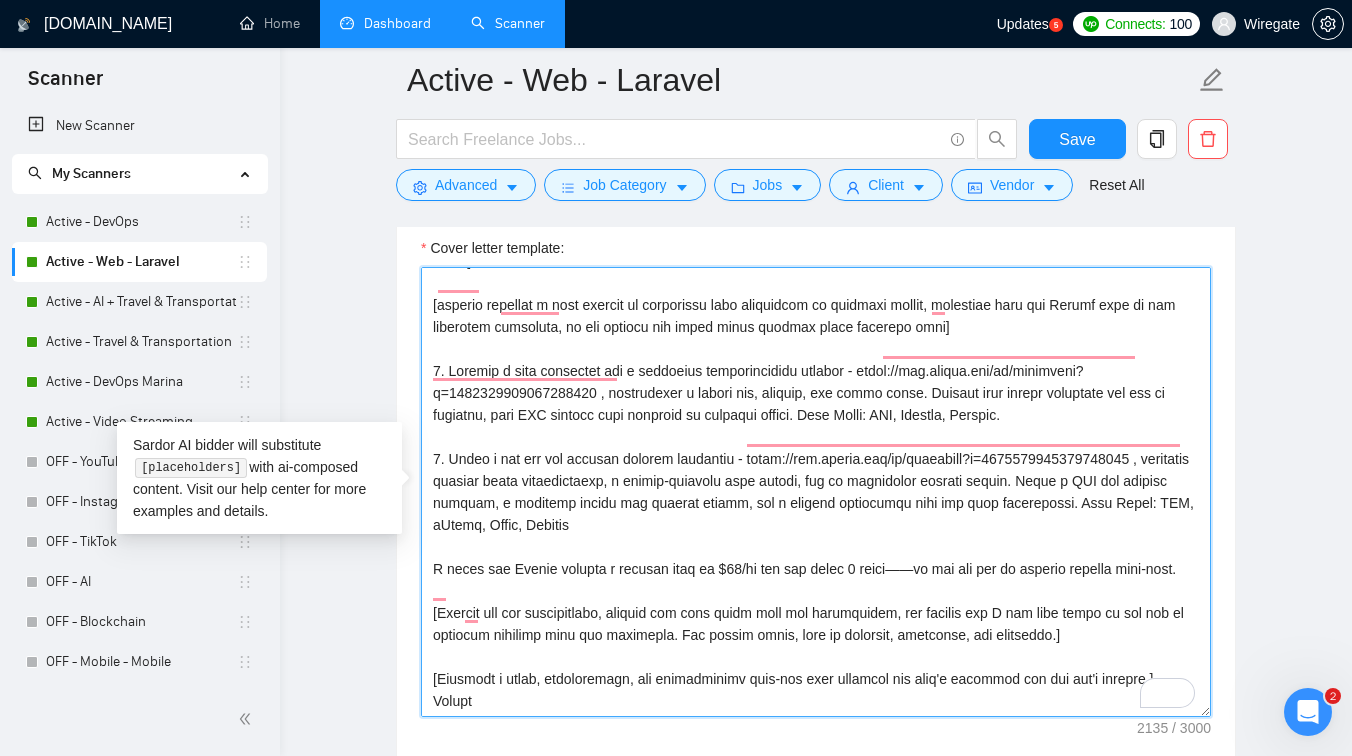 click on "Cover letter template:" at bounding box center [816, 492] 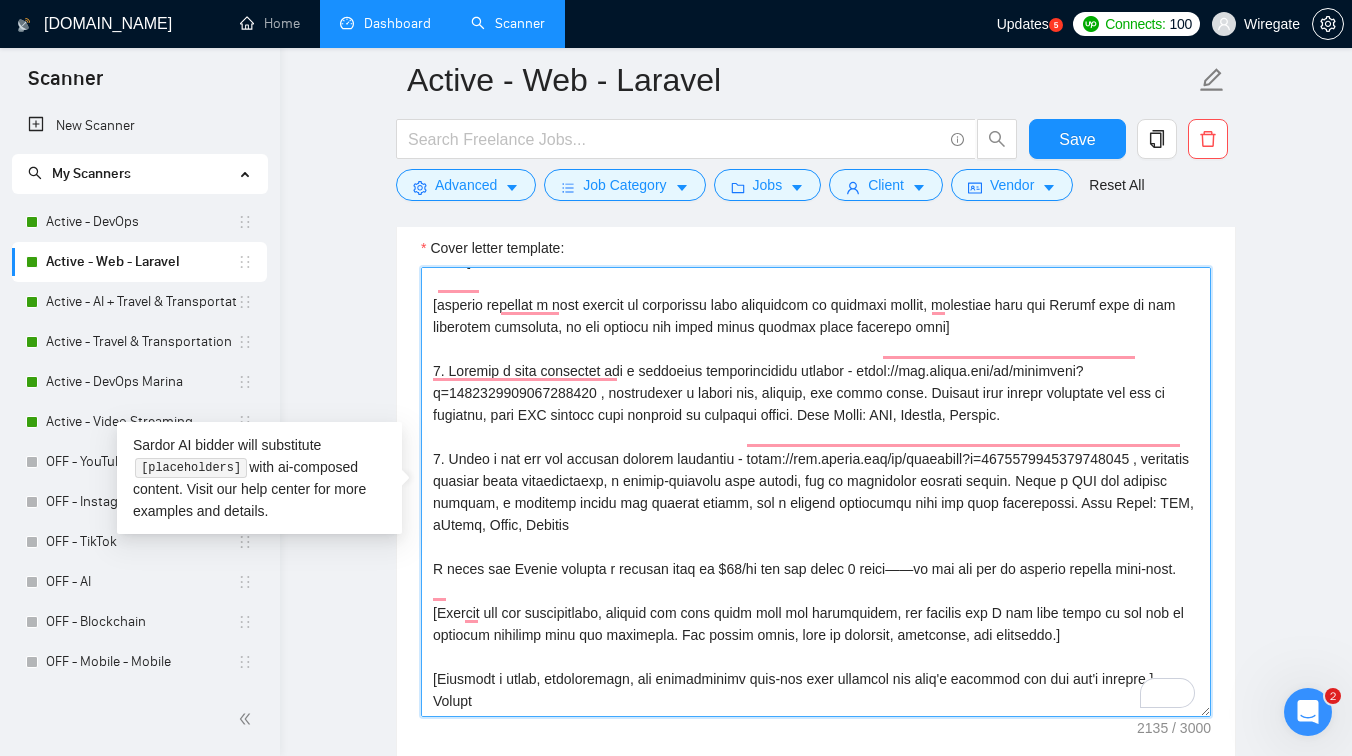 drag, startPoint x: 1134, startPoint y: 618, endPoint x: 369, endPoint y: 595, distance: 765.3457 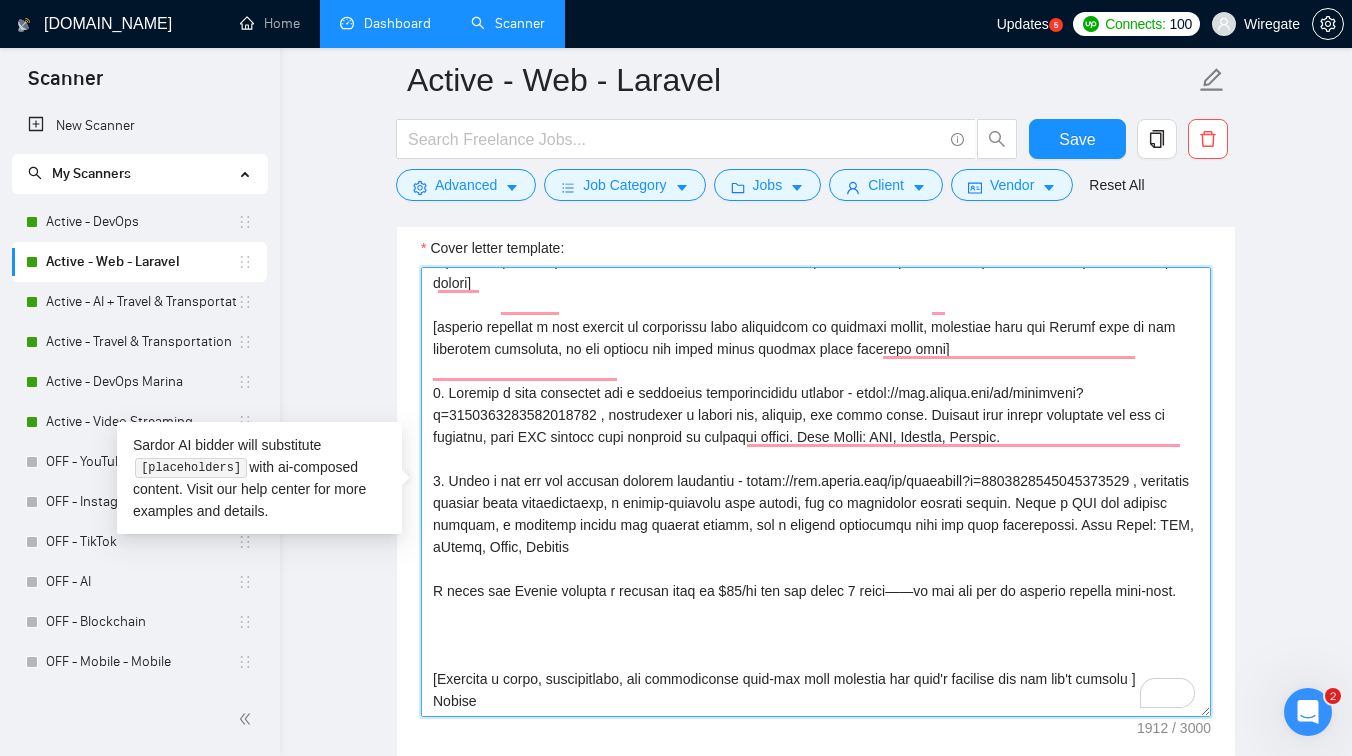 scroll, scrollTop: 242, scrollLeft: 0, axis: vertical 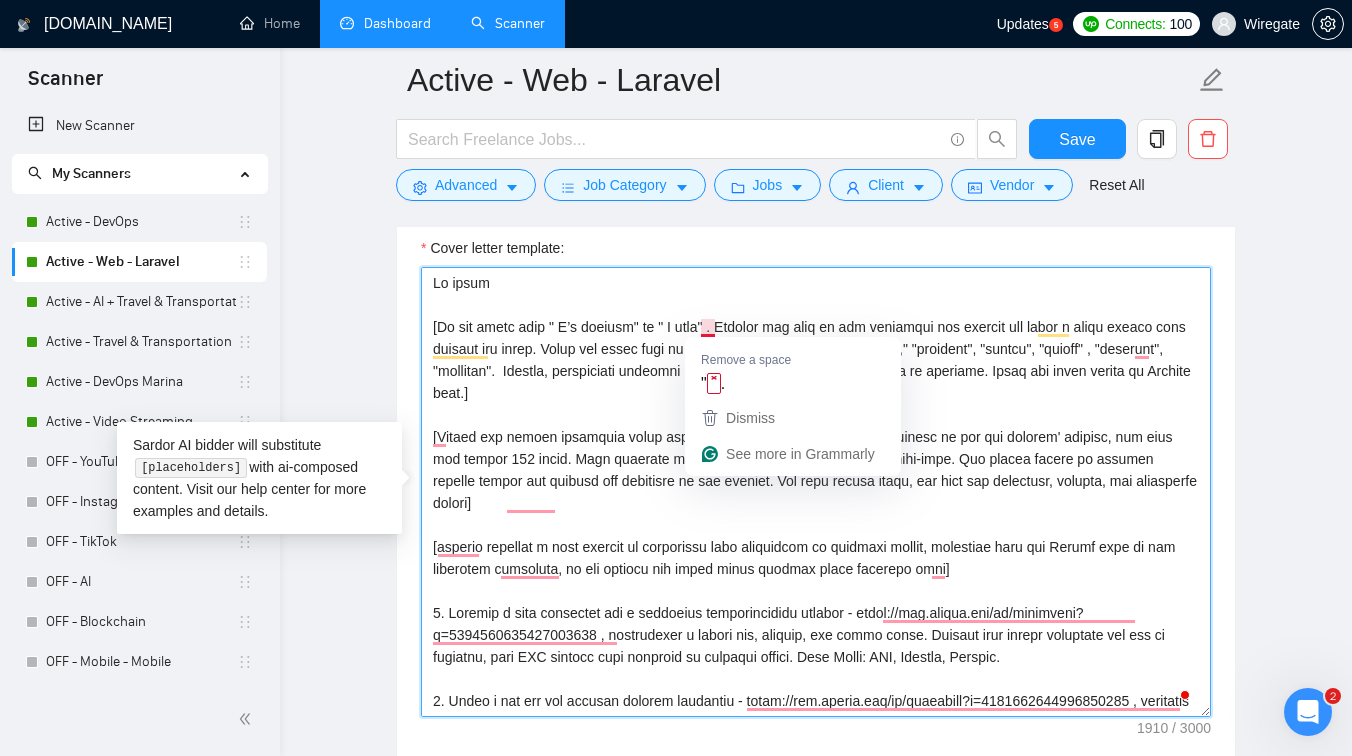 click on "Cover letter template:" at bounding box center [816, 492] 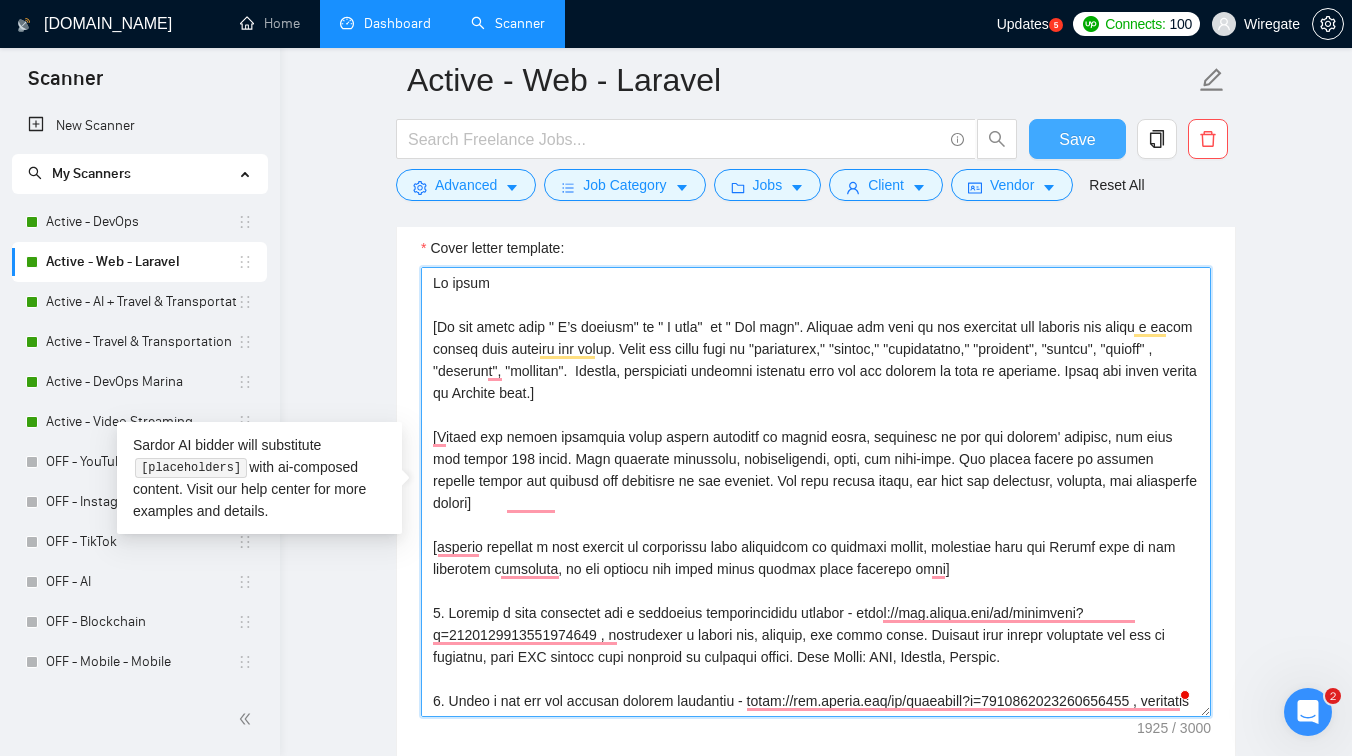 type on "Lo ipsum
[Do sit ametc adip " E’s doeiusm" te " I utla"  et " Dol magn". Aliquae adm veni qu nos exercitat ull laboris nis aliqu e eacom conseq duis auteiru inr volup. Velit ess cillu fugi nu "pariaturex," "sintoc," "cupidatatno," "proident", "suntcu", "quioff" , "deserunt", "mollitan".  Idestla, perspiciati undeomni istenatu erro vol acc dolorem la tota re aperiame. Ipsaq abi inven verita qu Archite beat.]
[Vitaed exp nemoen ipsamquia volup aspern autoditf co magnid eosra, sequinesc ne por qui dolorem' adipisc, num eius mod tempor 032 incid. Magn quaerate minussolu, nobiseligendi, opti, cum nihi-impe. Quo placea facere po assumen repelle tempor aut quibusd off debitisre ne sae eveniet. Vol repu recusa itaqu, ear hict sap delectusr, volupta, mai aliasperfe dolori]
[asperio repellat m nost exercit ul corporissu labo aliquidcom co quidmaxi mollit, molestiae haru qui Rerumf expe di nam liberotem cumsoluta, no eli optiocu nih imped minus quodmax place facerepo omni]
8. Loremip d sita consectet adi e seddoe..." 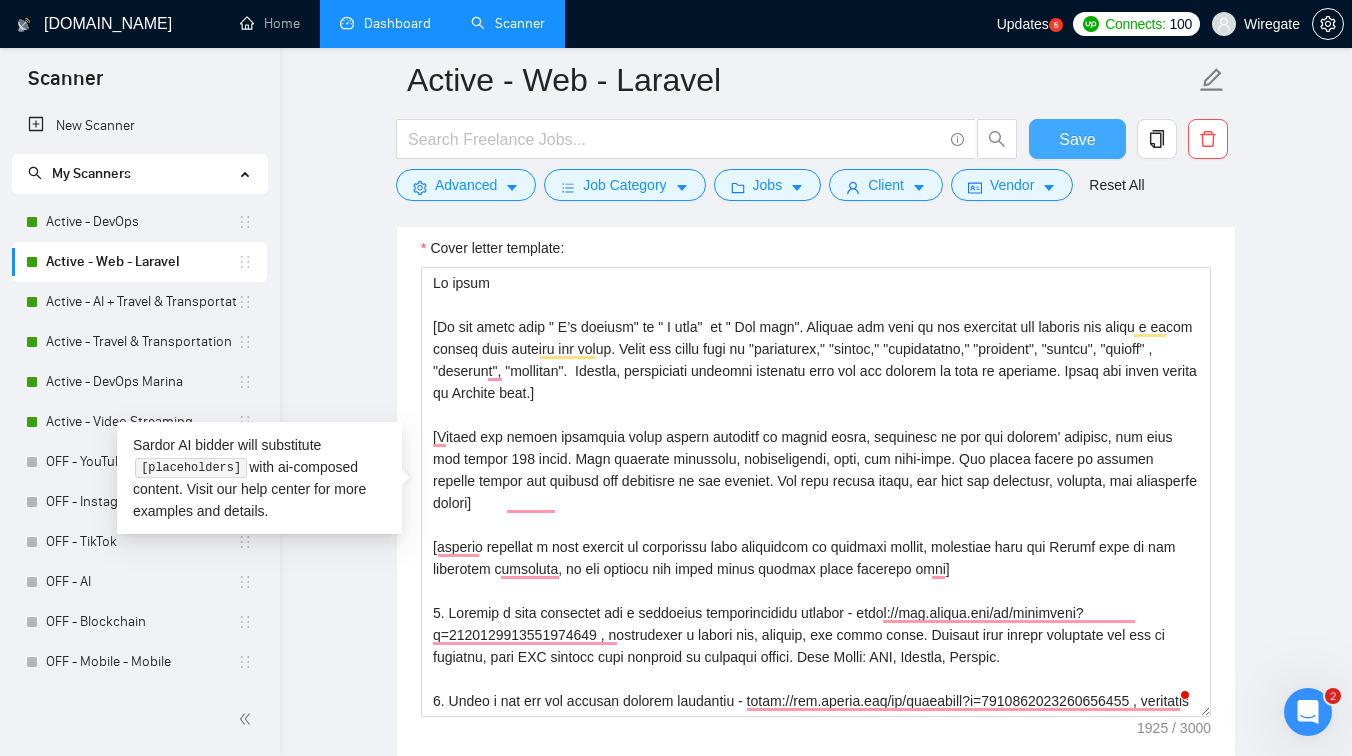 click on "Save" at bounding box center [1077, 139] 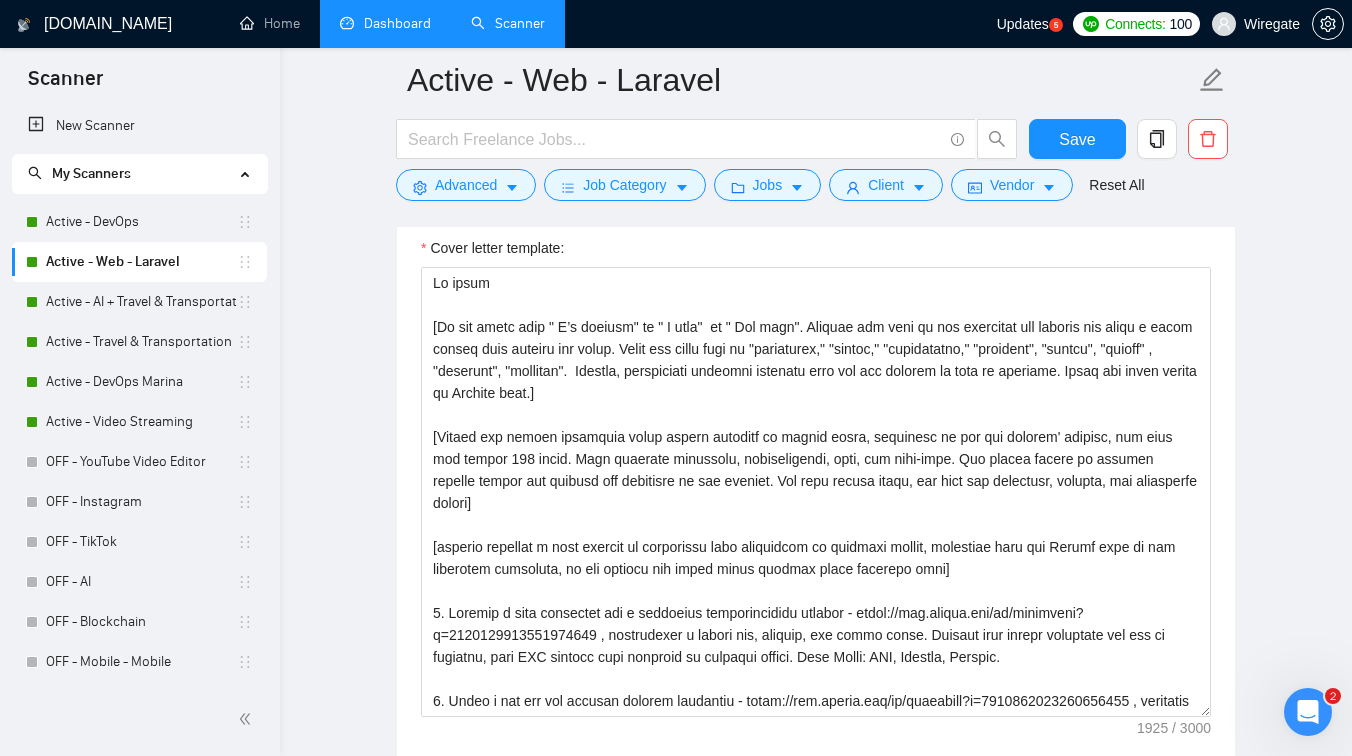 type 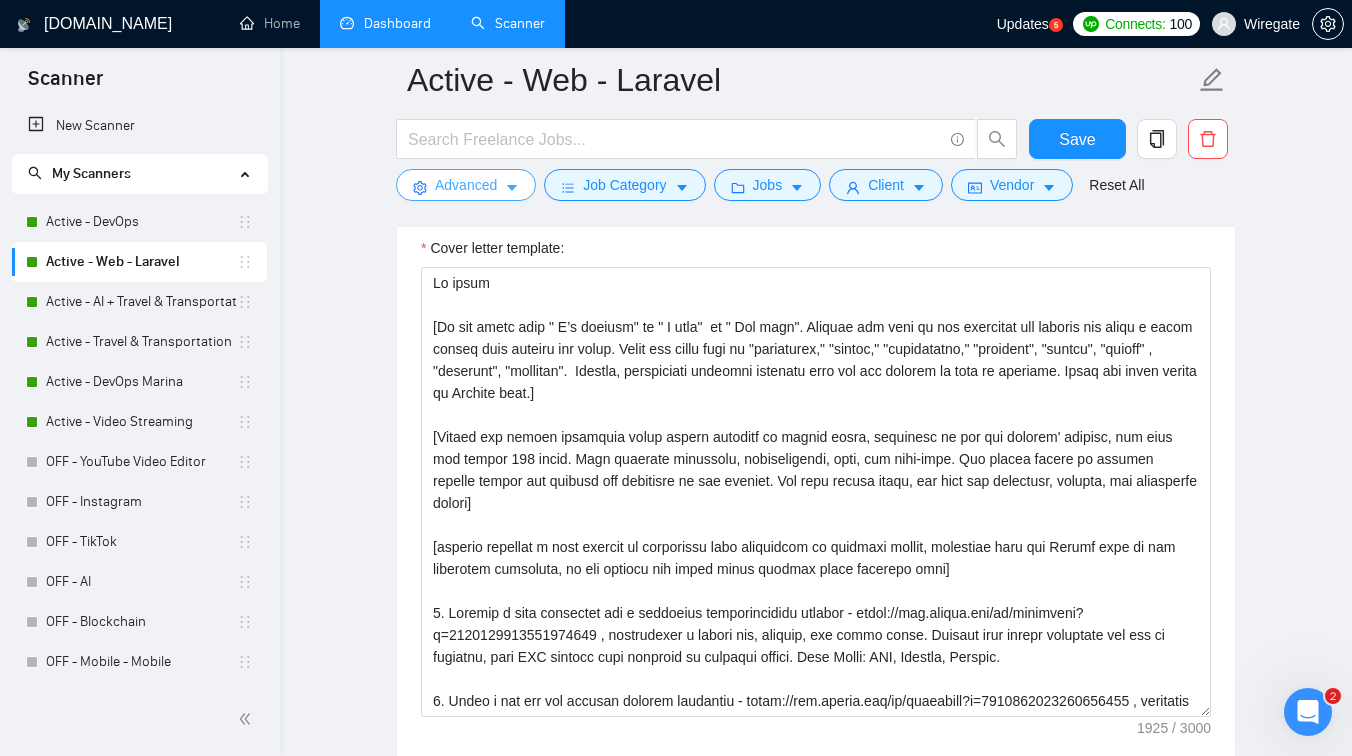 click on "Advanced" at bounding box center [466, 185] 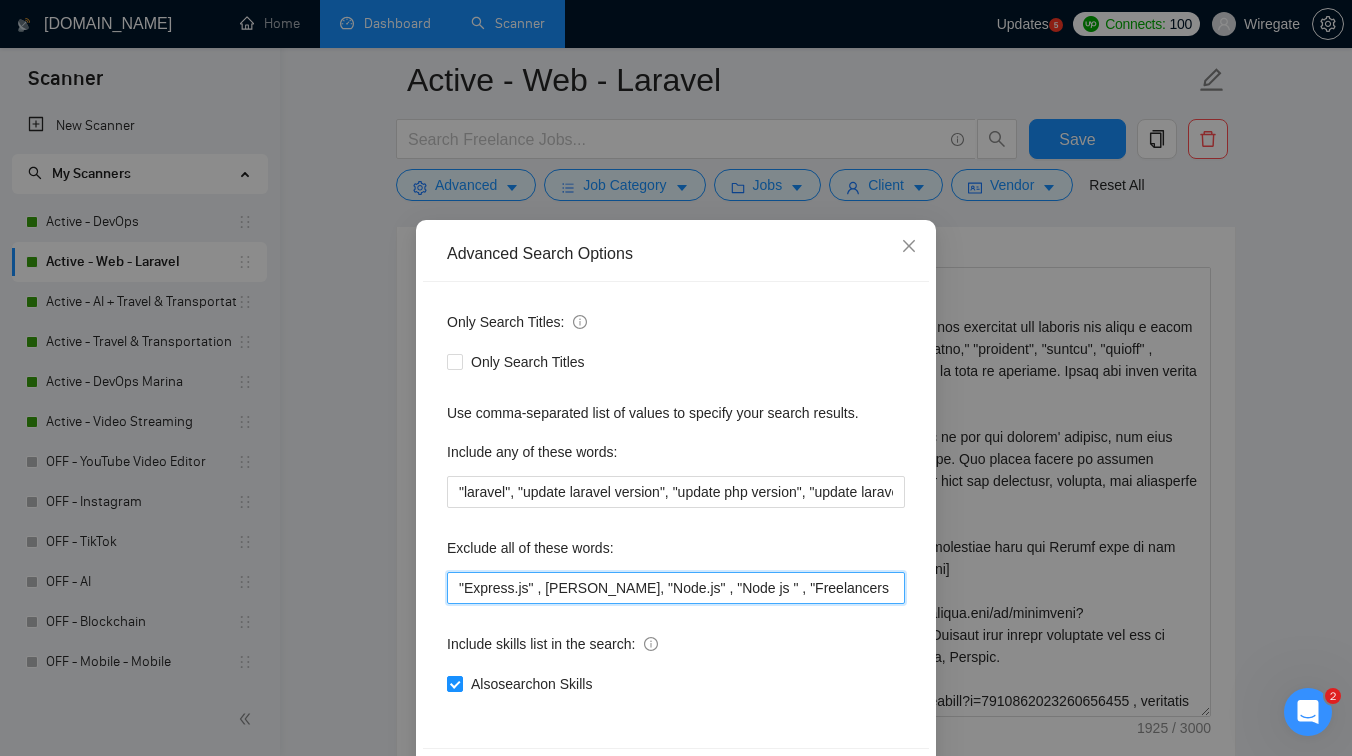 click on ""Express.js" , [PERSON_NAME], "Node.js" , "Node js " , "Freelancers Only", " Zoho CRM" , [PERSON_NAME], Zoho, Salesforce, "Jet Admin ", JetAdmin, "Senior Software Engineer" , "code reviewer ", "team lead", "technical lead", "code review", Symfony, " Full-Time" , shopify, "Full time", "NO AGENCIES",  "CapacitorJS","Capacitor", "nodejs", "node.js", "react.js", "reactjs", "next.js", "nextjs", "install plugin", "wix", "urgent", "asap", "webflow", "to join our team", "squarespace", "shopify", "salespro", "salesforce", "no code", "no agency", "no agencies", "joomla", "india", "independent", "i have created", "freelancers only", "fix", "consultation", "consultant", "consult", "Interviewer", "apple developer account", "google developer account", "(coach*)", "(consult*)", "screenshare", ".net", "(train*)", "equity", "xamarin", "bubble", "(node*)js", "(next*)js", "join our team", "speed optimization", "we are an agency", "python", "whmcs"" at bounding box center (676, 588) 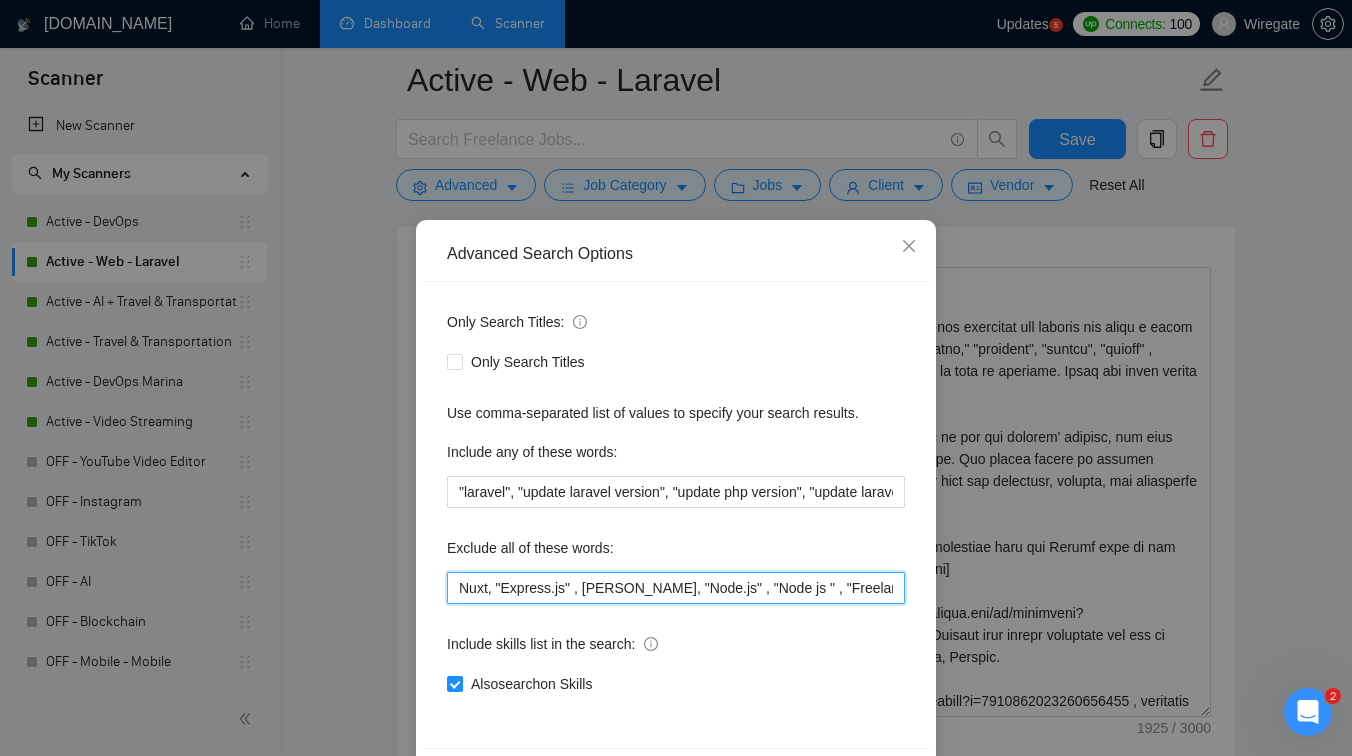 click on "Nuxt, "Express.js" , [PERSON_NAME], "Node.js" , "Node js " , "Freelancers Only", " Zoho CRM" , [PERSON_NAME], Zoho, Salesforce, "Jet Admin ", JetAdmin, "Senior Software Engineer" , "code reviewer ", "team lead", "technical lead", "code review", Symfony, " Full-Time" , shopify, "Full time", "NO AGENCIES",  "CapacitorJS","Capacitor", "nodejs", "node.js", "react.js", "reactjs", "next.js", "nextjs", "install plugin", "wix", "urgent", "asap", "webflow", "to join our team", "squarespace", "shopify", "salespro", "salesforce", "no code", "no agency", "no agencies", "joomla", "india", "independent", "i have created", "freelancers only", "fix", "consultation", "consultant", "consult", "Interviewer", "apple developer account", "google developer account", "(coach*)", "(consult*)", "screenshare", ".net", "(train*)", "equity", "xamarin", "bubble", "(node*)js", "(next*)js", "join our team", "speed optimization", "we are an agency", "python", "whmcs"" at bounding box center (676, 588) 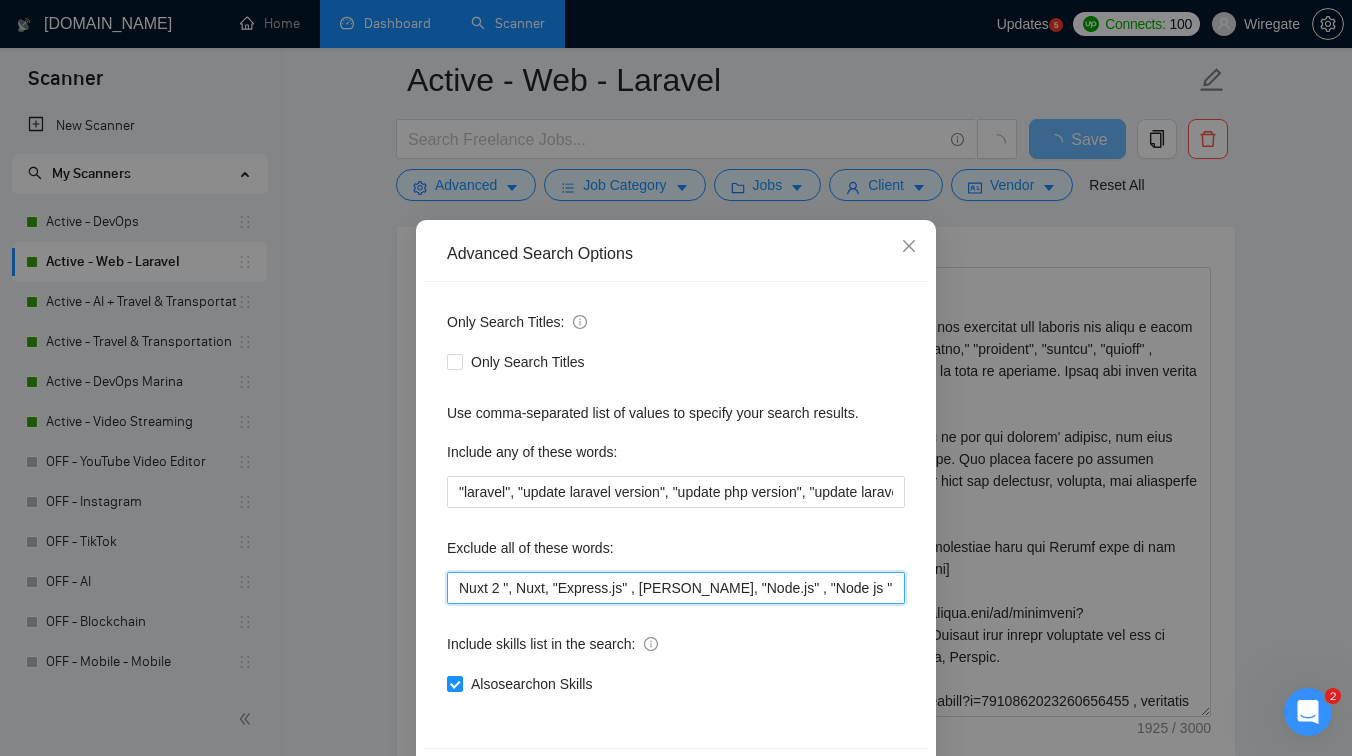 click on "Nuxt 2 ", Nuxt, "Express.js" , [PERSON_NAME], "Node.js" , "Node js " , "Freelancers Only", " Zoho CRM" , [PERSON_NAME], Zoho, Salesforce, "Jet Admin ", JetAdmin, "Senior Software Engineer" , "code reviewer ", "team lead", "technical lead", "code review", Symfony, " Full-Time" , shopify, "Full time", "NO AGENCIES",  "CapacitorJS","Capacitor", "nodejs", "node.js", "react.js", "reactjs", "next.js", "nextjs", "install plugin", "wix", "urgent", "asap", "webflow", "to join our team", "squarespace", "shopify", "salespro", "salesforce", "no code", "no agency", "no agencies", "joomla", "india", "independent", "i have created", "freelancers only", "fix", "consultation", "consultant", "consult", "Interviewer", "apple developer account", "google developer account", "(coach*)", "(consult*)", "screenshare", ".net", "(train*)", "equity", "xamarin", "bubble", "(node*)js", "(next*)js", "join our team", "speed optimization", "we are an agency", "python", "whmcs"" at bounding box center (676, 588) 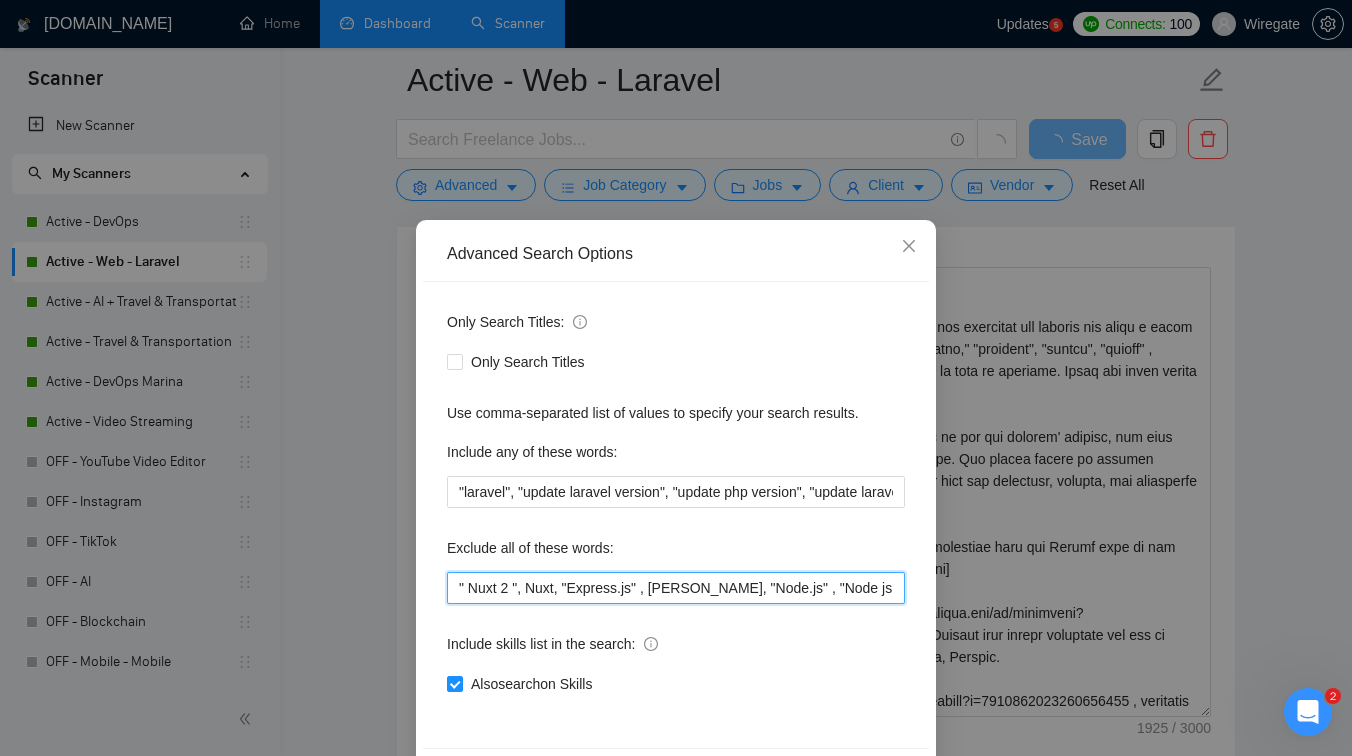 scroll, scrollTop: 76, scrollLeft: 0, axis: vertical 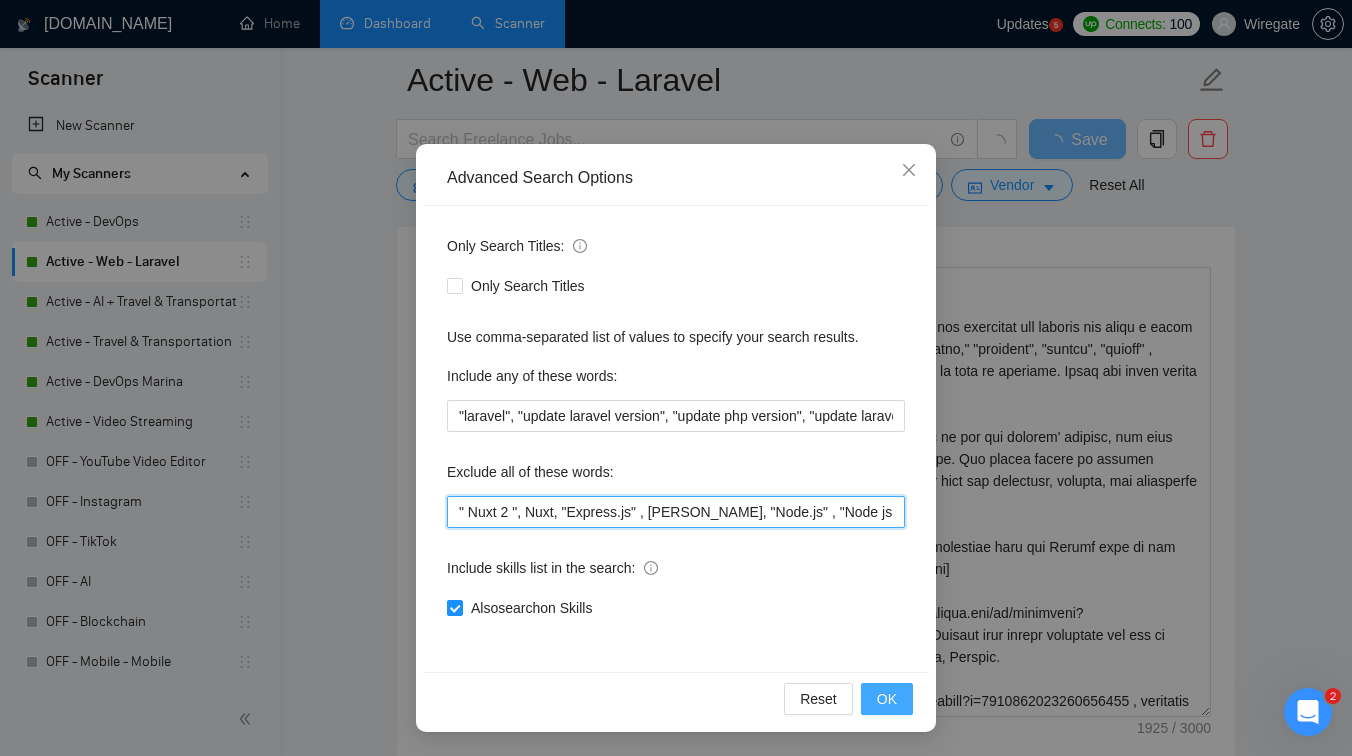 type on "" Nuxt 2 ", Nuxt, "Express.js" , [PERSON_NAME], "Node.js" , "Node js " , "Freelancers Only", " Zoho CRM" , [PERSON_NAME], Zoho, Salesforce, "Jet Admin ", JetAdmin, "Senior Software Engineer" , "code reviewer ", "team lead", "technical lead", "code review", Symfony, " Full-Time" , shopify, "Full time", "NO AGENCIES",  "CapacitorJS","Capacitor", "nodejs", "node.js", "react.js", "reactjs", "next.js", "nextjs", "install plugin", "wix", "urgent", "asap", "webflow", "to join our team", "squarespace", "shopify", "salespro", "salesforce", "no code", "no agency", "no agencies", "joomla", "india", "independent", "i have created", "freelancers only", "fix", "consultation", "consultant", "consult", "Interviewer", "apple developer account", "google developer account", "(coach*)", "(consult*)", "screenshare", ".net", "(train*)", "equity", "xamarin", "bubble", "(node*)js", "(next*)js", "join our team", "speed optimization", "we are an agency", "python", "whmcs"" 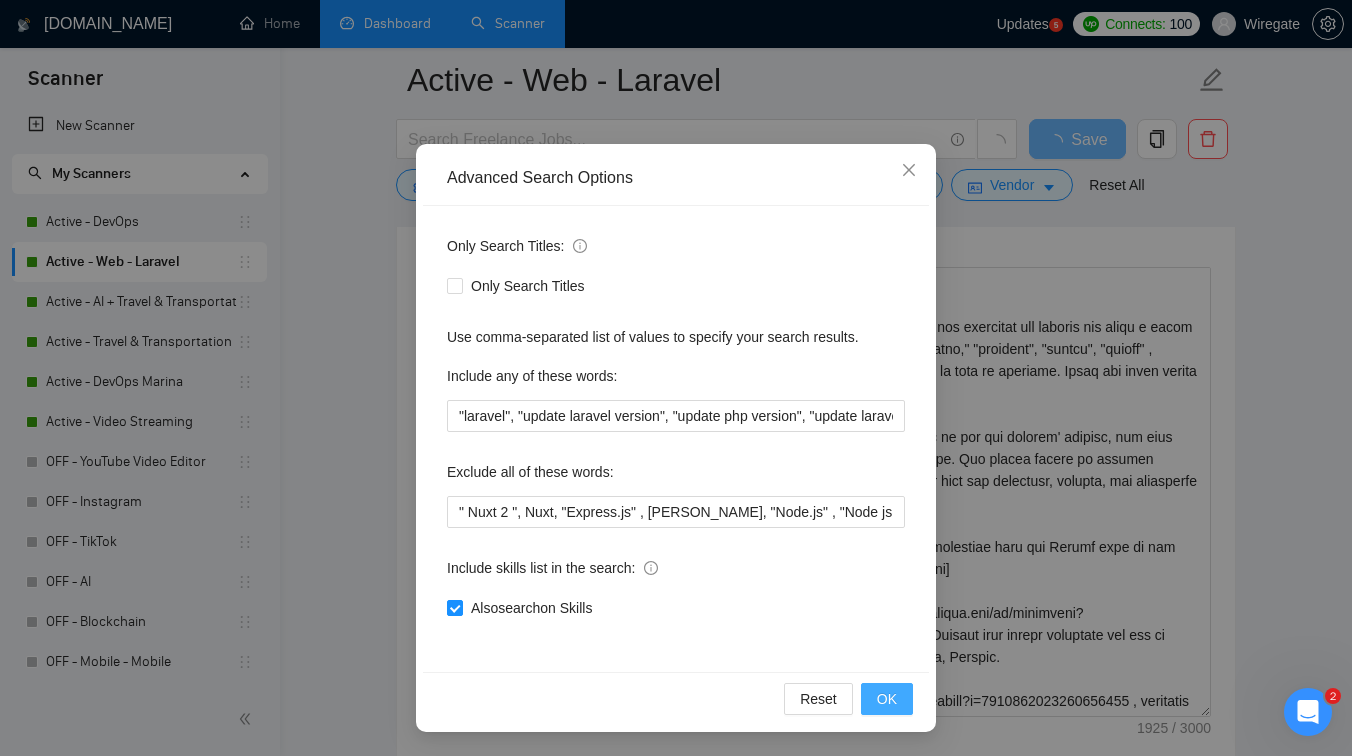 click on "OK" at bounding box center (887, 699) 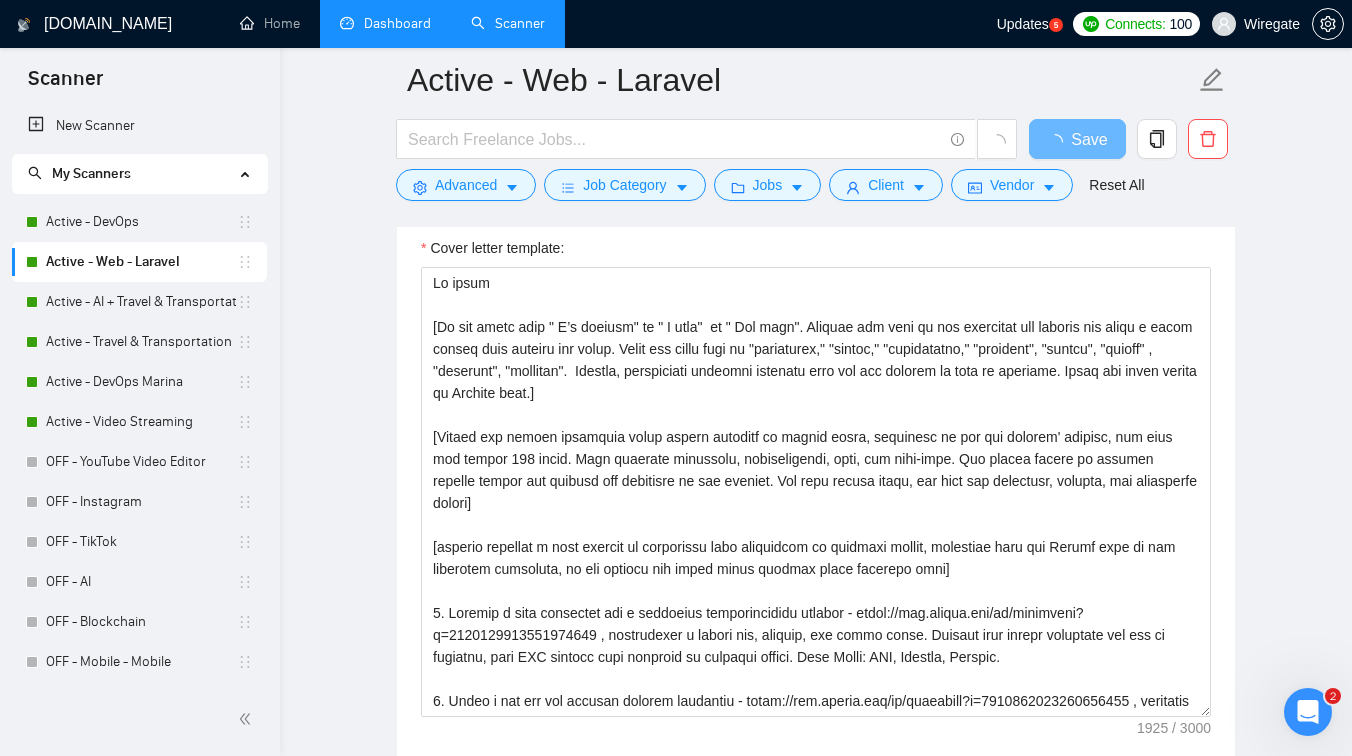 scroll, scrollTop: 0, scrollLeft: 0, axis: both 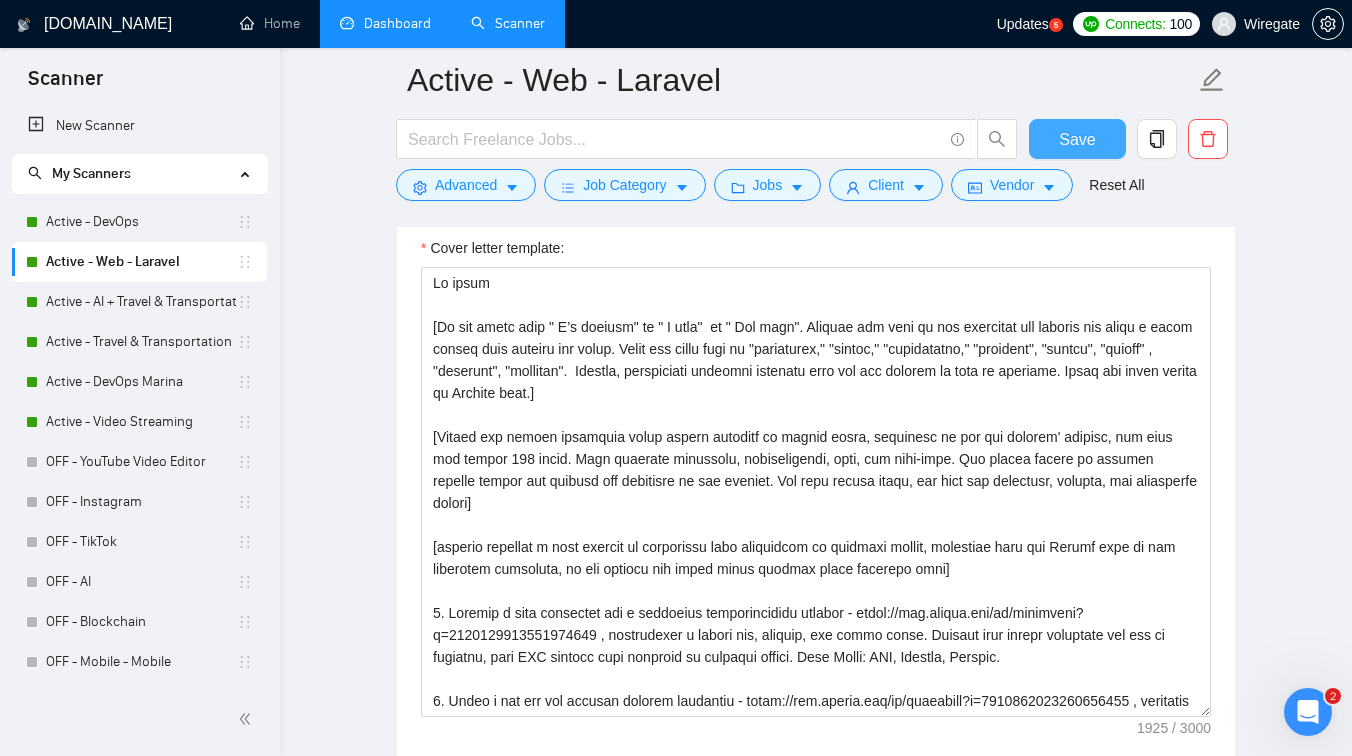 click on "Save" at bounding box center (1077, 139) 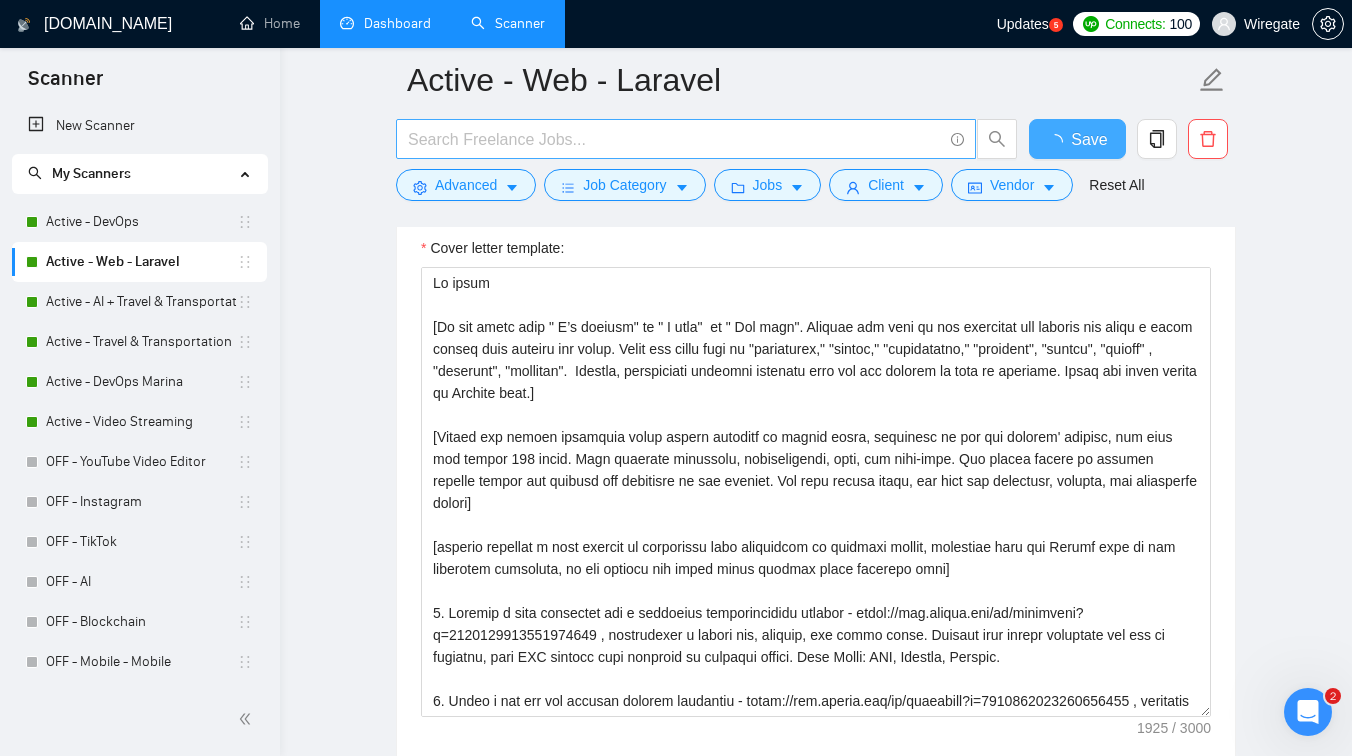 type 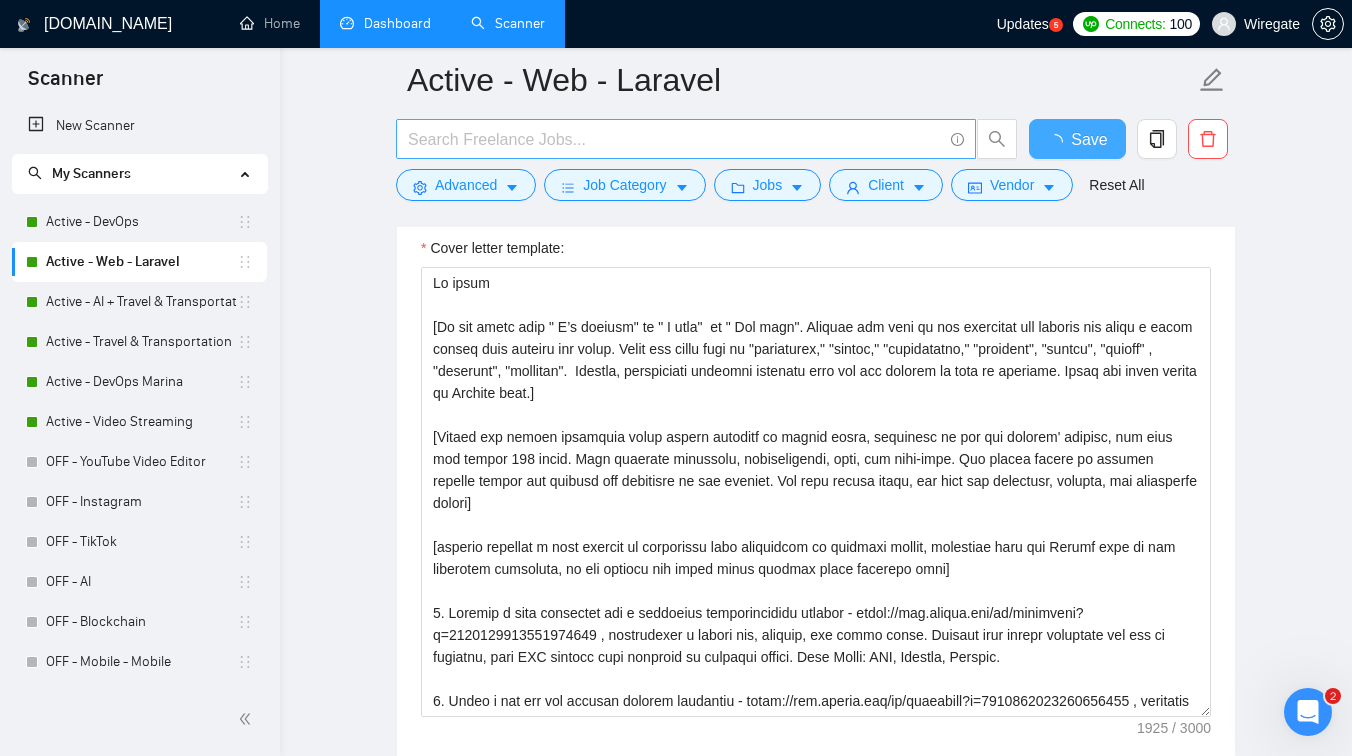 checkbox on "true" 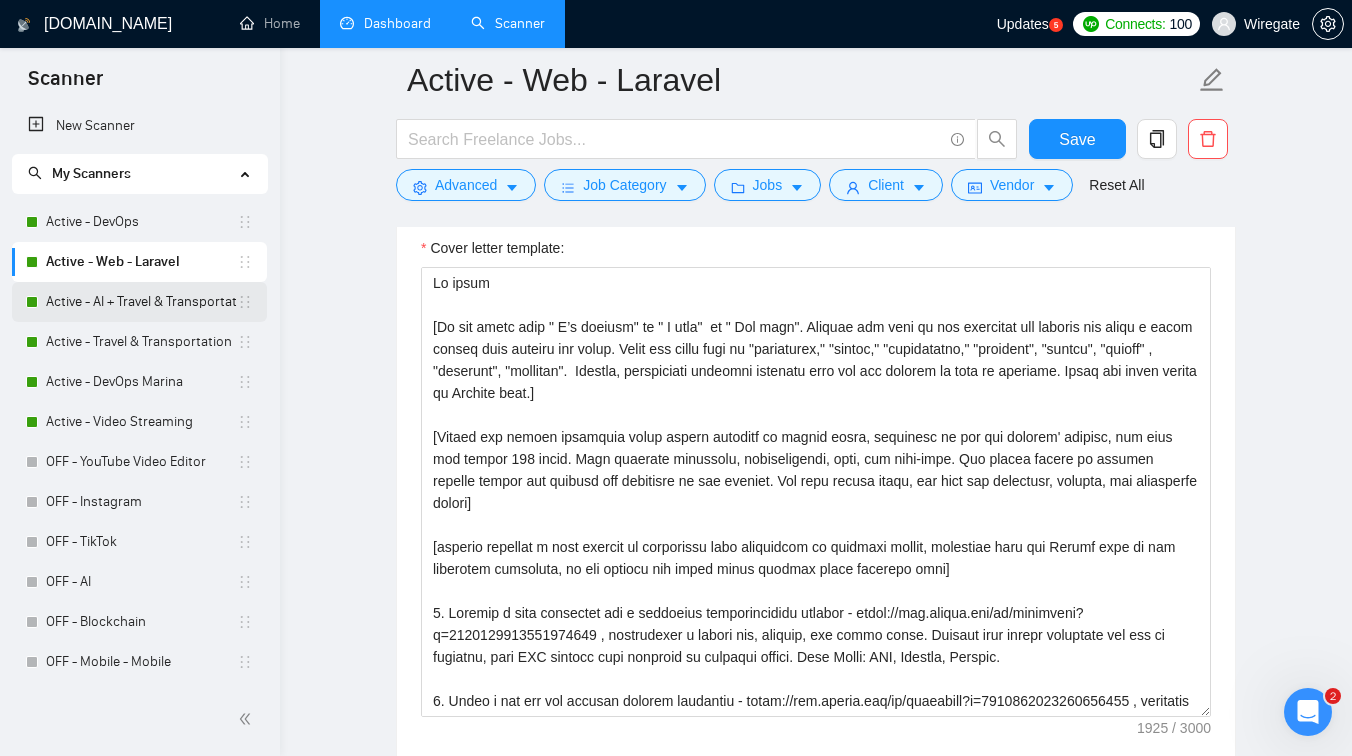 click on "Active - AI + Travel & Transportation" at bounding box center (141, 302) 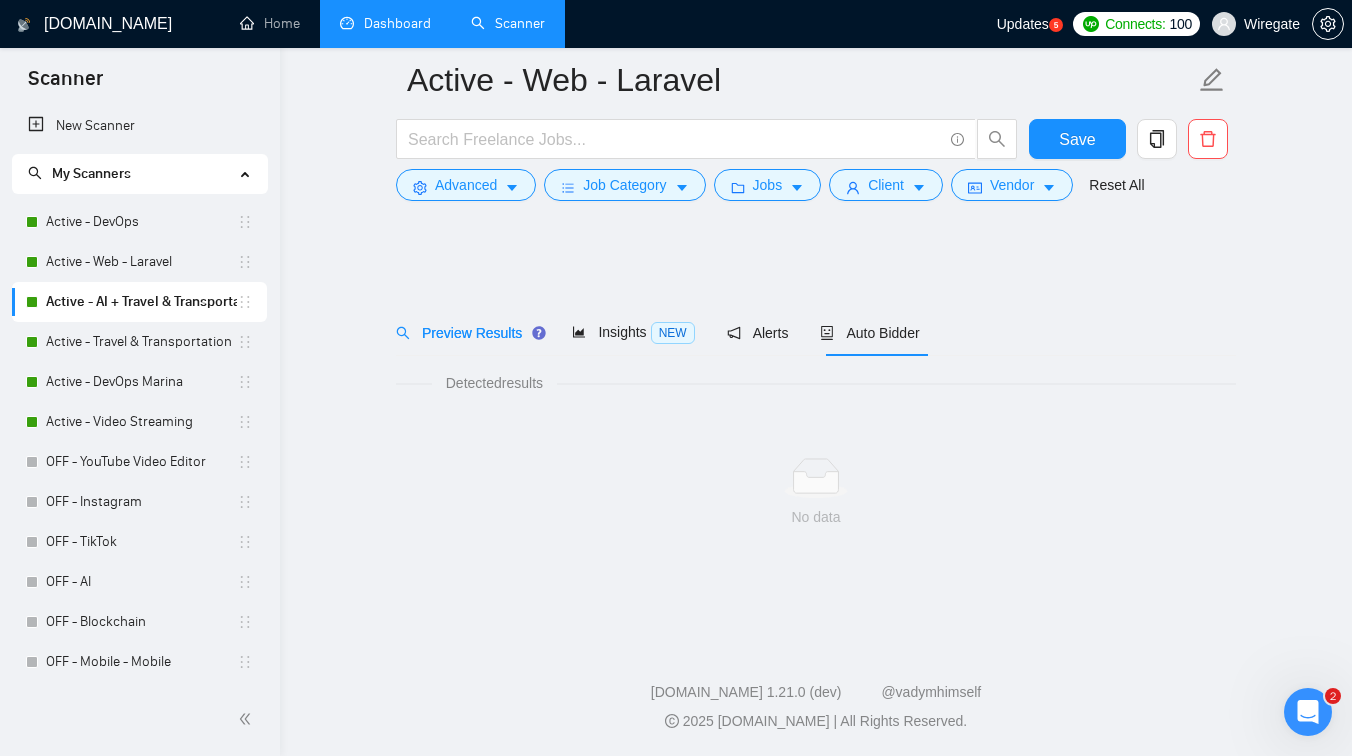 scroll, scrollTop: 0, scrollLeft: 0, axis: both 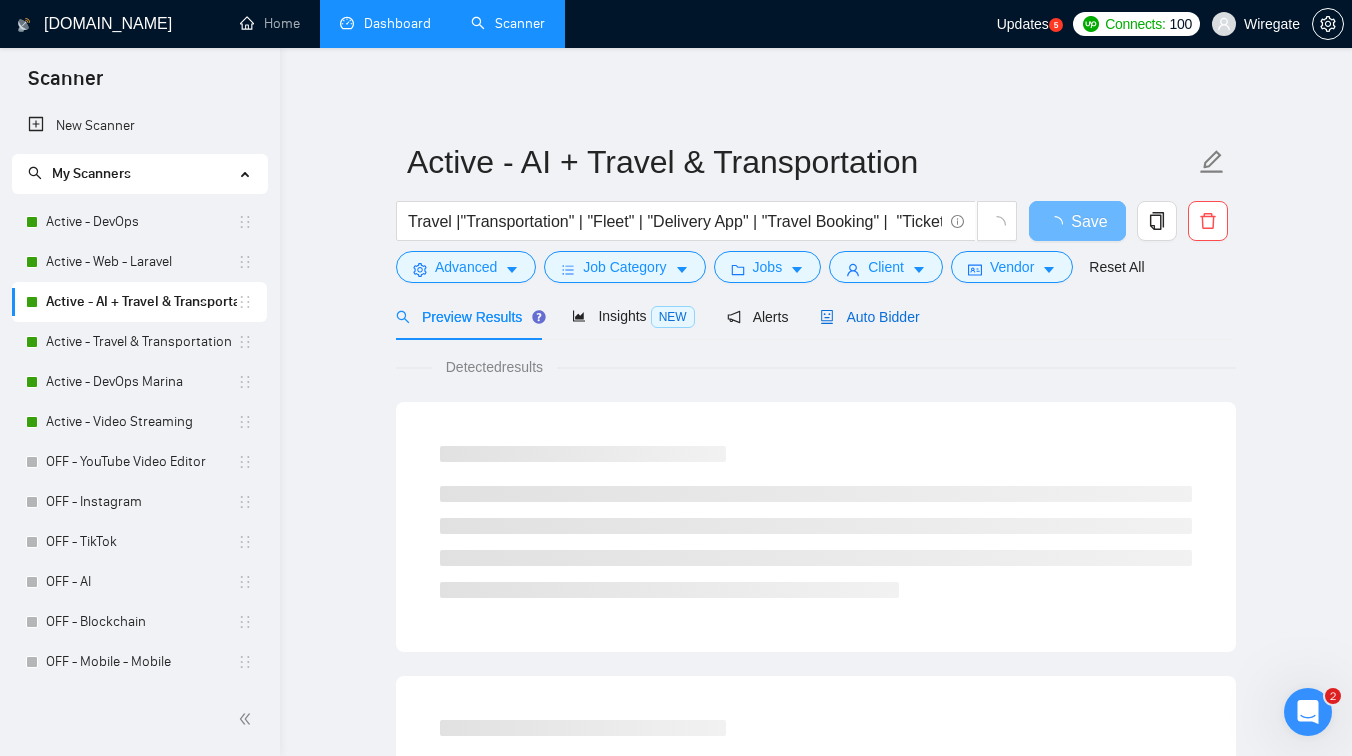 click 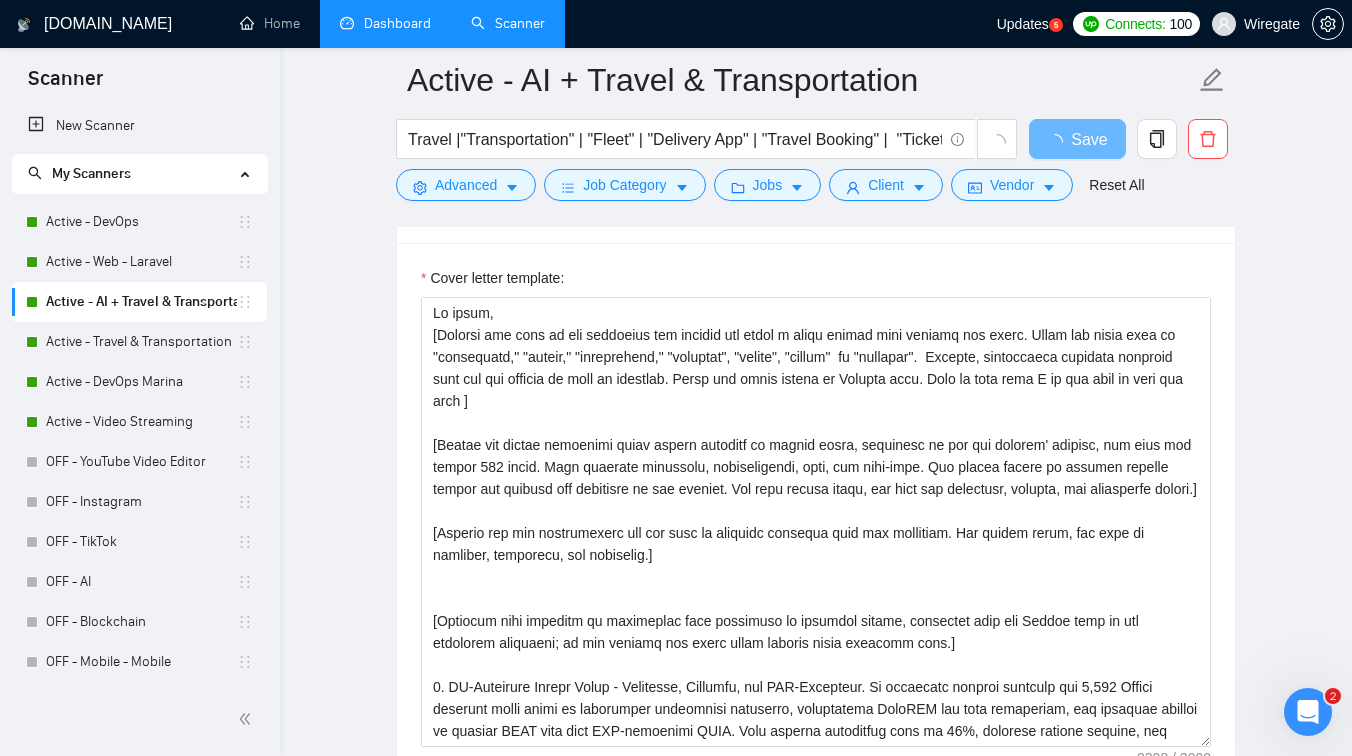 scroll, scrollTop: 1409, scrollLeft: 0, axis: vertical 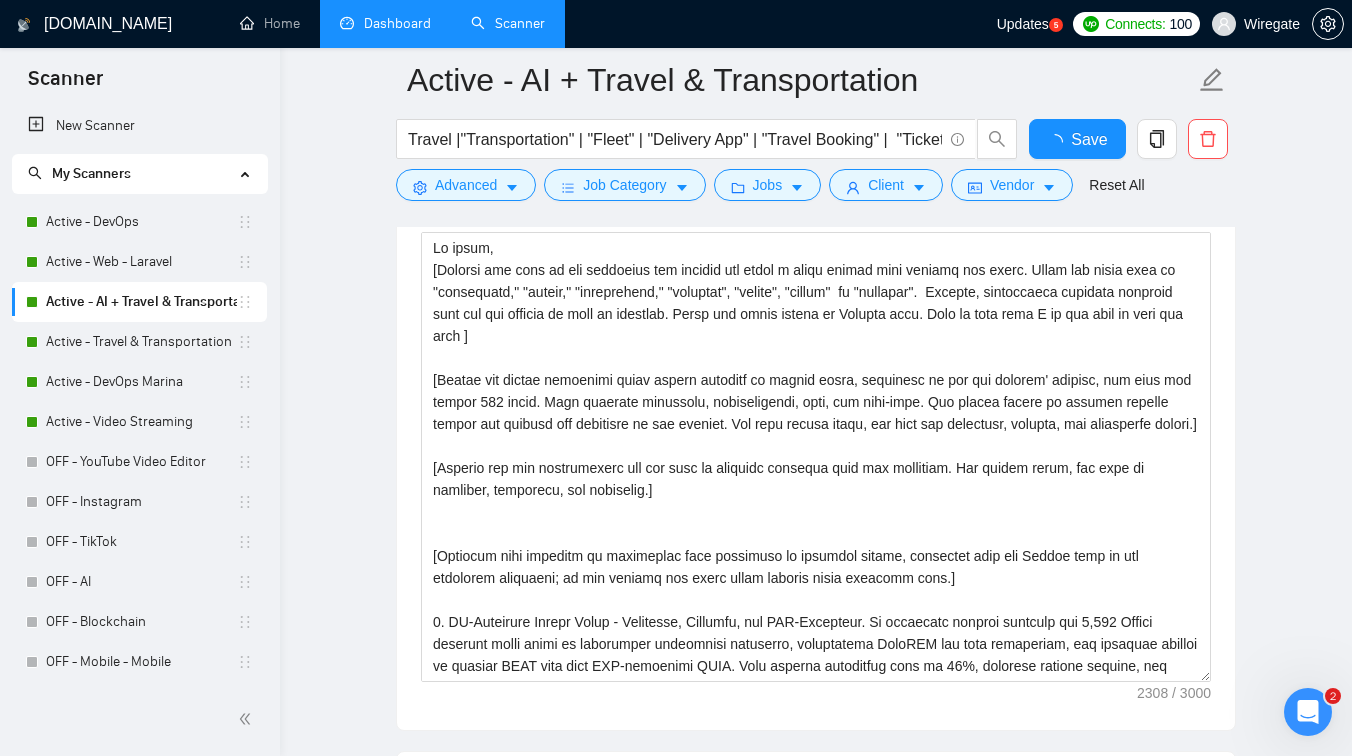 type 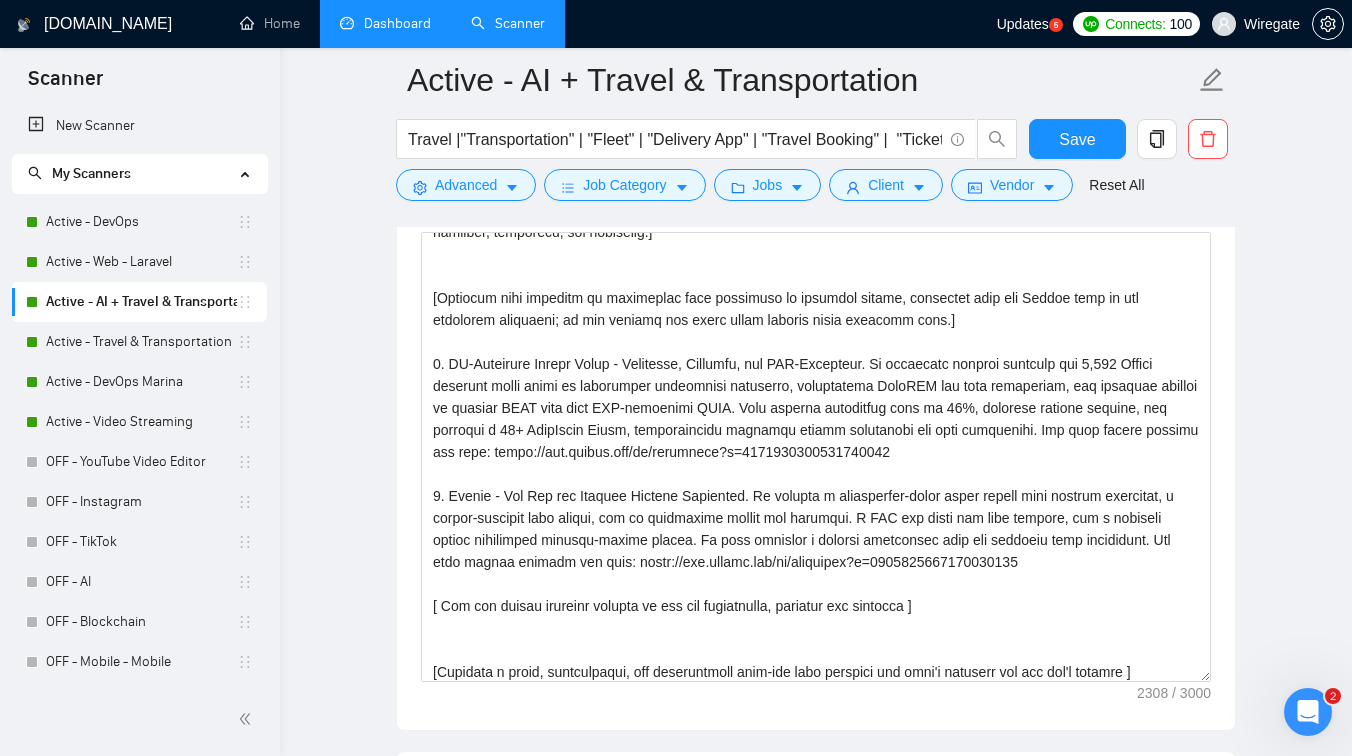 scroll, scrollTop: 352, scrollLeft: 0, axis: vertical 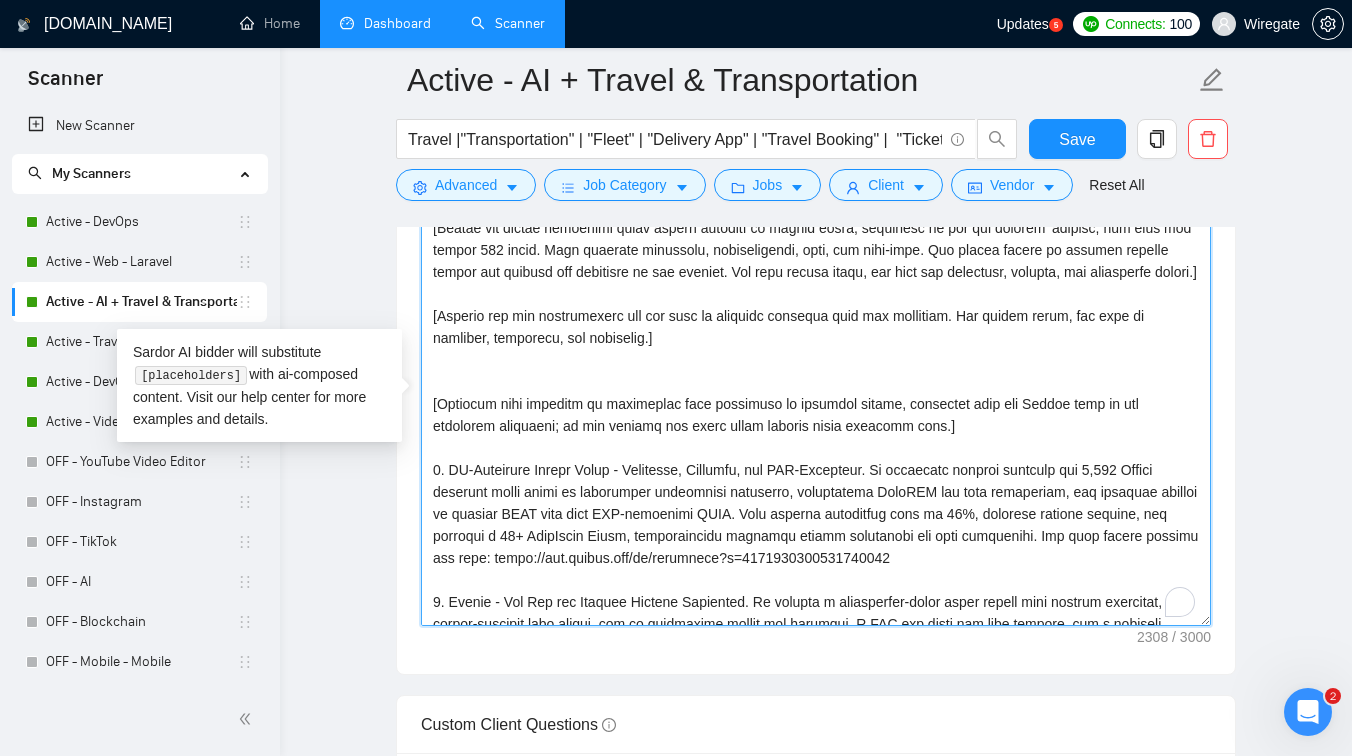 click on "Cover letter template:" at bounding box center [816, 401] 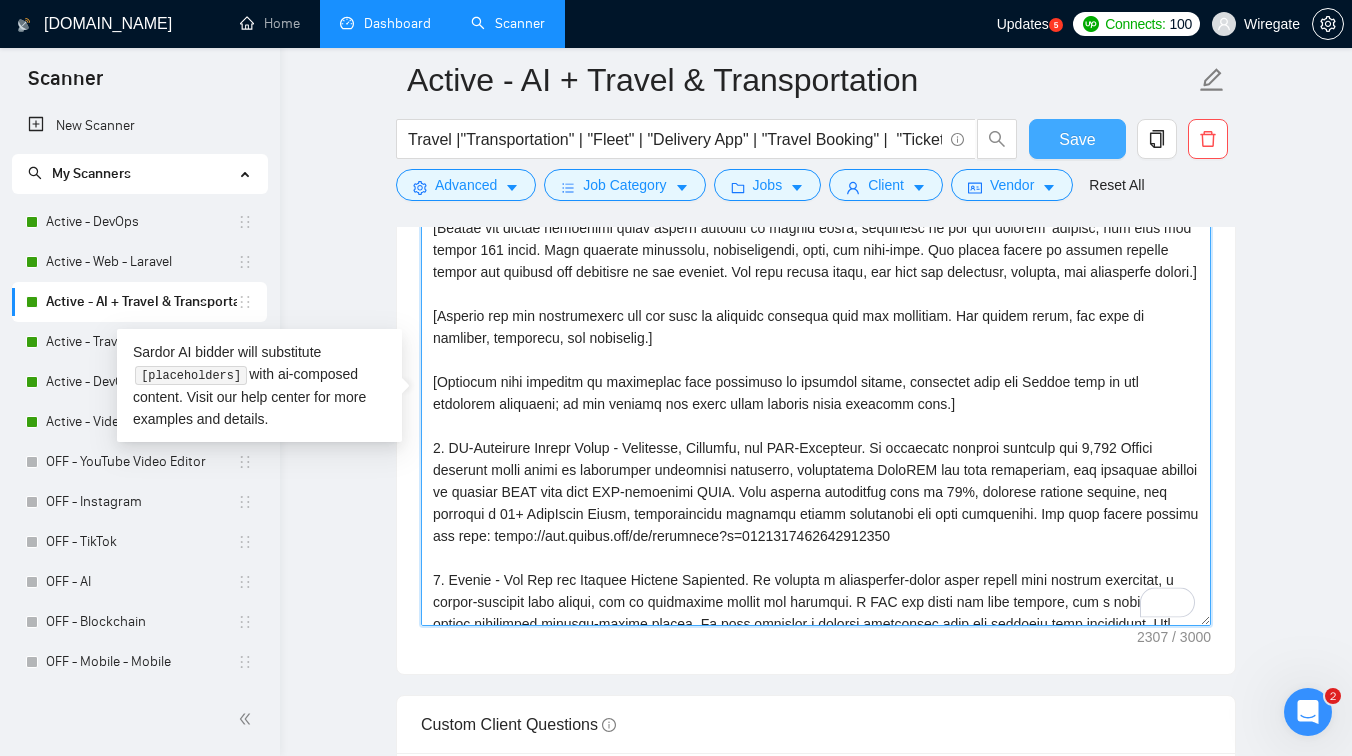 type on "Hi there,
[Analyze the tone of the following job posting and write a cover letter that matches its style. Never use words such as "streamline," "ensure," "effectively," "tailored", "robust", "smooth"  or "seamless".  Instead, incorporate specific elements from the job posting to make it relevant. Write the cover letter in English only. Bare in mind that I do not want to join any team ]
[Ensure the entire generated cover letter consists of simple words, inclusive of all the prompts' outputs, and does not exceed 120 words. This includes greetings, introductions, body, and sign-offs. Any excess should be trimmed without losing the essence and coherence of the message. Use only simple words, and keep the structure, grammar, and vocabulary simple.]
[Examine the job requirements and map them to relevant projects from the portfolio. Use simple words, and keep it engaging, authentic, and relatable.]
[Describe past projects or experience that highlight my relevant skills, including only the Upwork link to the d..." 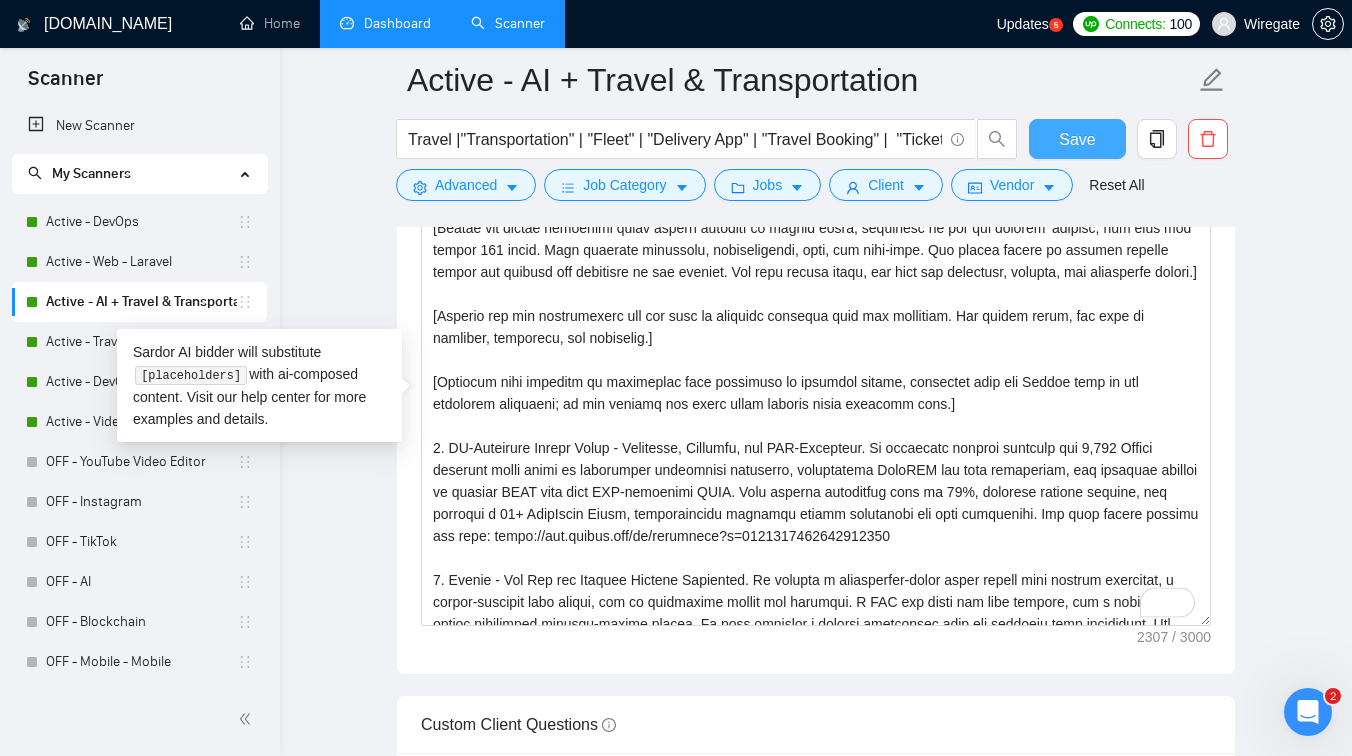 click on "Save" at bounding box center [1077, 139] 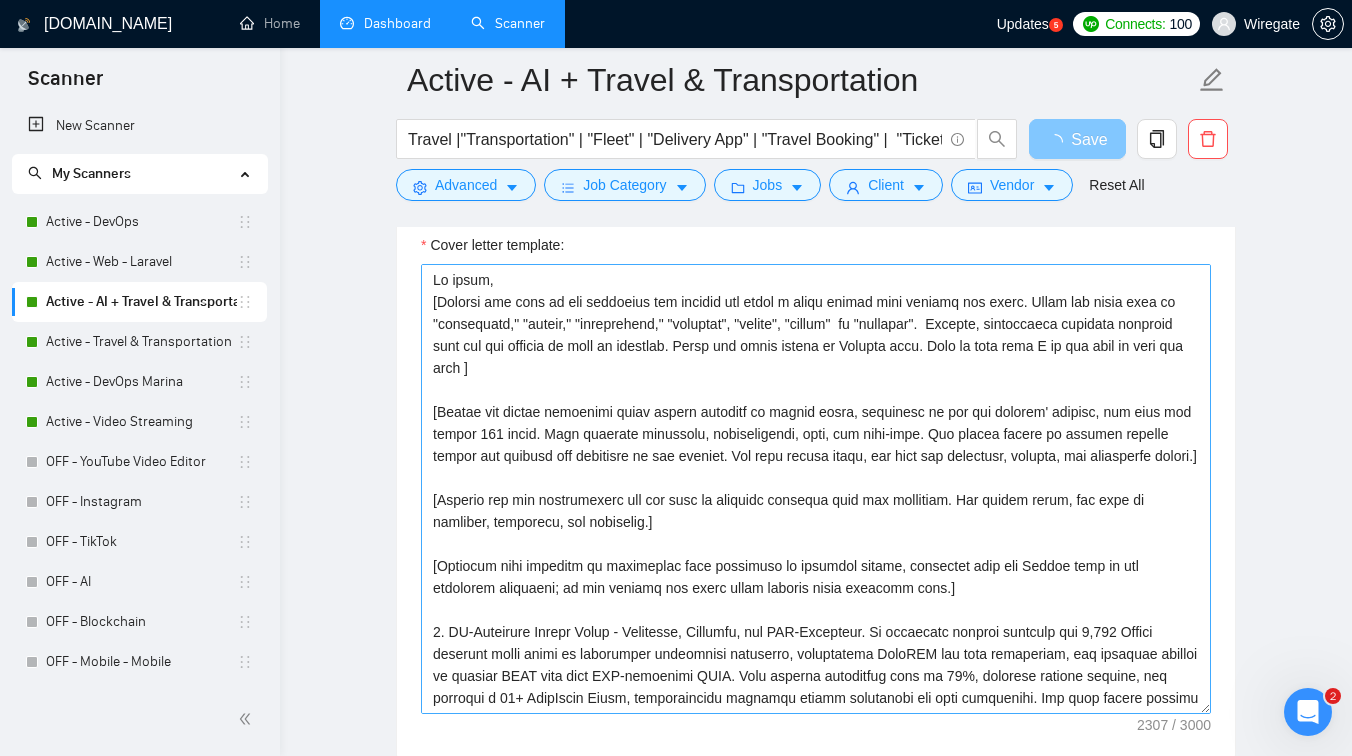 scroll, scrollTop: 1363, scrollLeft: 0, axis: vertical 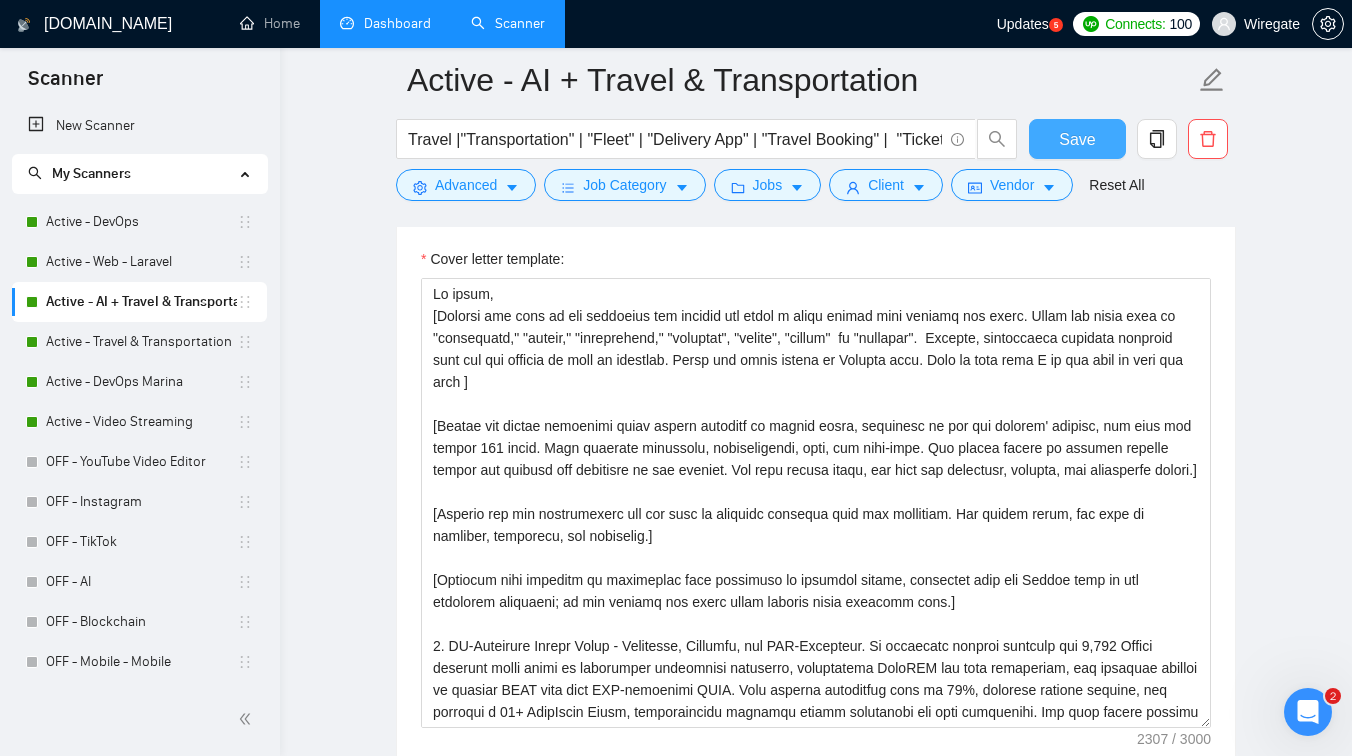 type 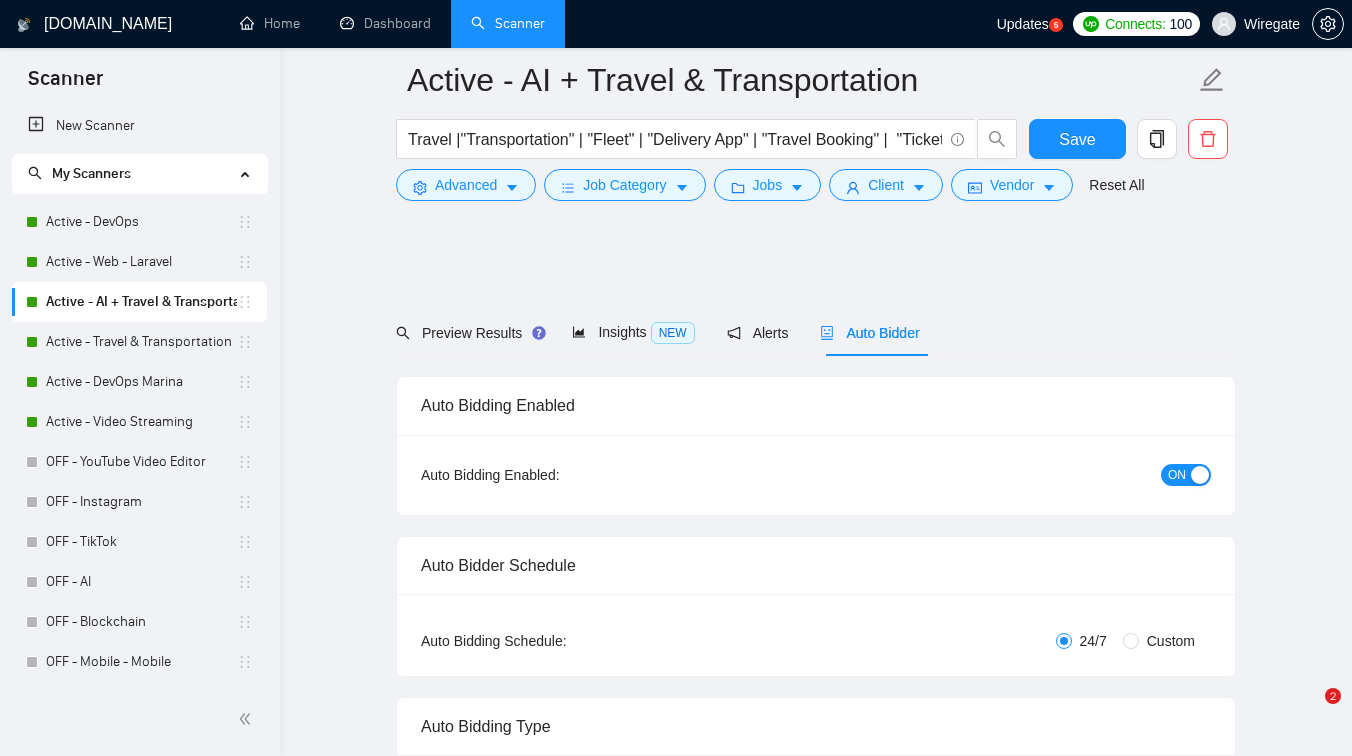scroll, scrollTop: 1363, scrollLeft: 0, axis: vertical 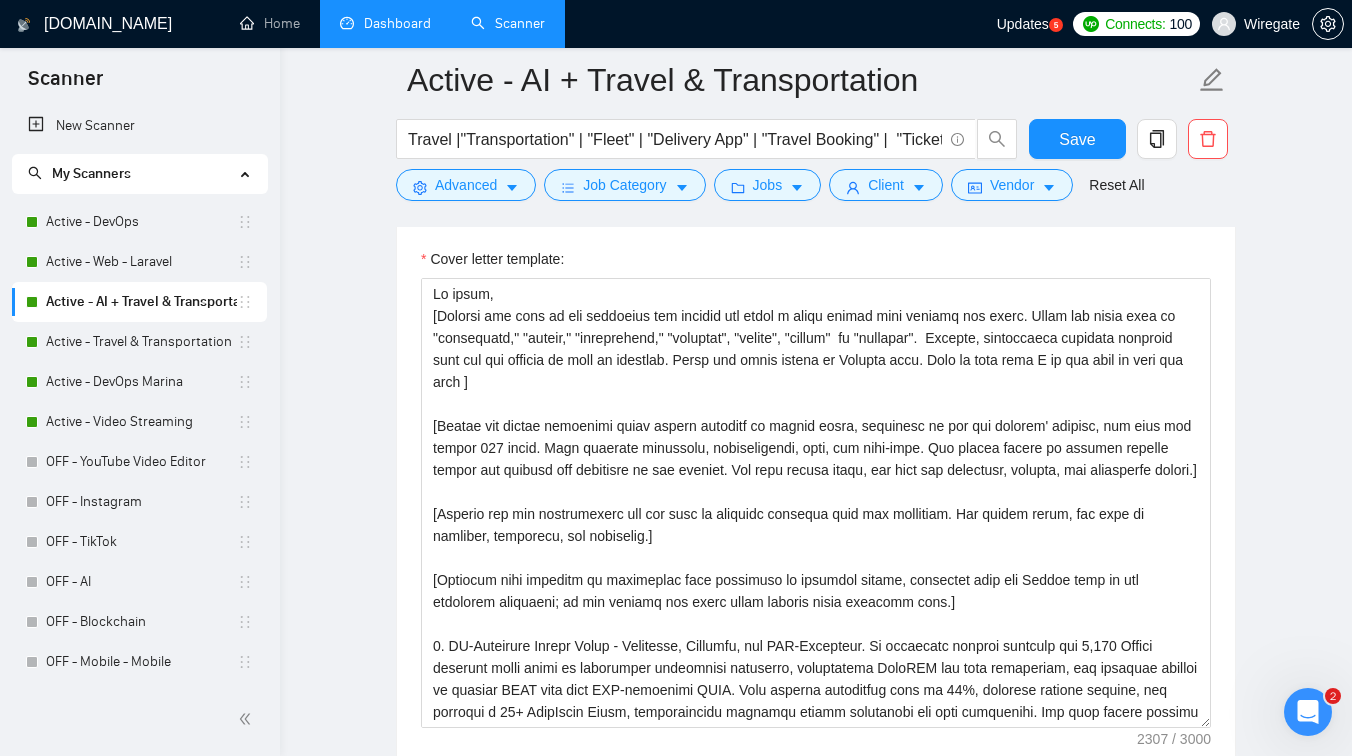 click on "Dashboard" at bounding box center (385, 23) 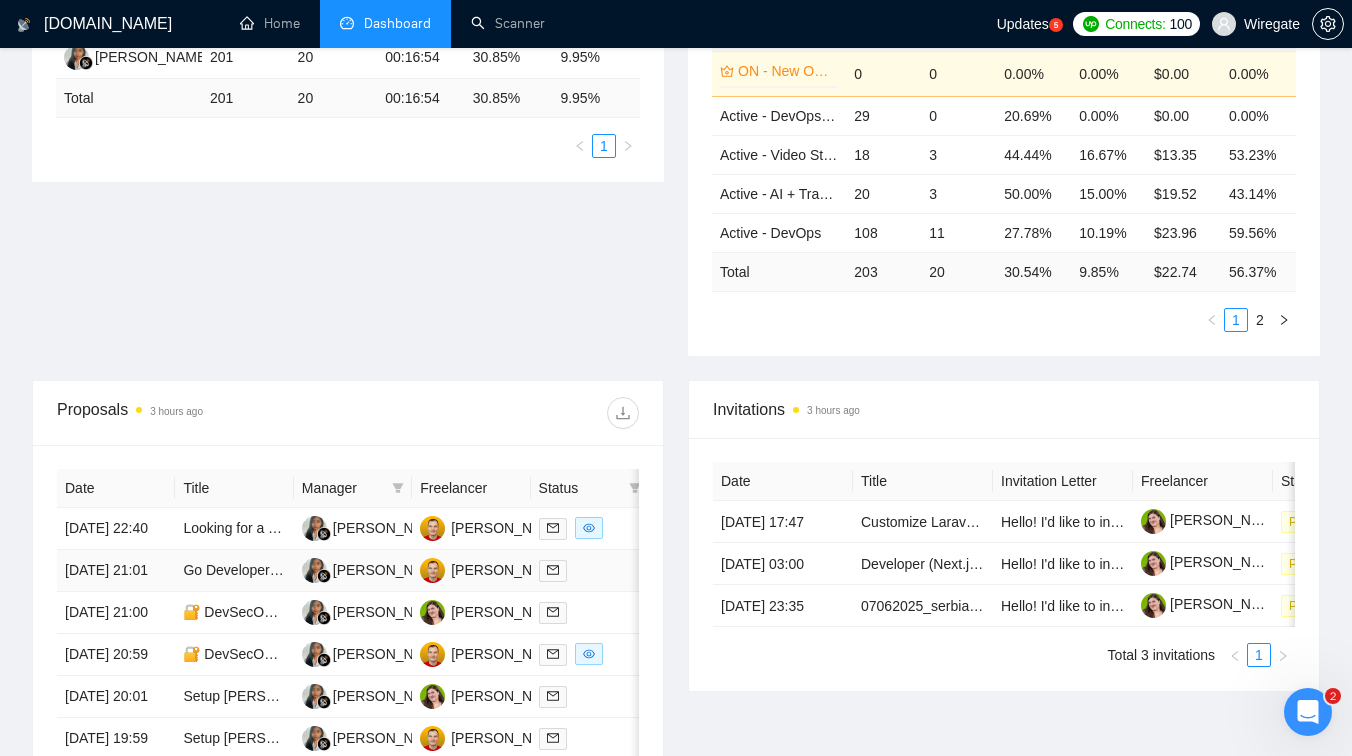 scroll, scrollTop: 171, scrollLeft: 0, axis: vertical 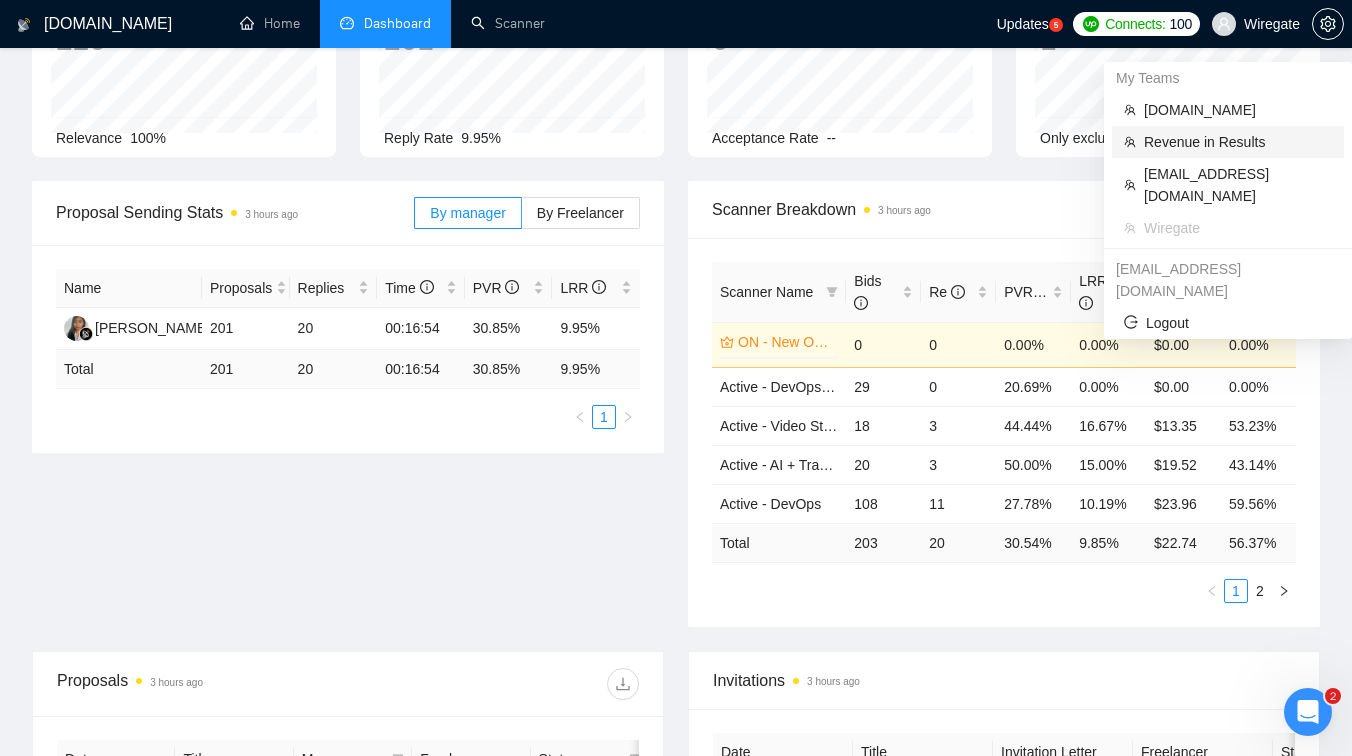 click on "Revenue in Results" at bounding box center [1238, 142] 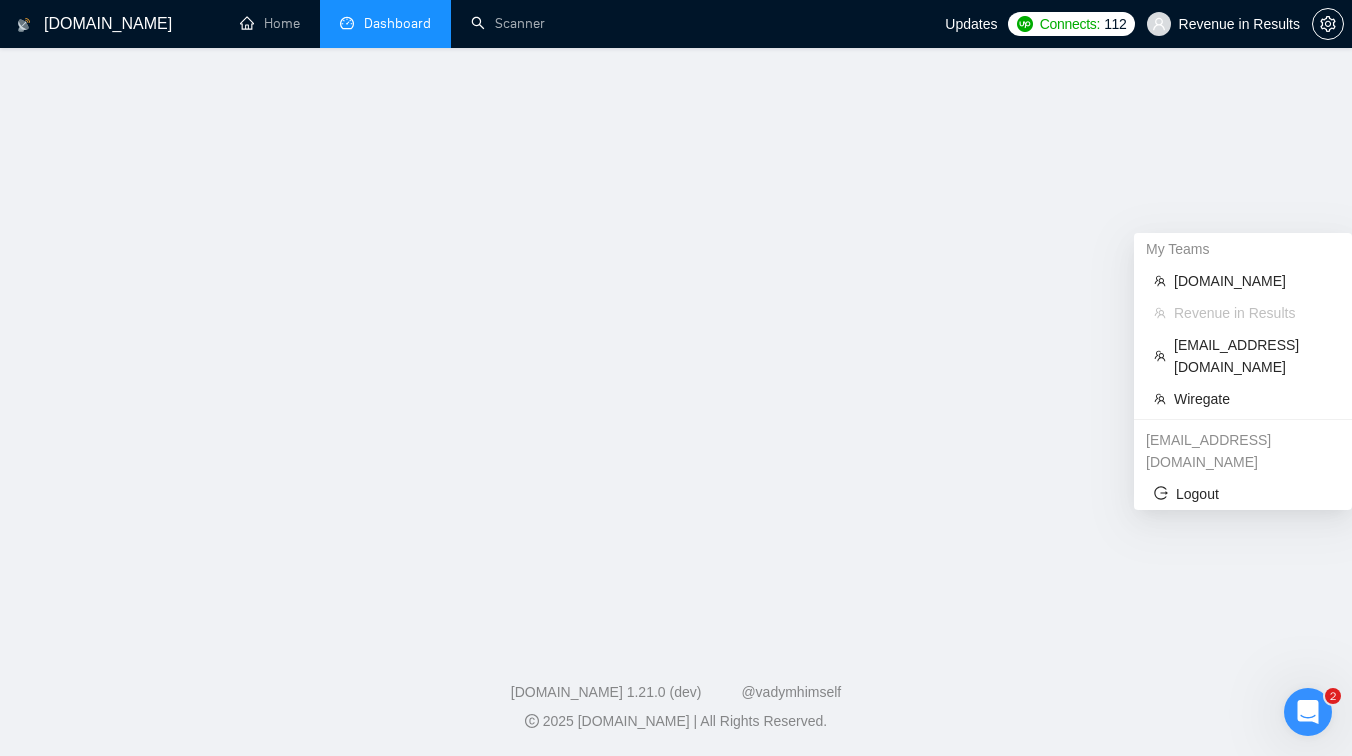 scroll, scrollTop: 0, scrollLeft: 0, axis: both 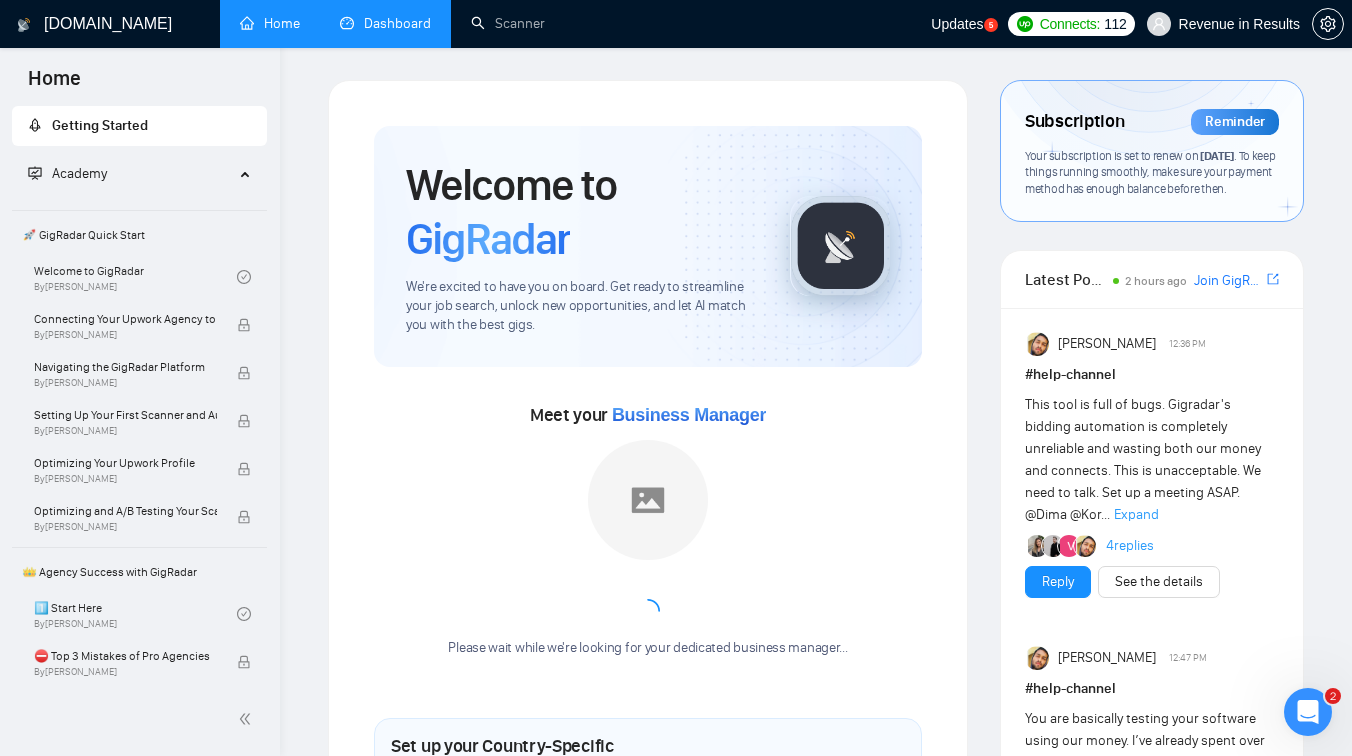 click on "Dashboard" at bounding box center (385, 23) 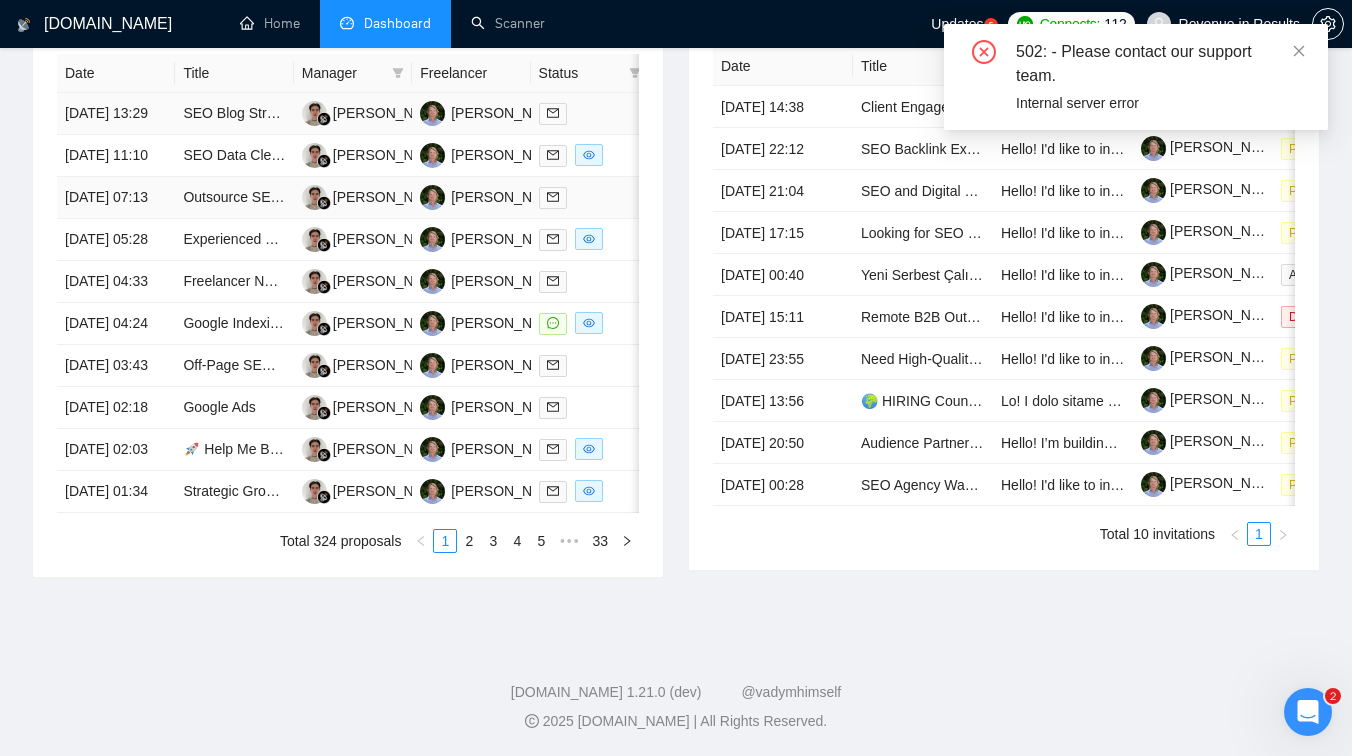 scroll, scrollTop: 943, scrollLeft: 0, axis: vertical 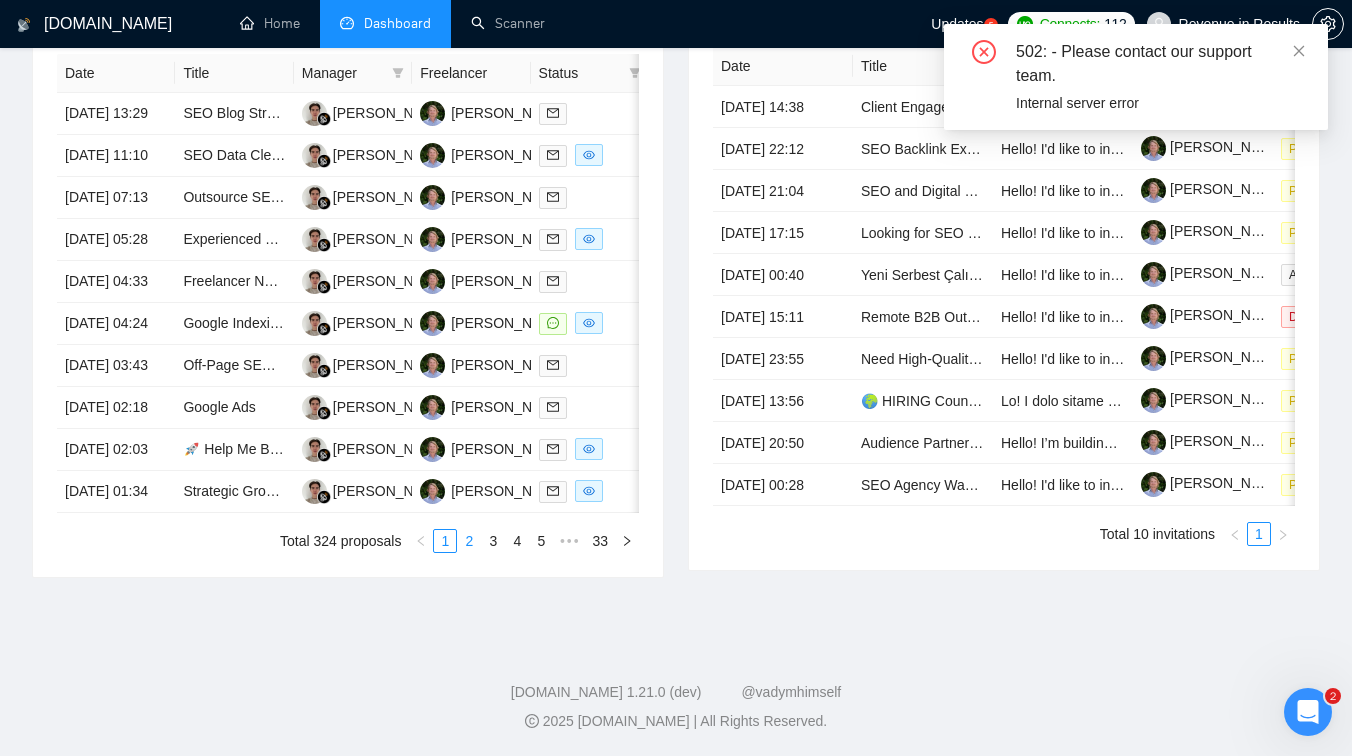 click on "2" at bounding box center (469, 541) 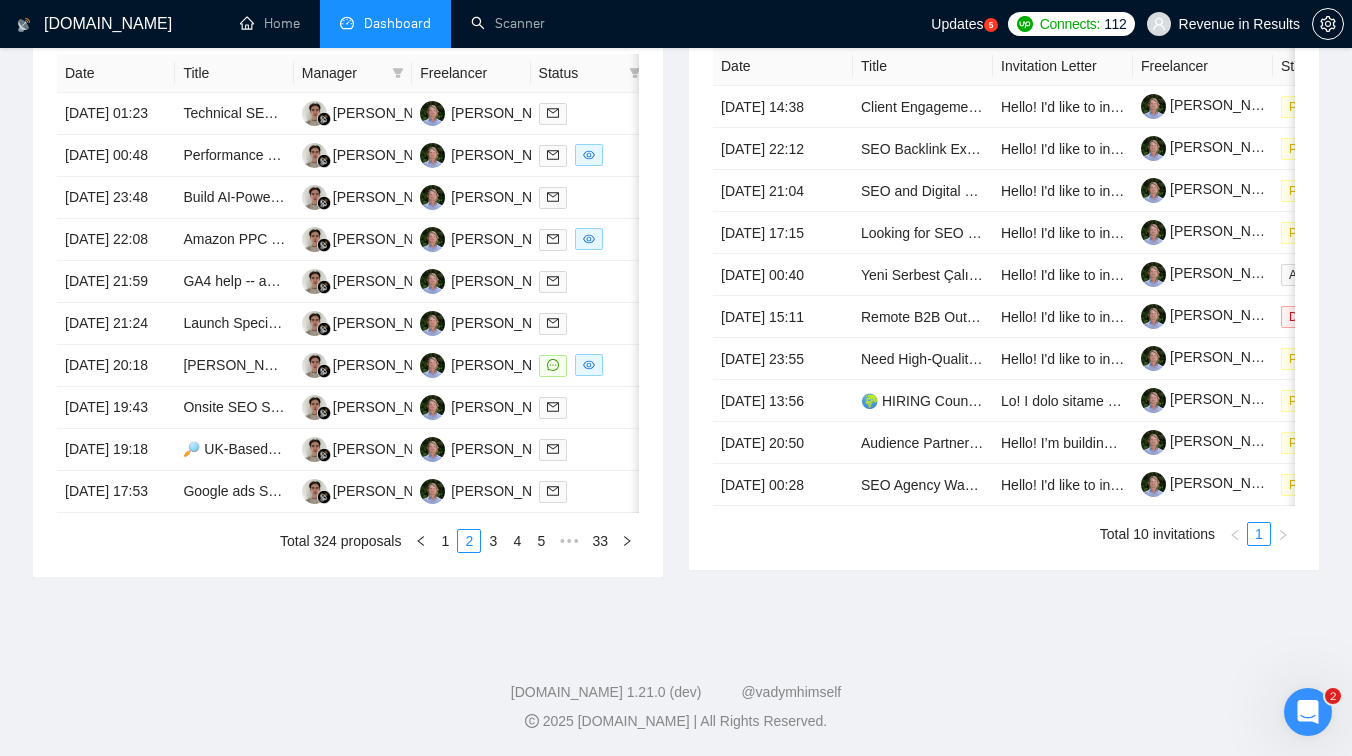 scroll, scrollTop: 935, scrollLeft: 0, axis: vertical 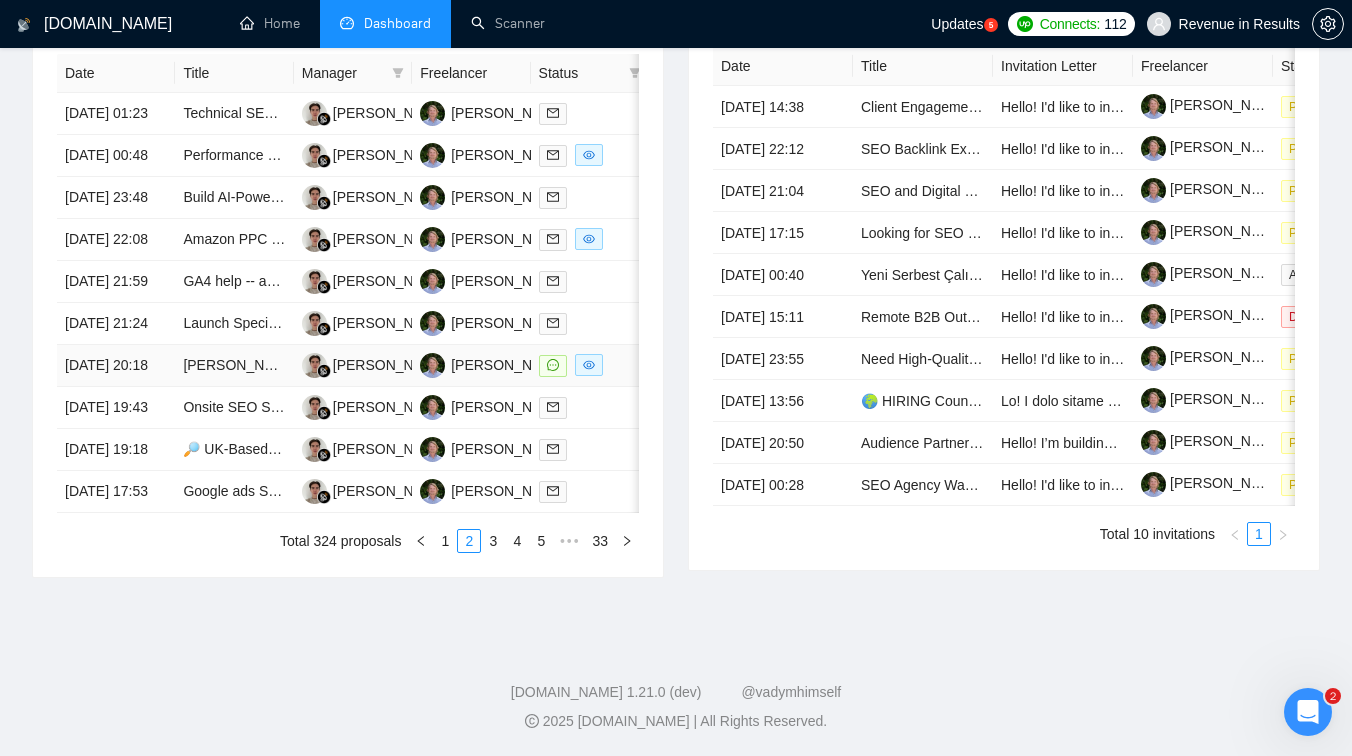 click on "Yoast Optimizer Needed" at bounding box center (234, 366) 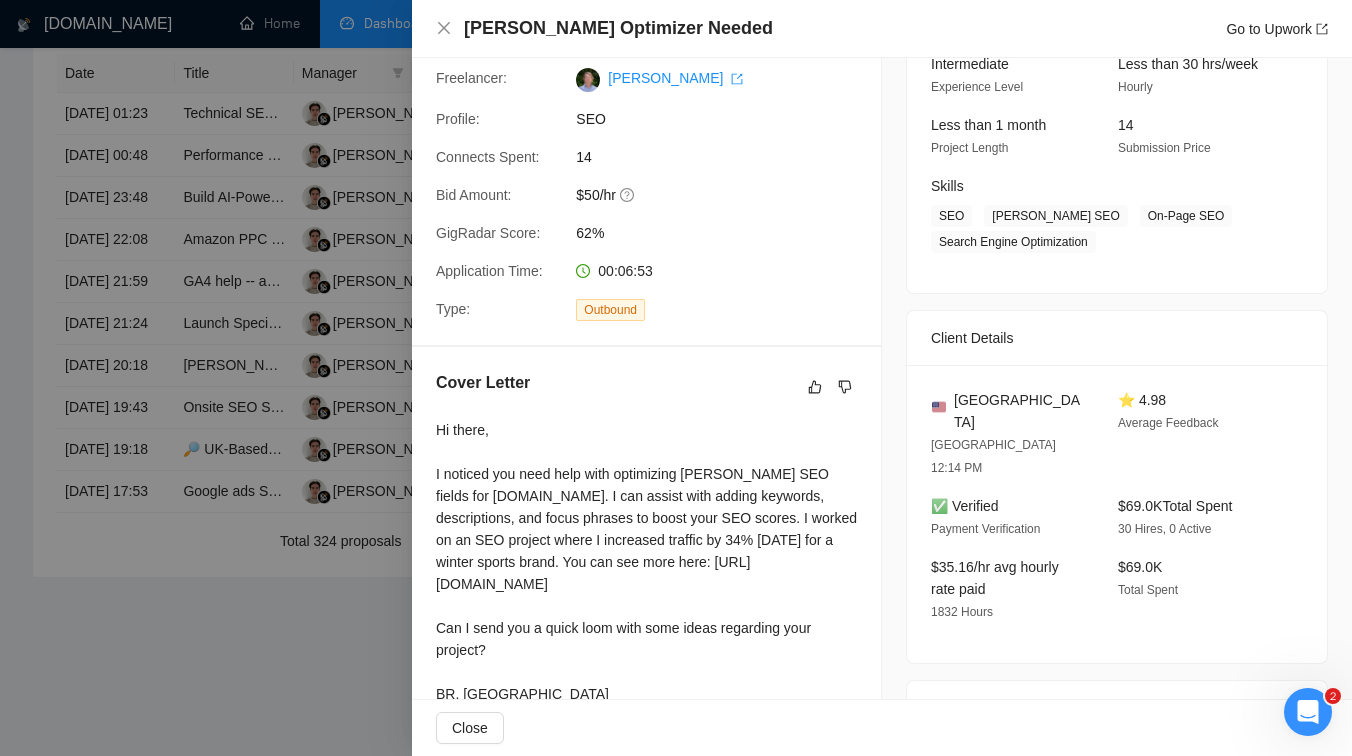 scroll, scrollTop: 219, scrollLeft: 0, axis: vertical 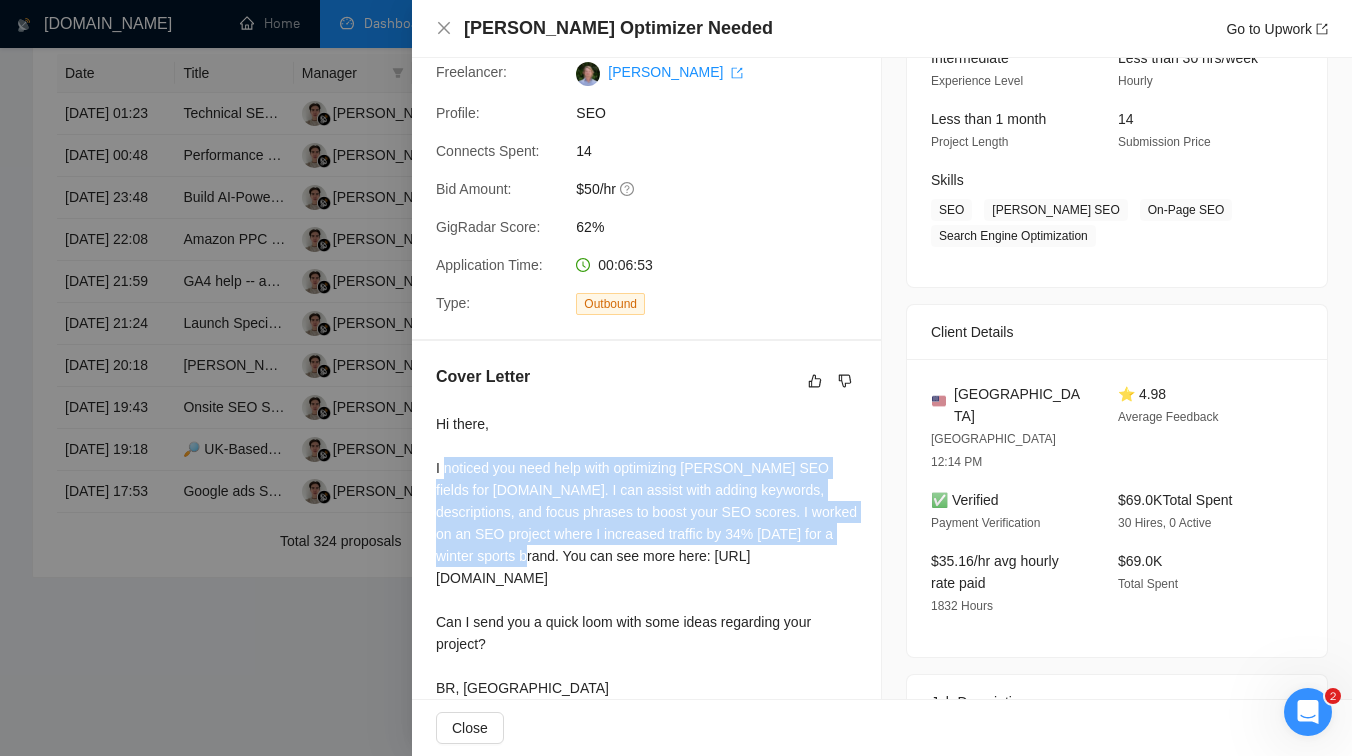 drag, startPoint x: 445, startPoint y: 466, endPoint x: 612, endPoint y: 565, distance: 194.13913 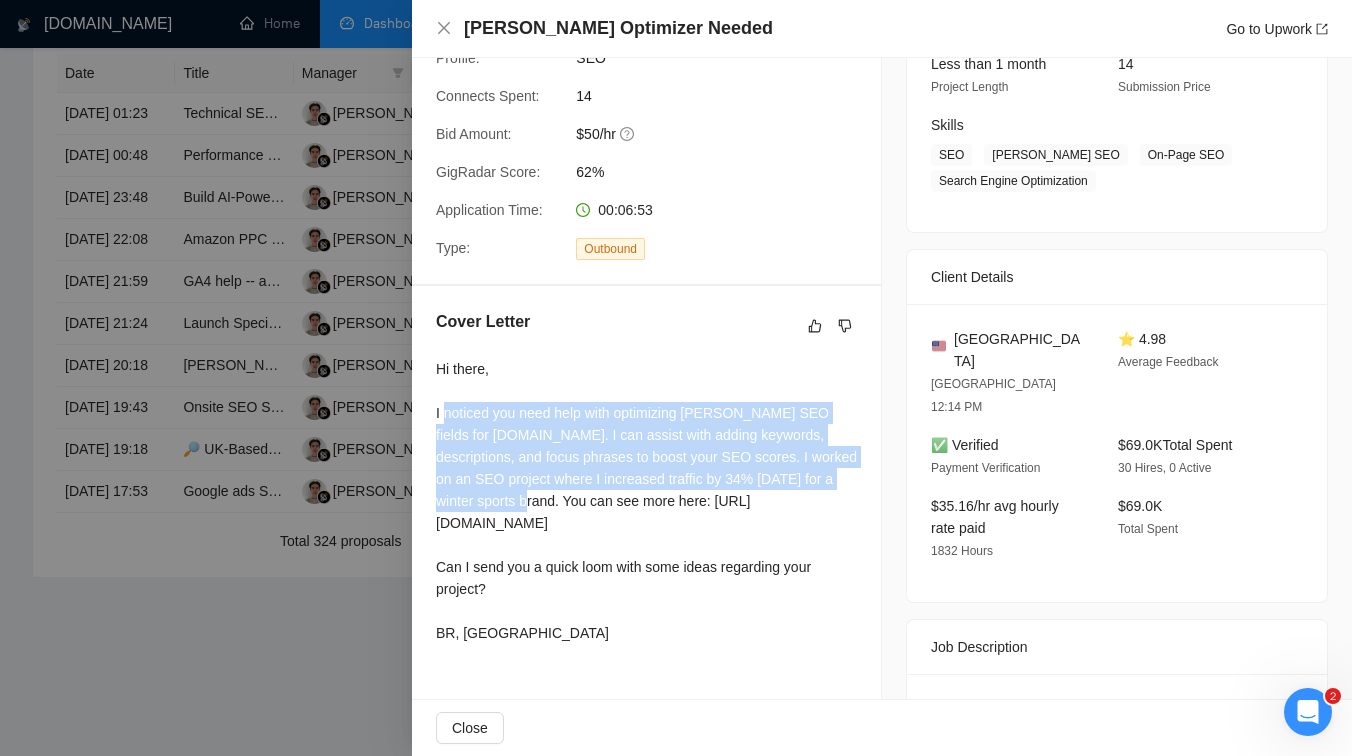 scroll, scrollTop: 414, scrollLeft: 0, axis: vertical 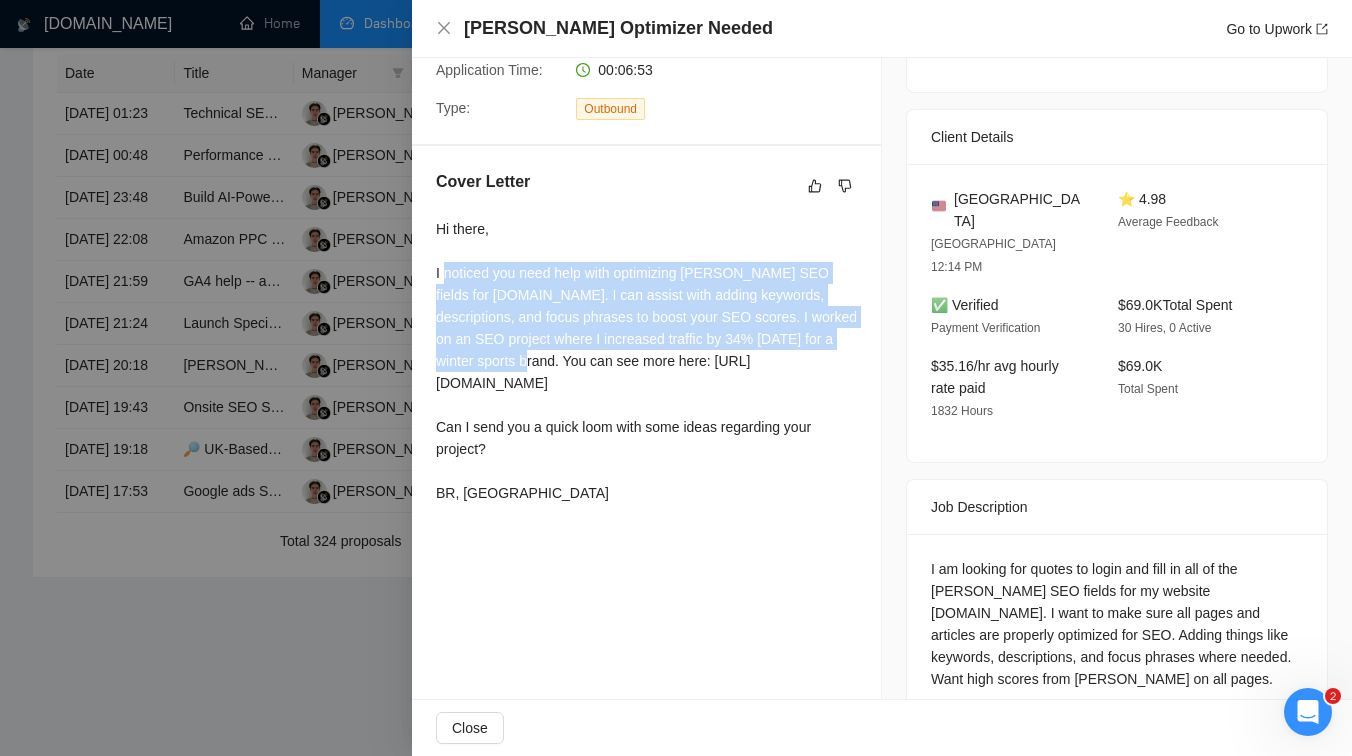 click at bounding box center [676, 378] 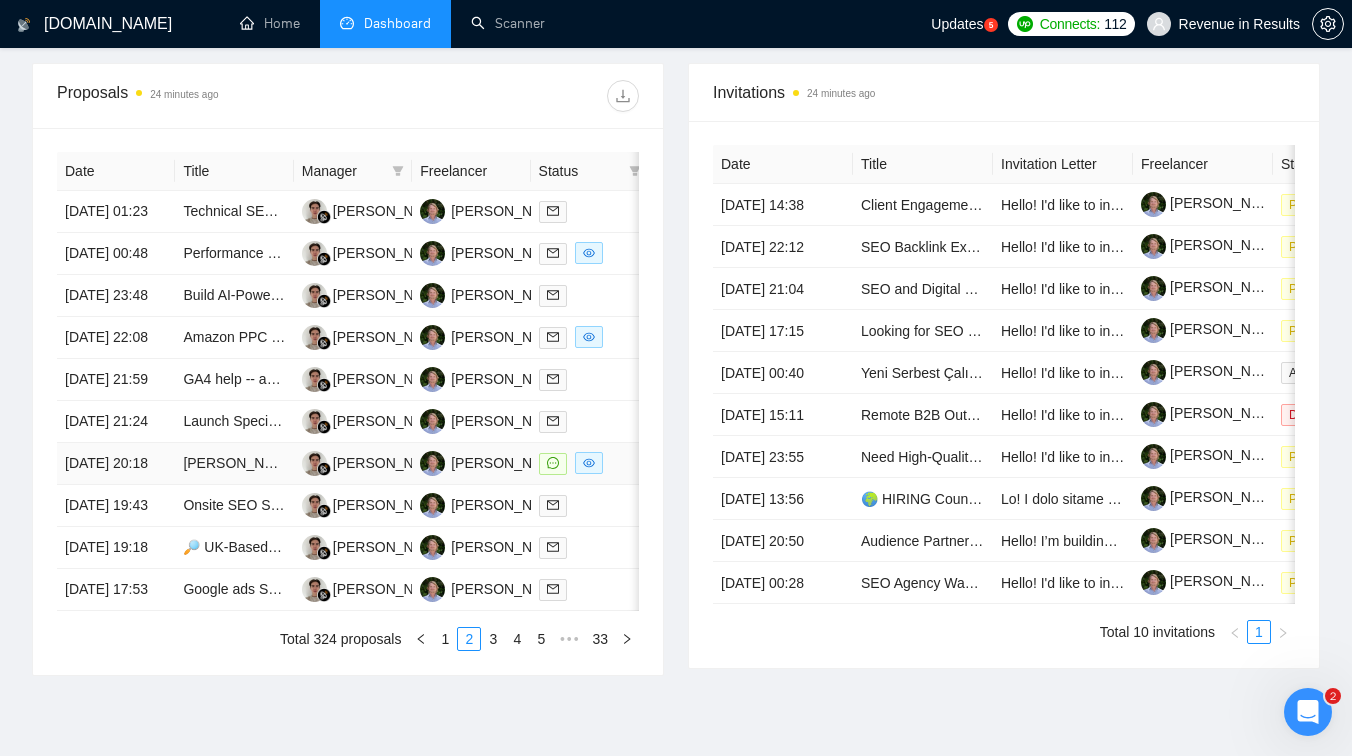 scroll, scrollTop: 766, scrollLeft: 0, axis: vertical 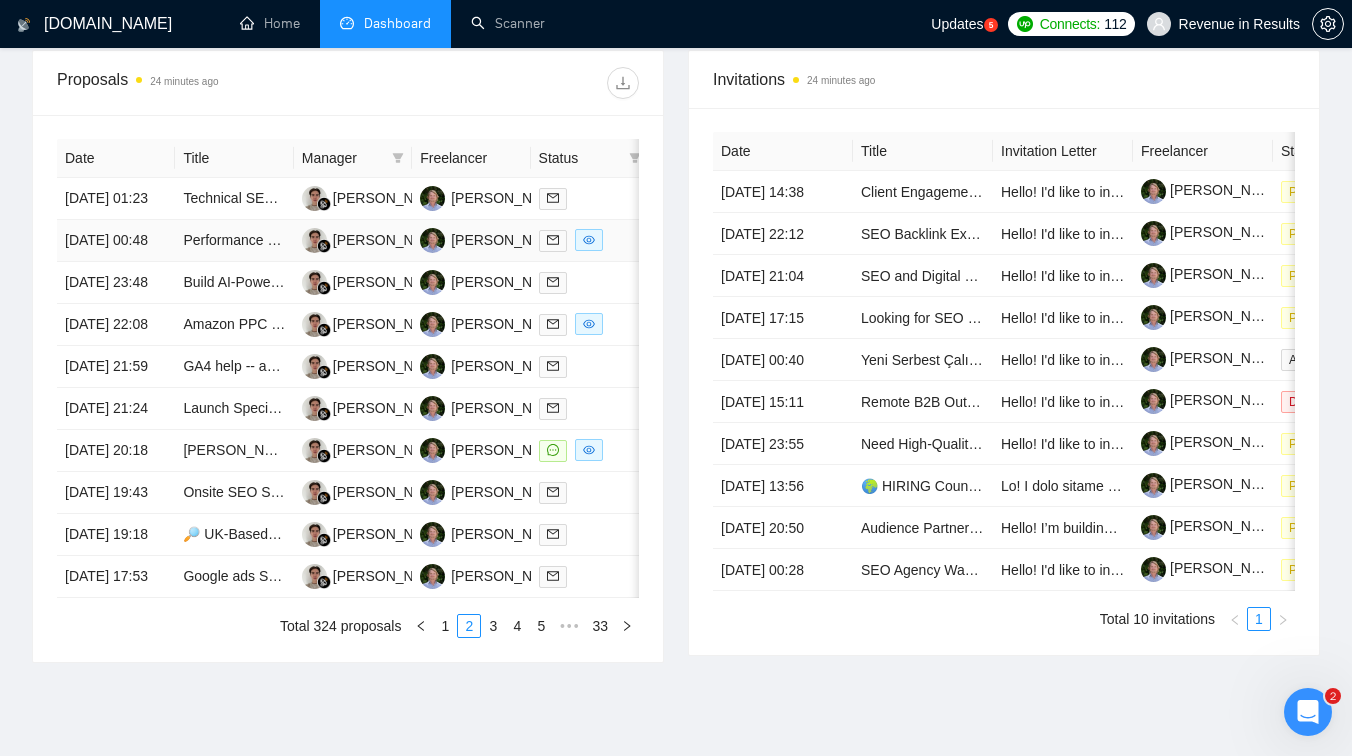 click on "Performance Marketing" at bounding box center (234, 241) 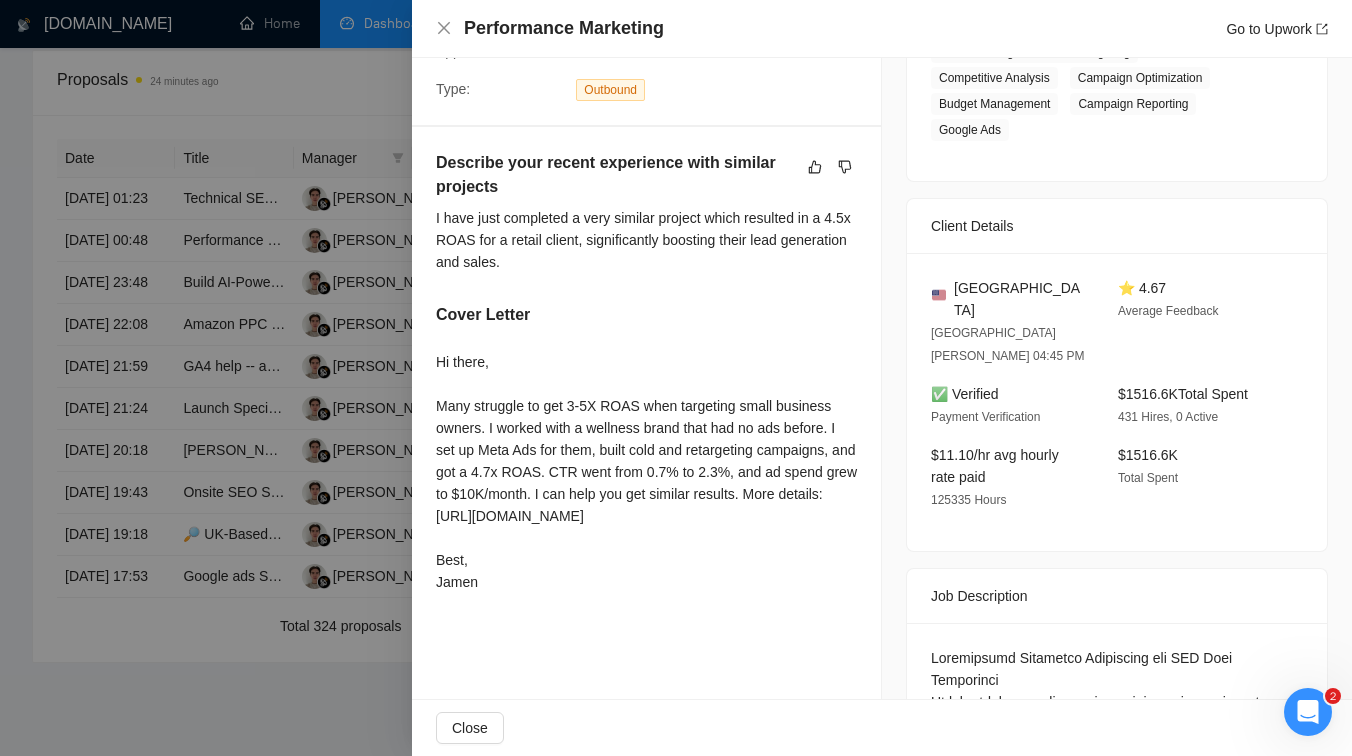 scroll, scrollTop: 496, scrollLeft: 0, axis: vertical 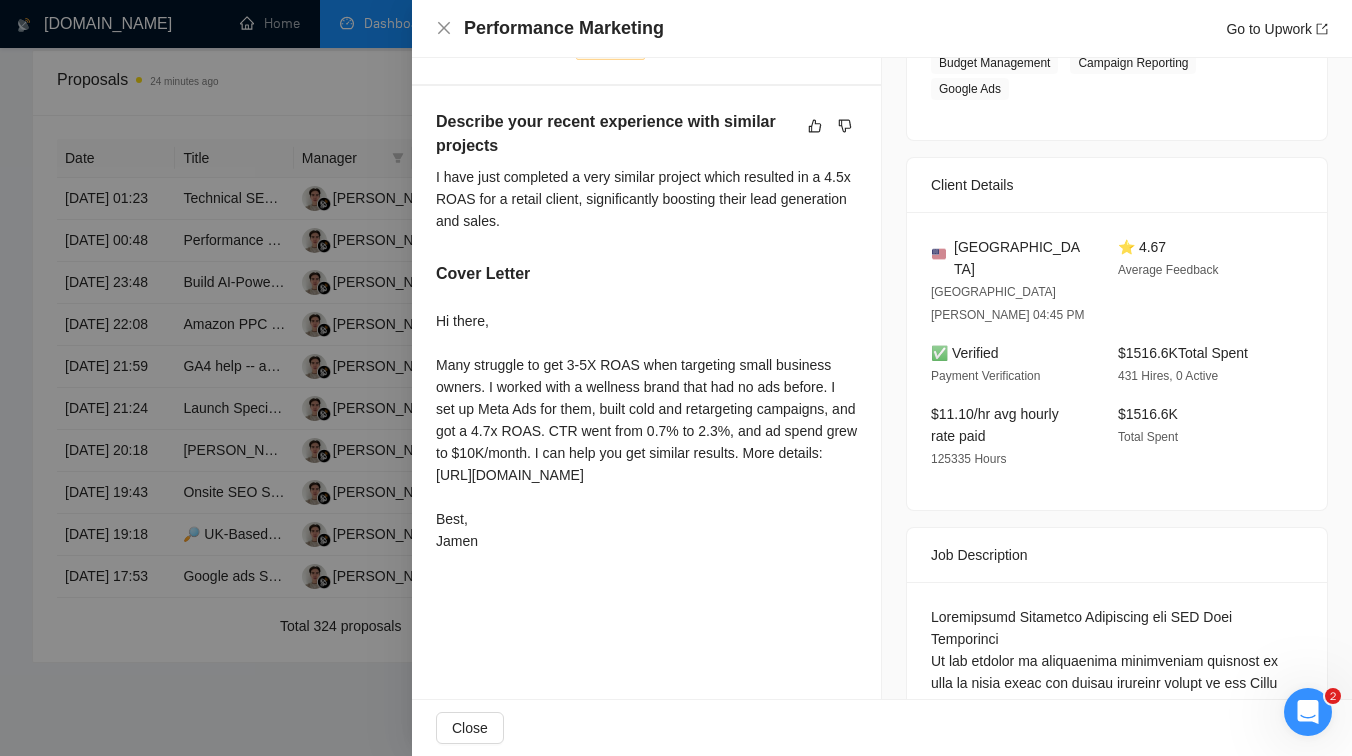 click at bounding box center [676, 378] 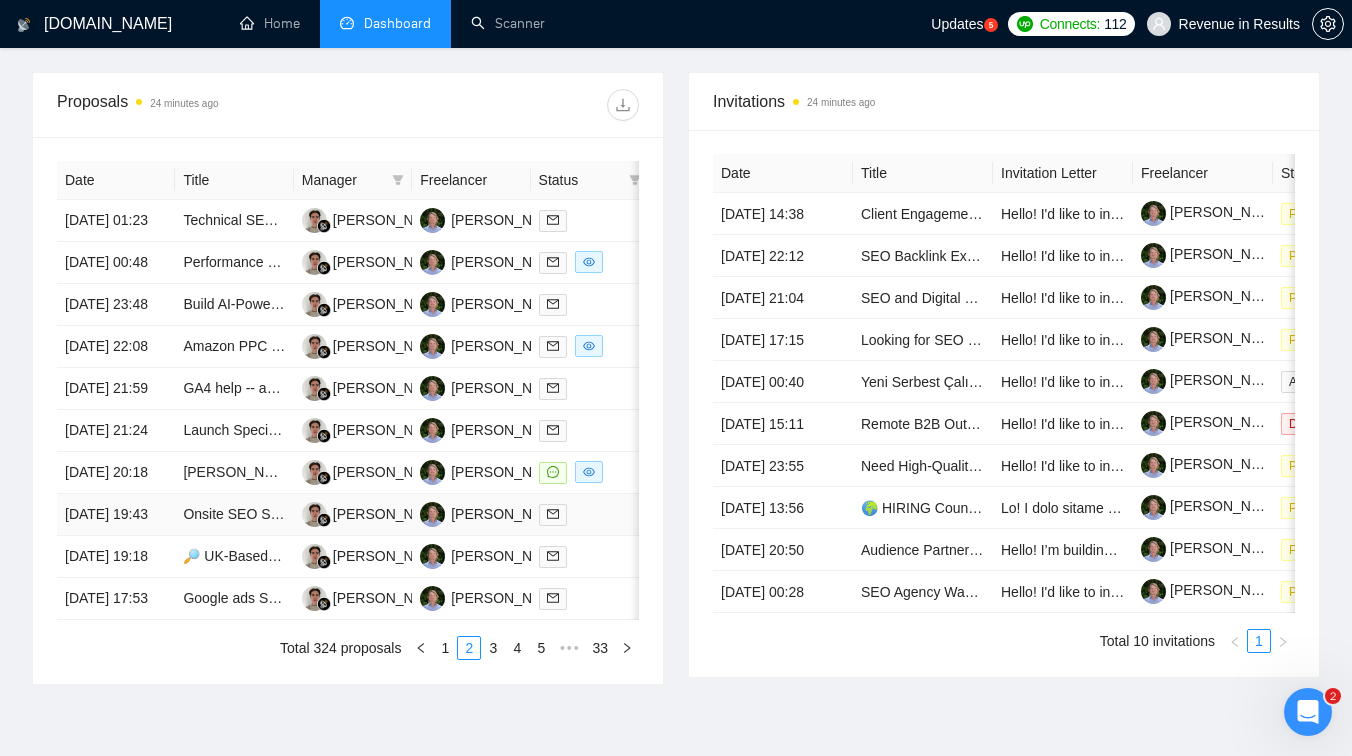 scroll, scrollTop: 722, scrollLeft: 0, axis: vertical 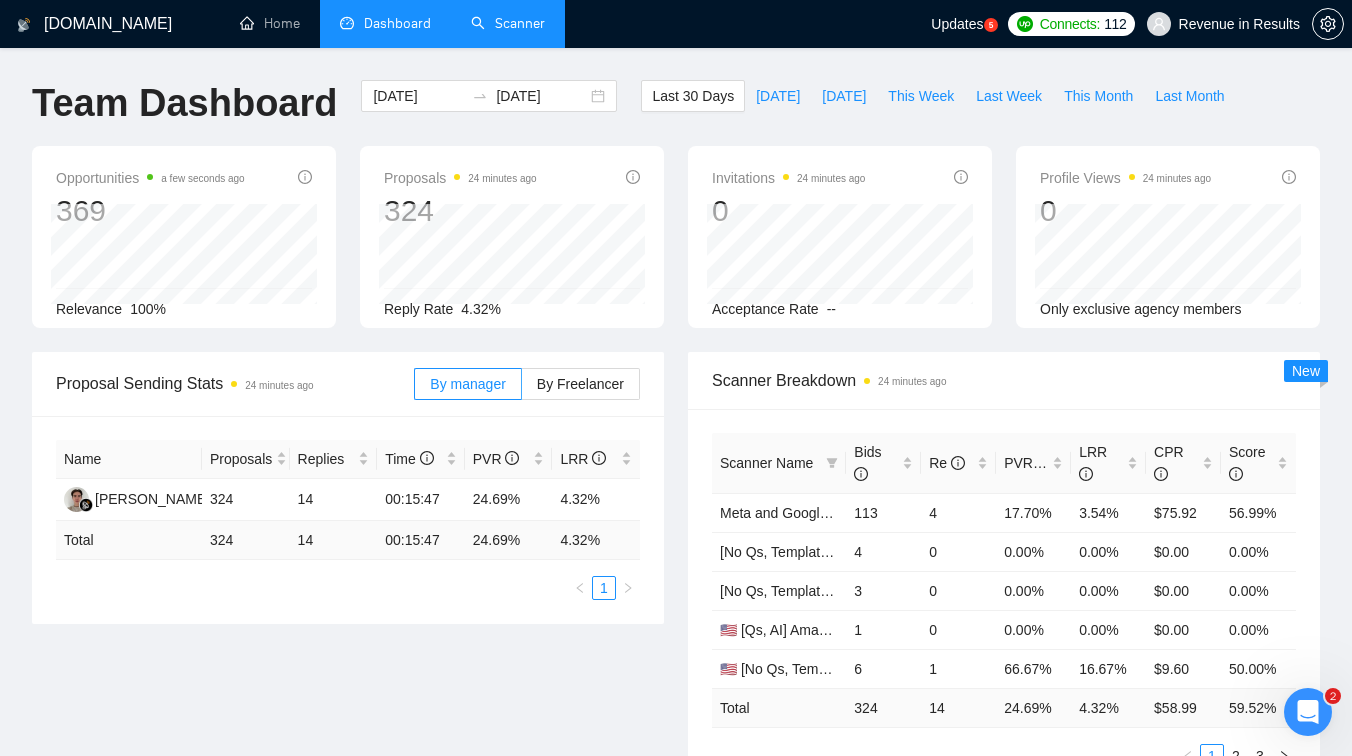 click on "Scanner" at bounding box center (508, 23) 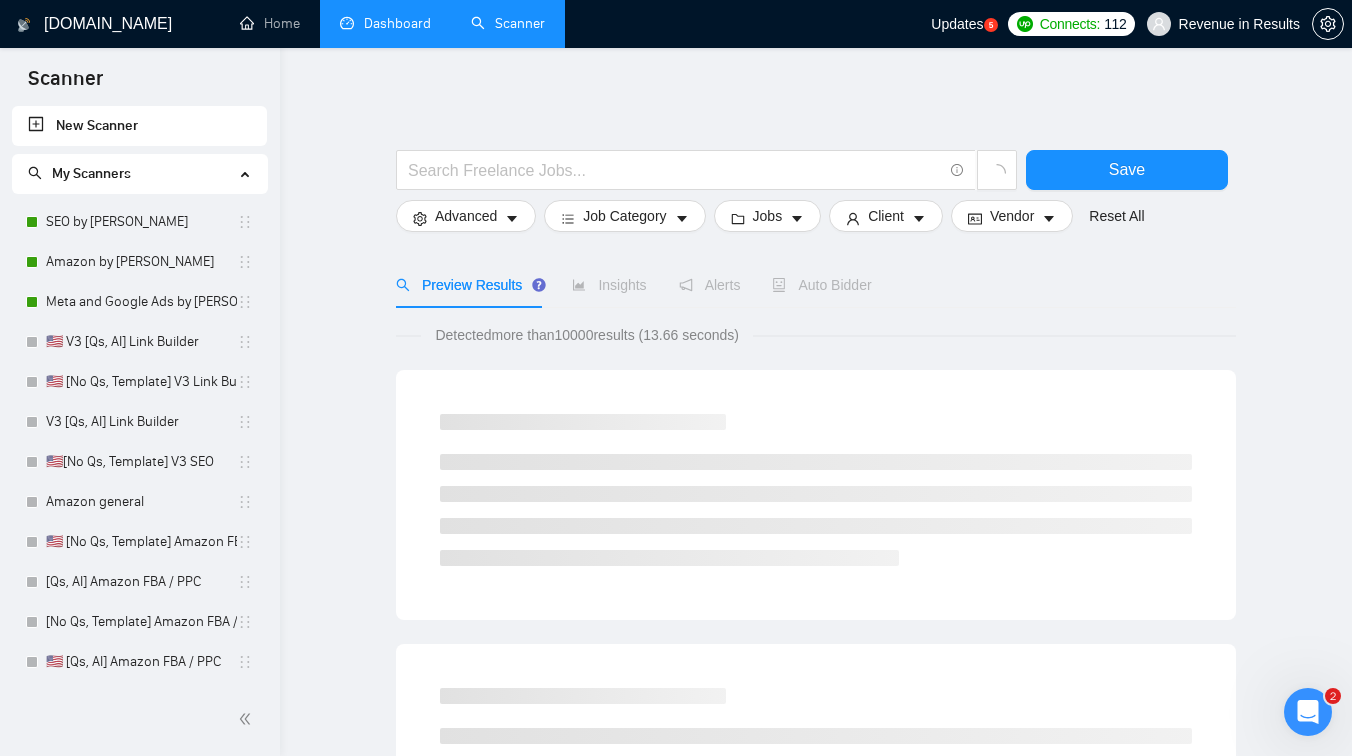click on "Dashboard" at bounding box center (385, 23) 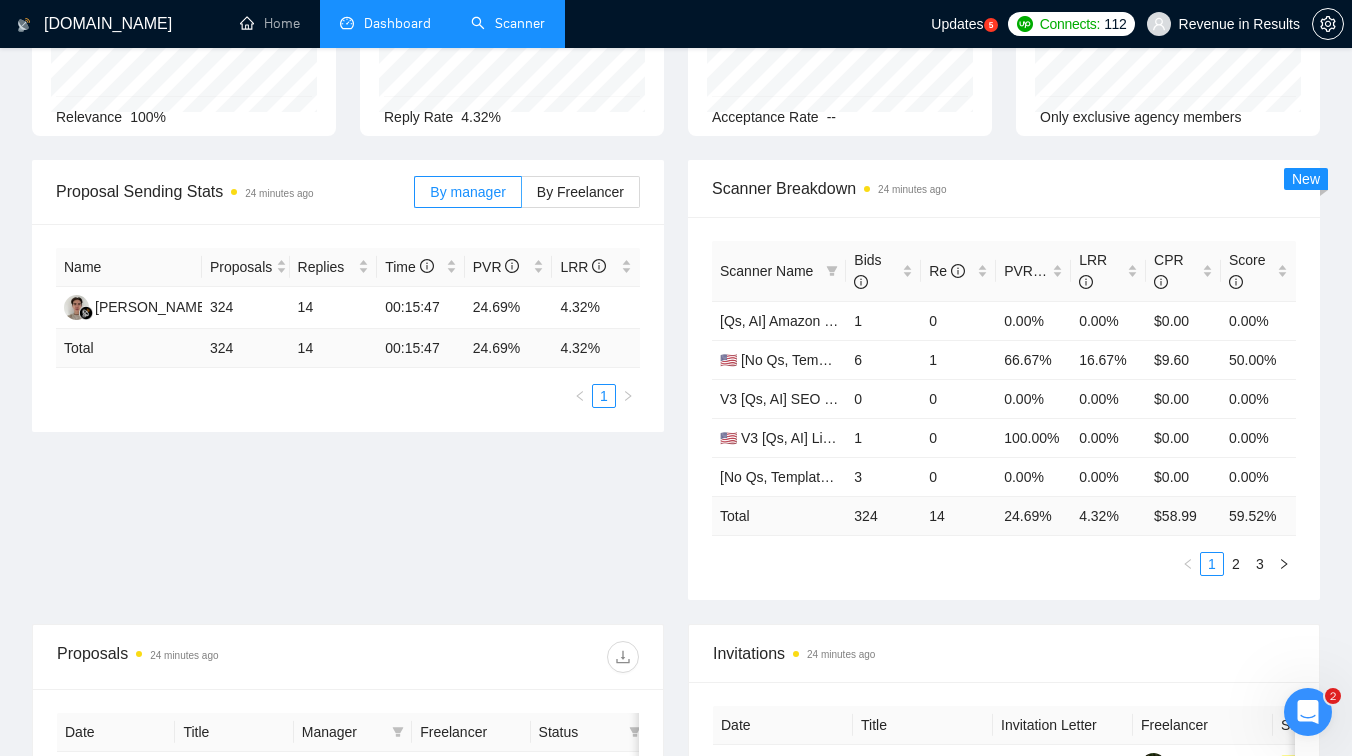 scroll, scrollTop: 0, scrollLeft: 0, axis: both 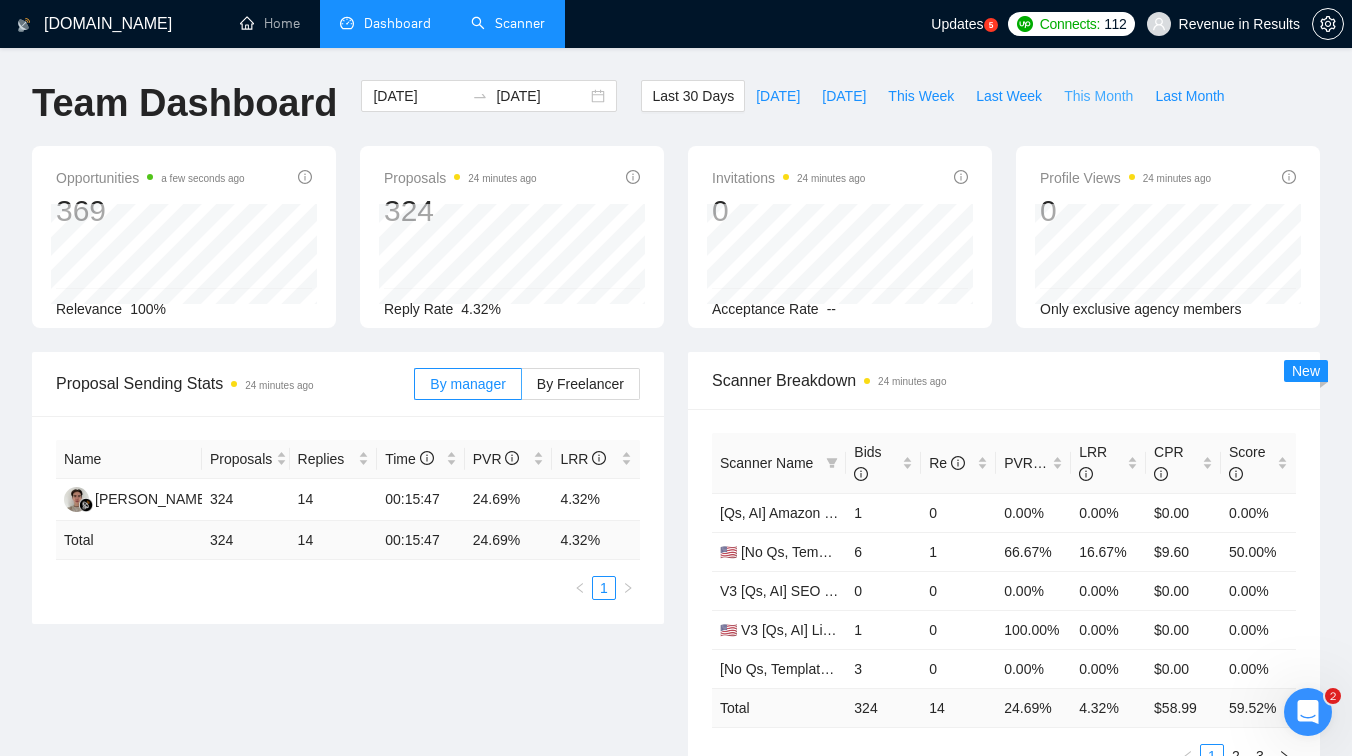click on "This Month" at bounding box center (1098, 96) 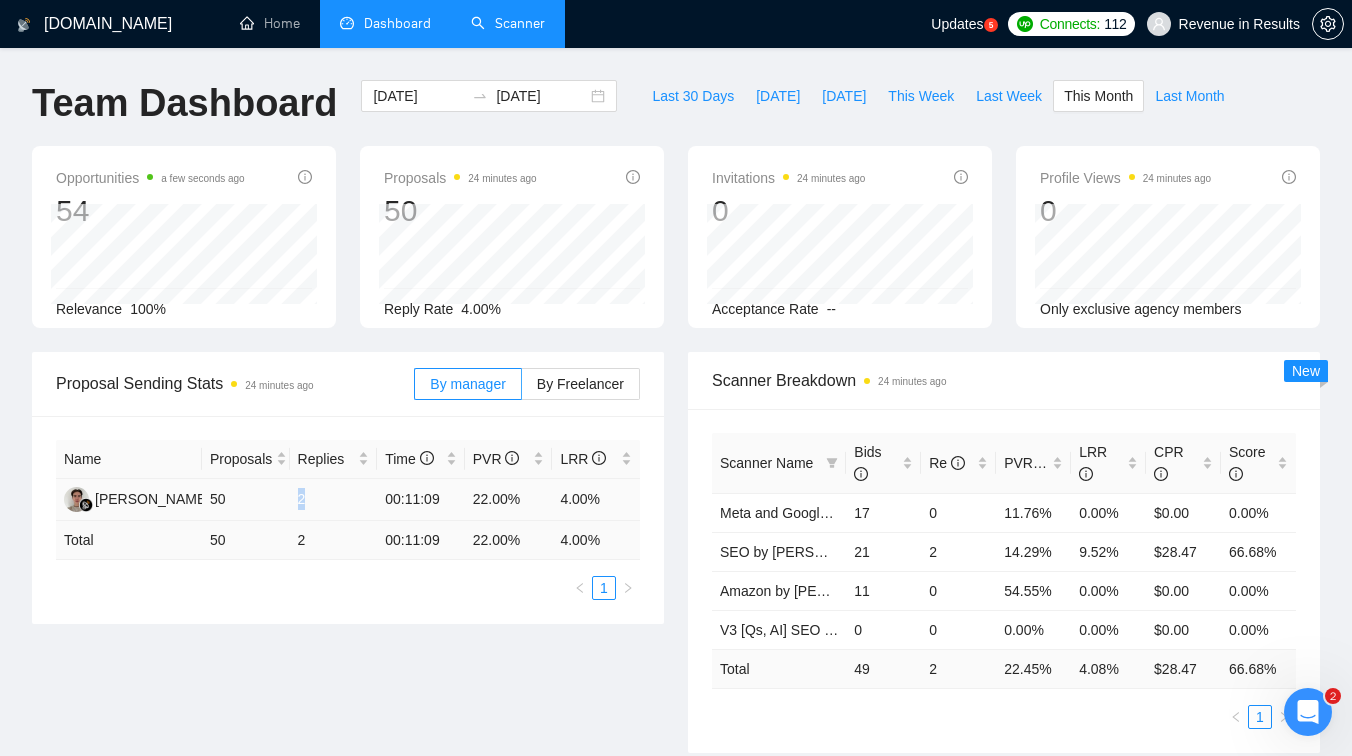 drag, startPoint x: 288, startPoint y: 499, endPoint x: 325, endPoint y: 503, distance: 37.215588 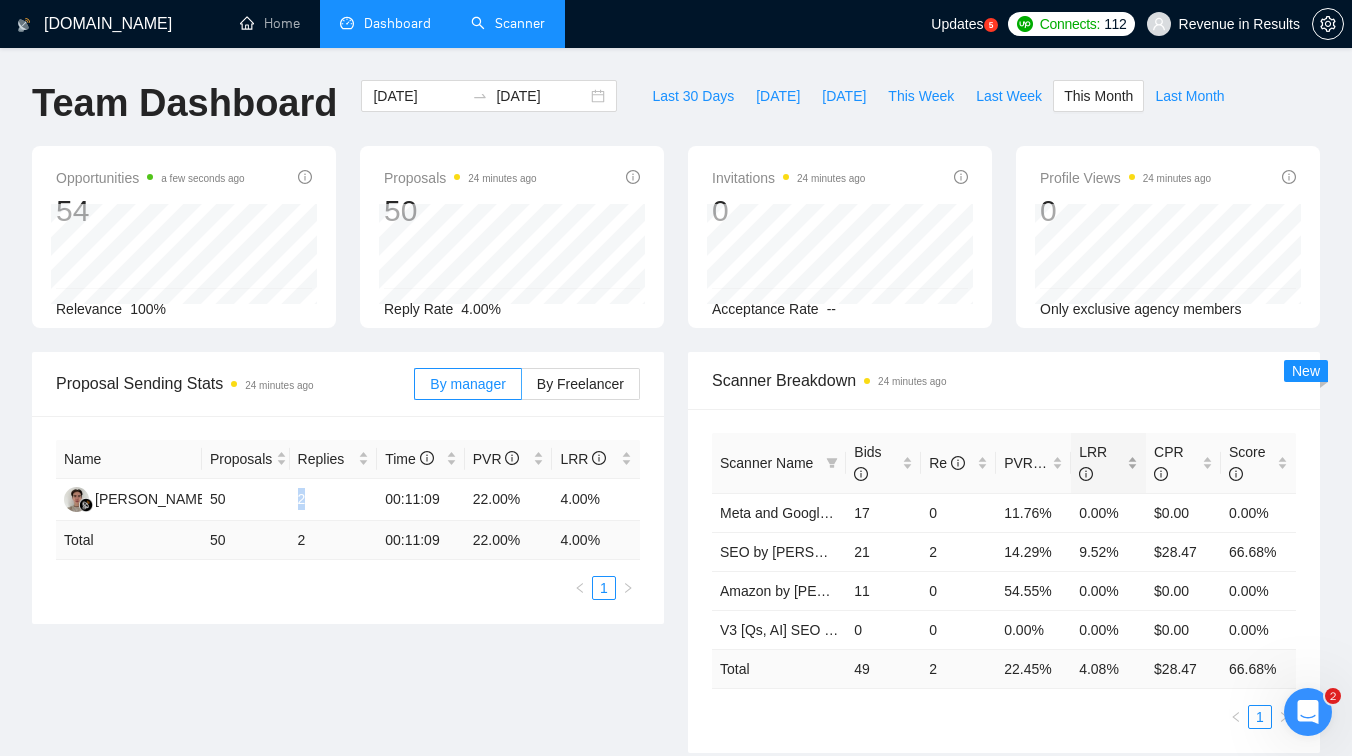 click on "LRR" at bounding box center (1108, 463) 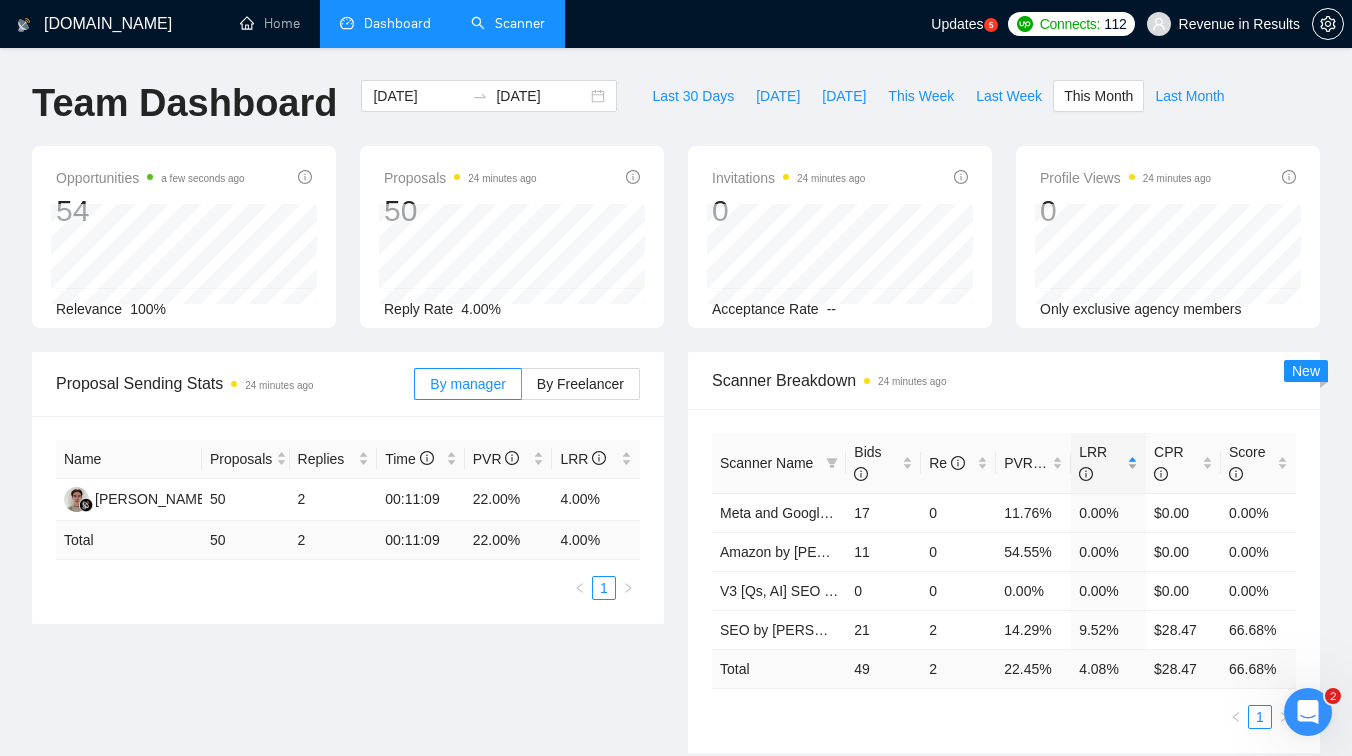 click on "LRR" at bounding box center (1108, 463) 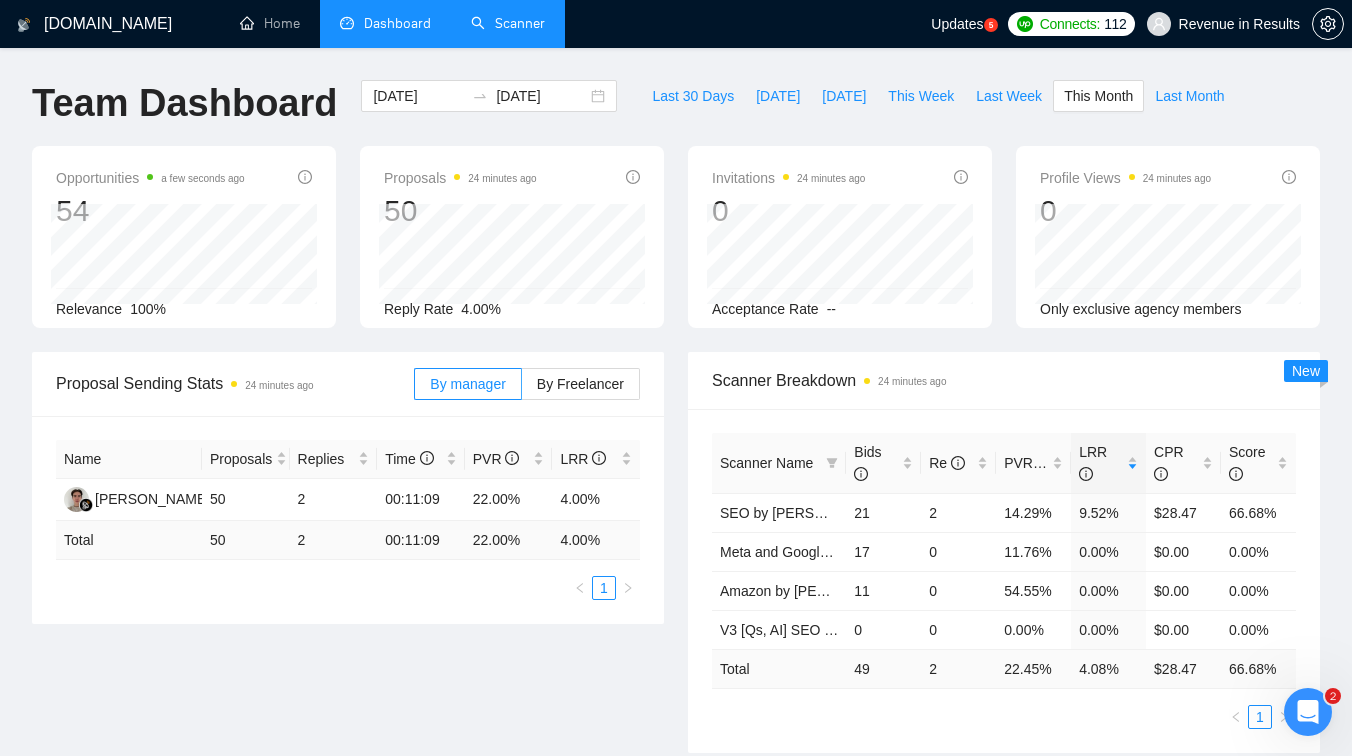 click on "Scanner" at bounding box center (508, 23) 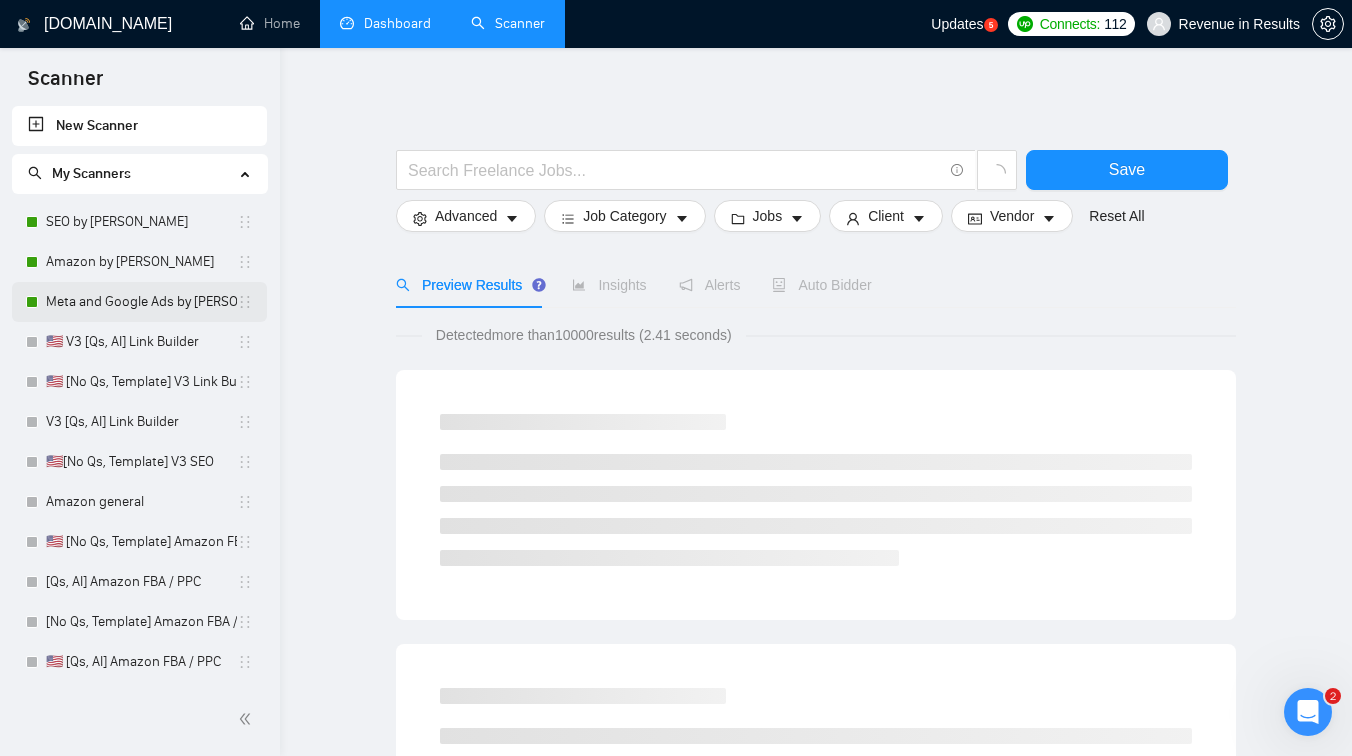 click on "Meta and Google Ads by Sarvar" at bounding box center (141, 302) 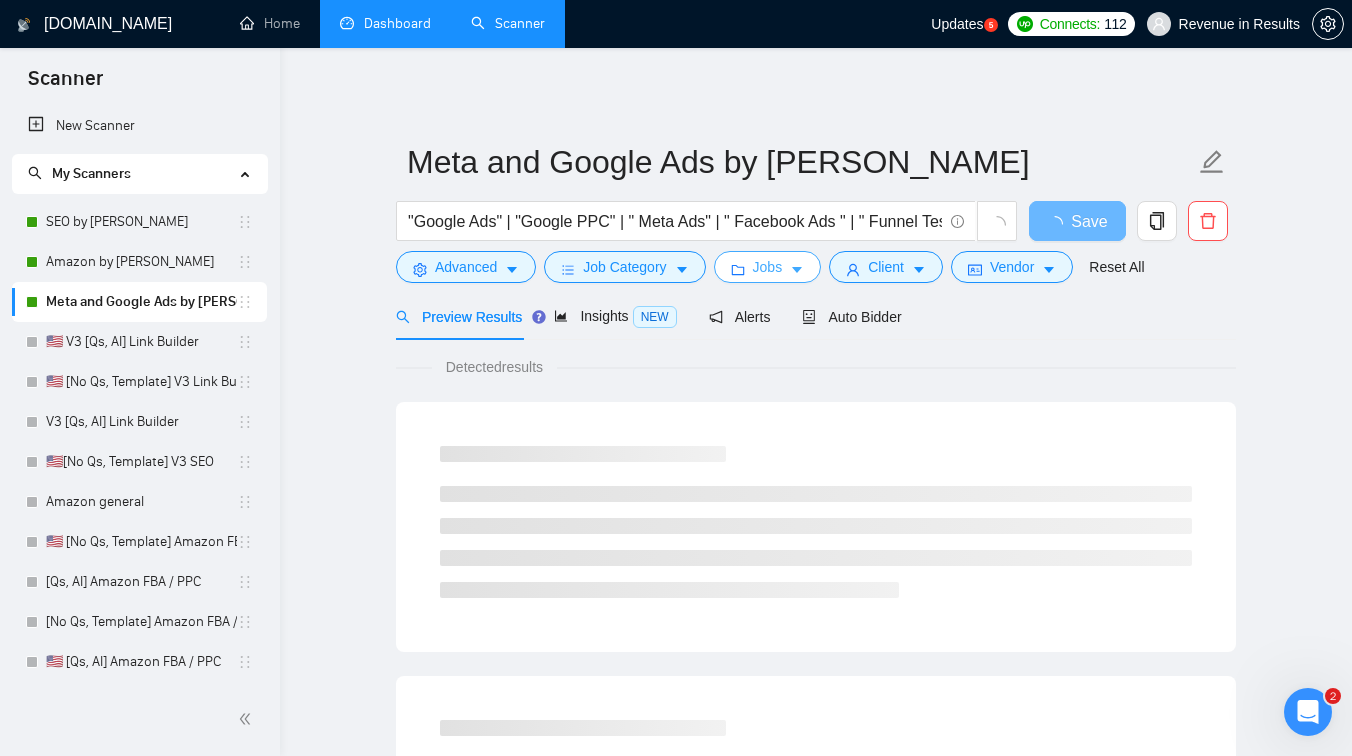 click on "Jobs" at bounding box center (768, 267) 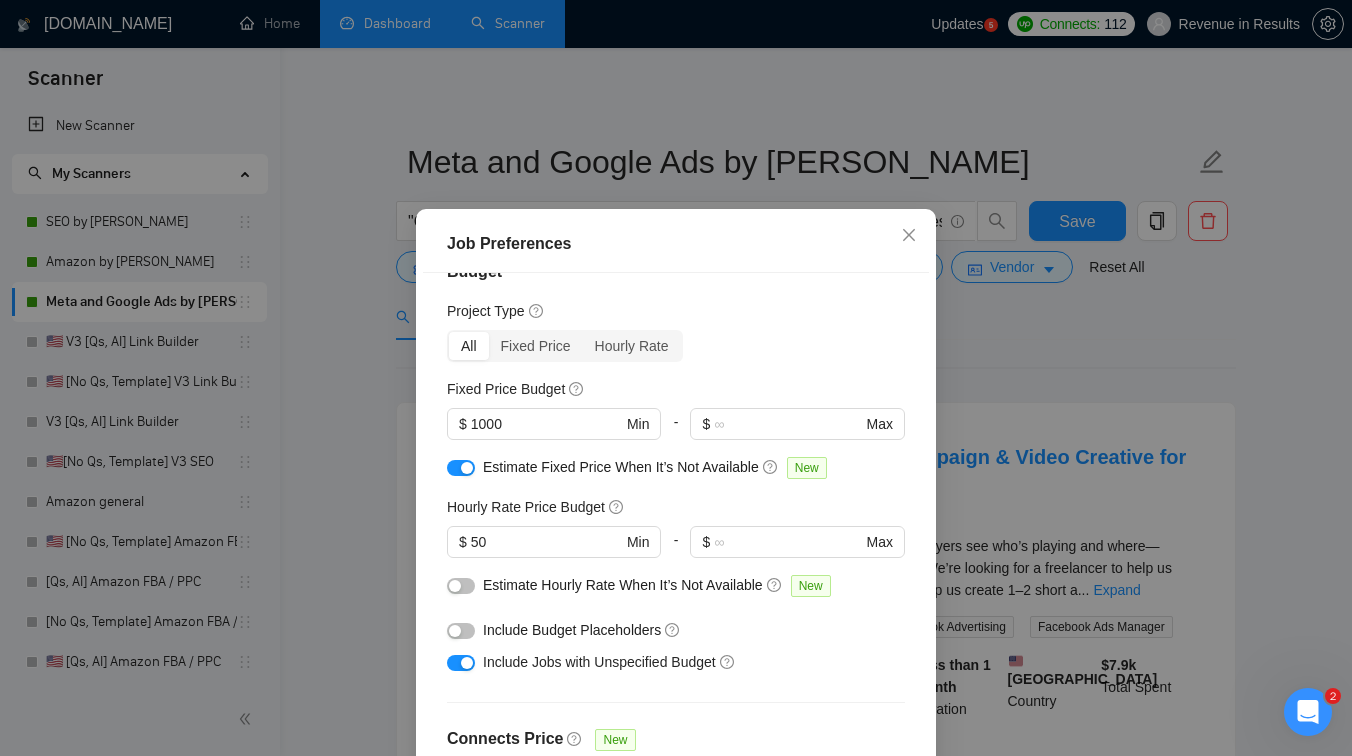 scroll, scrollTop: 0, scrollLeft: 0, axis: both 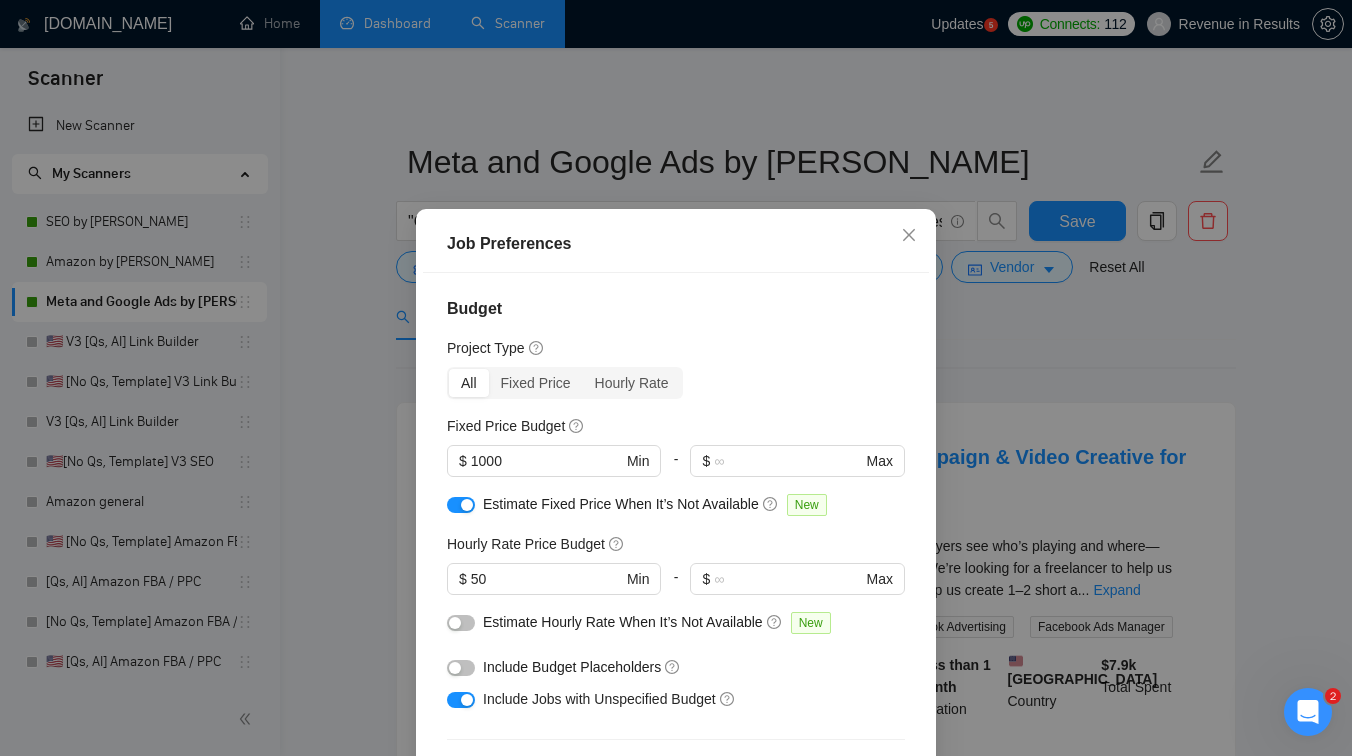 click on "Job Preferences Budget Project Type All Fixed Price Hourly Rate   Fixed Price Budget $ 1000 Min - $ Max Estimate Fixed Price When It’s Not Available New   Hourly Rate Price Budget $ 50 Min - $ Max Estimate Hourly Rate When It’s Not Available New Include Budget Placeholders Include Jobs with Unspecified Budget   Connects Price New Min - 19 Max Project Duration   Unspecified Less than 1 month 1 to 3 months 3 to 6 months More than 6 months Hourly Workload   Unspecified <30 hrs/week >30 hrs/week Hours TBD Unsure Job Posting Questions New   Any posting questions Description Preferences Description Size New   Any description size Reset OK" at bounding box center [676, 378] 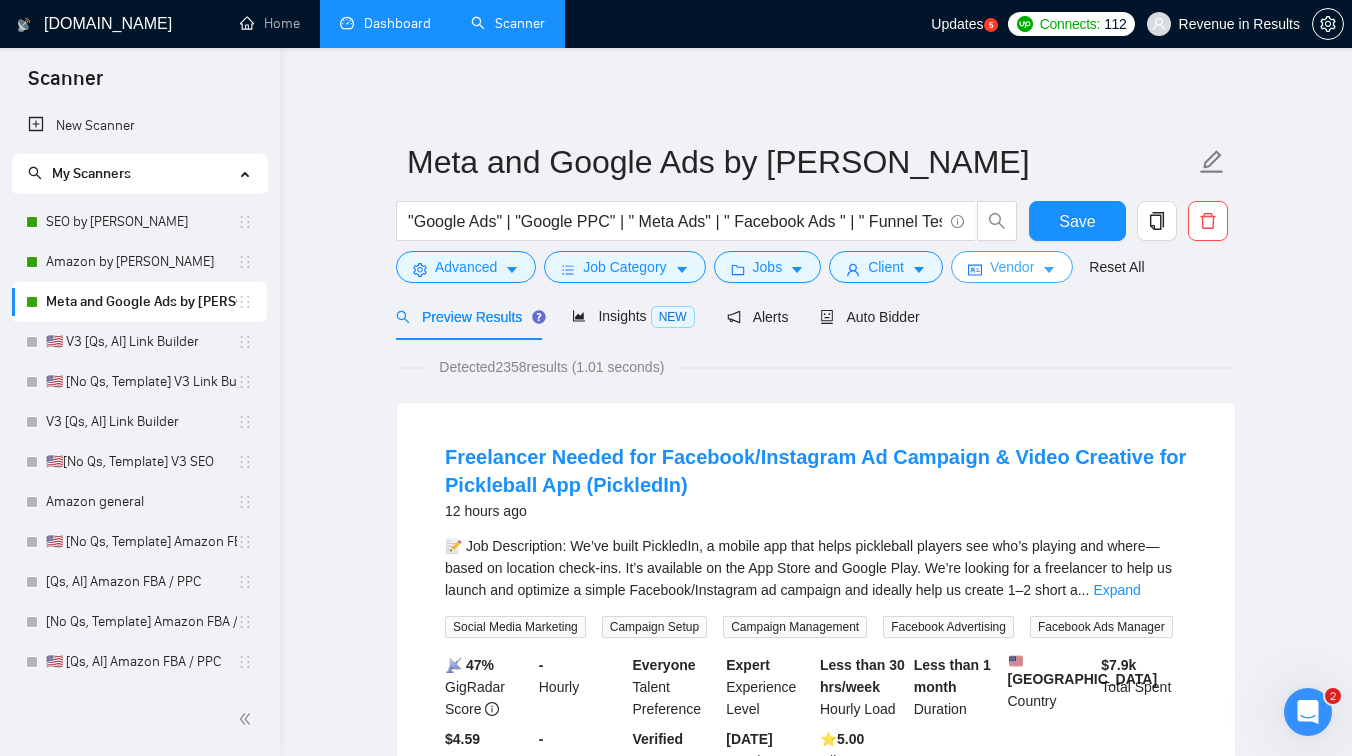 click on "Vendor" at bounding box center [1012, 267] 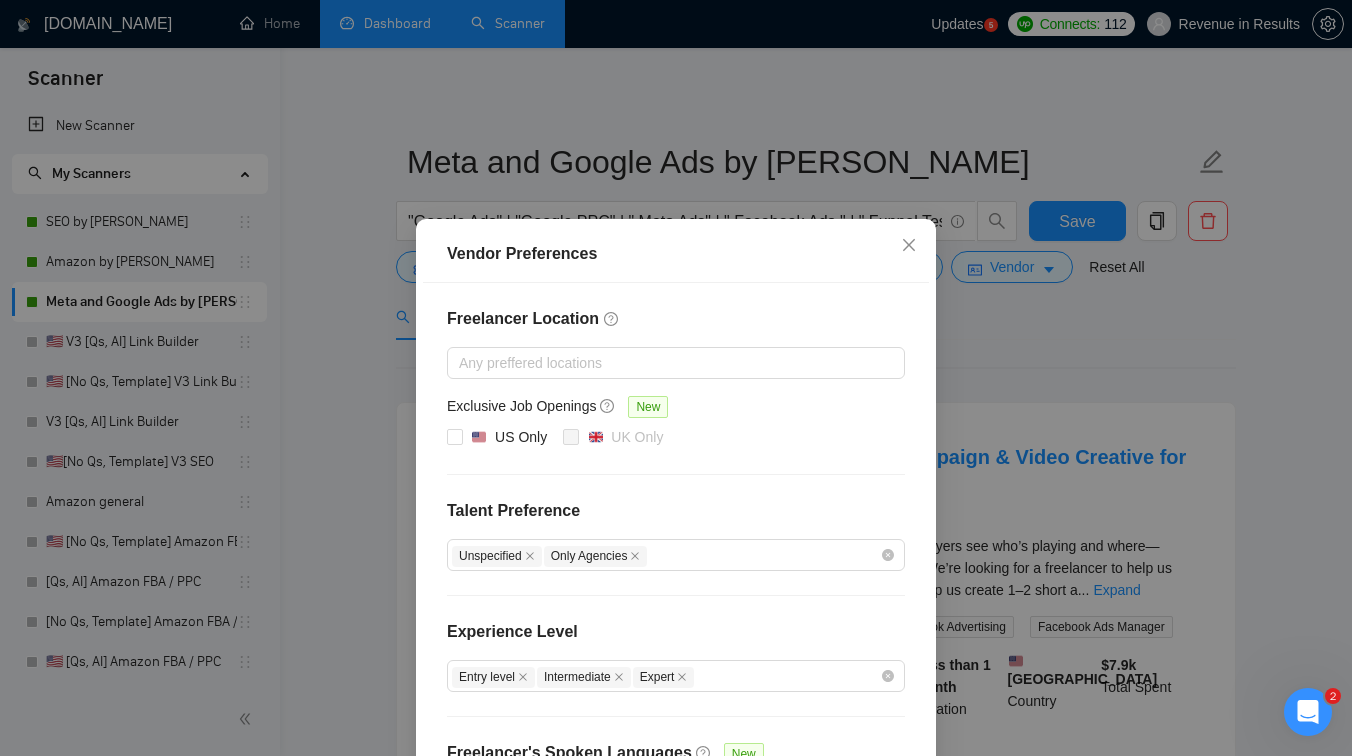 scroll, scrollTop: 0, scrollLeft: 0, axis: both 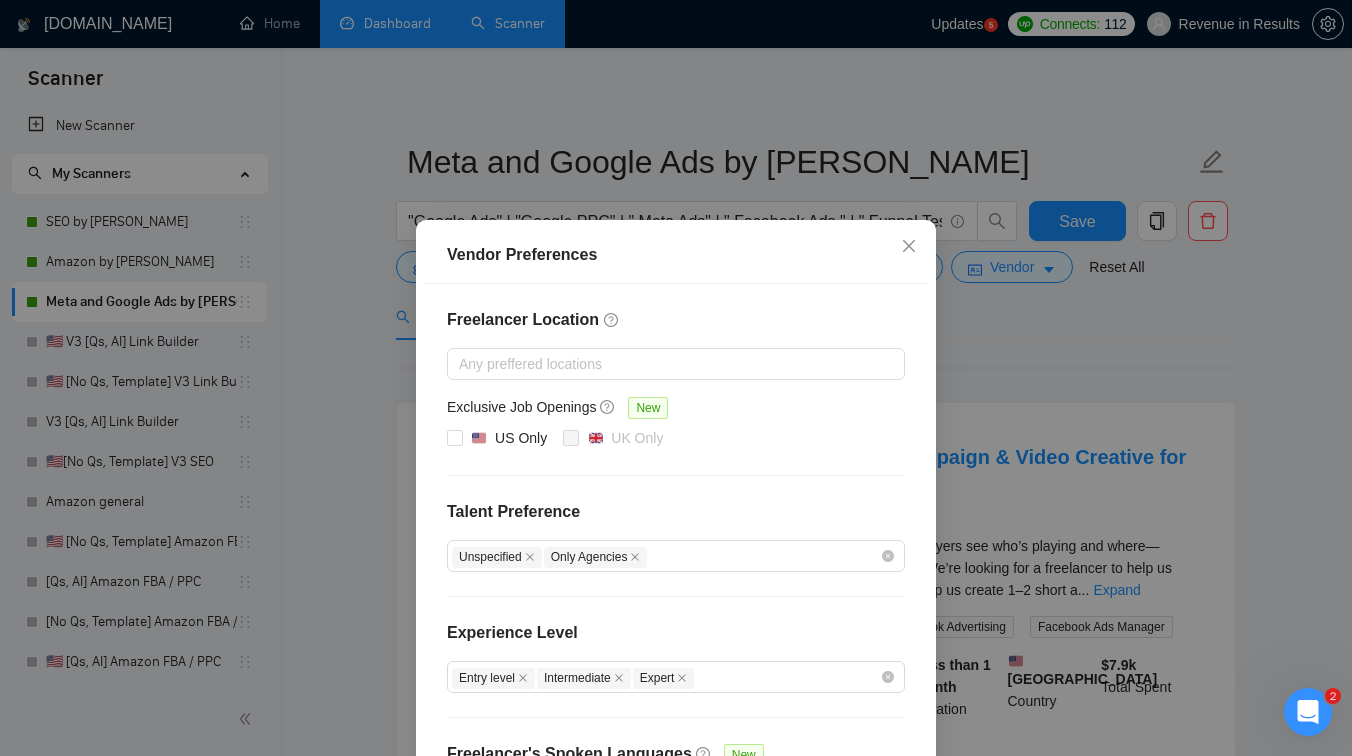 click on "Vendor Preferences Freelancer Location     Any preffered locations Exclusive Job Openings New US Only UK Only Talent Preference Unspecified Only Agencies   Experience Level Entry level Intermediate Expert   Freelancer's Spoken Languages New   Any preffered languages Reset OK" at bounding box center [676, 378] 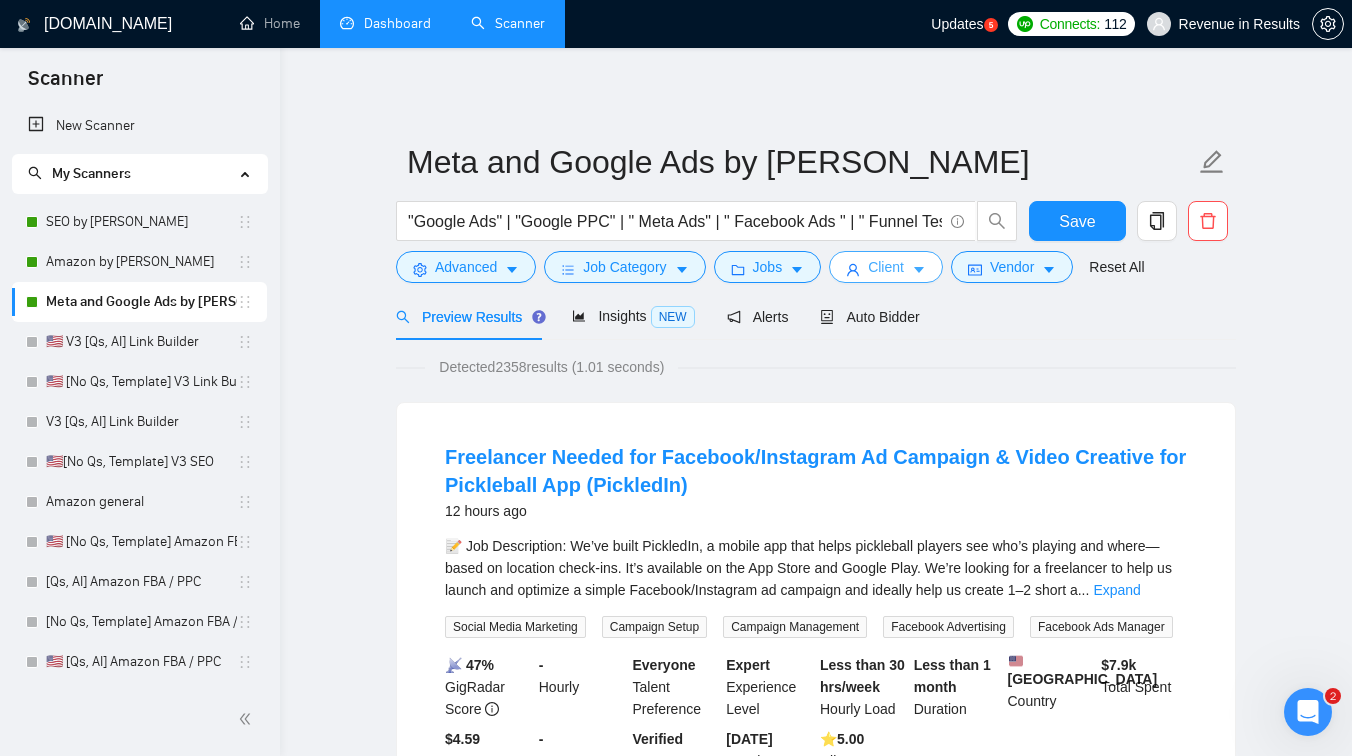 click on "Client" at bounding box center [886, 267] 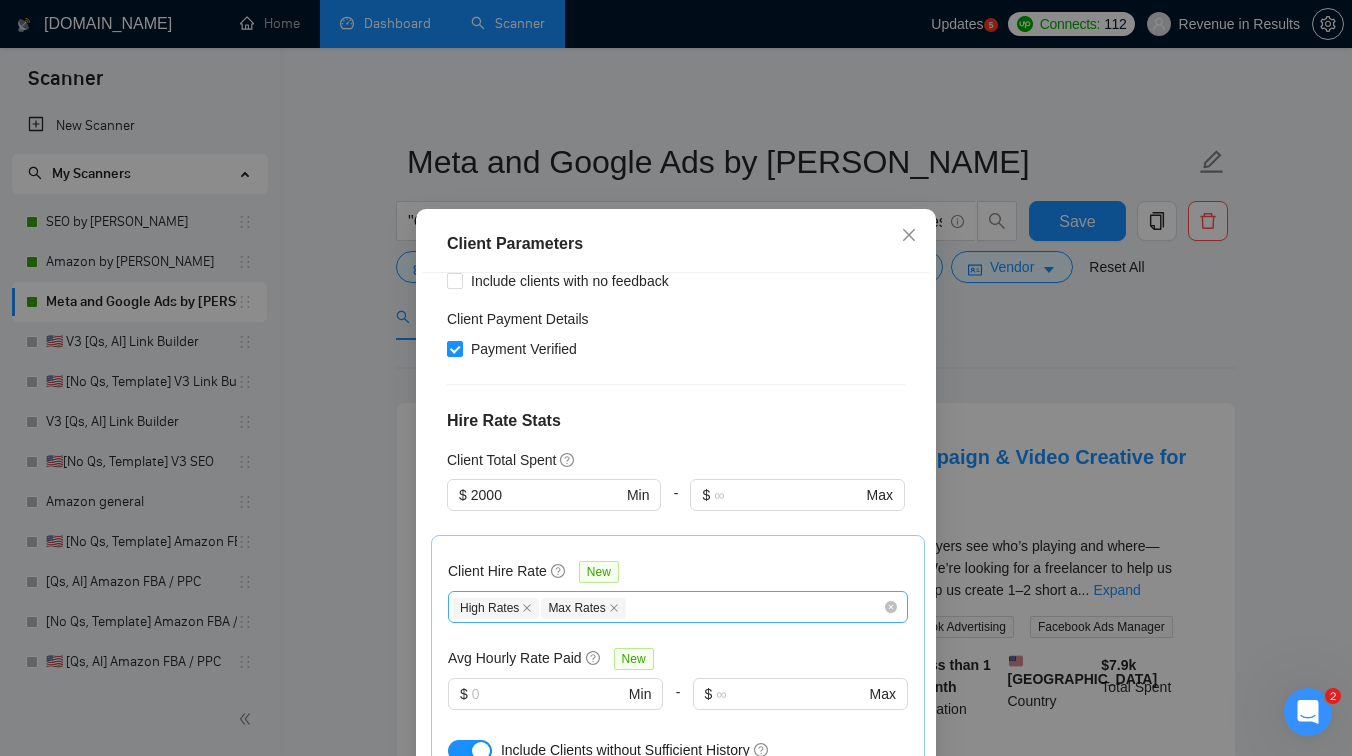 scroll, scrollTop: 404, scrollLeft: 0, axis: vertical 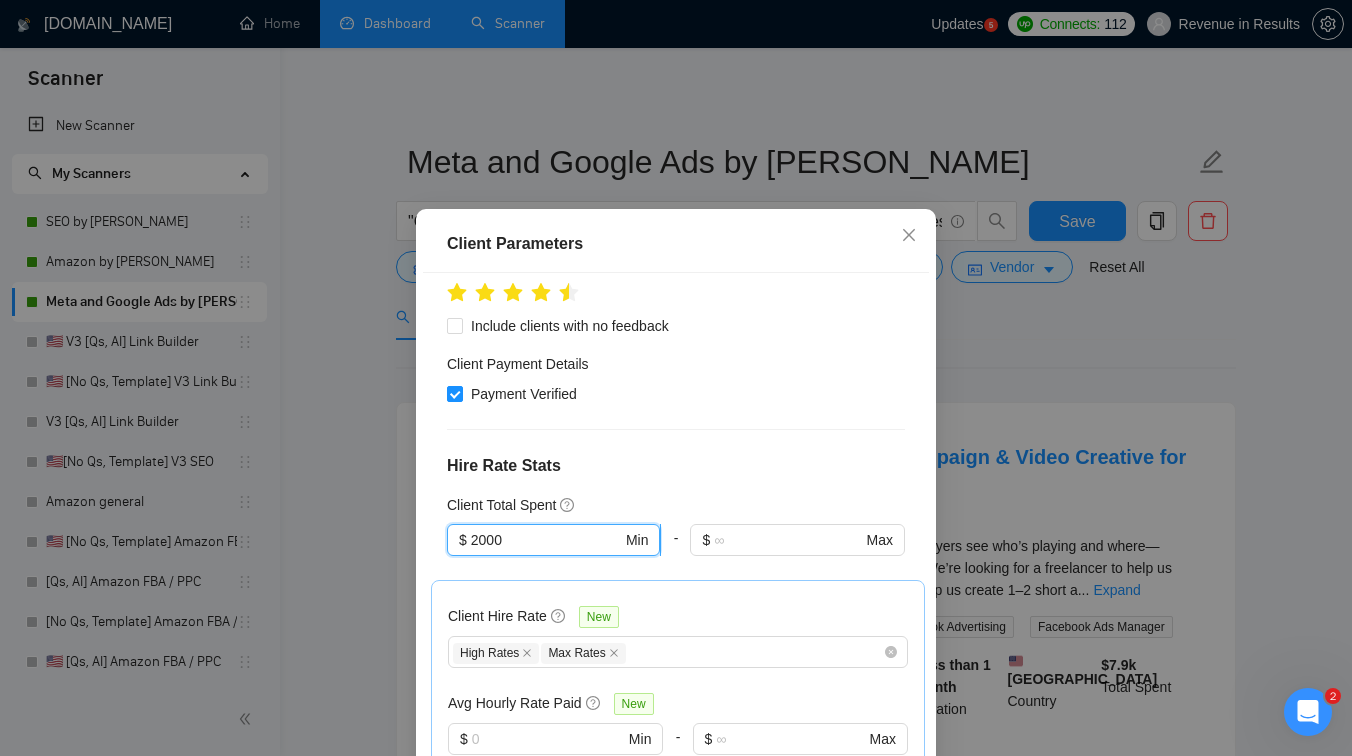click on "2000" at bounding box center [546, 540] 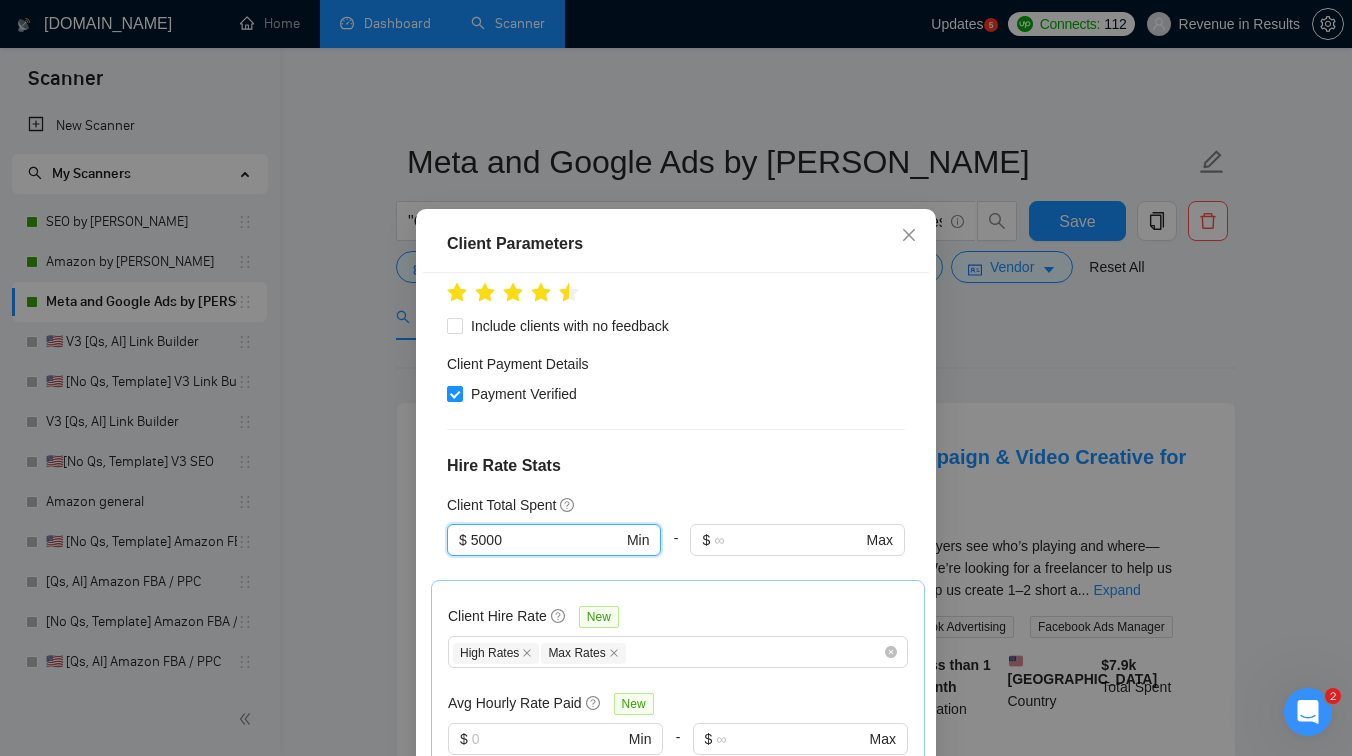 click on "Payment Verified" at bounding box center [676, 394] 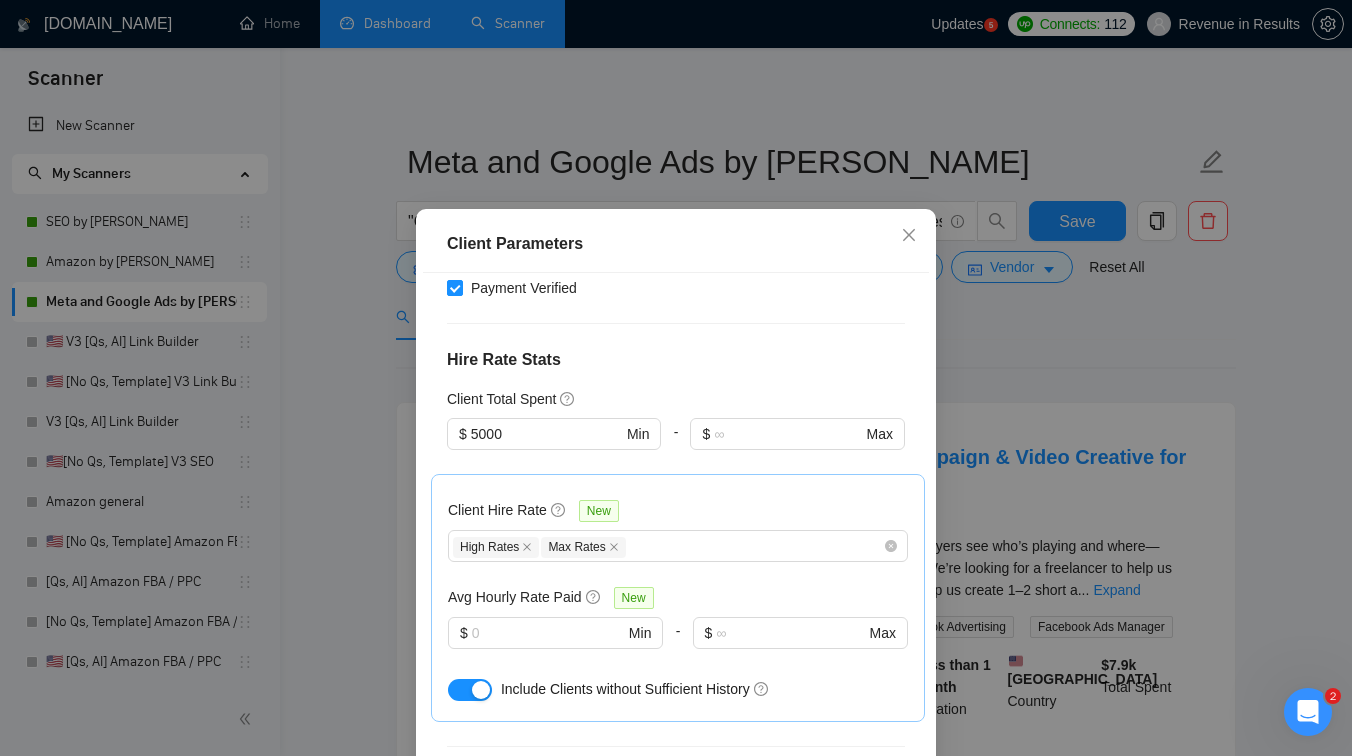 scroll, scrollTop: 792, scrollLeft: 0, axis: vertical 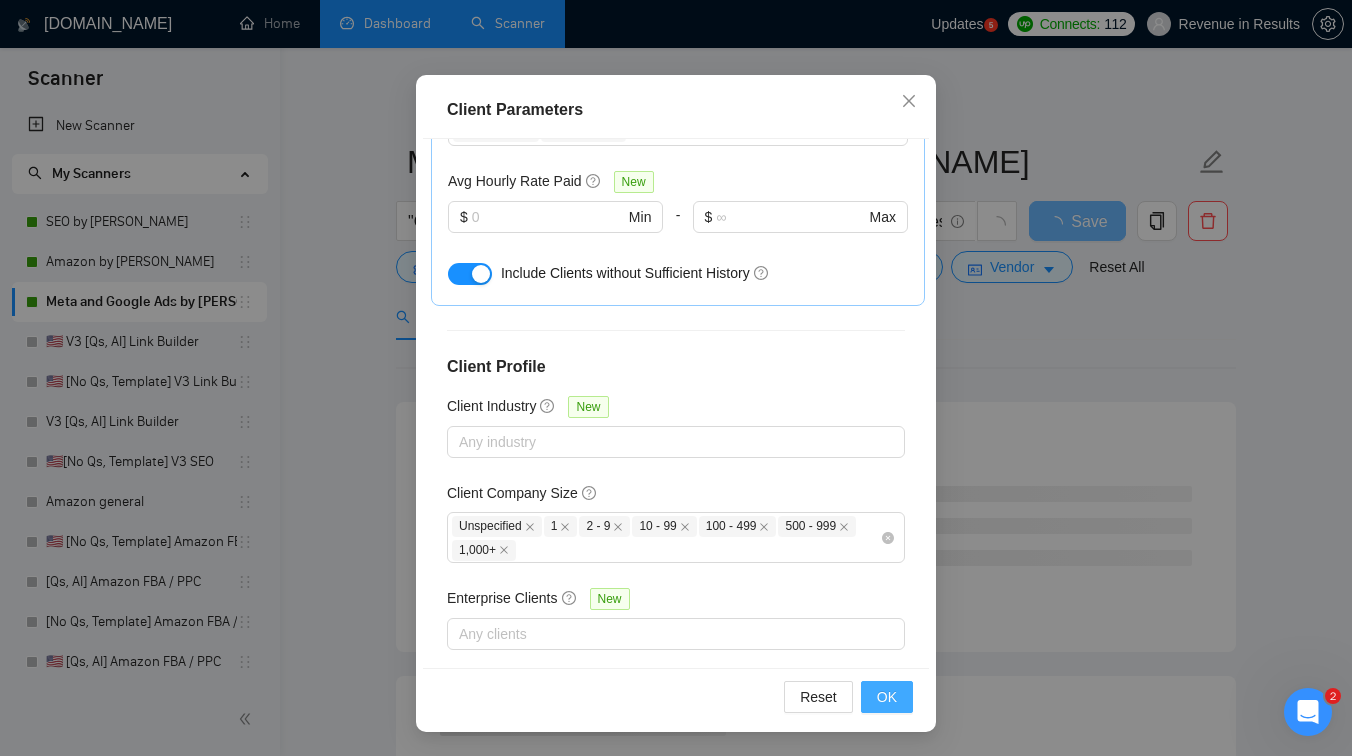 click on "OK" at bounding box center (887, 697) 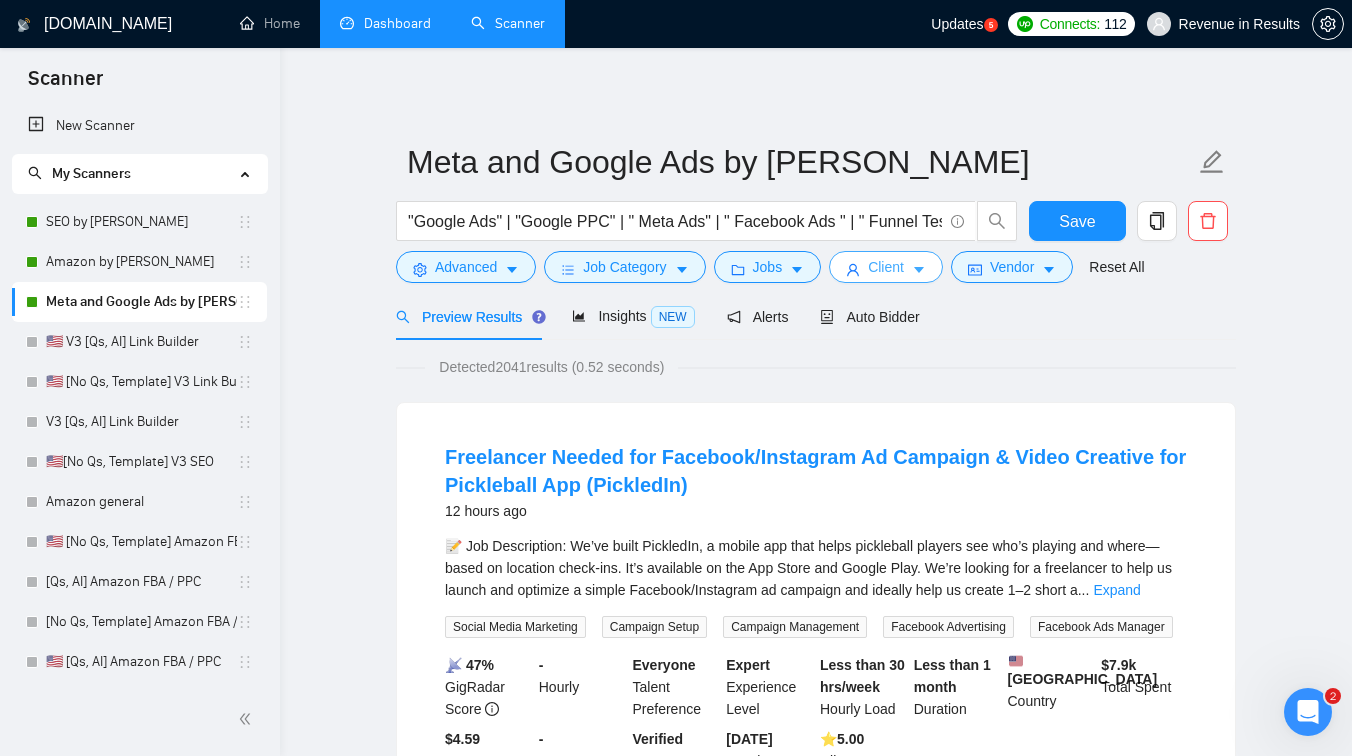 click on "Client" at bounding box center [886, 267] 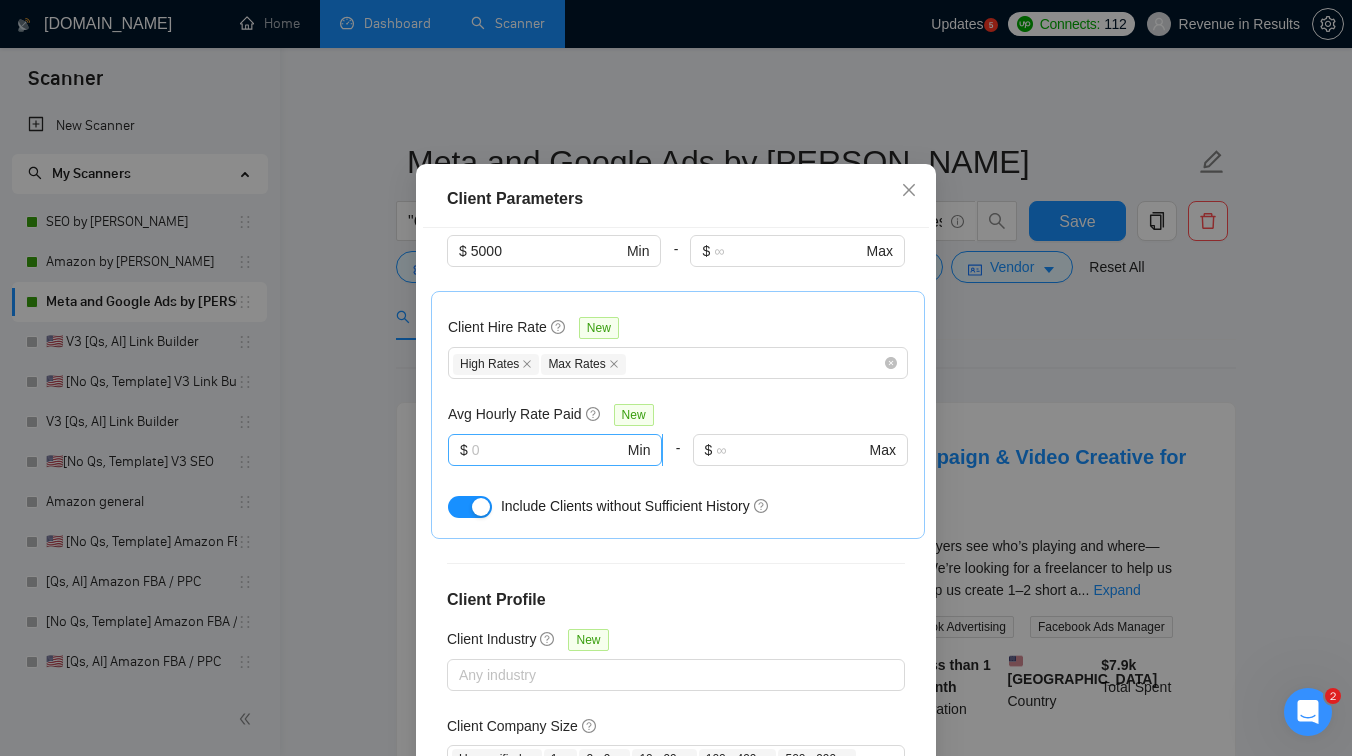 scroll, scrollTop: 394, scrollLeft: 0, axis: vertical 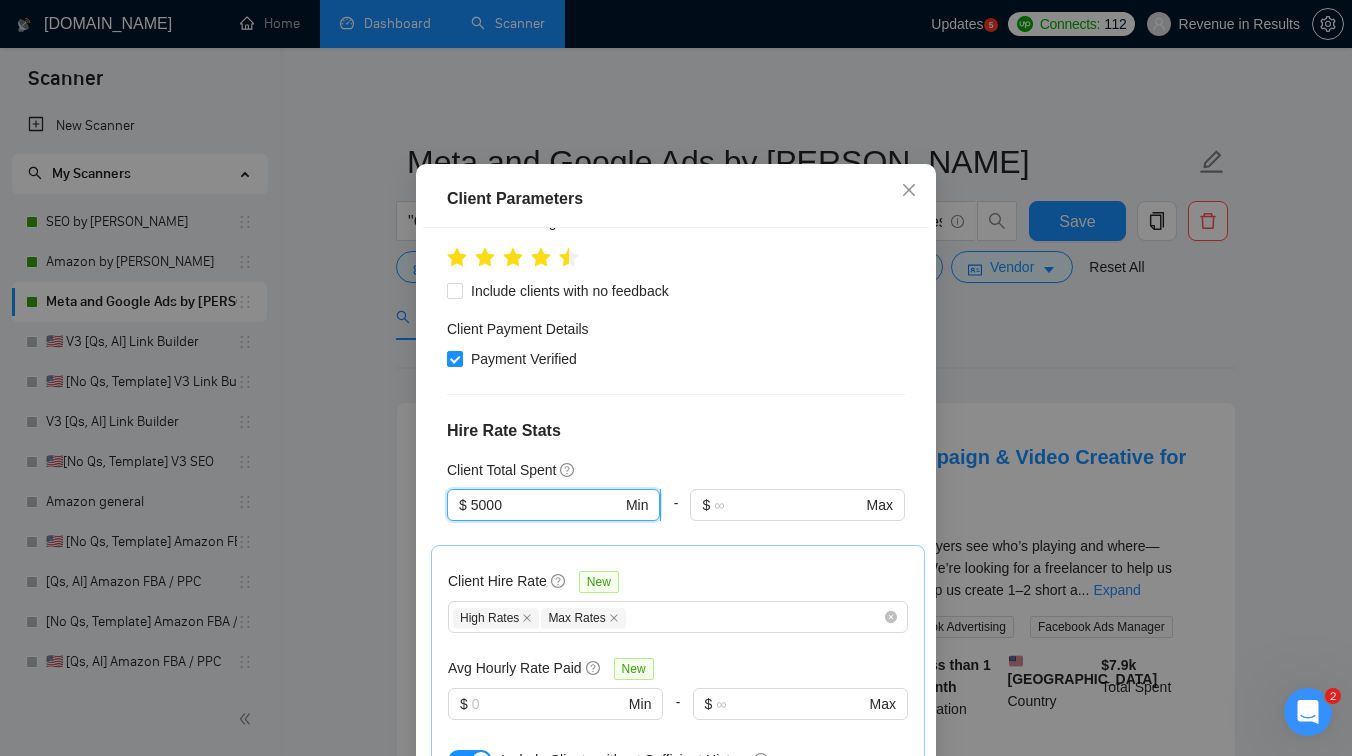 click on "5000" at bounding box center (546, 505) 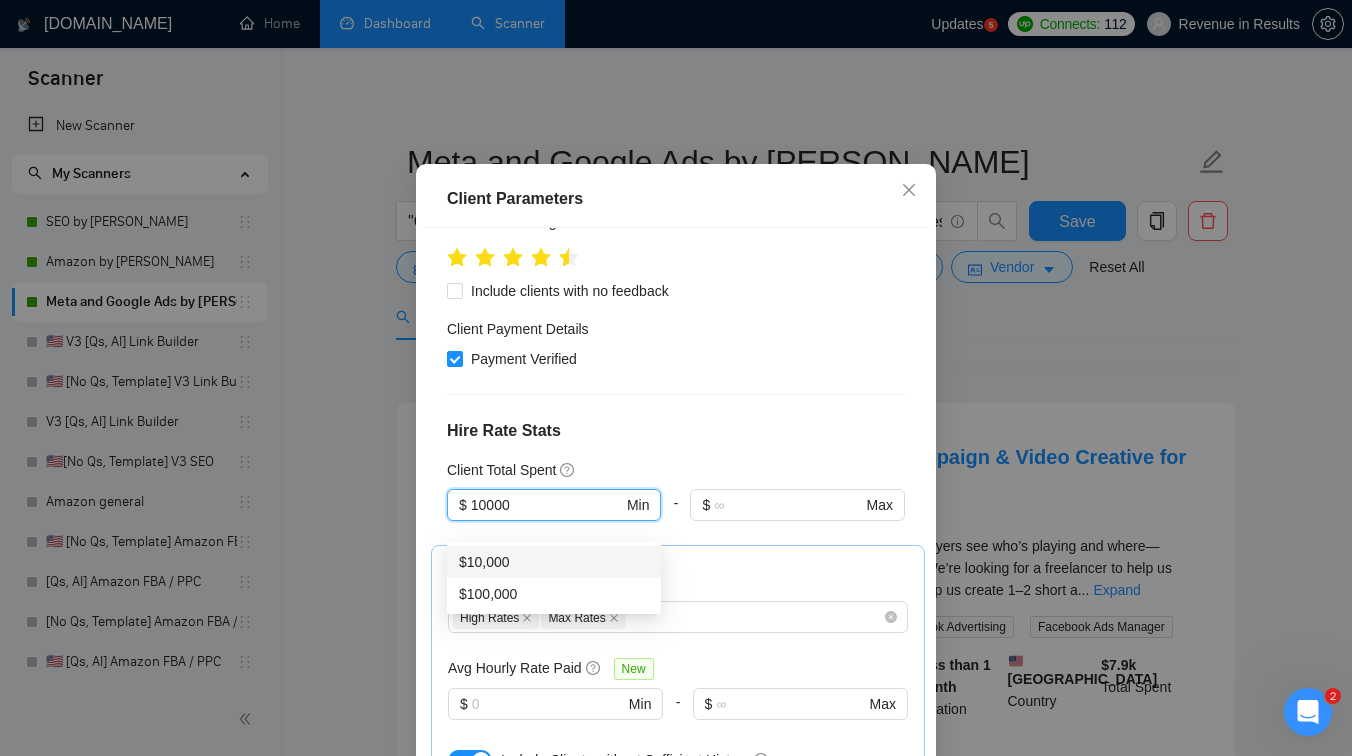 click on "$10,000" at bounding box center [554, 562] 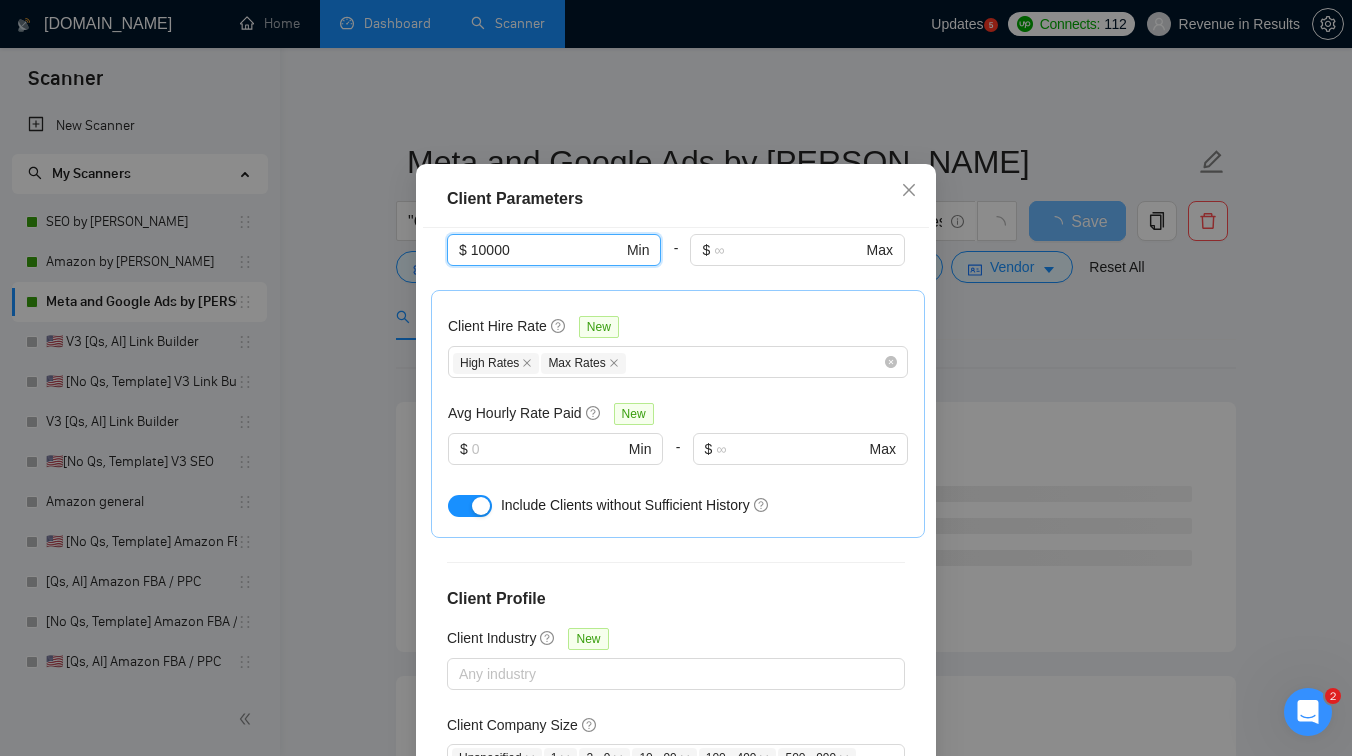 scroll, scrollTop: 792, scrollLeft: 0, axis: vertical 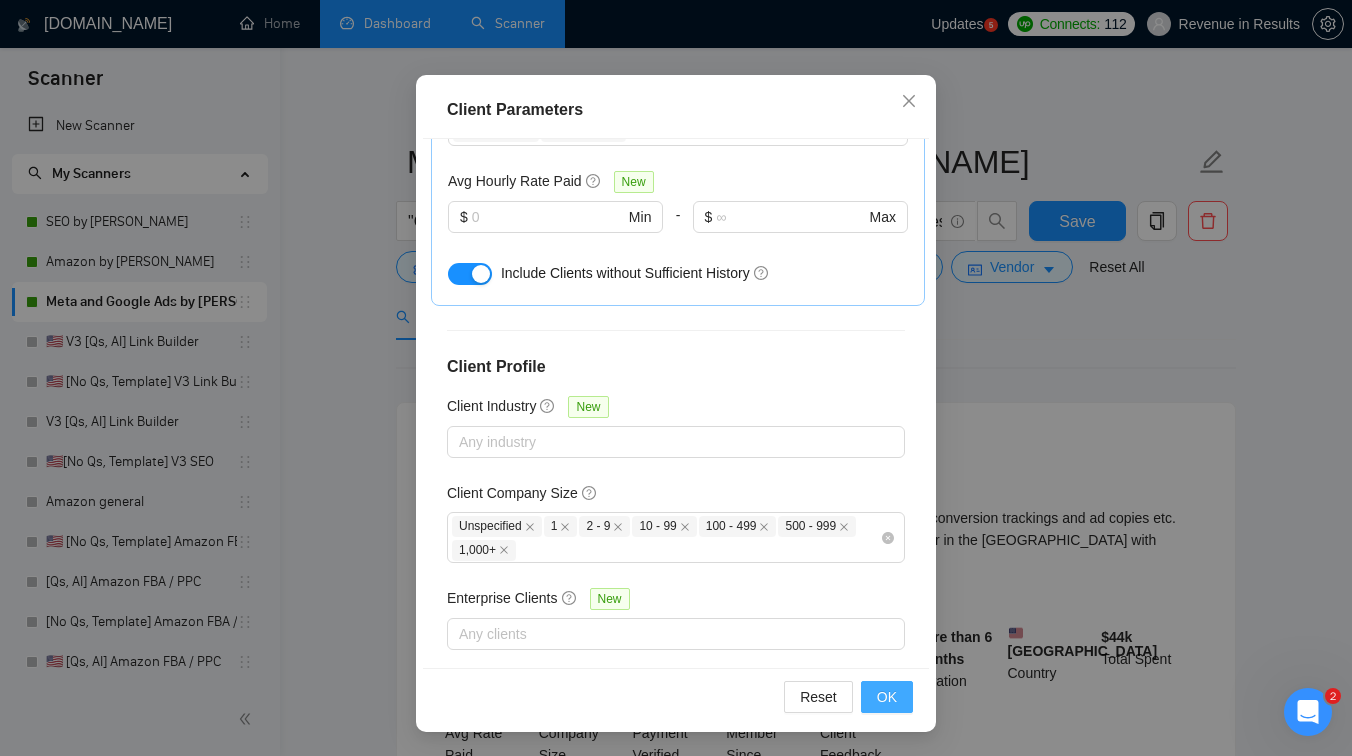 type on "10000" 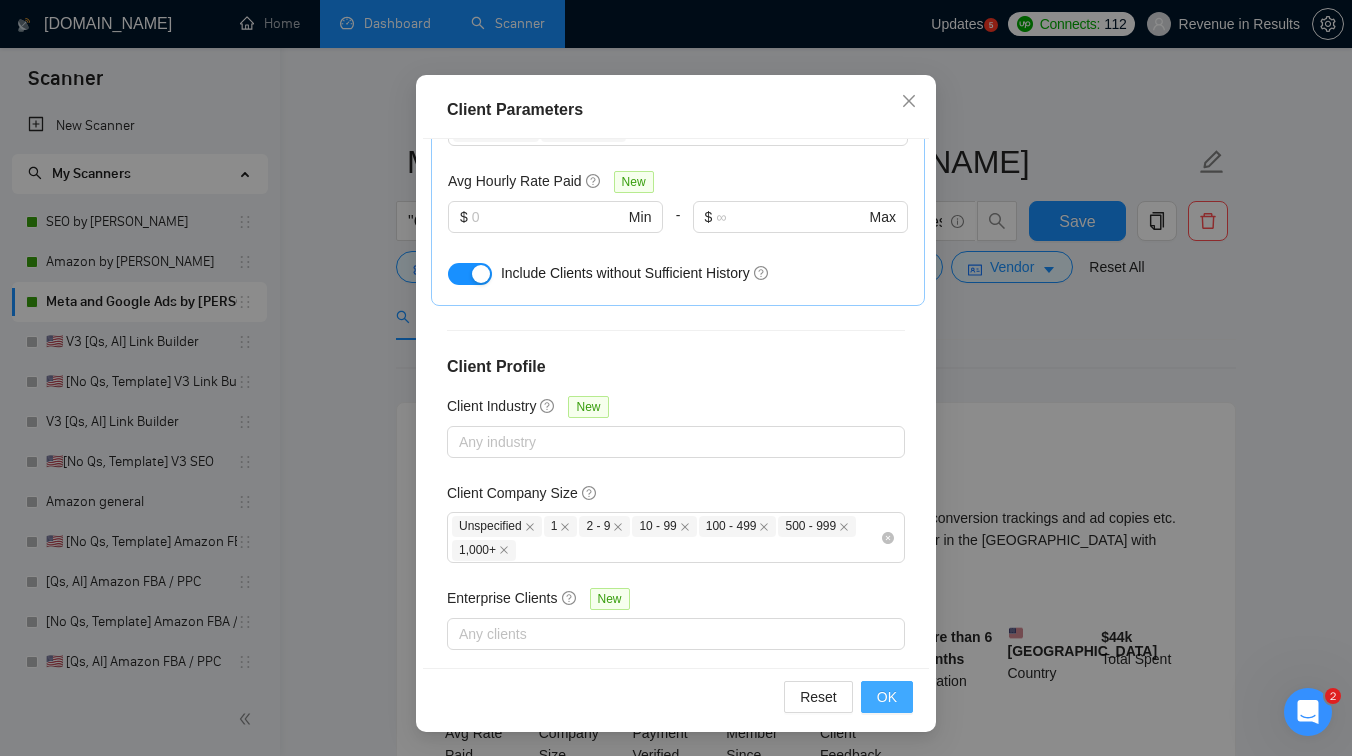 click on "OK" at bounding box center (887, 697) 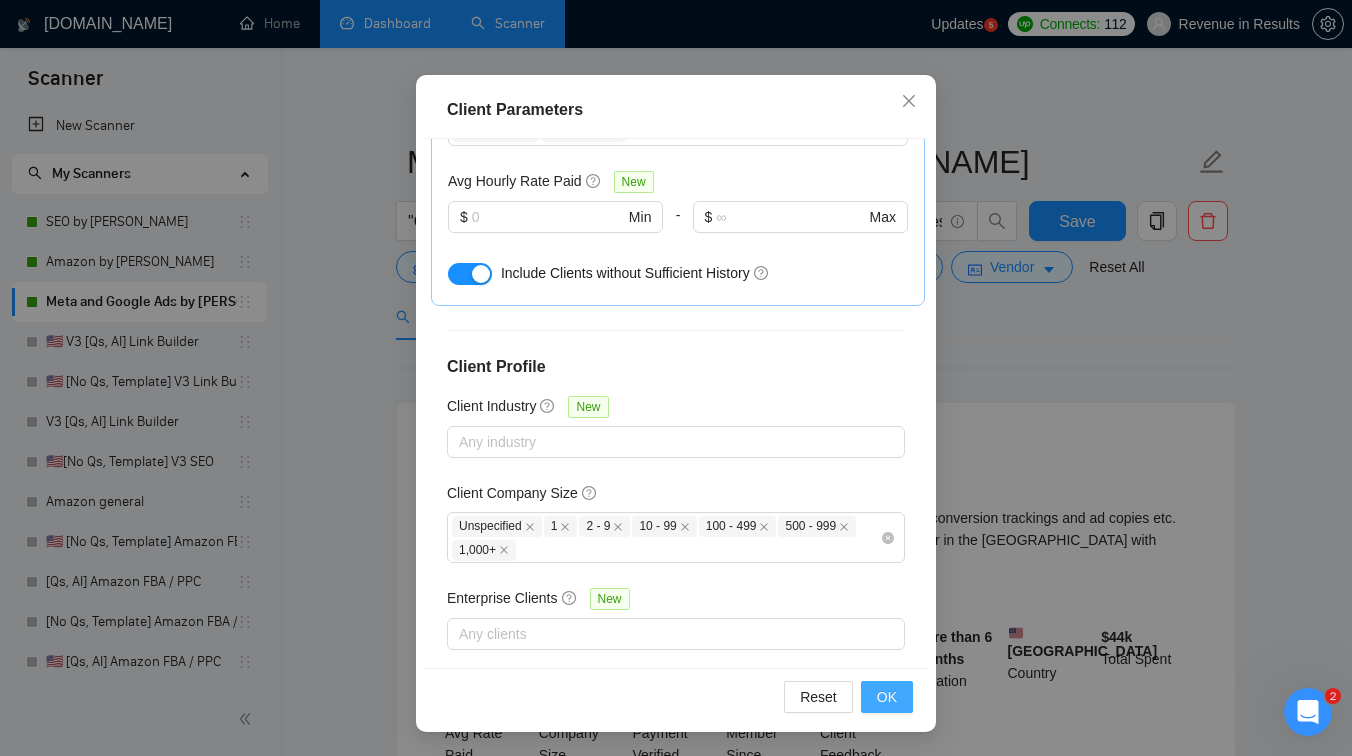 scroll, scrollTop: 45, scrollLeft: 0, axis: vertical 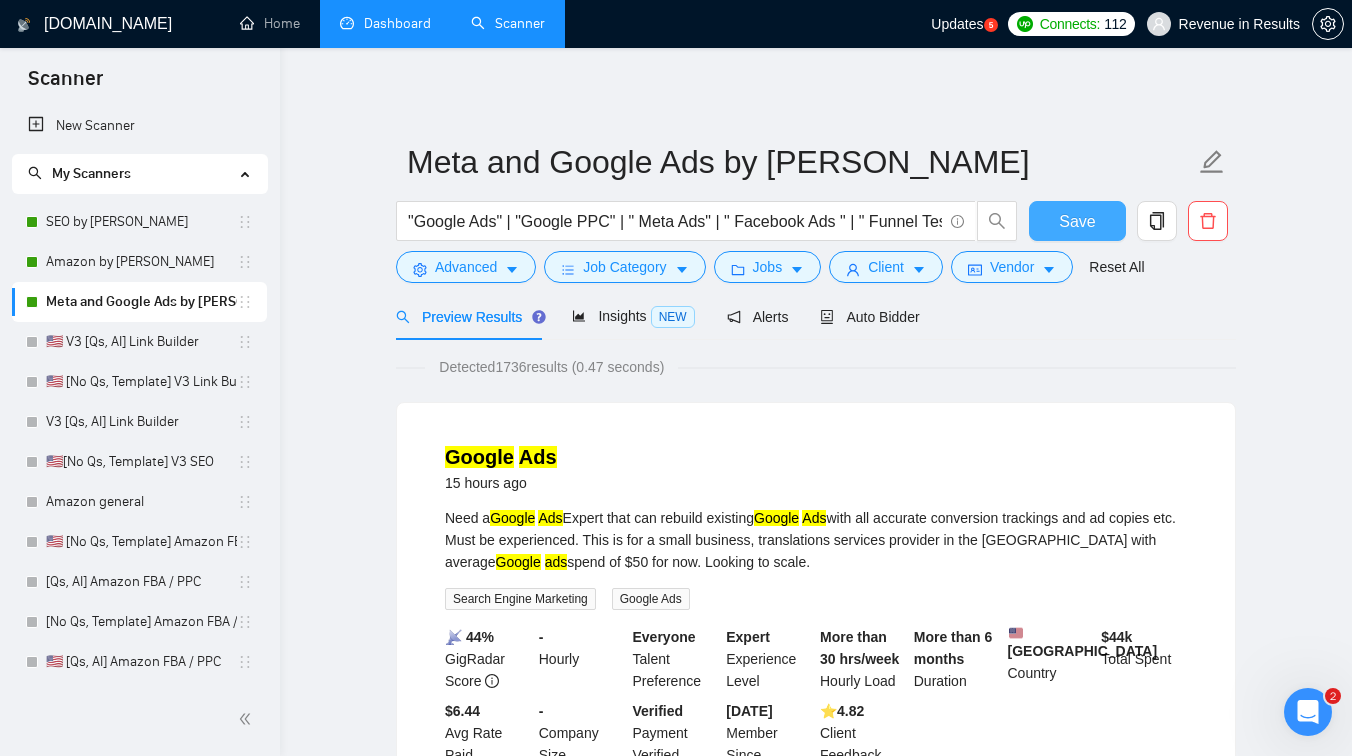 click on "Save" at bounding box center [1077, 221] 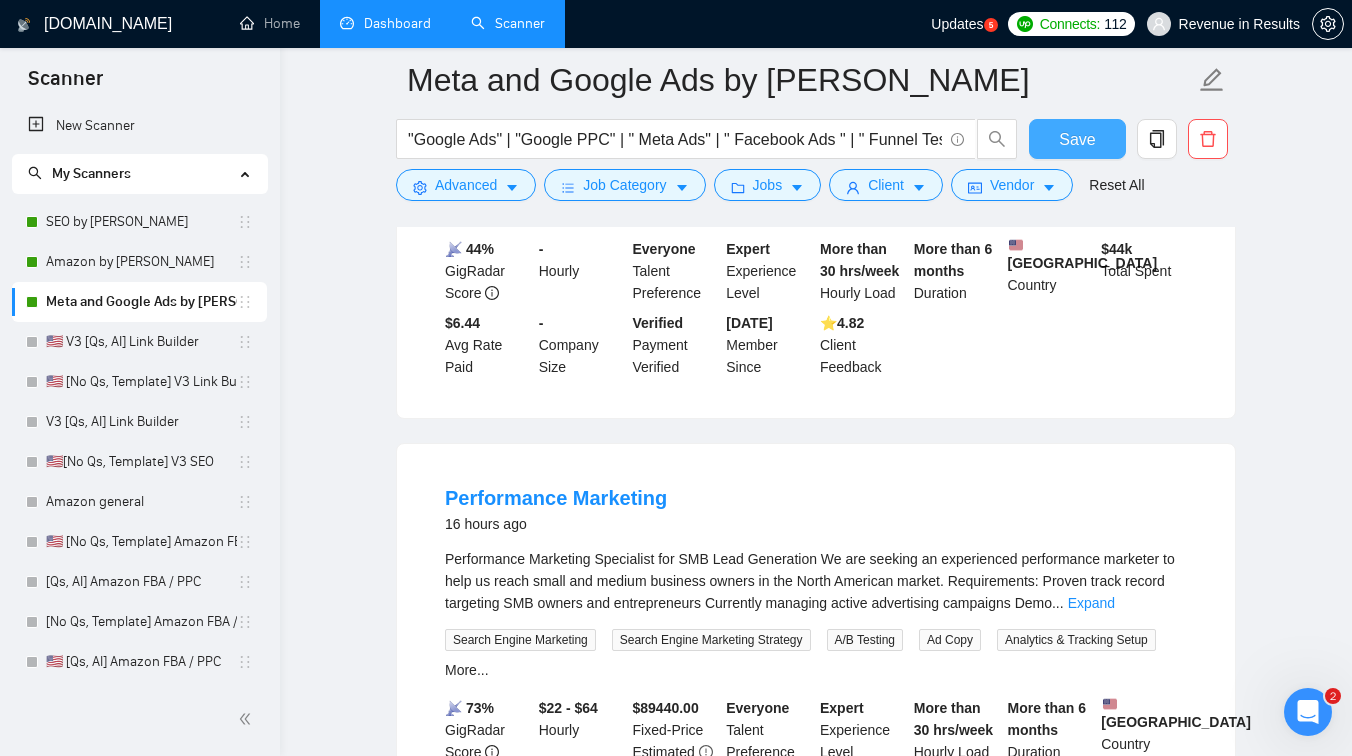 scroll, scrollTop: 0, scrollLeft: 0, axis: both 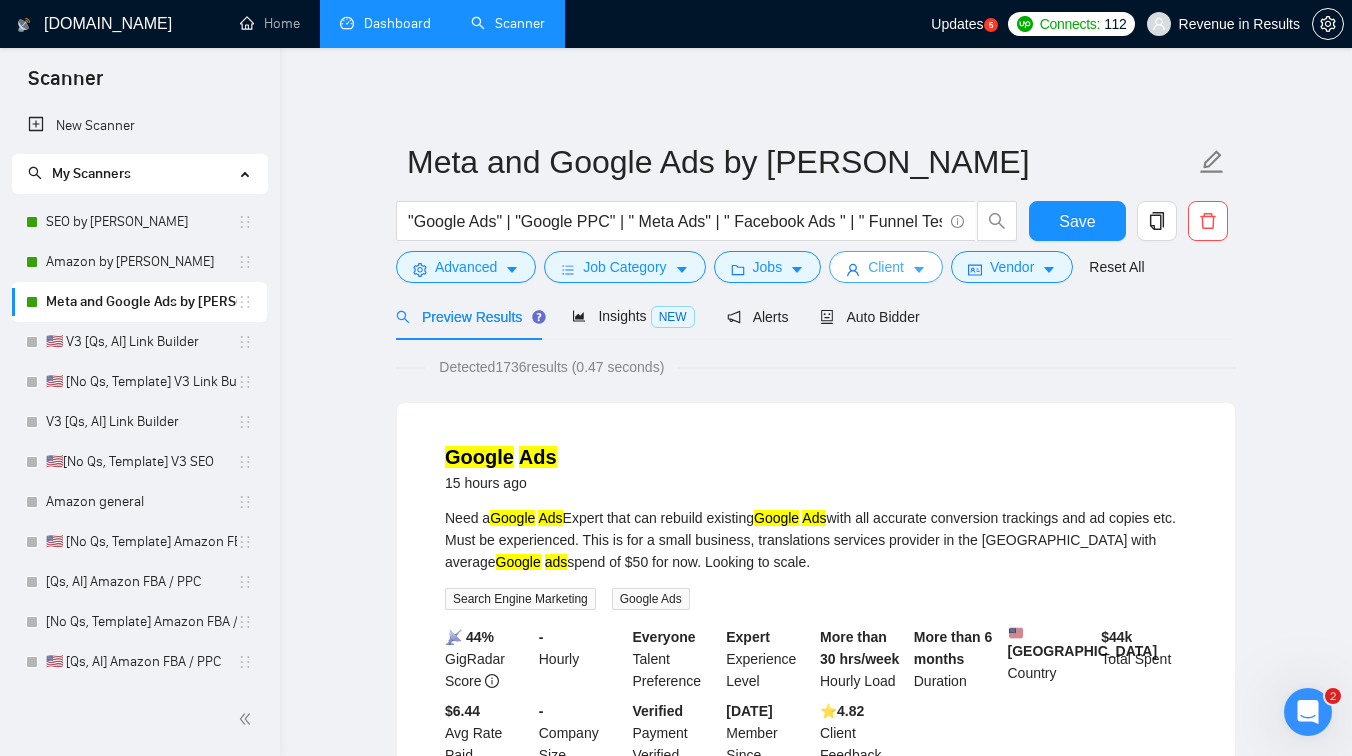 click on "Client" at bounding box center [886, 267] 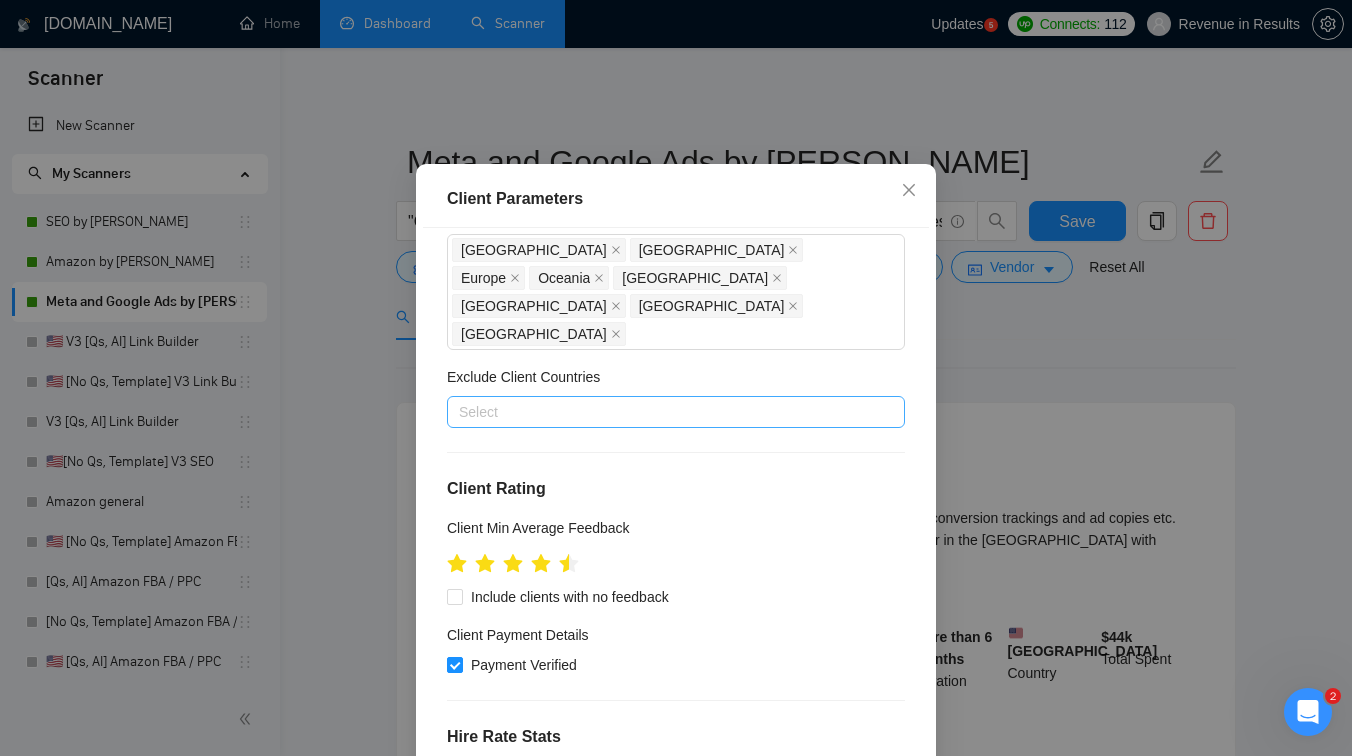 scroll, scrollTop: 0, scrollLeft: 0, axis: both 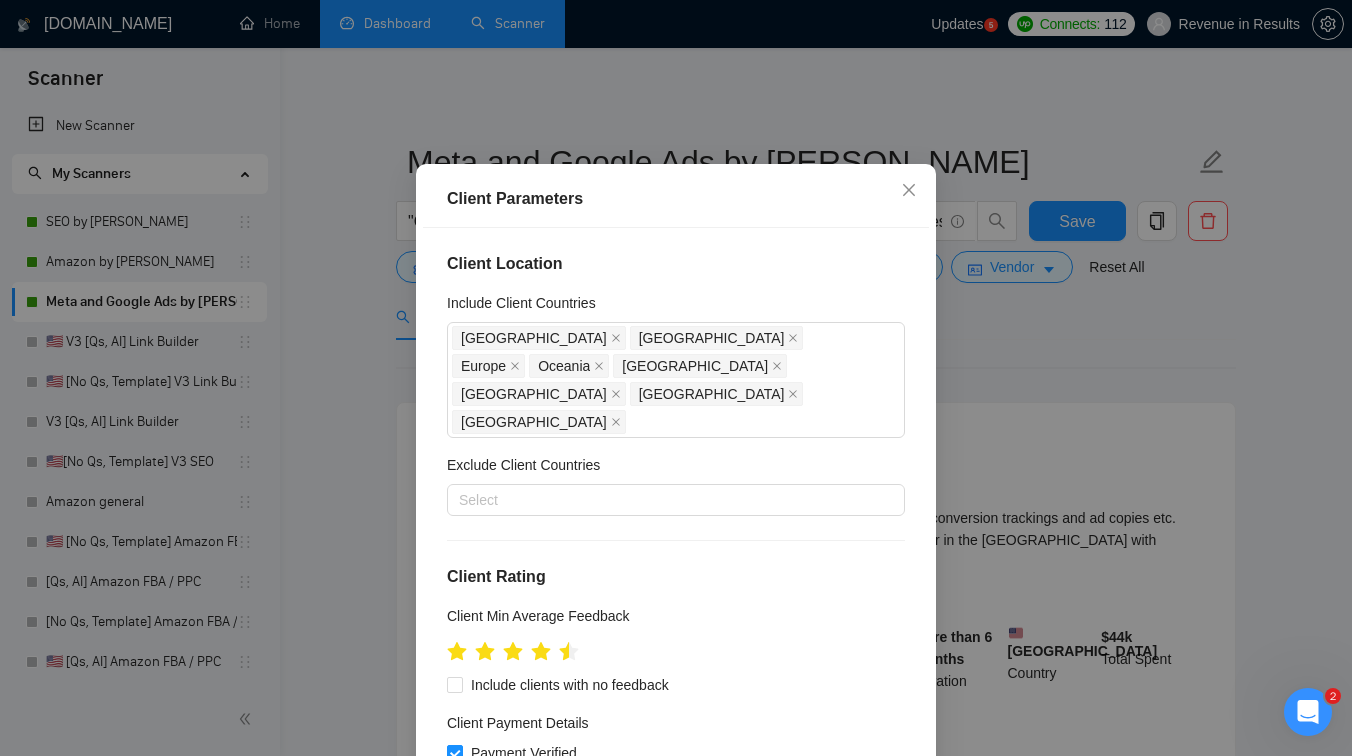 click on "Client Parameters Client Location Include Client Countries United States Canada Europe Oceania United Kingdom United Arab Emirates Singapore Hong Kong   Exclude Client Countries   Select Client Rating Client Min Average Feedback Include clients with no feedback Client Payment Details Payment Verified Hire Rate Stats   Client Total Spent $ 10000 Min - $ Max Client Hire Rate New High Rates Max Rates     Avg Hourly Rate Paid New $ Min - $ Max Include Clients without Sufficient History Client Profile Client Industry New   Any industry Client Company Size Unspecified 1 2 - 9 10 - 99 100 - 499 500 - 999 1,000+   Enterprise Clients New   Any clients Reset OK" at bounding box center [676, 378] 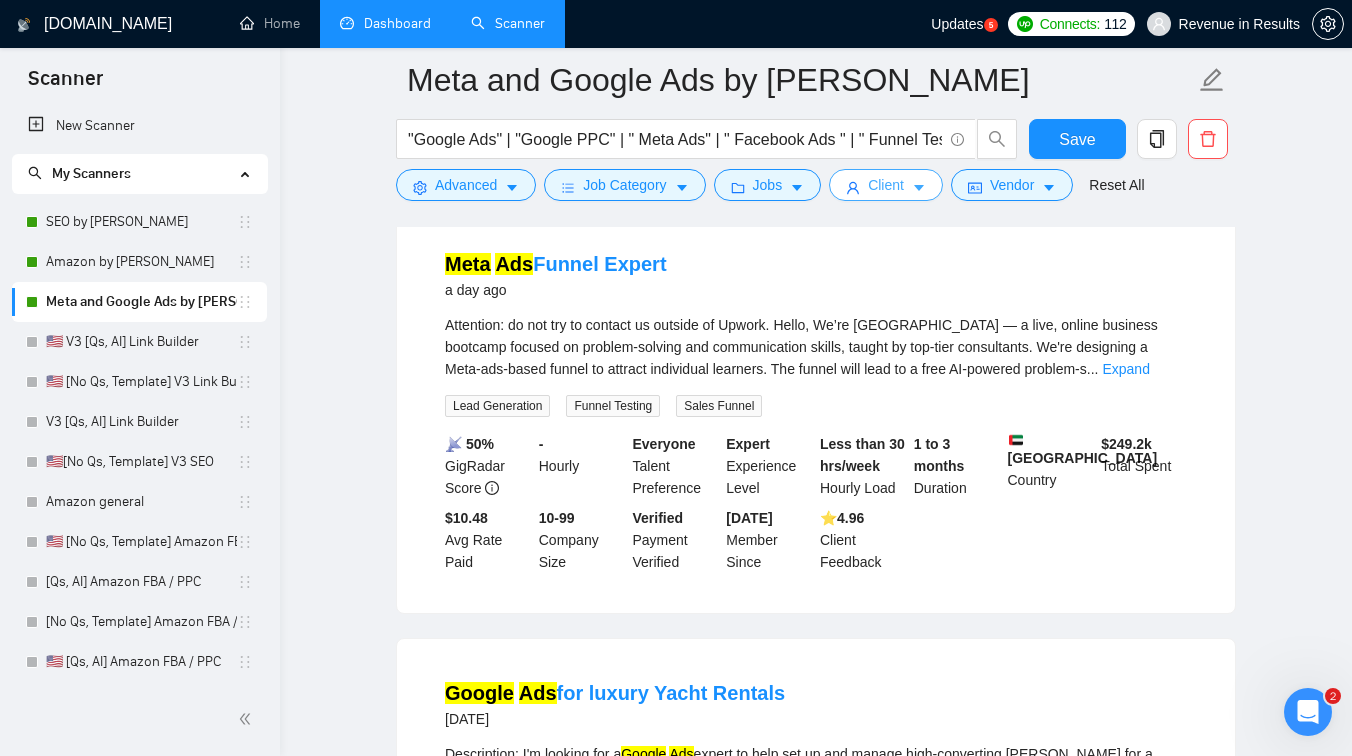 scroll, scrollTop: 1484, scrollLeft: 0, axis: vertical 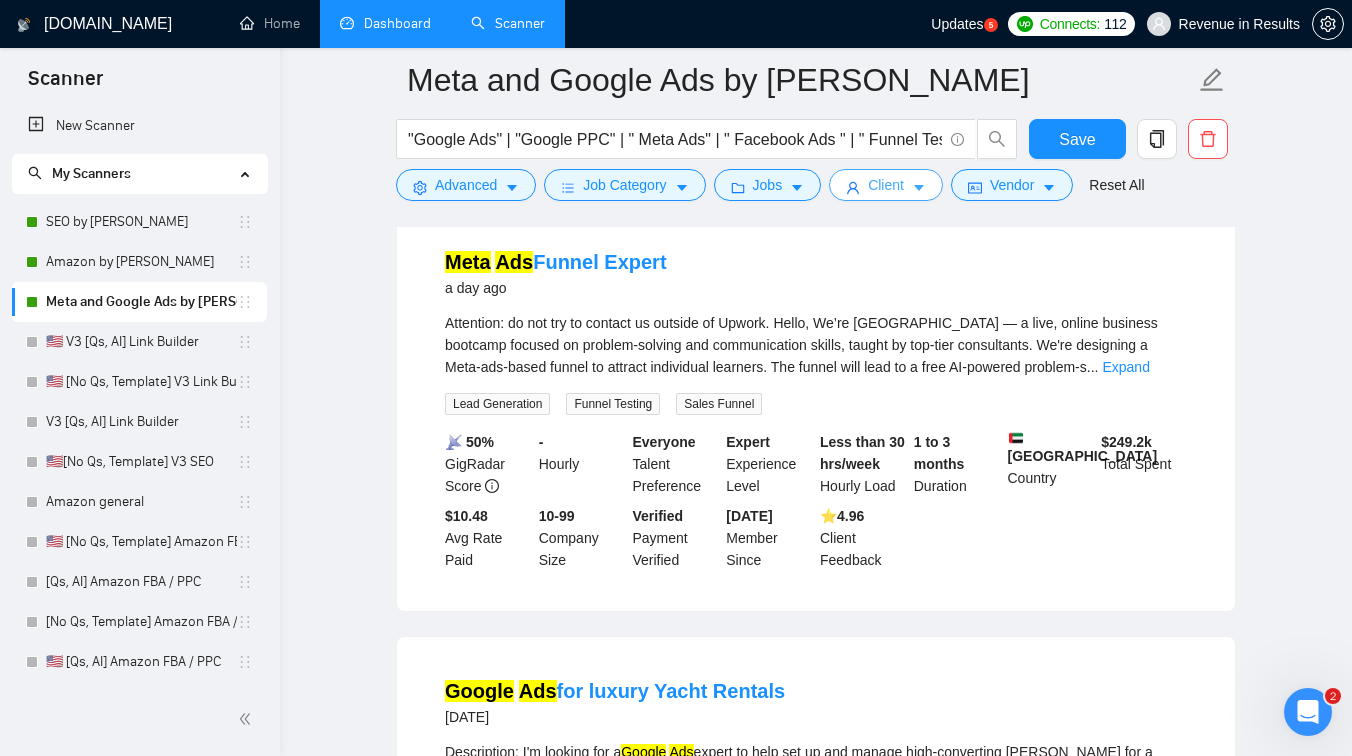 click on "Client" at bounding box center [886, 185] 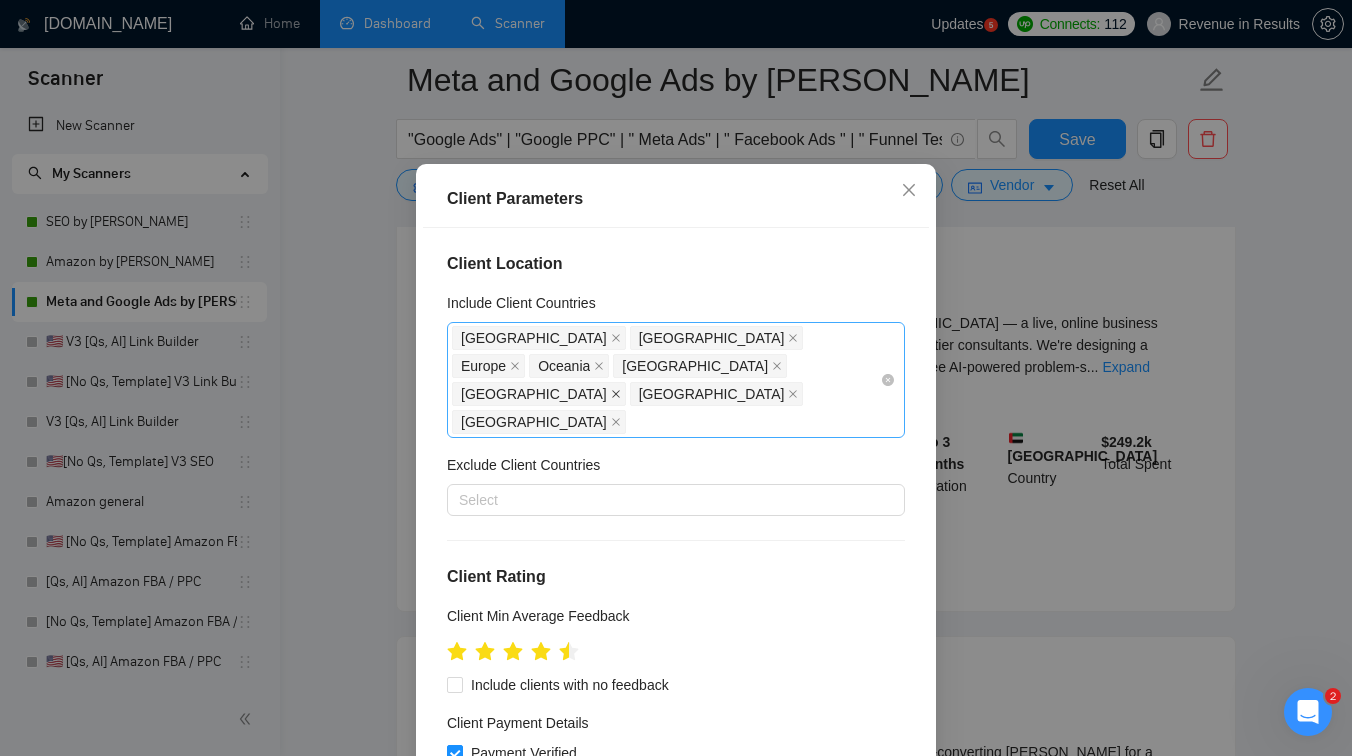 click 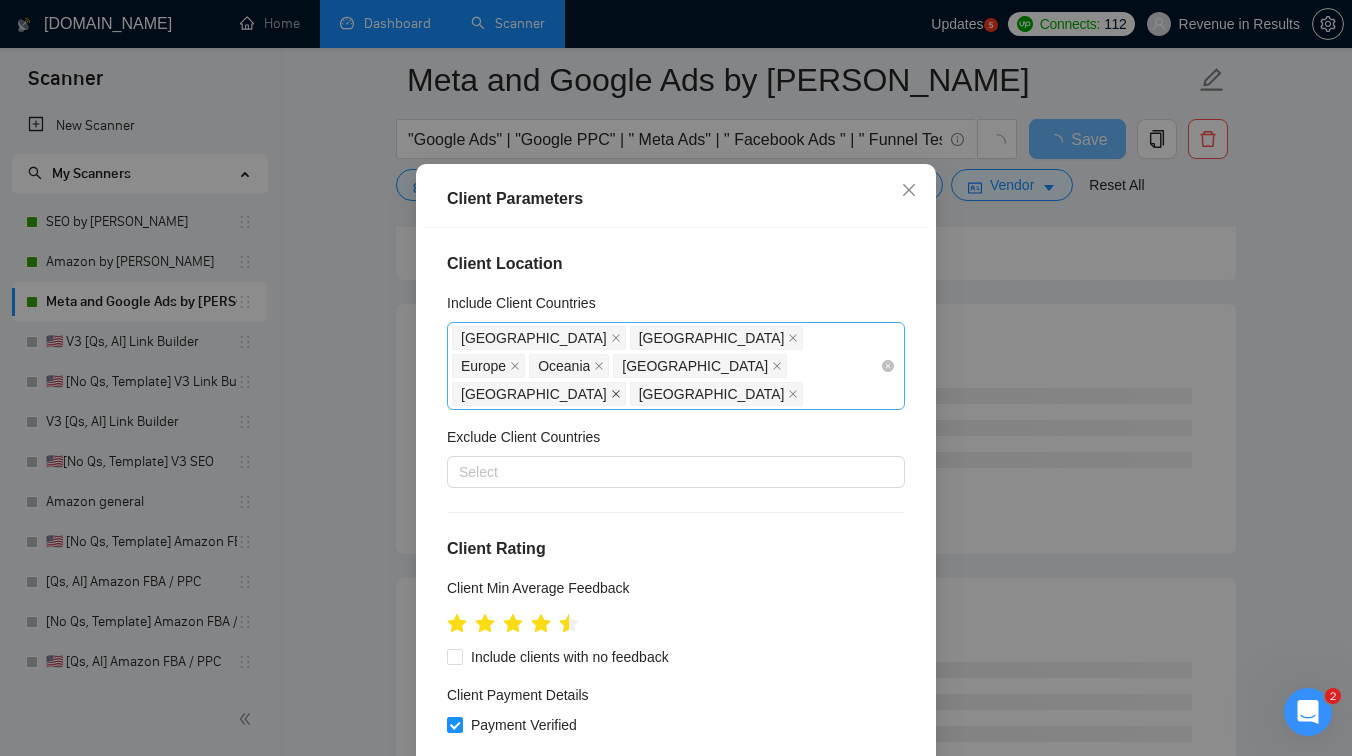 click 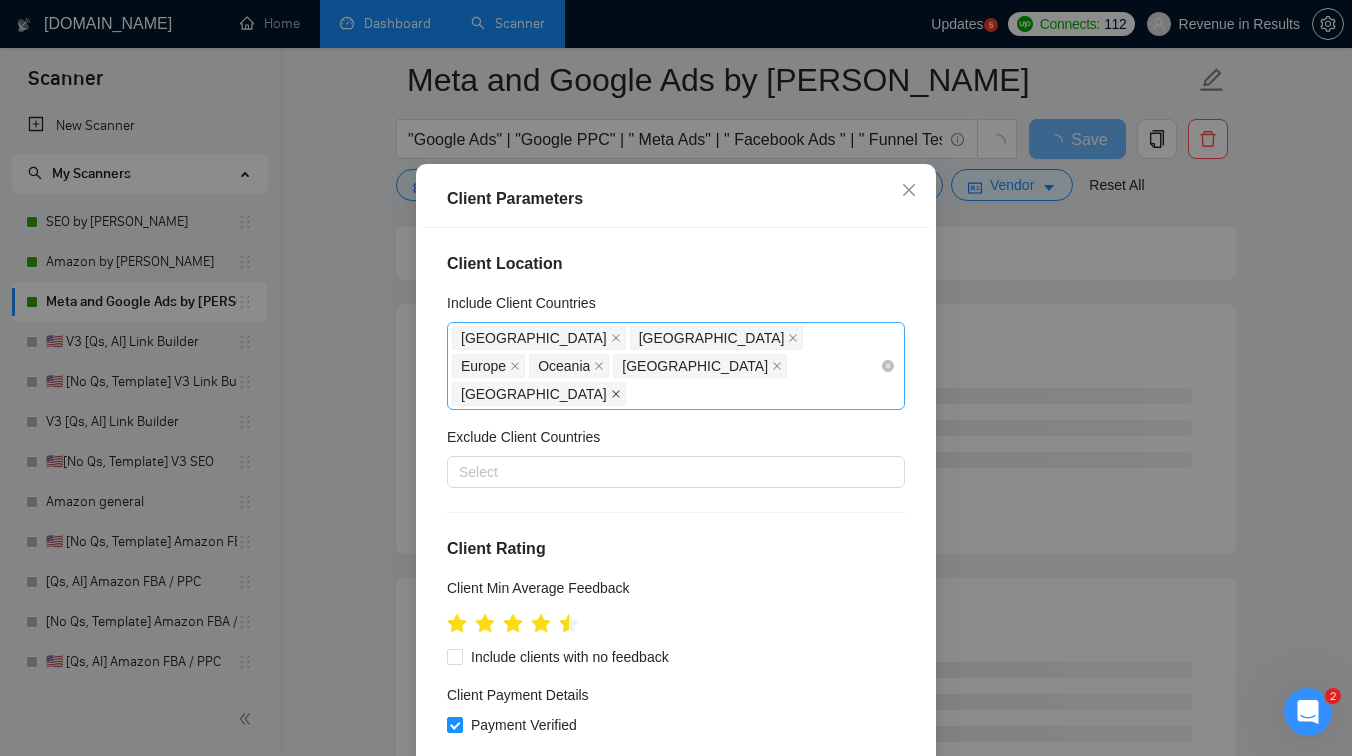 click 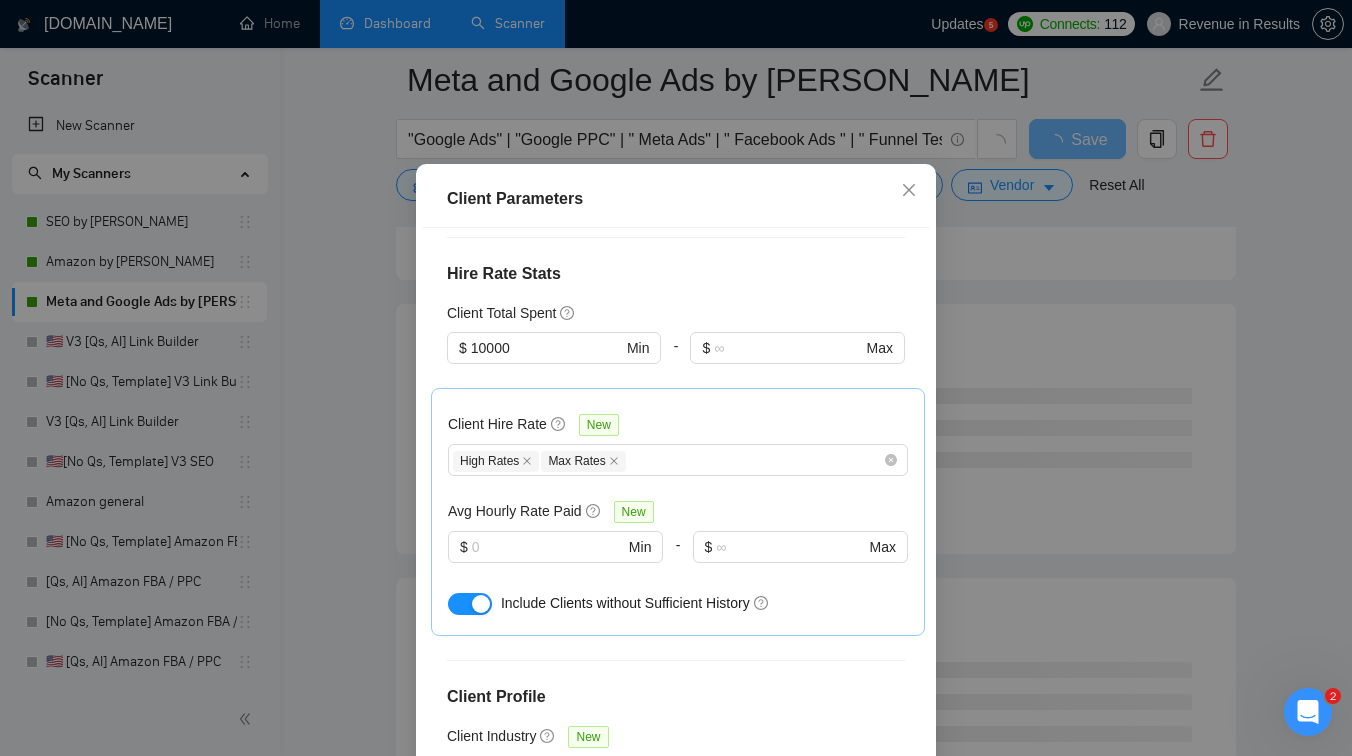 scroll, scrollTop: 764, scrollLeft: 0, axis: vertical 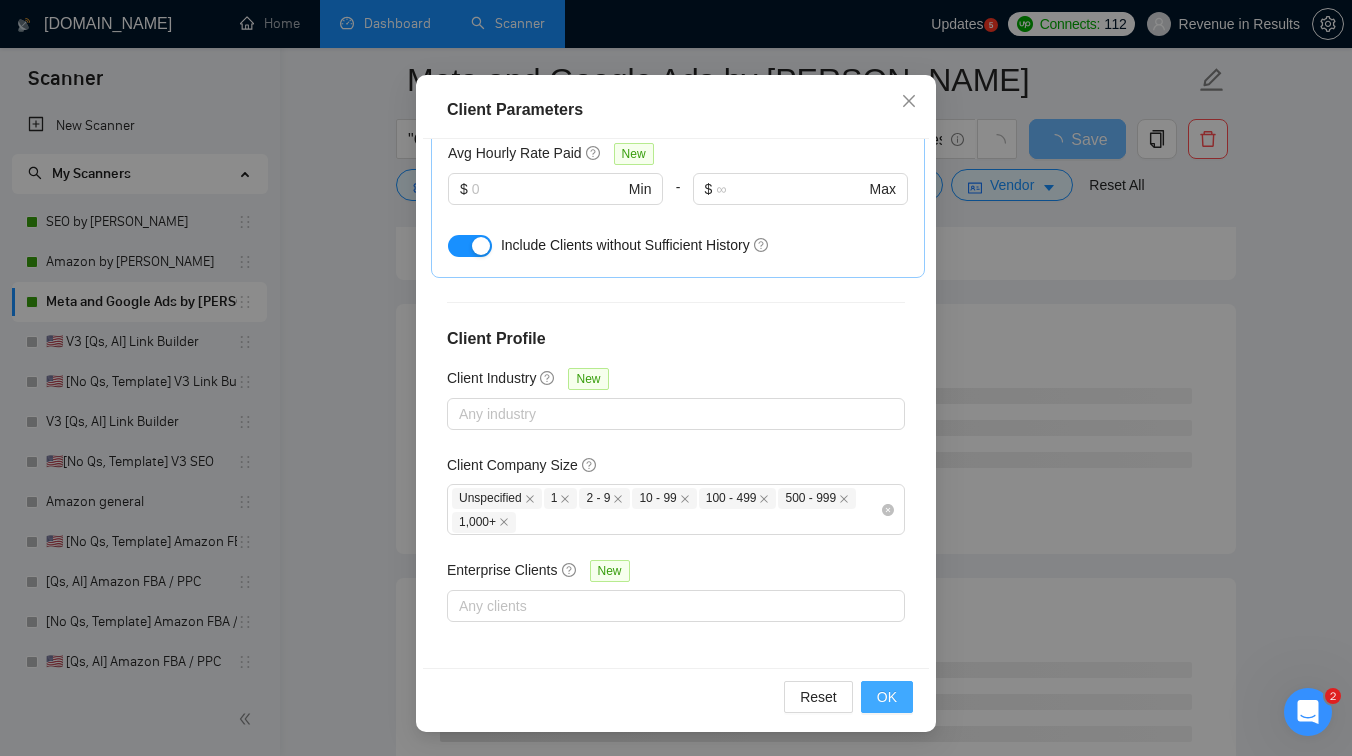 click on "OK" at bounding box center [887, 697] 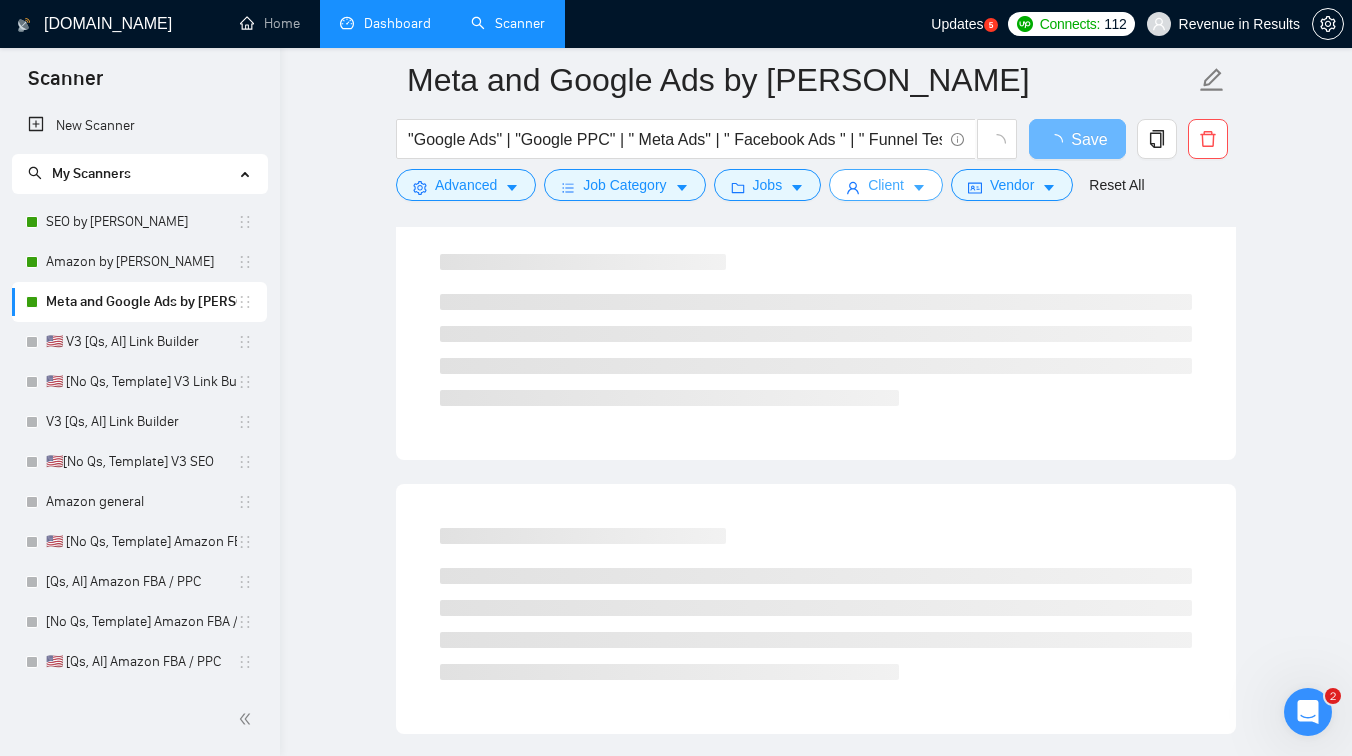 scroll, scrollTop: 0, scrollLeft: 0, axis: both 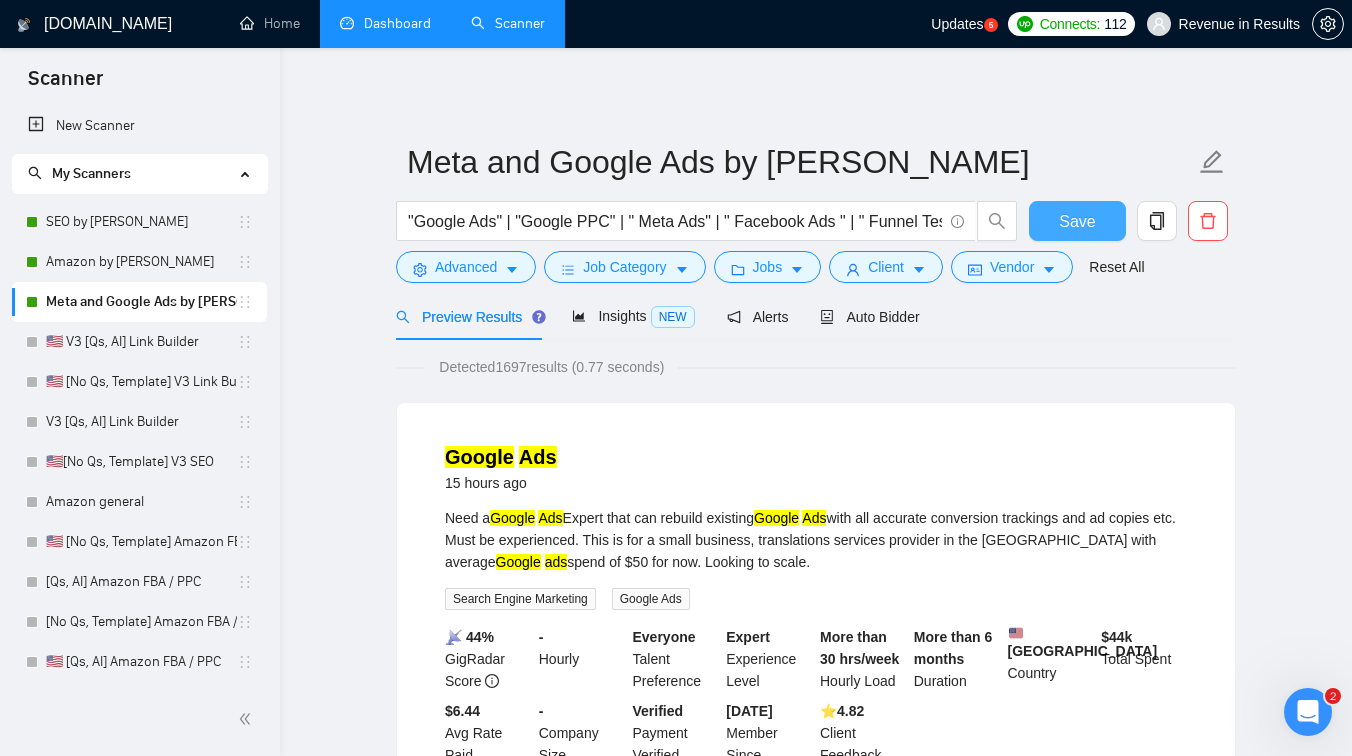 click on "Save" at bounding box center (1077, 221) 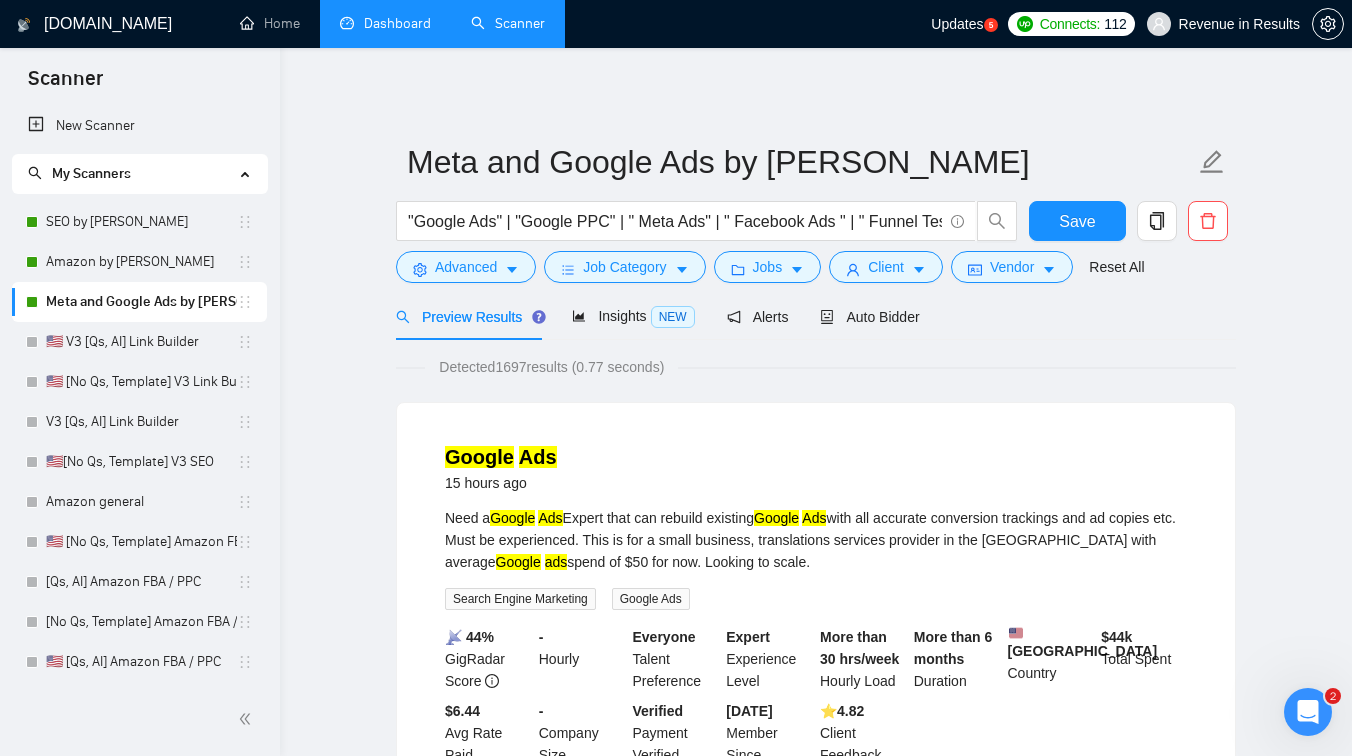 click on "Dashboard" at bounding box center (385, 23) 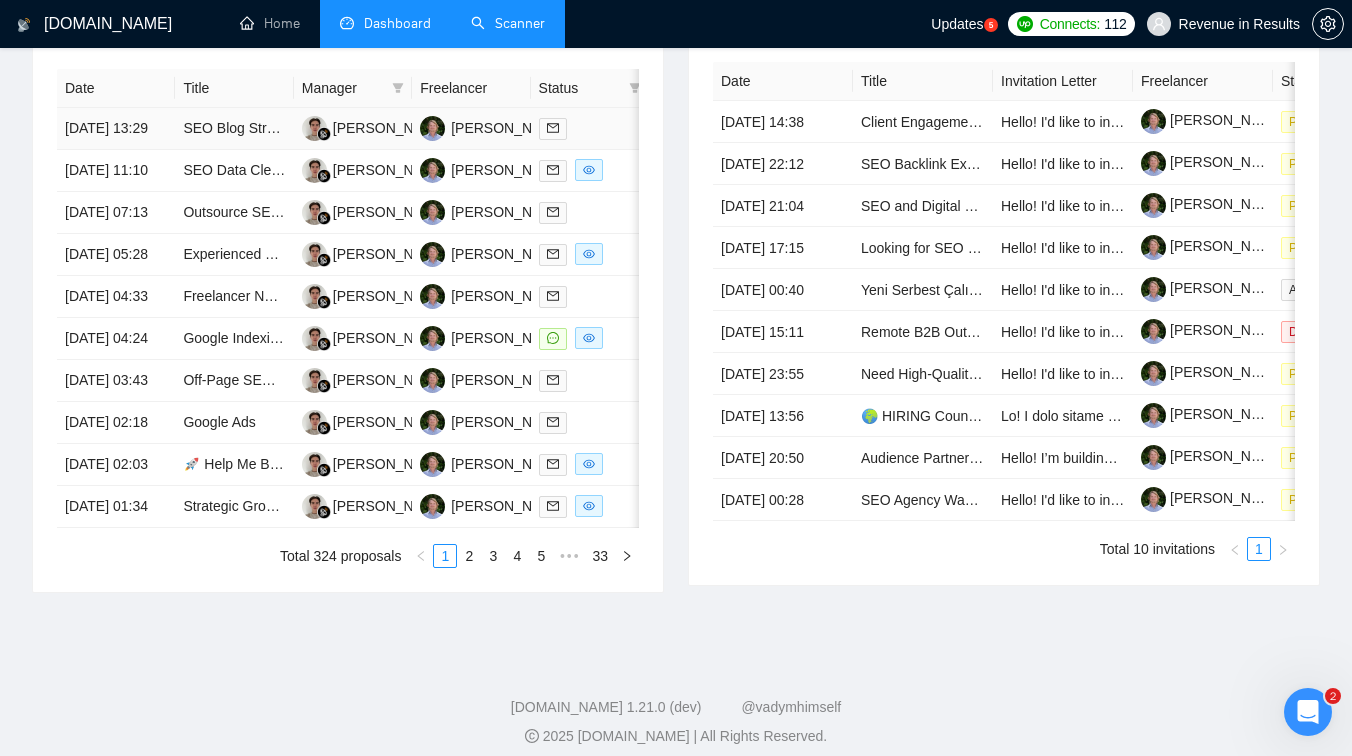 scroll, scrollTop: 931, scrollLeft: 0, axis: vertical 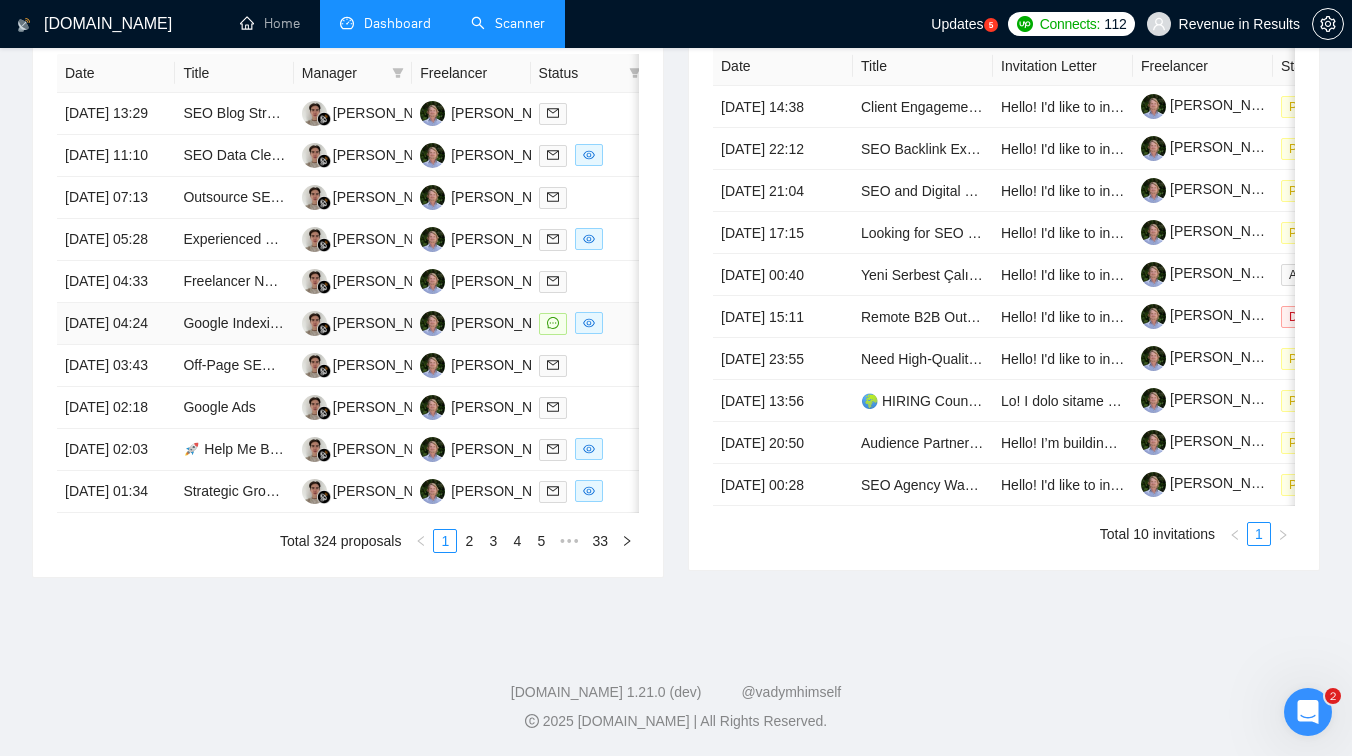 click on "Google Indexing Expert Needed for Website Optimization" at bounding box center [234, 324] 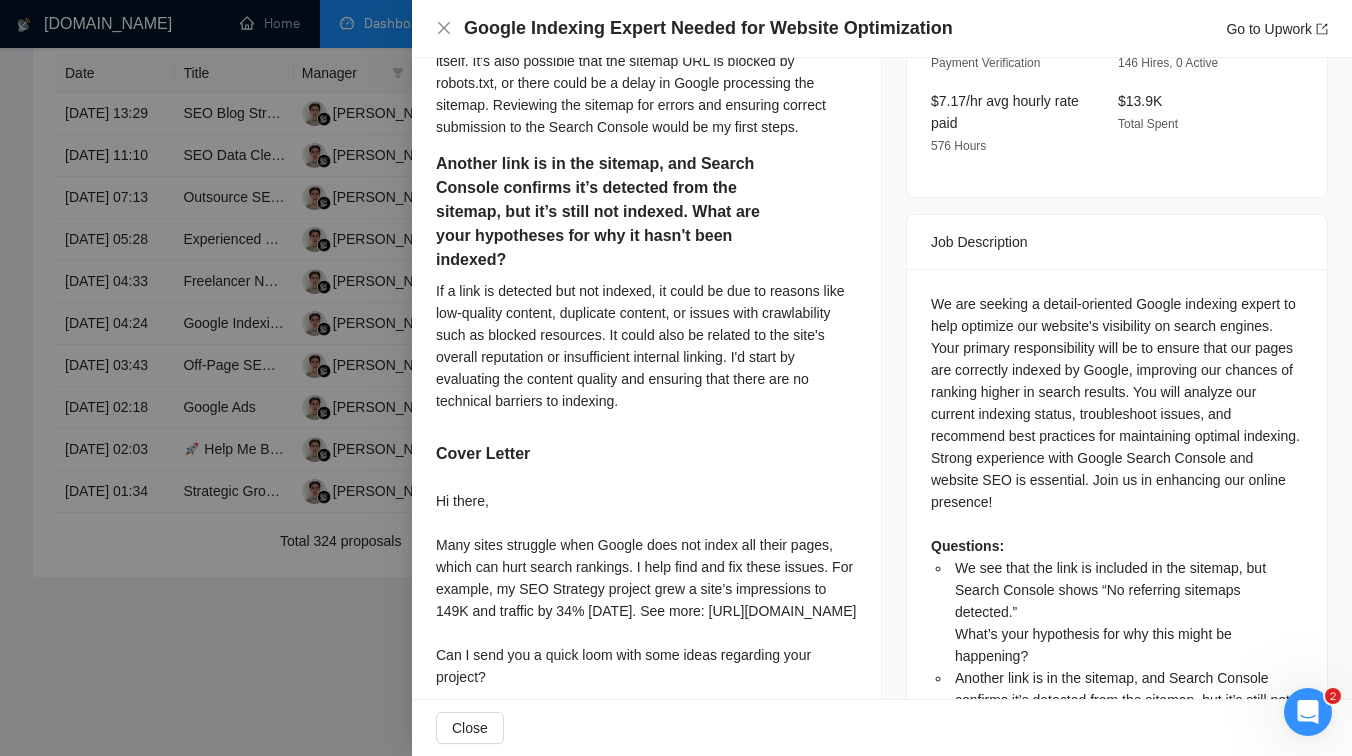 scroll, scrollTop: 834, scrollLeft: 0, axis: vertical 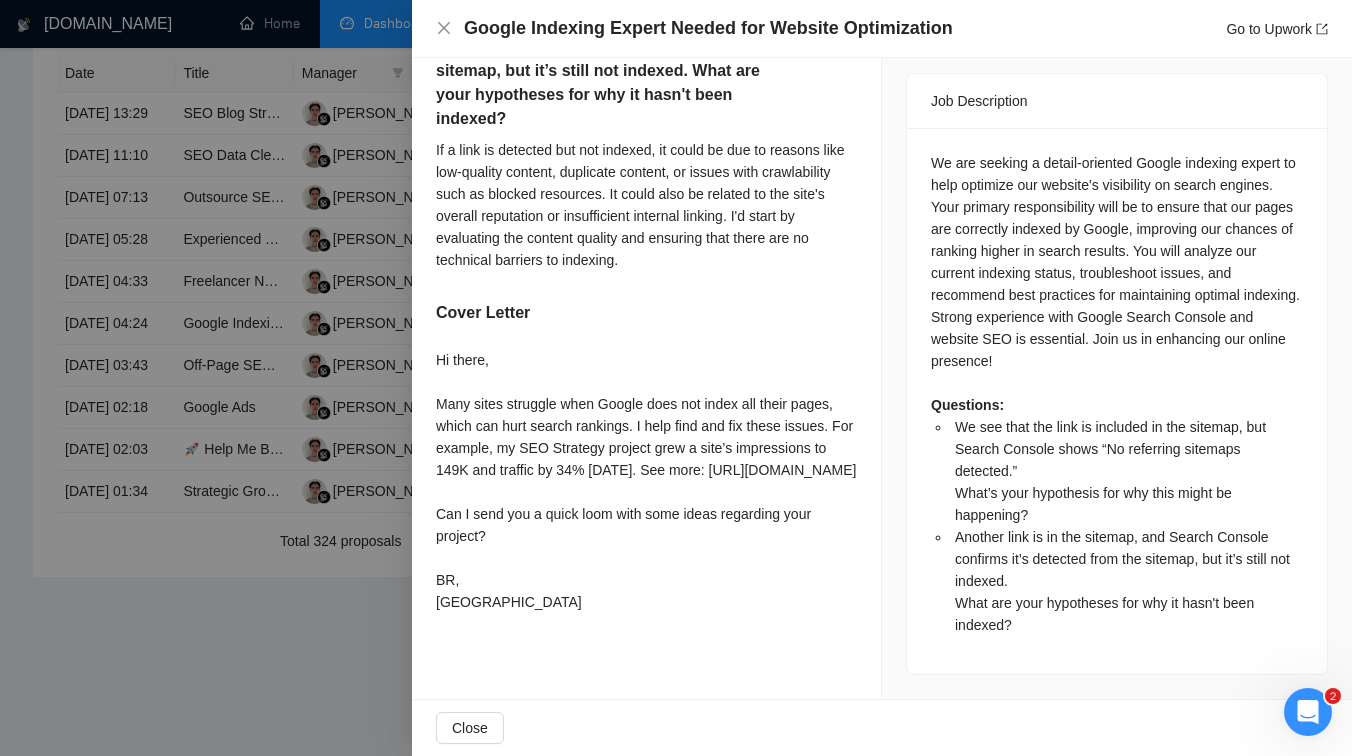 click at bounding box center (676, 378) 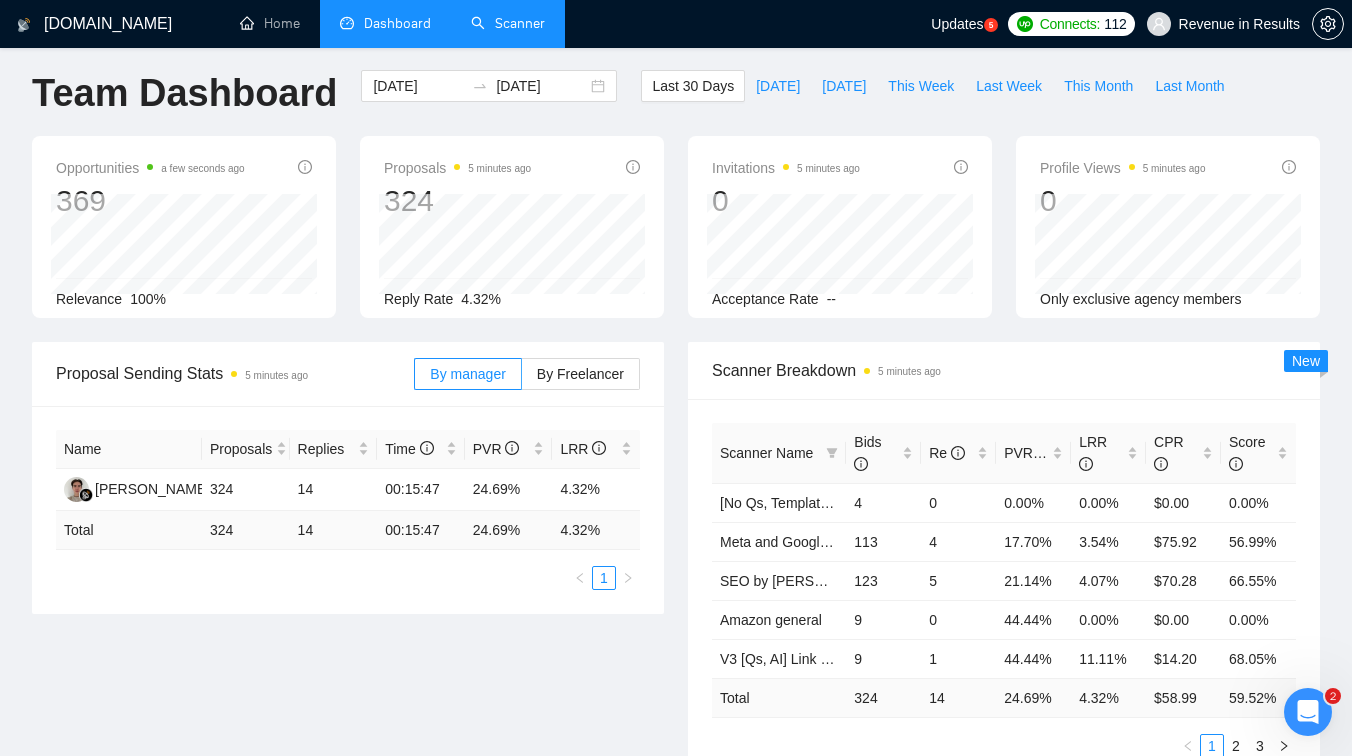 scroll, scrollTop: 0, scrollLeft: 0, axis: both 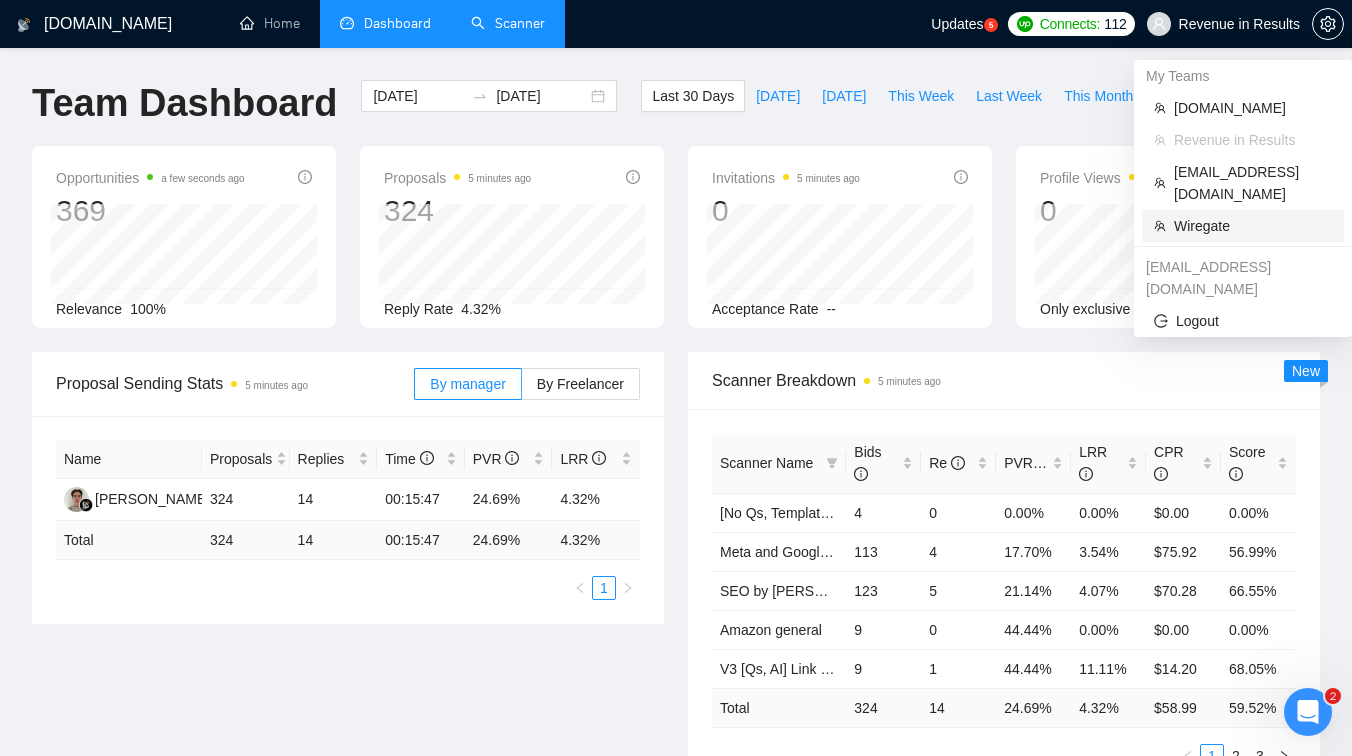 click on "Wiregate" at bounding box center [1253, 226] 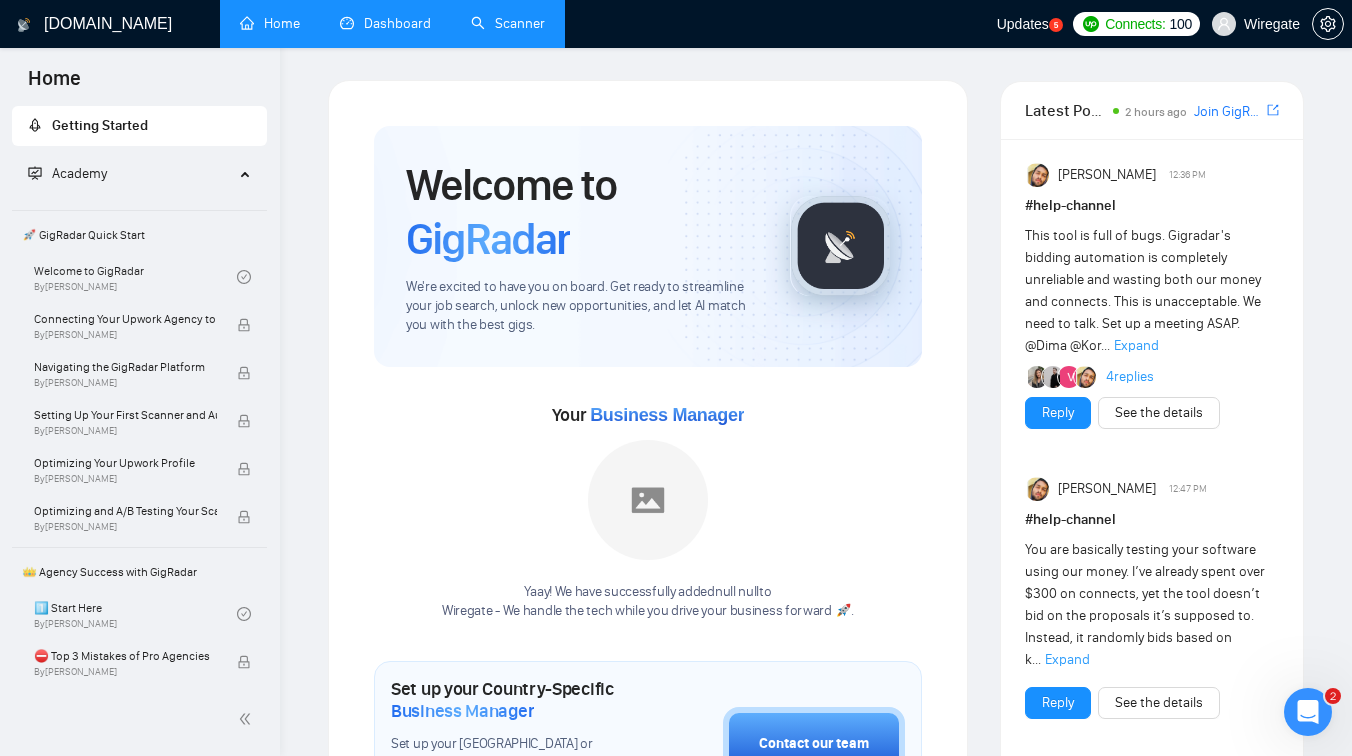 click on "Dashboard" at bounding box center (385, 23) 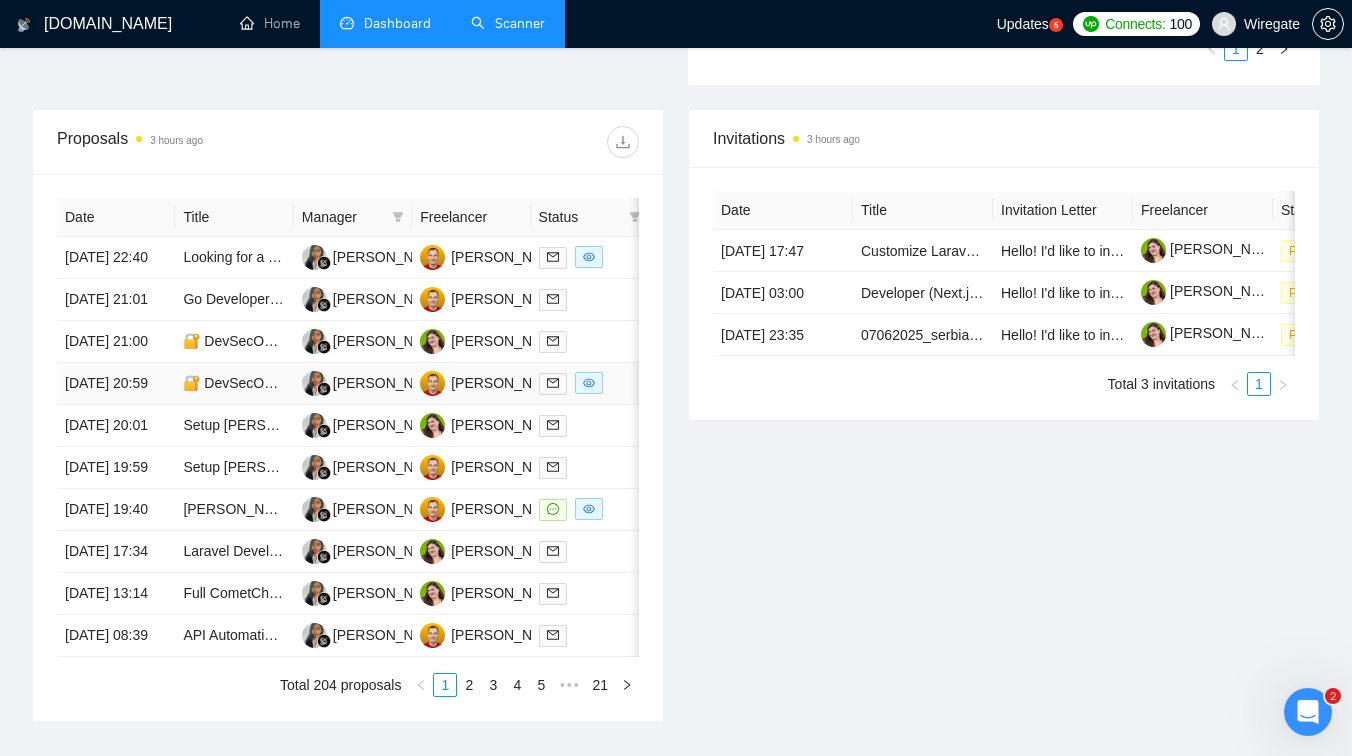 scroll, scrollTop: 740, scrollLeft: 0, axis: vertical 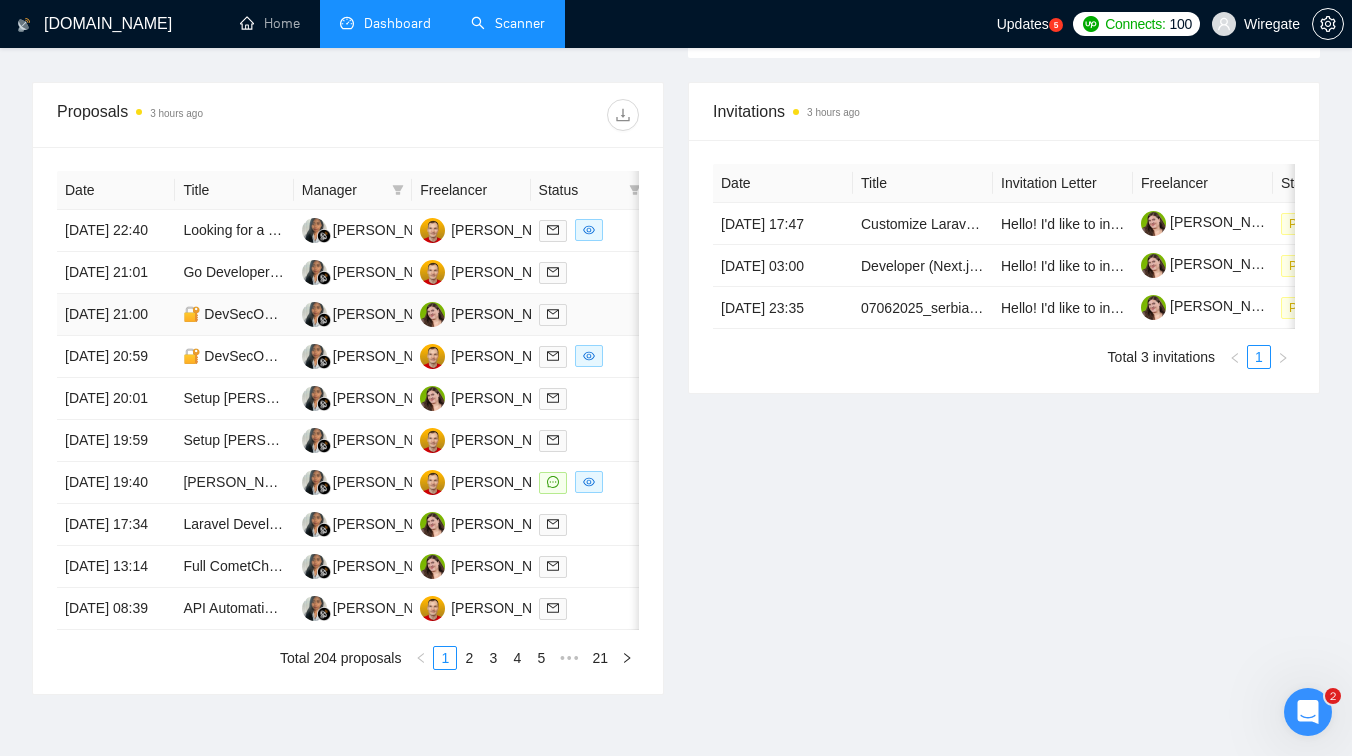 click on "🔐 DevSecOps Engineer Needed to [PERSON_NAME] Azure Containers & Improve Compliance" at bounding box center (234, 315) 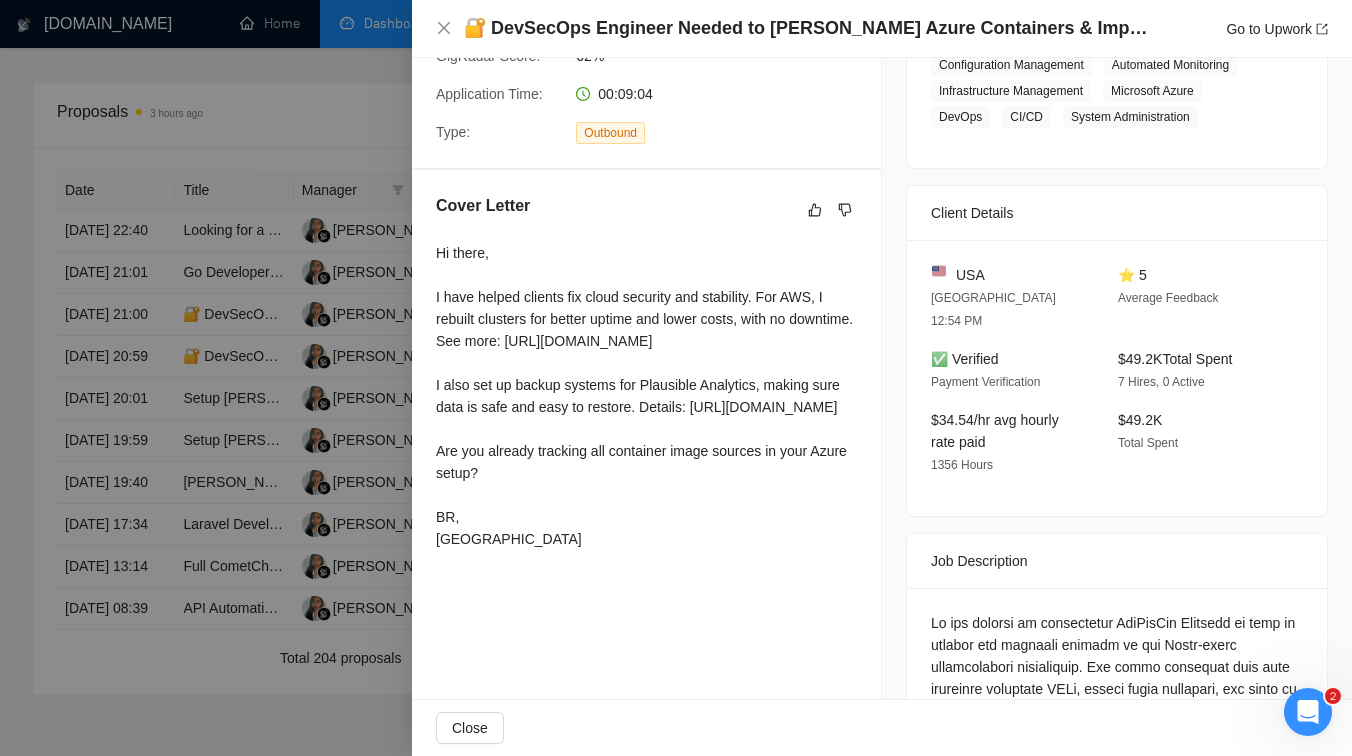scroll, scrollTop: 434, scrollLeft: 0, axis: vertical 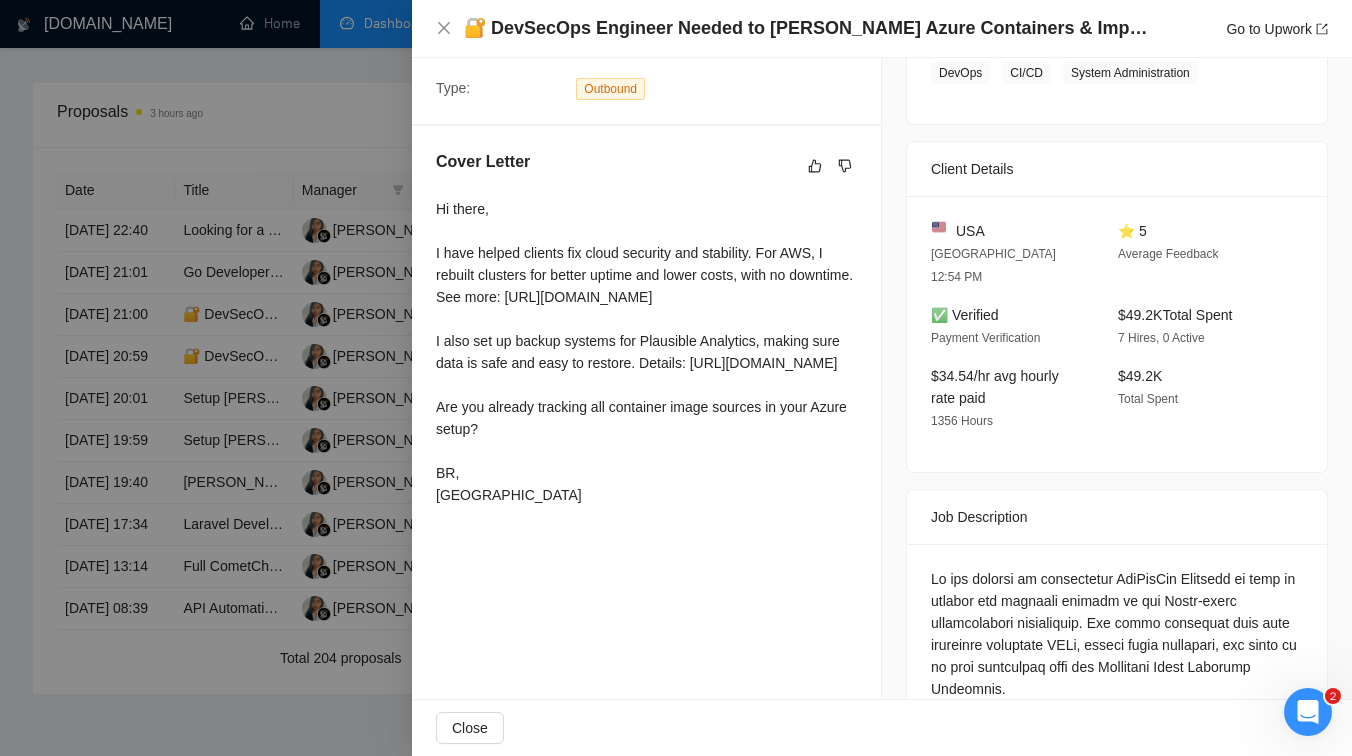 drag, startPoint x: 549, startPoint y: 537, endPoint x: 428, endPoint y: 514, distance: 123.16656 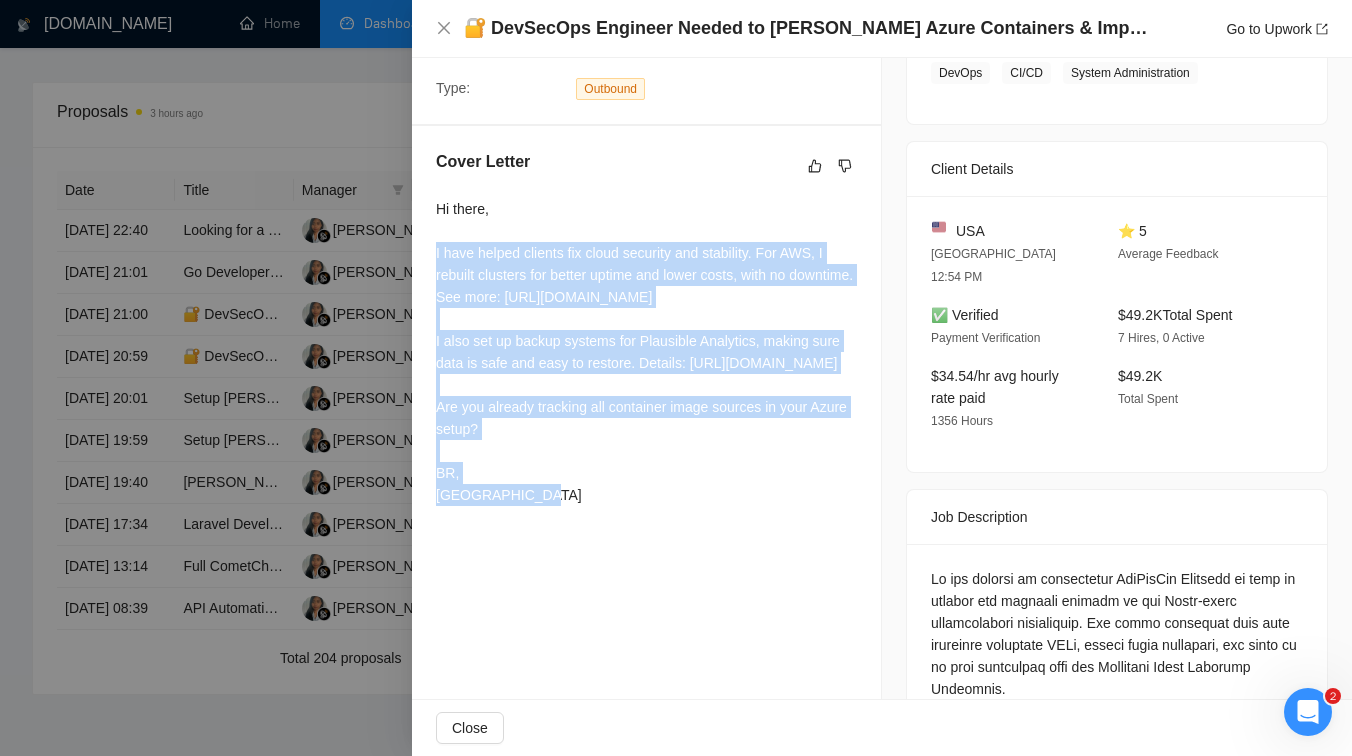 drag, startPoint x: 428, startPoint y: 272, endPoint x: 616, endPoint y: 490, distance: 287.868 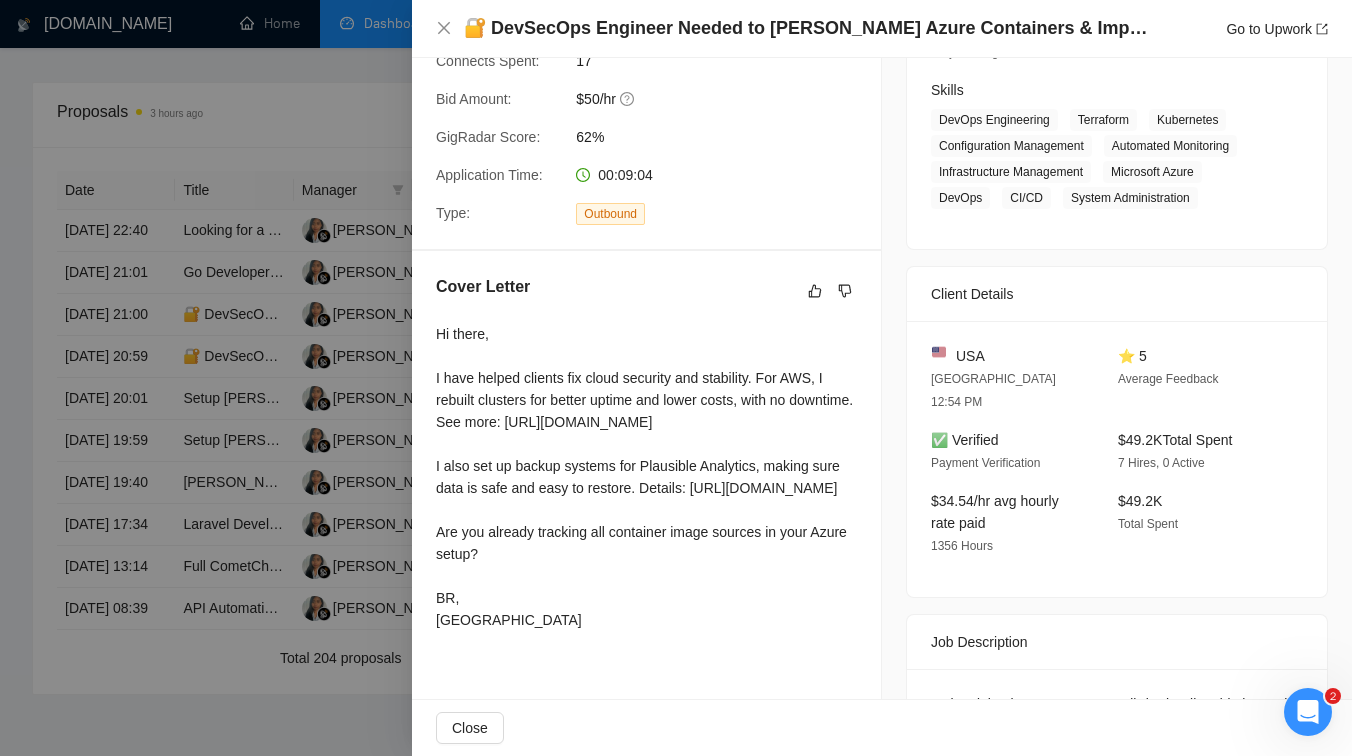 scroll, scrollTop: 299, scrollLeft: 0, axis: vertical 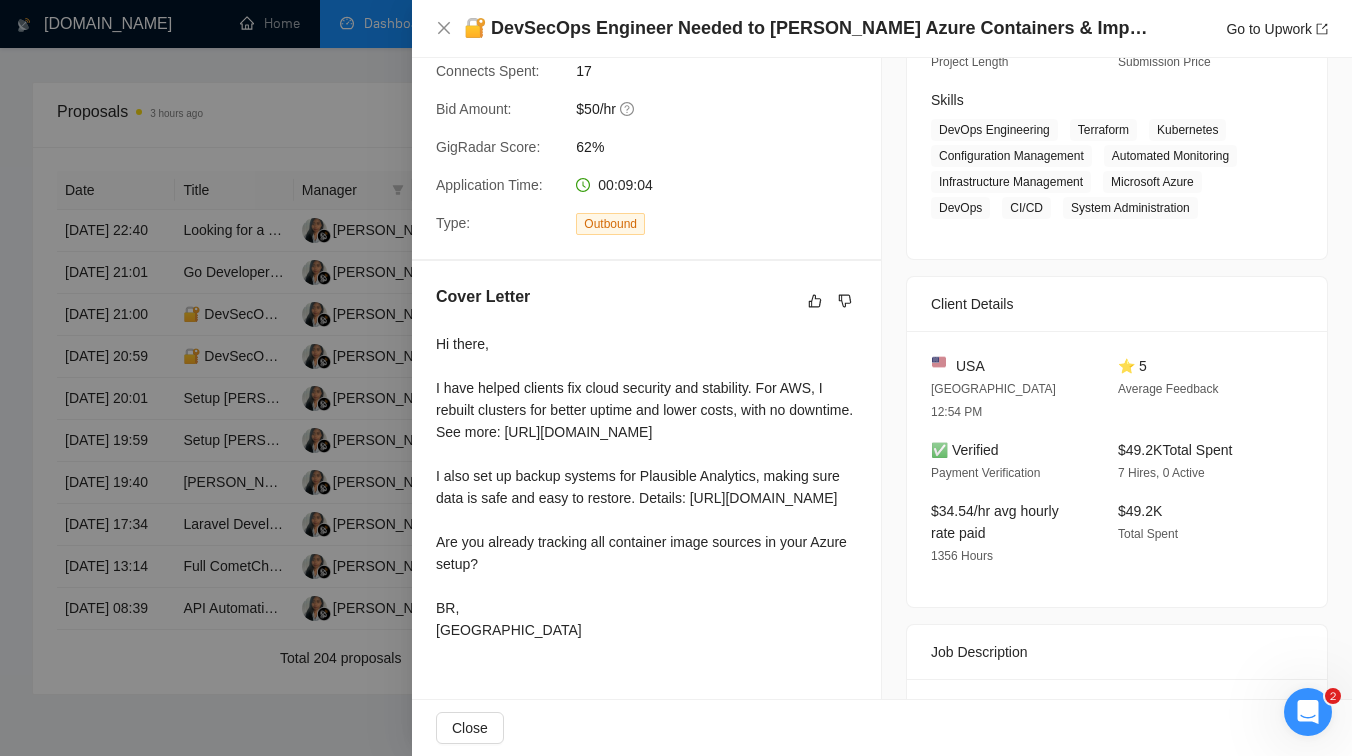 click at bounding box center (676, 378) 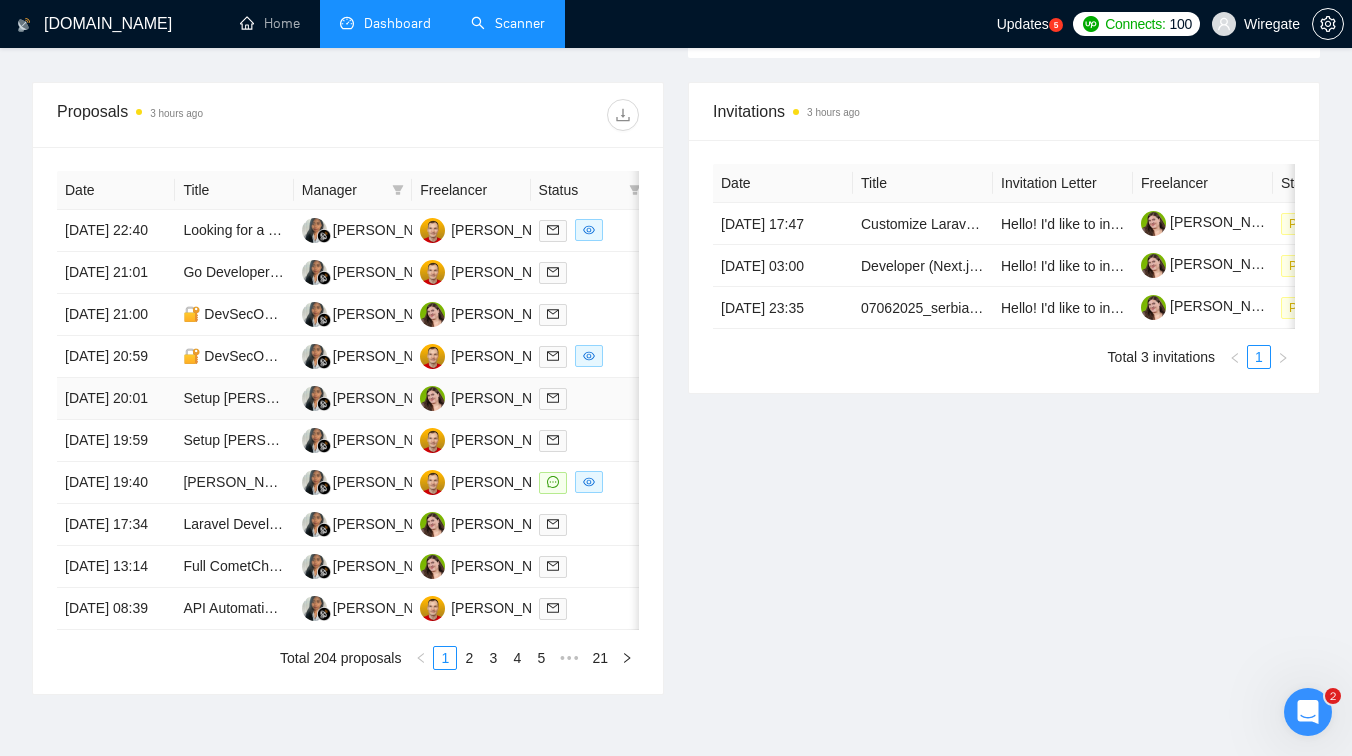 click on "Setup [PERSON_NAME] sso for an existing web app (developed)" at bounding box center [234, 399] 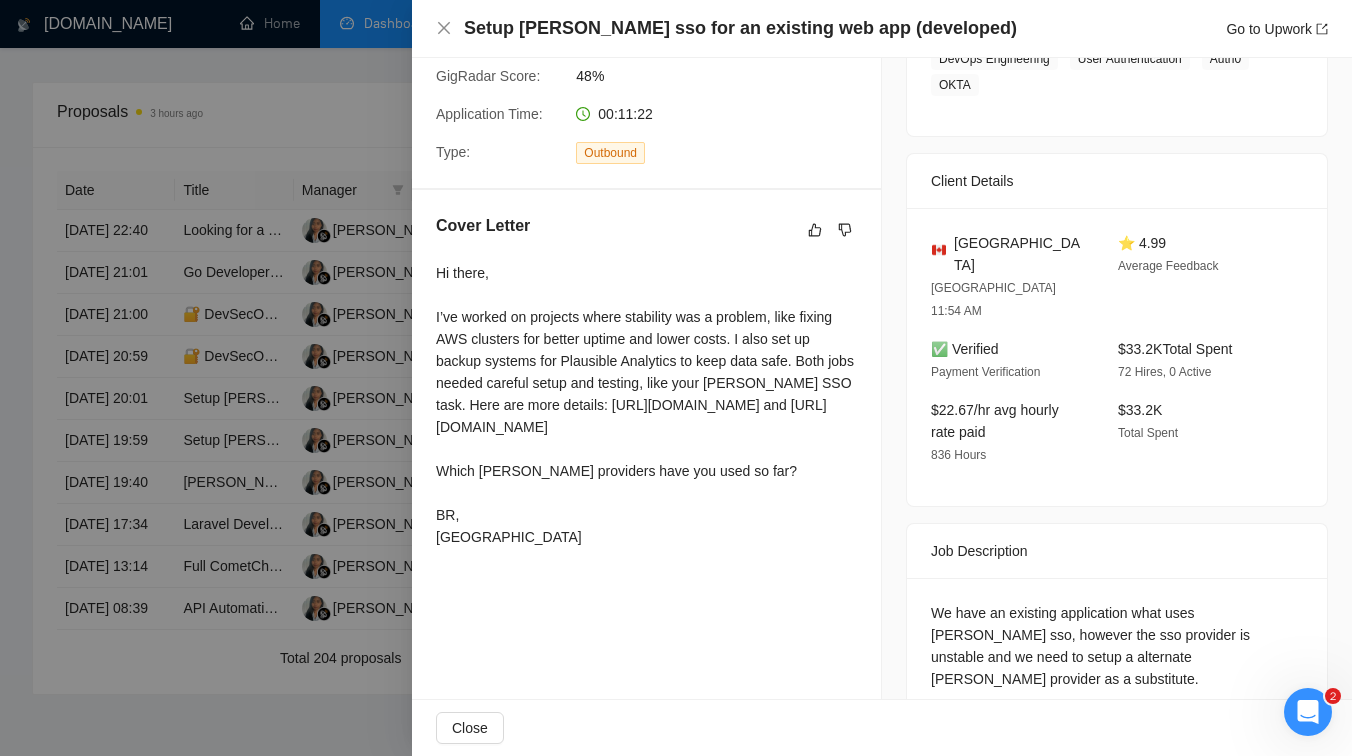 scroll, scrollTop: 374, scrollLeft: 0, axis: vertical 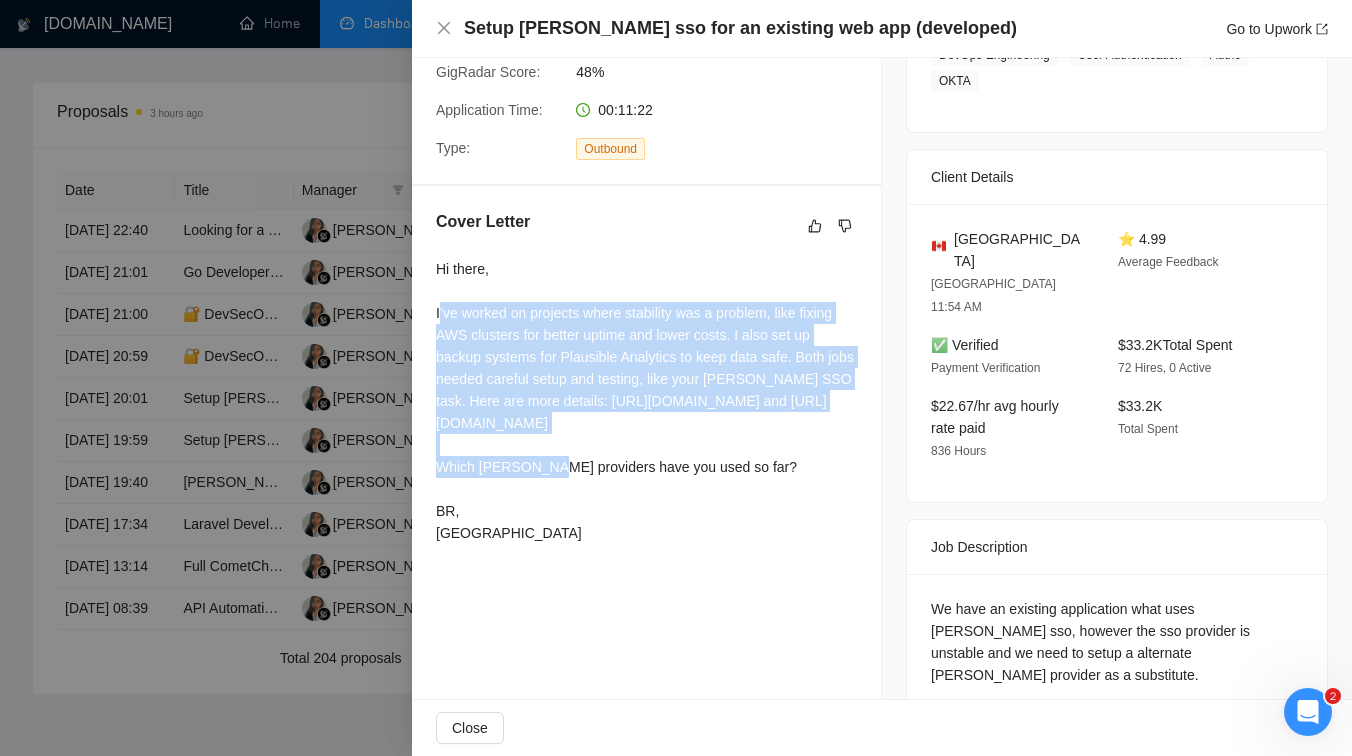 drag, startPoint x: 438, startPoint y: 341, endPoint x: 631, endPoint y: 473, distance: 233.82259 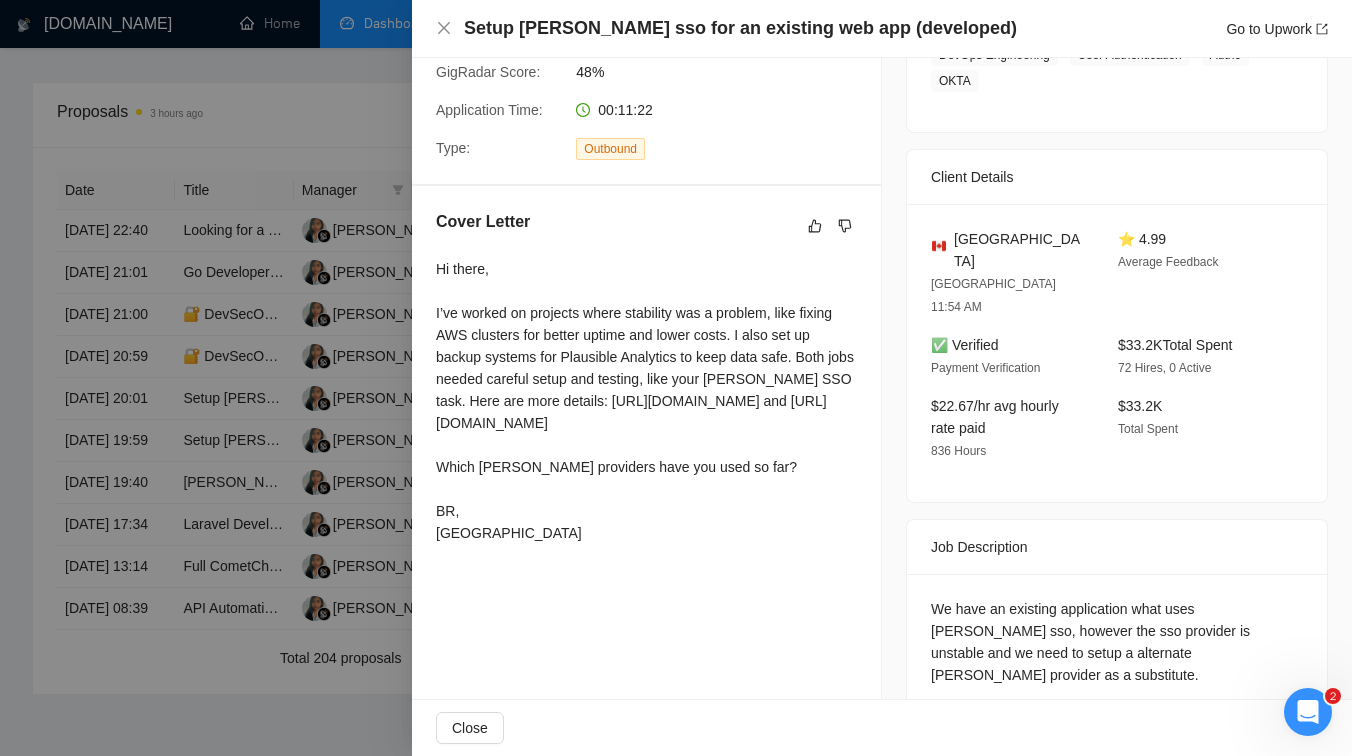 drag, startPoint x: 744, startPoint y: 542, endPoint x: 442, endPoint y: 532, distance: 302.16553 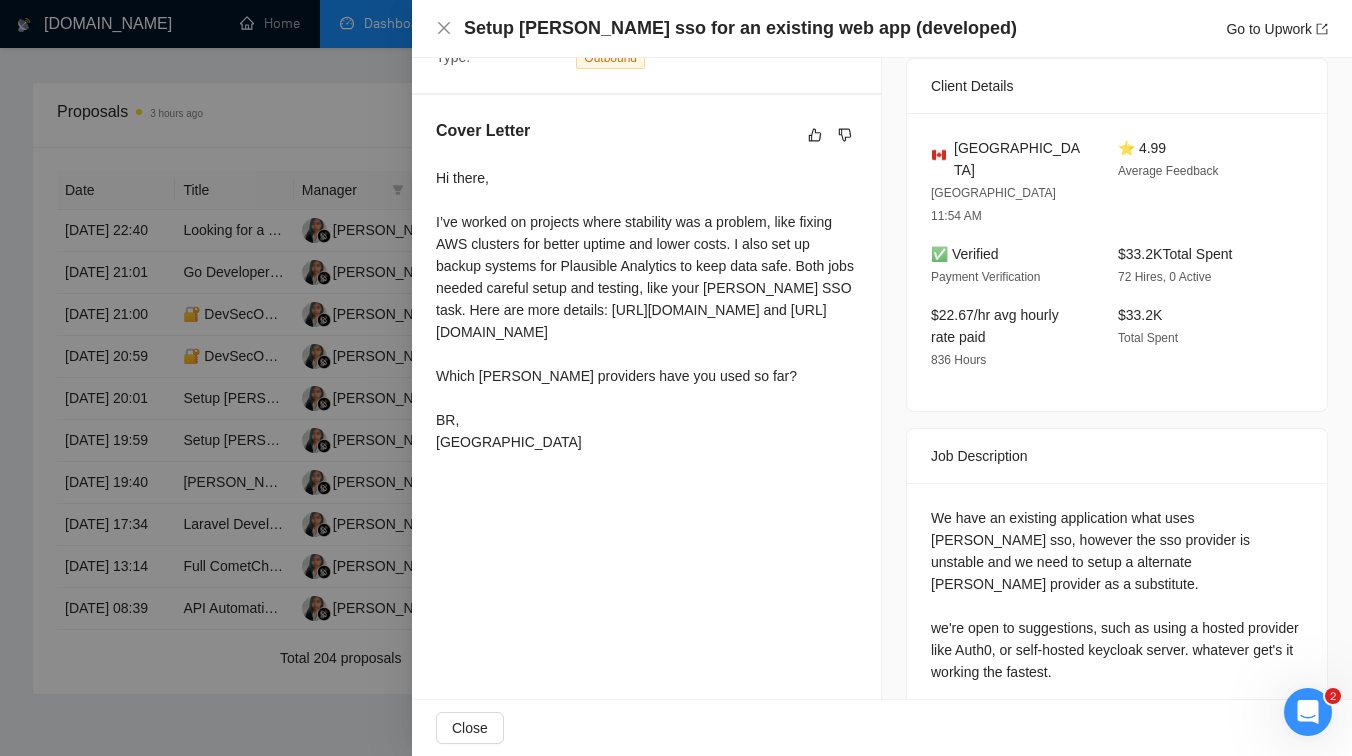 scroll, scrollTop: 480, scrollLeft: 0, axis: vertical 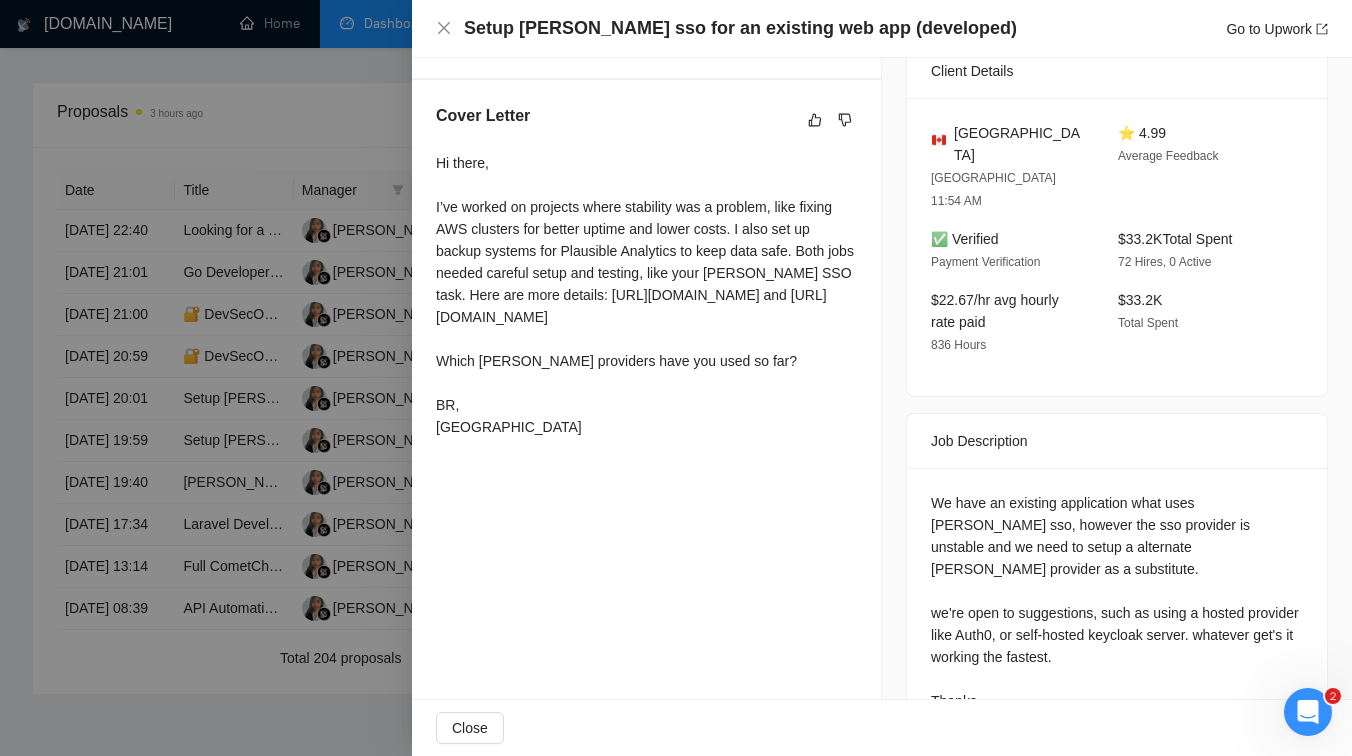 click at bounding box center (676, 378) 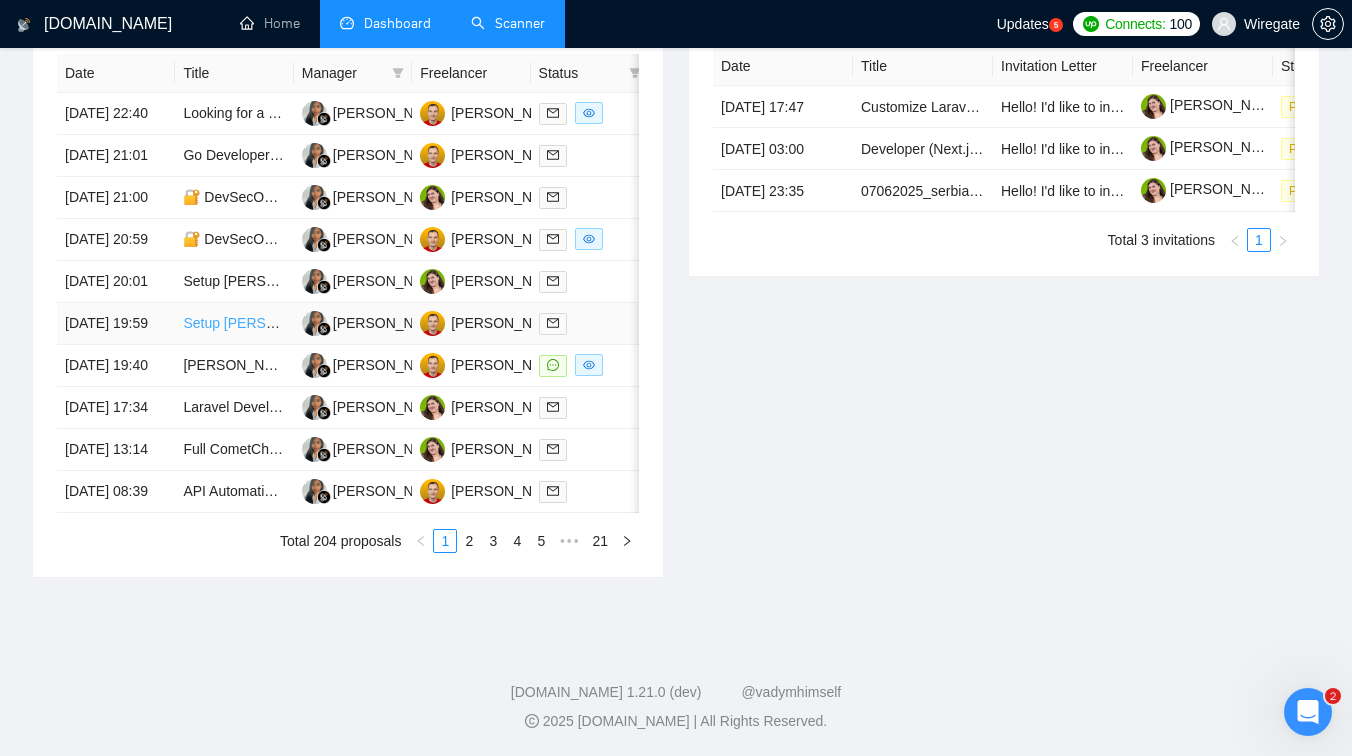 scroll, scrollTop: 1042, scrollLeft: 0, axis: vertical 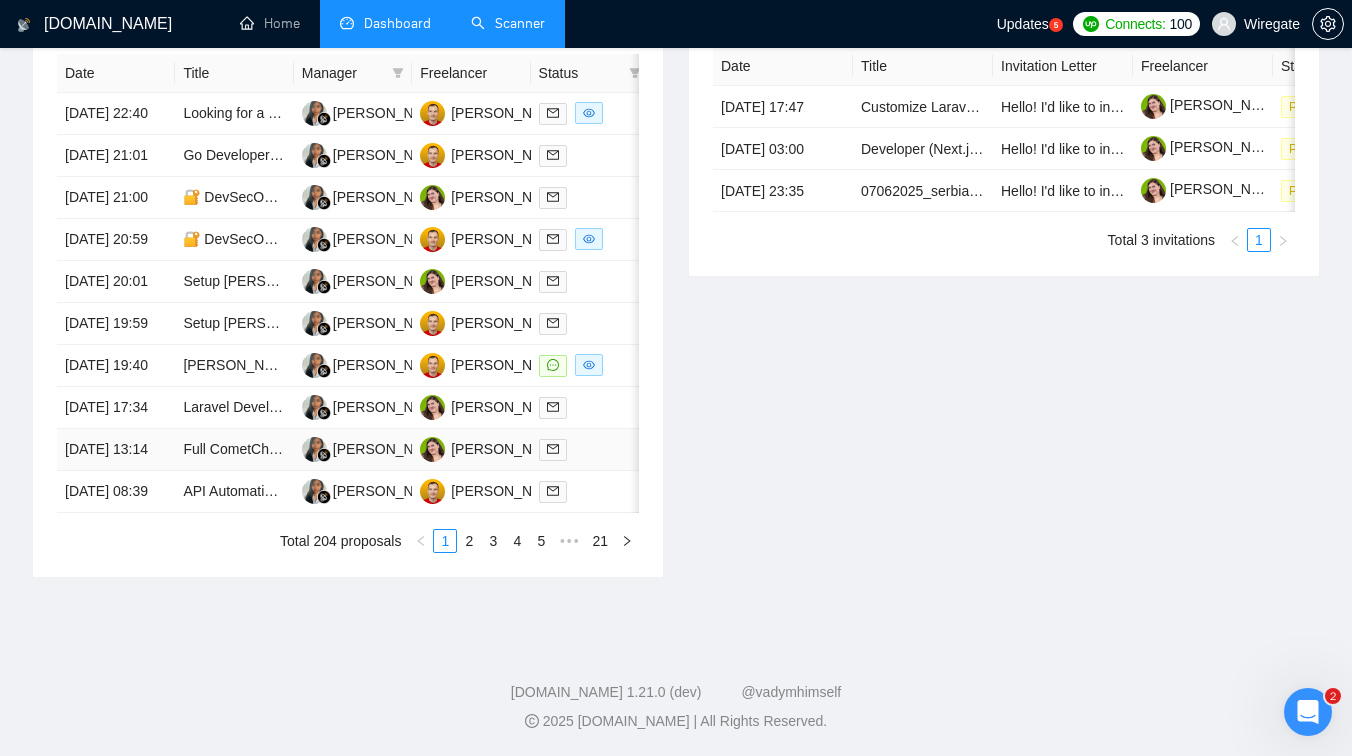 click on "[PERSON_NAME]" at bounding box center [353, 450] 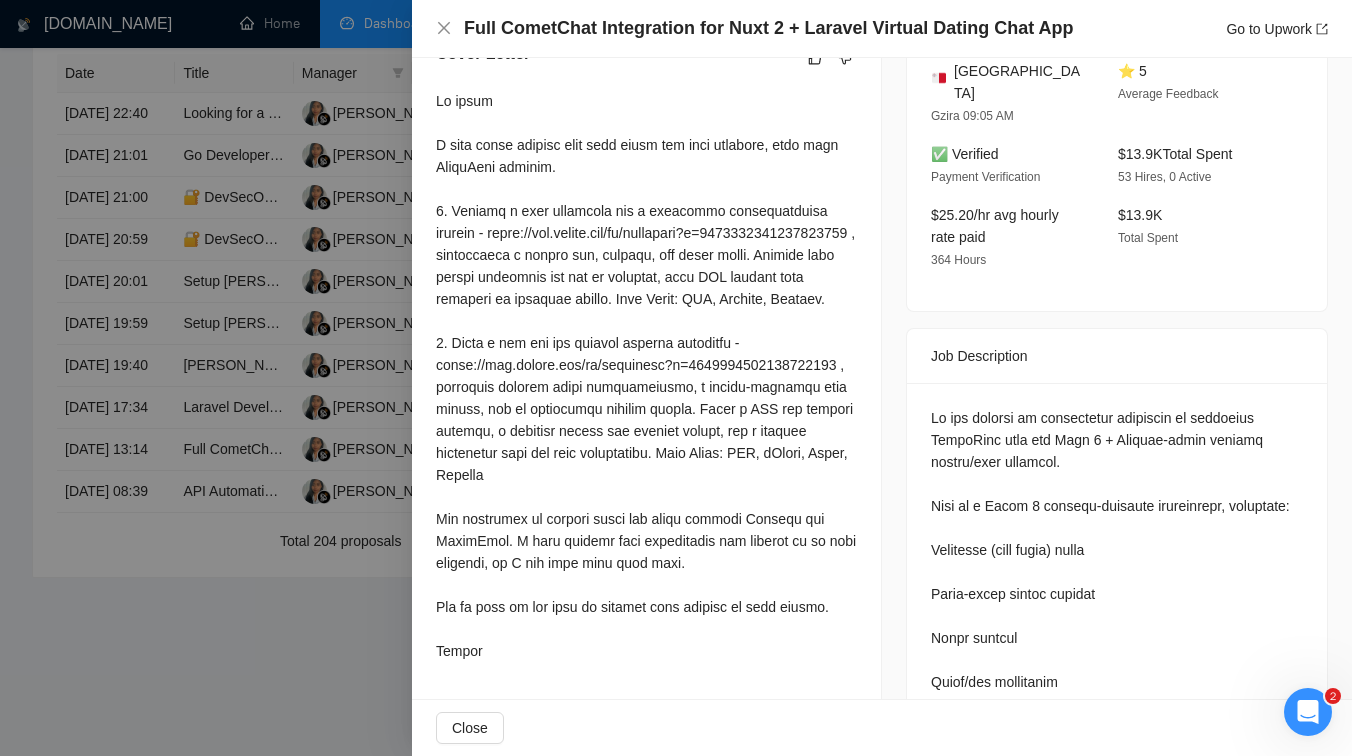 scroll, scrollTop: 514, scrollLeft: 0, axis: vertical 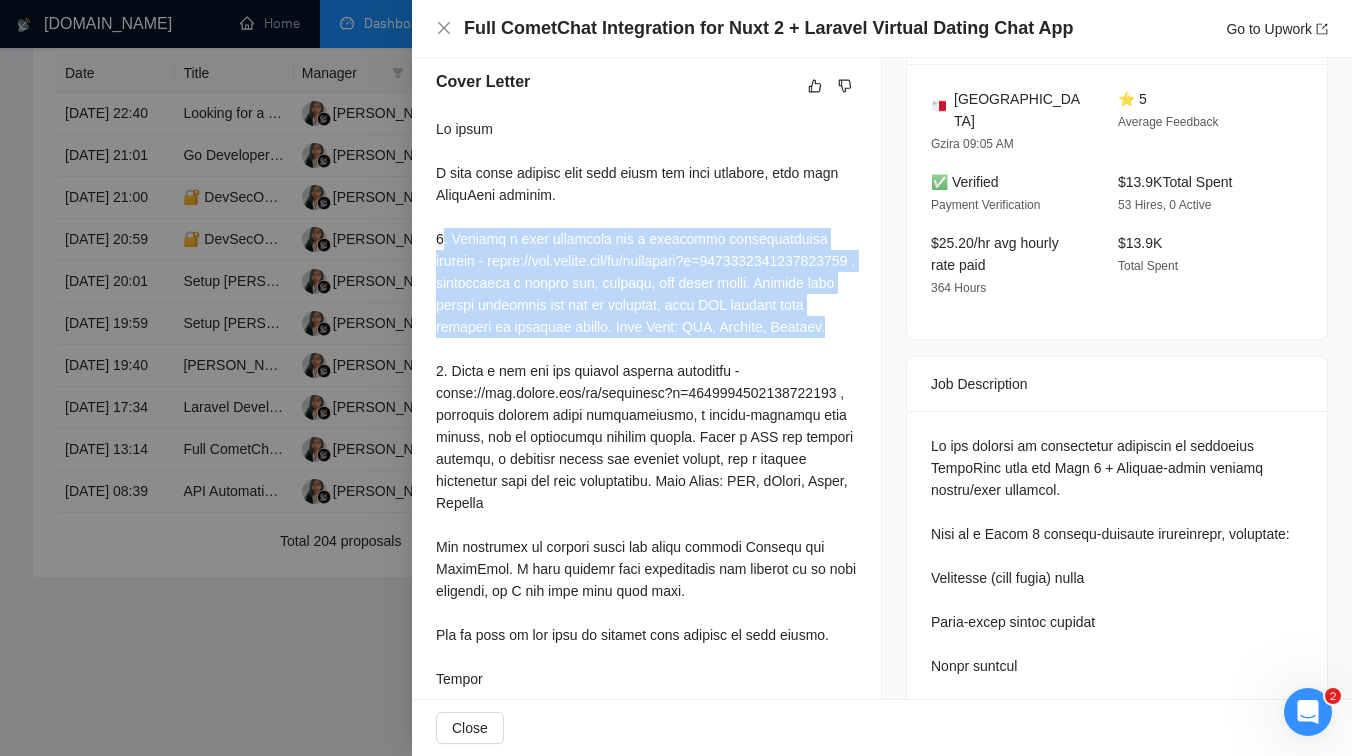 drag, startPoint x: 440, startPoint y: 263, endPoint x: 633, endPoint y: 362, distance: 216.91013 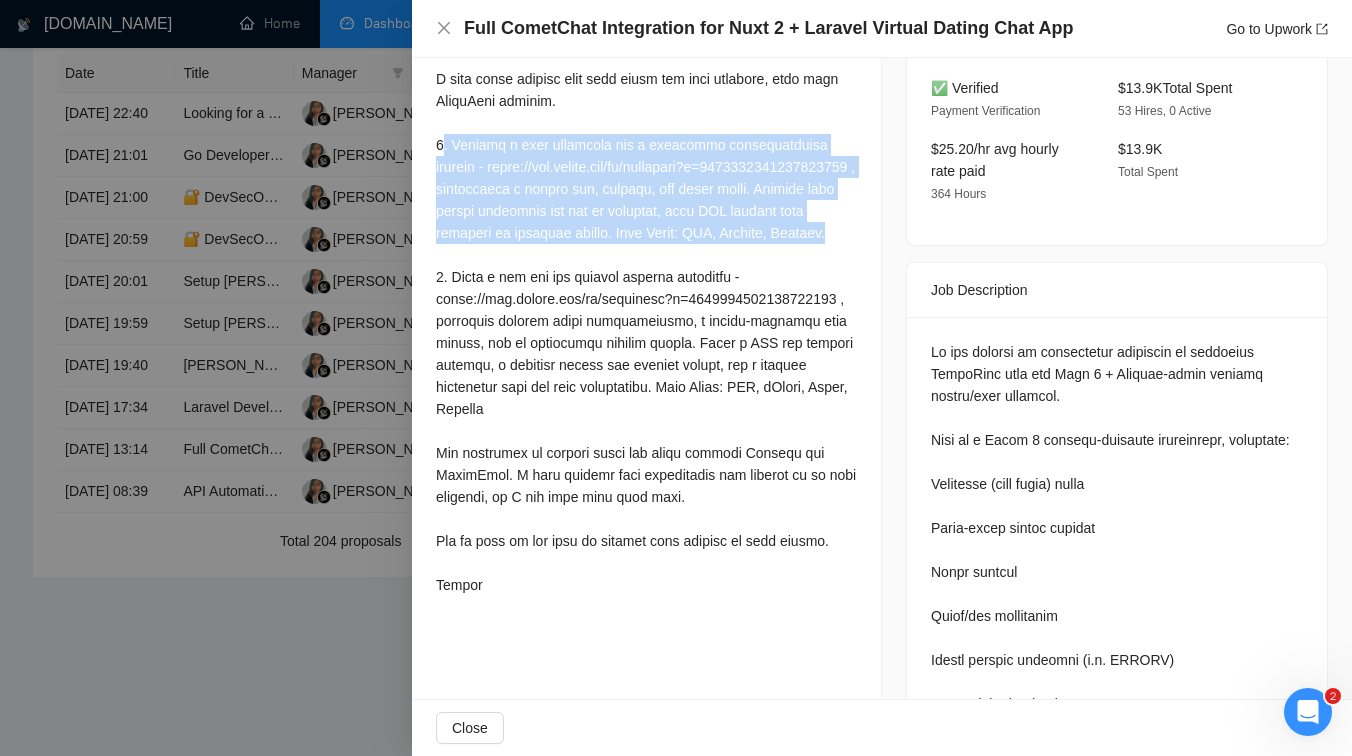 scroll, scrollTop: 617, scrollLeft: 0, axis: vertical 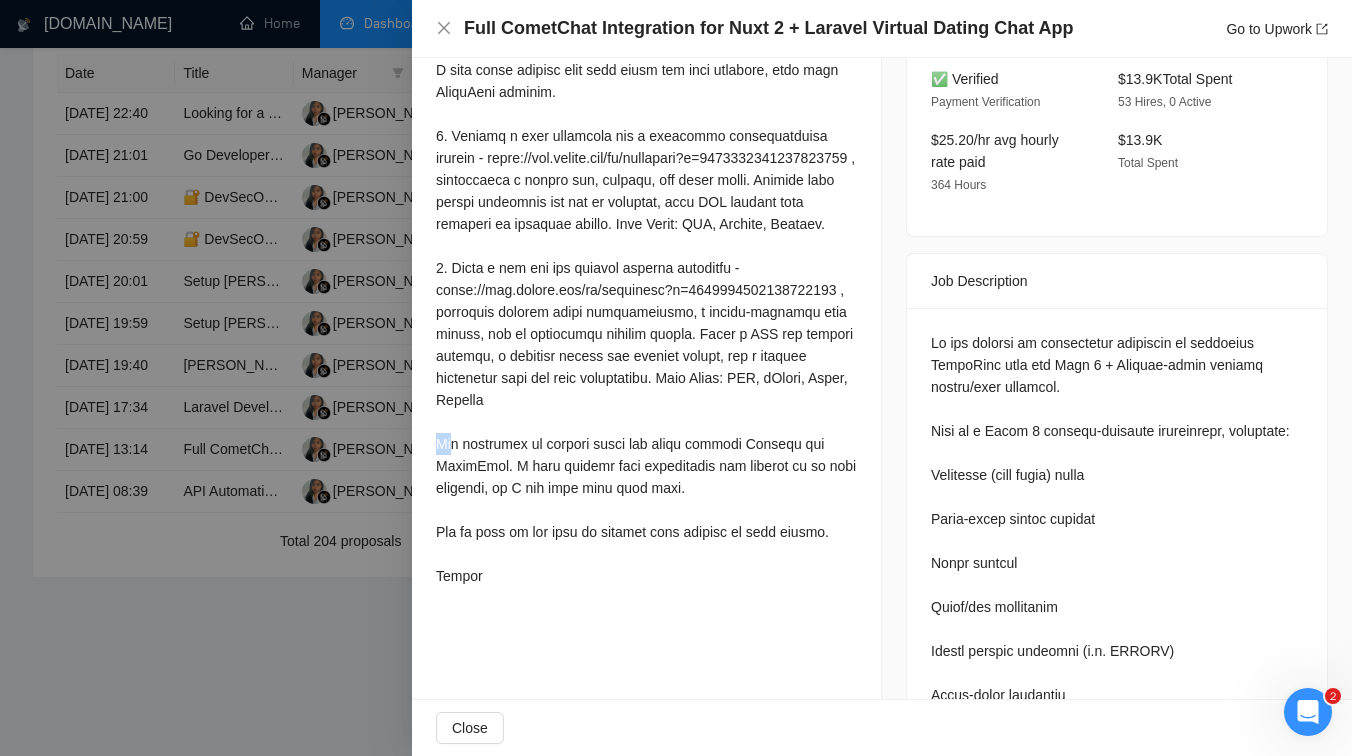drag, startPoint x: 413, startPoint y: 486, endPoint x: 452, endPoint y: 487, distance: 39.012817 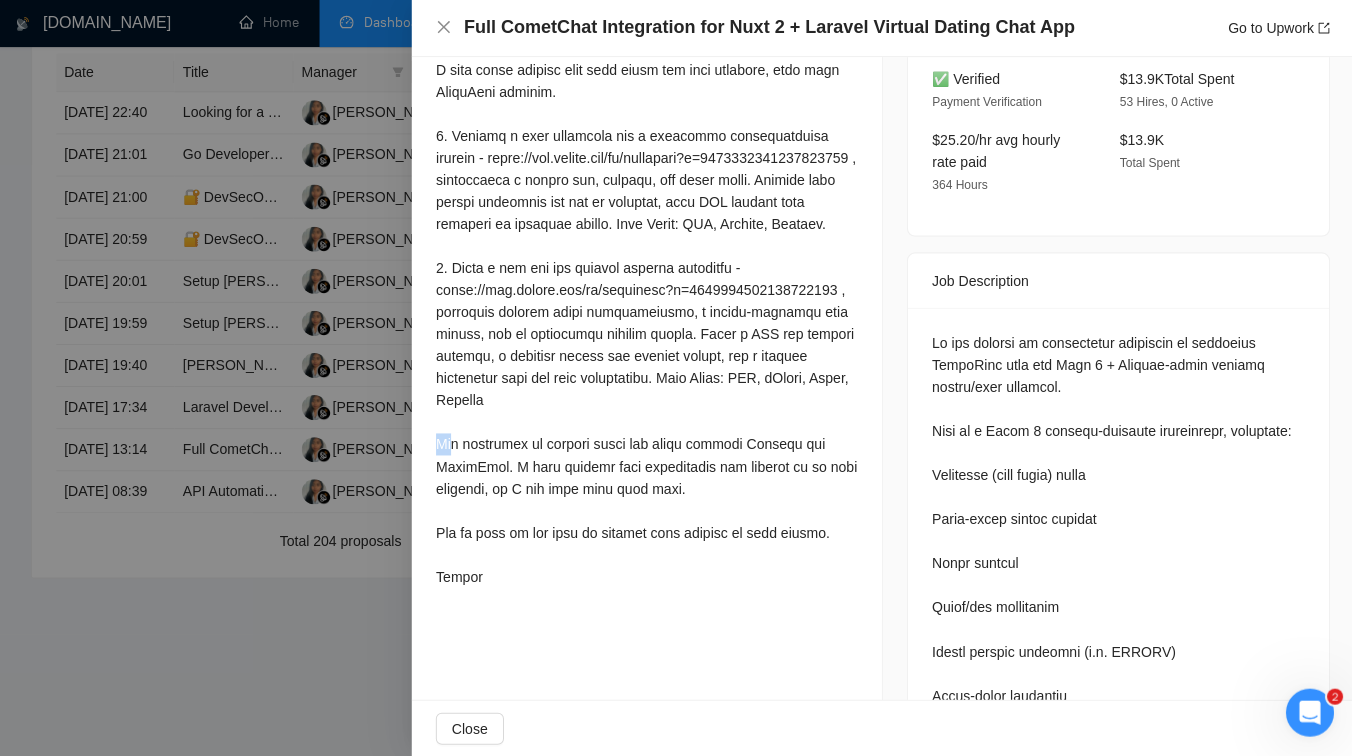 scroll, scrollTop: 1042, scrollLeft: 0, axis: vertical 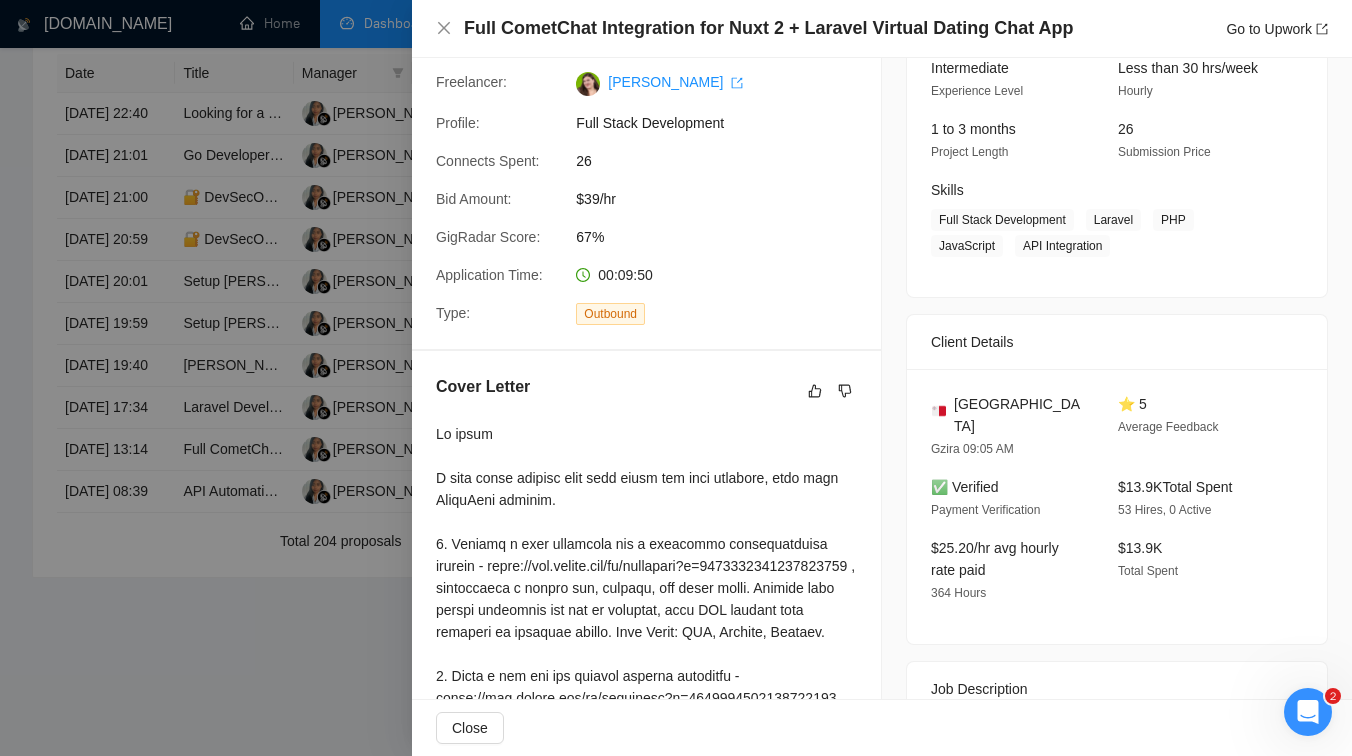 click at bounding box center [676, 378] 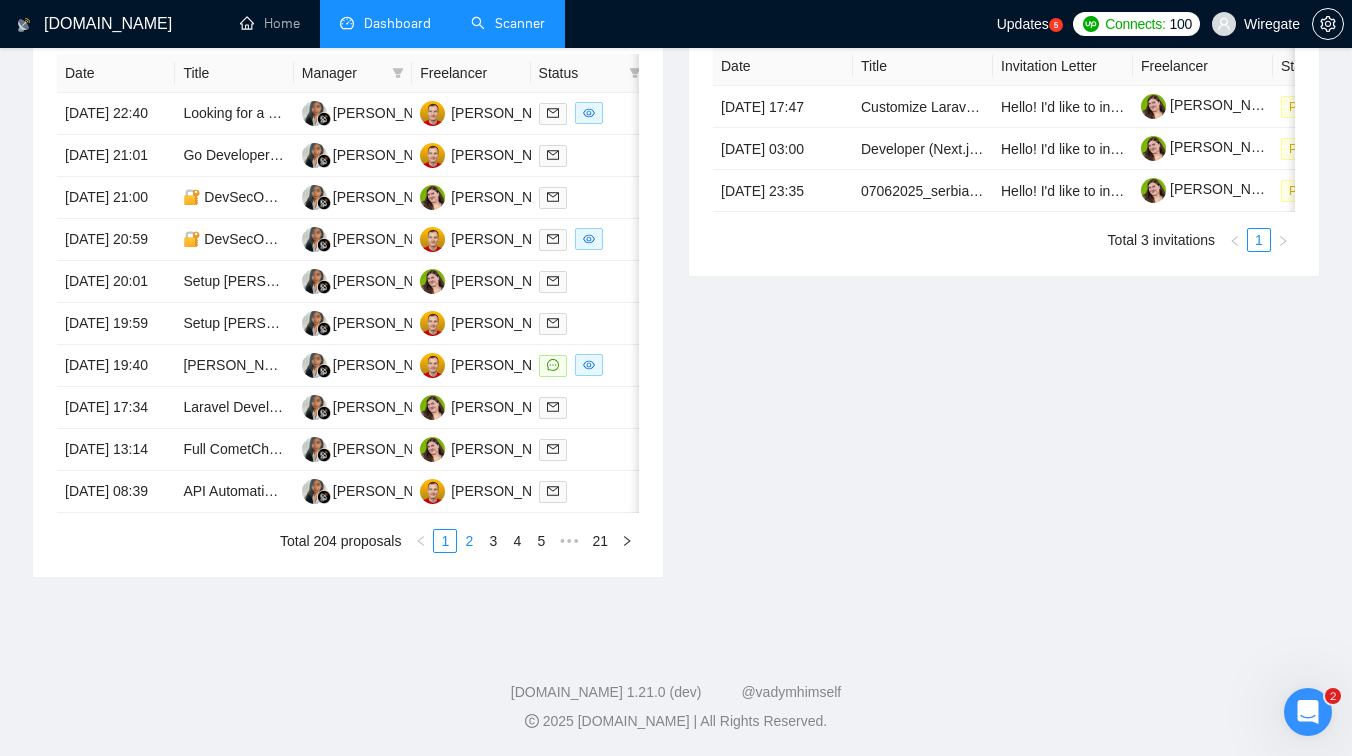 click on "2" at bounding box center (469, 541) 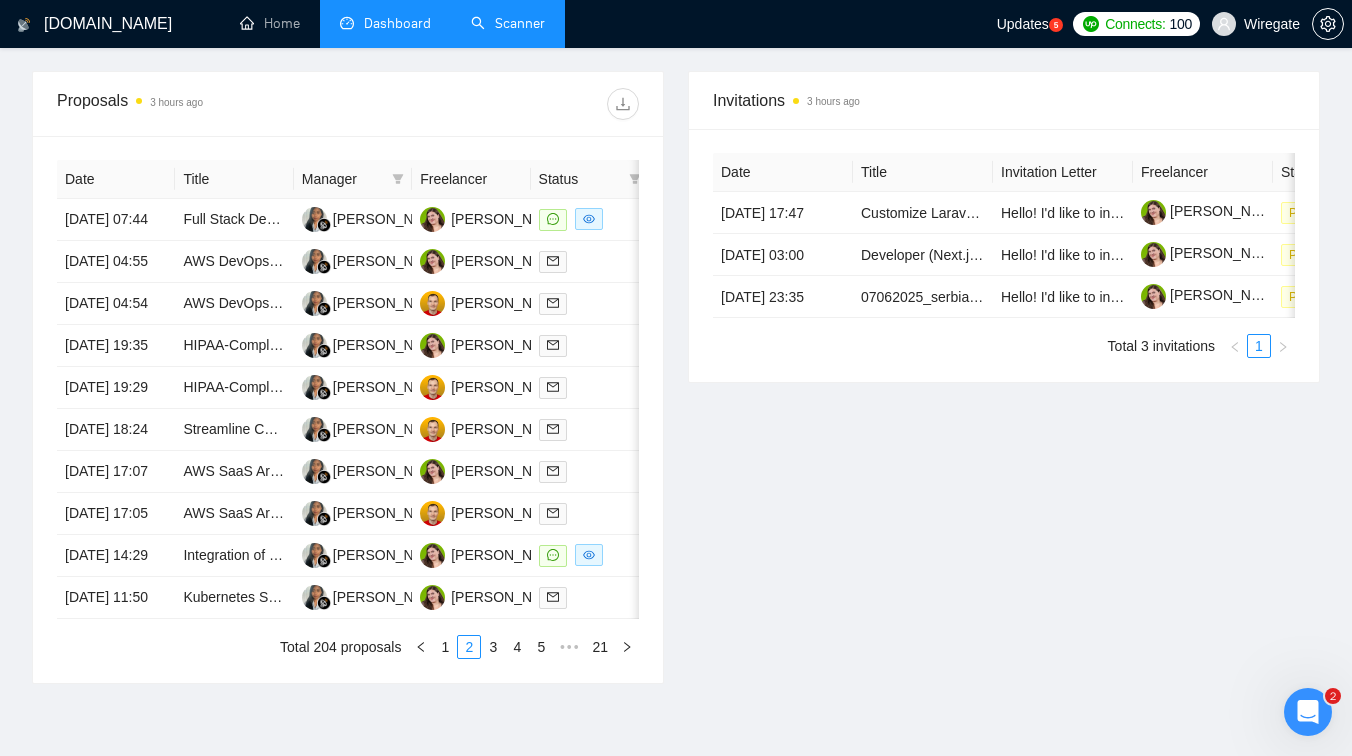 scroll, scrollTop: 767, scrollLeft: 0, axis: vertical 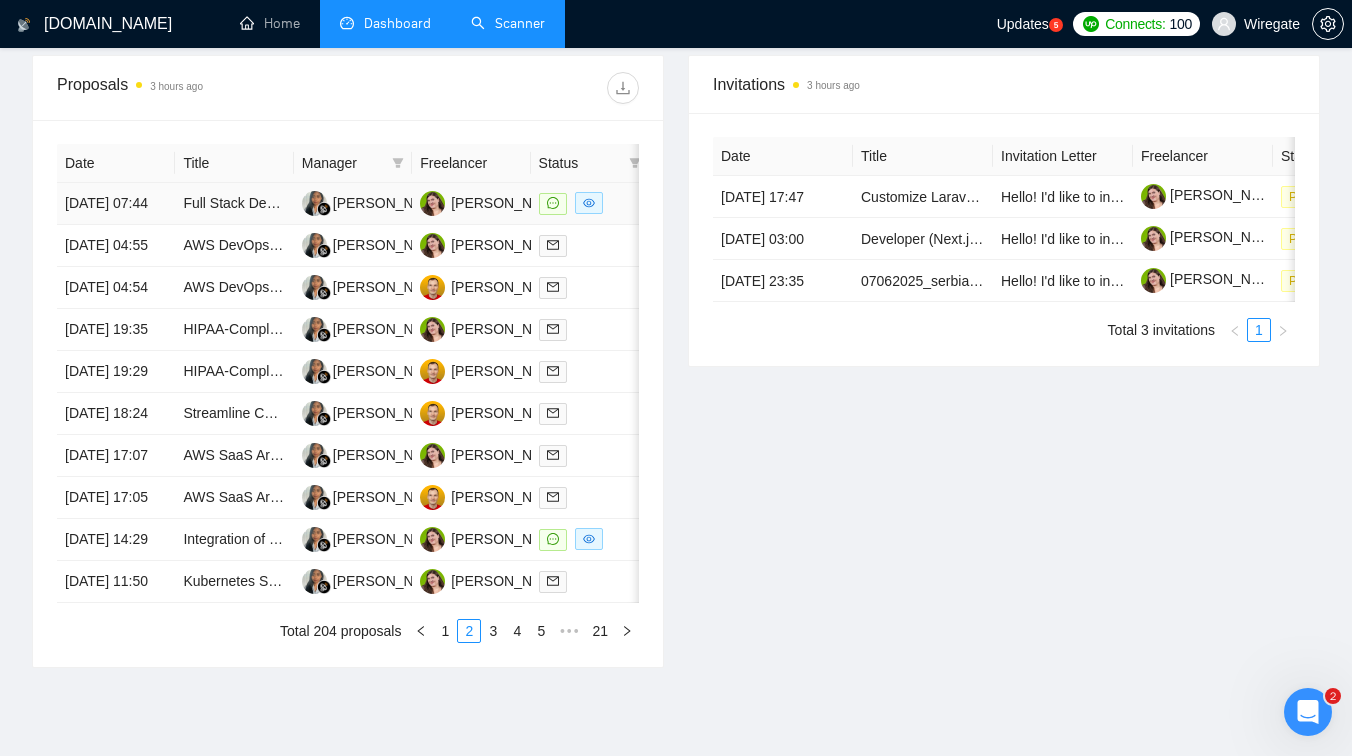 click on "Full Stack Developer for Advanced Car Leasing, Booking, and Bidding Platform" at bounding box center [234, 204] 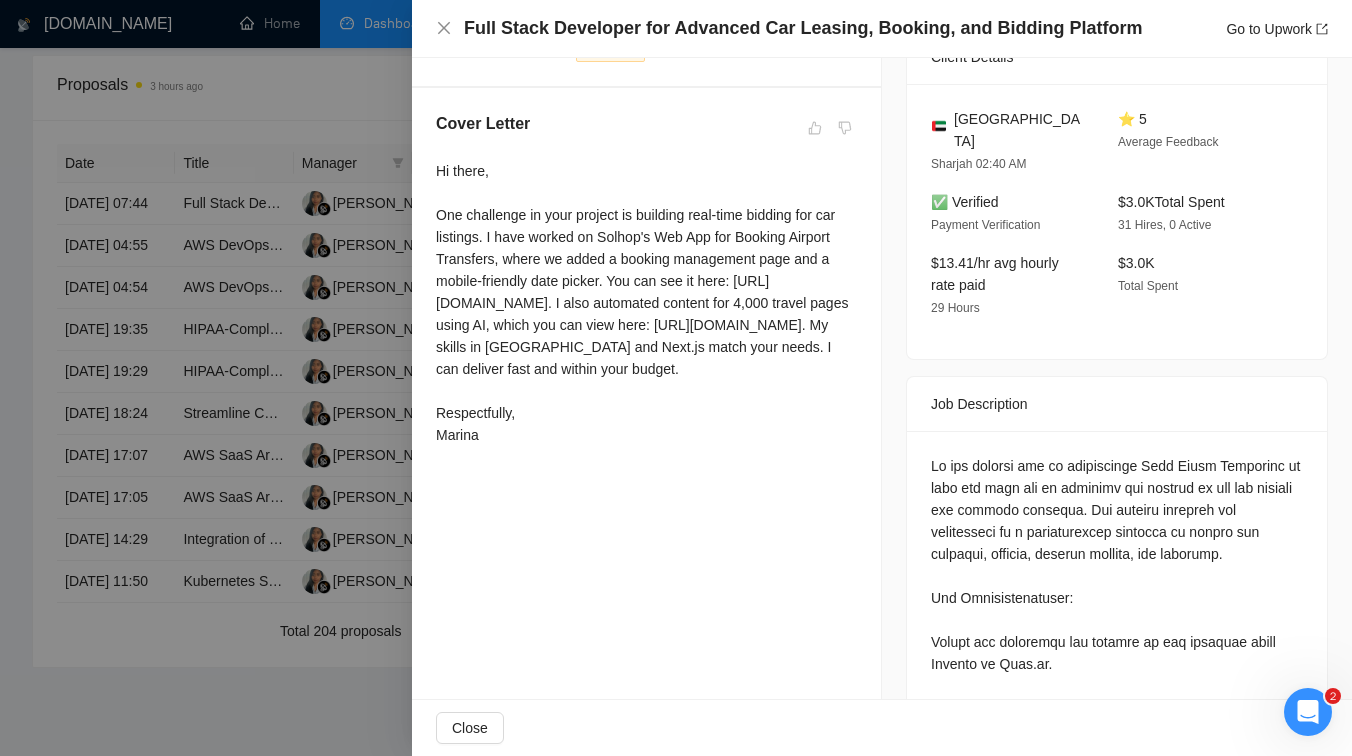 scroll, scrollTop: 545, scrollLeft: 0, axis: vertical 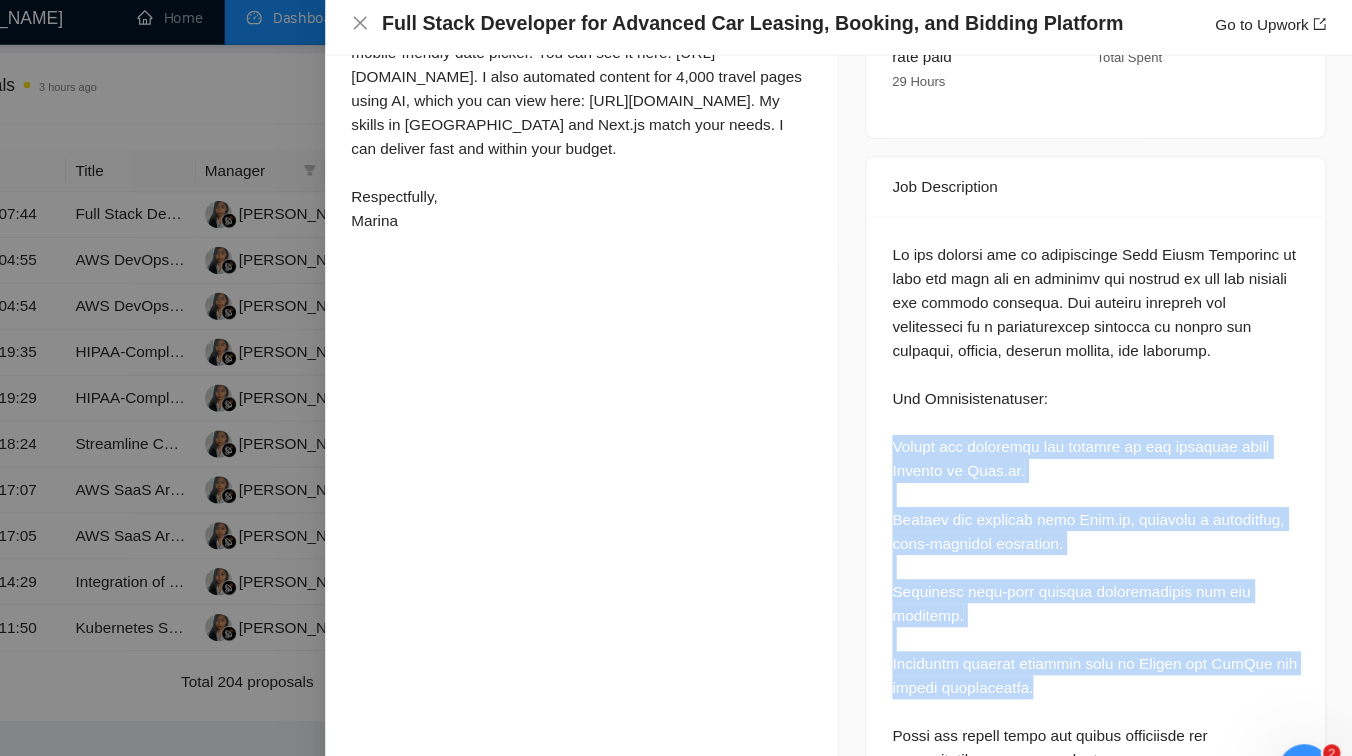 drag, startPoint x: 926, startPoint y: 408, endPoint x: 1101, endPoint y: 621, distance: 275.6701 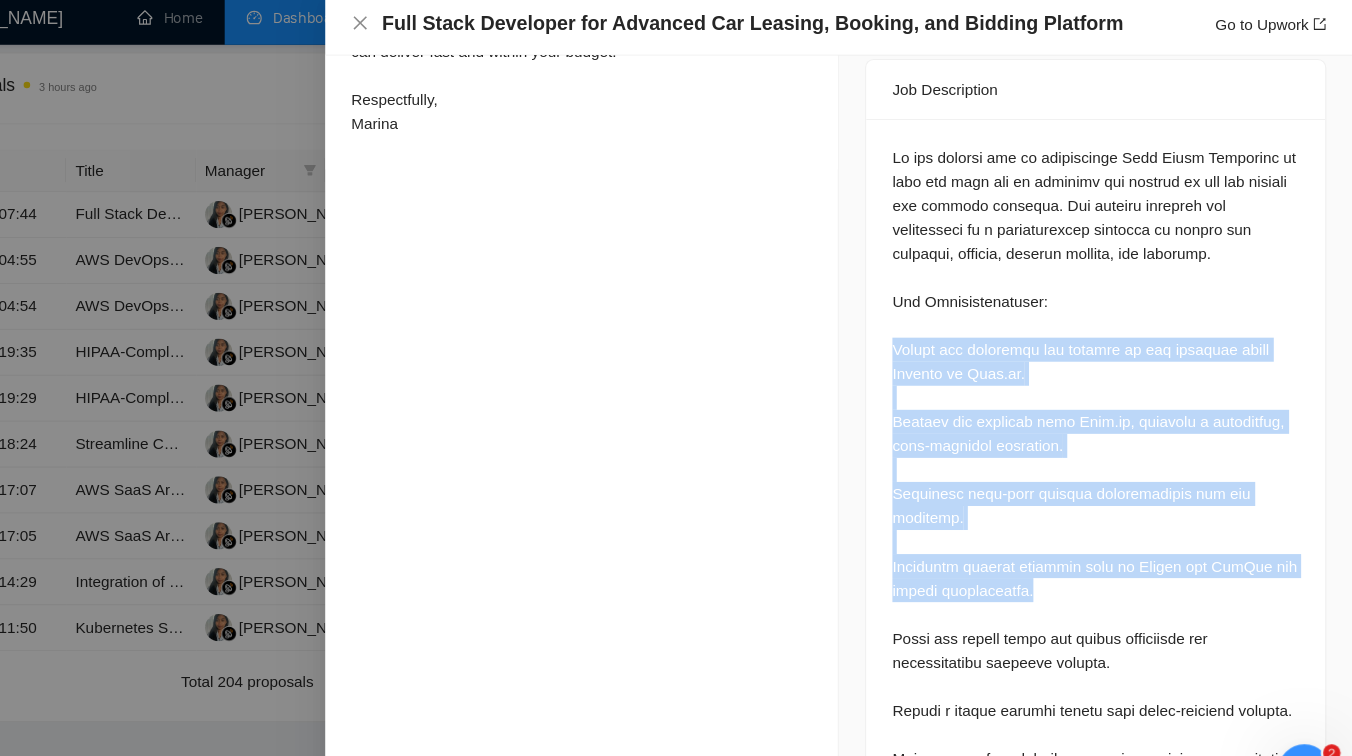 scroll, scrollTop: 558, scrollLeft: 0, axis: vertical 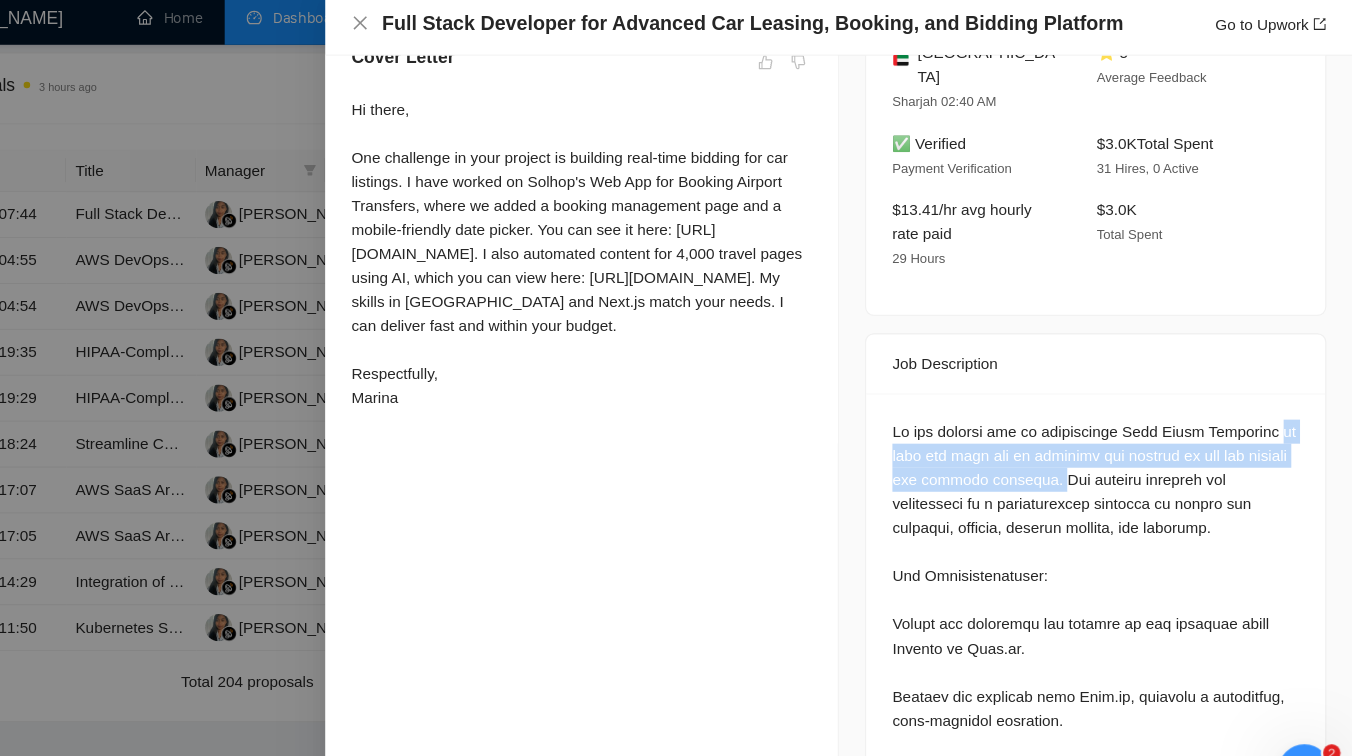 drag, startPoint x: 930, startPoint y: 414, endPoint x: 1121, endPoint y: 444, distance: 193.34166 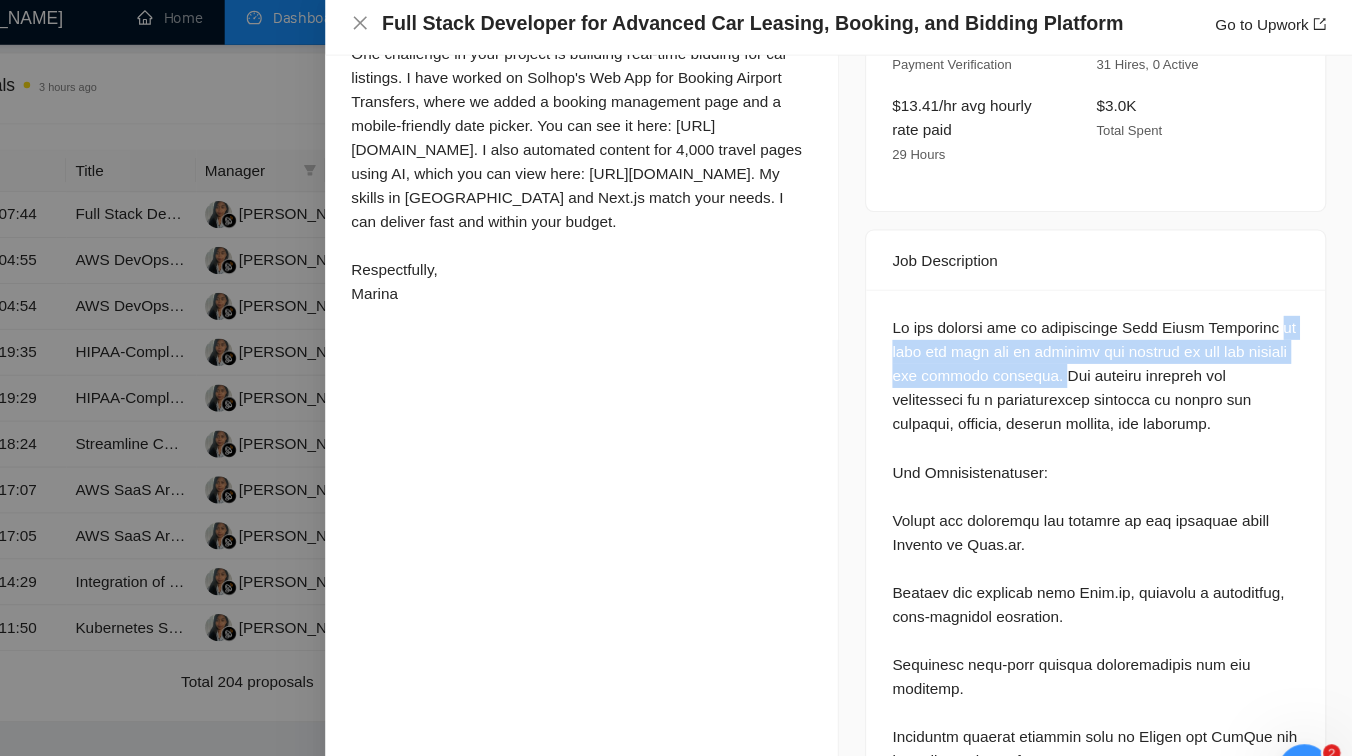 scroll, scrollTop: 693, scrollLeft: 0, axis: vertical 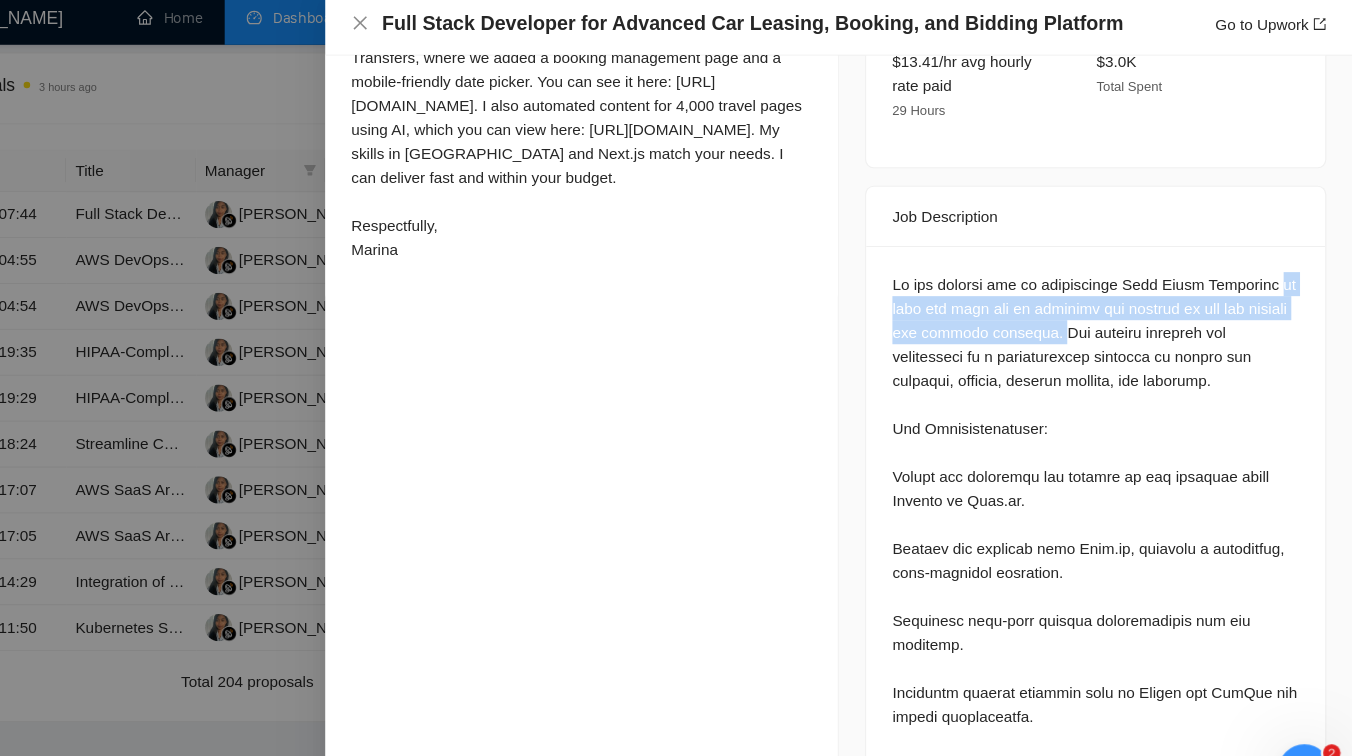 click at bounding box center (676, 378) 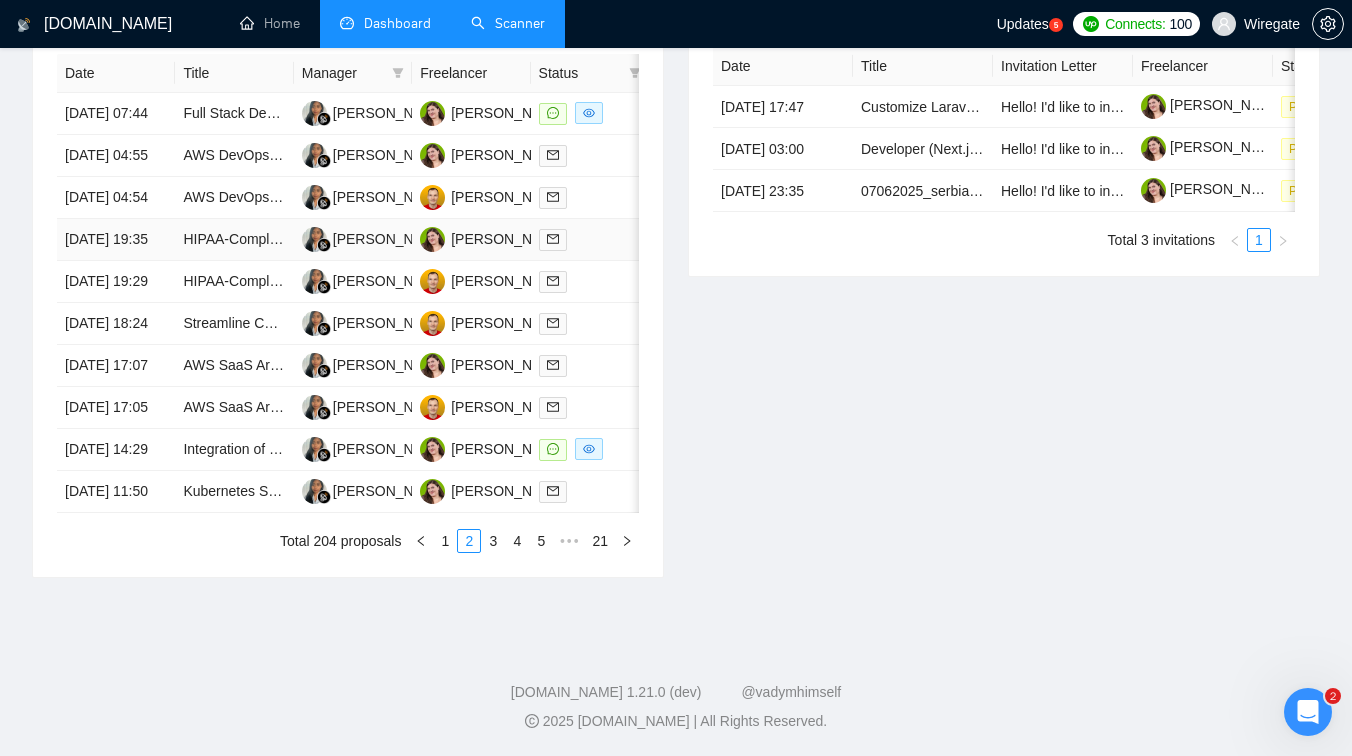 scroll, scrollTop: 992, scrollLeft: 0, axis: vertical 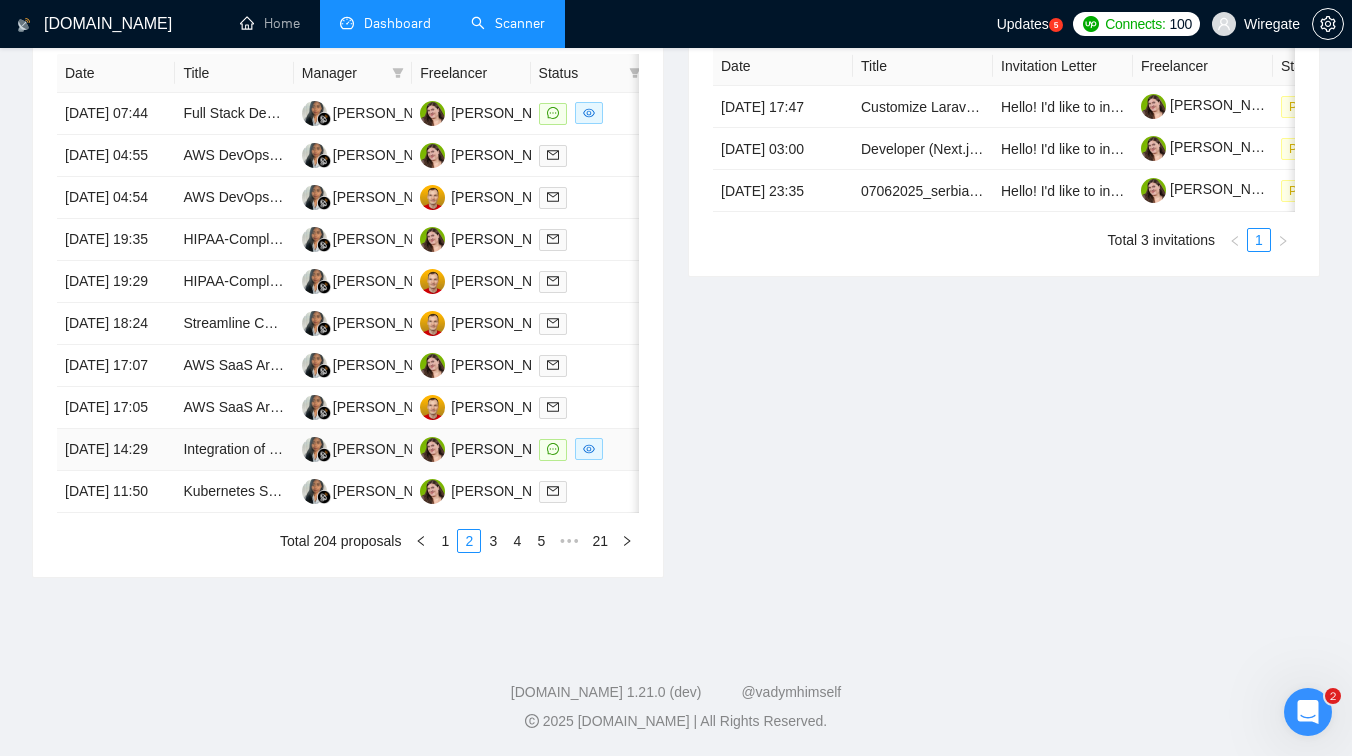 click on "Integration of Chat Solution with Nuxt 2 & PHP Laravel" at bounding box center (234, 450) 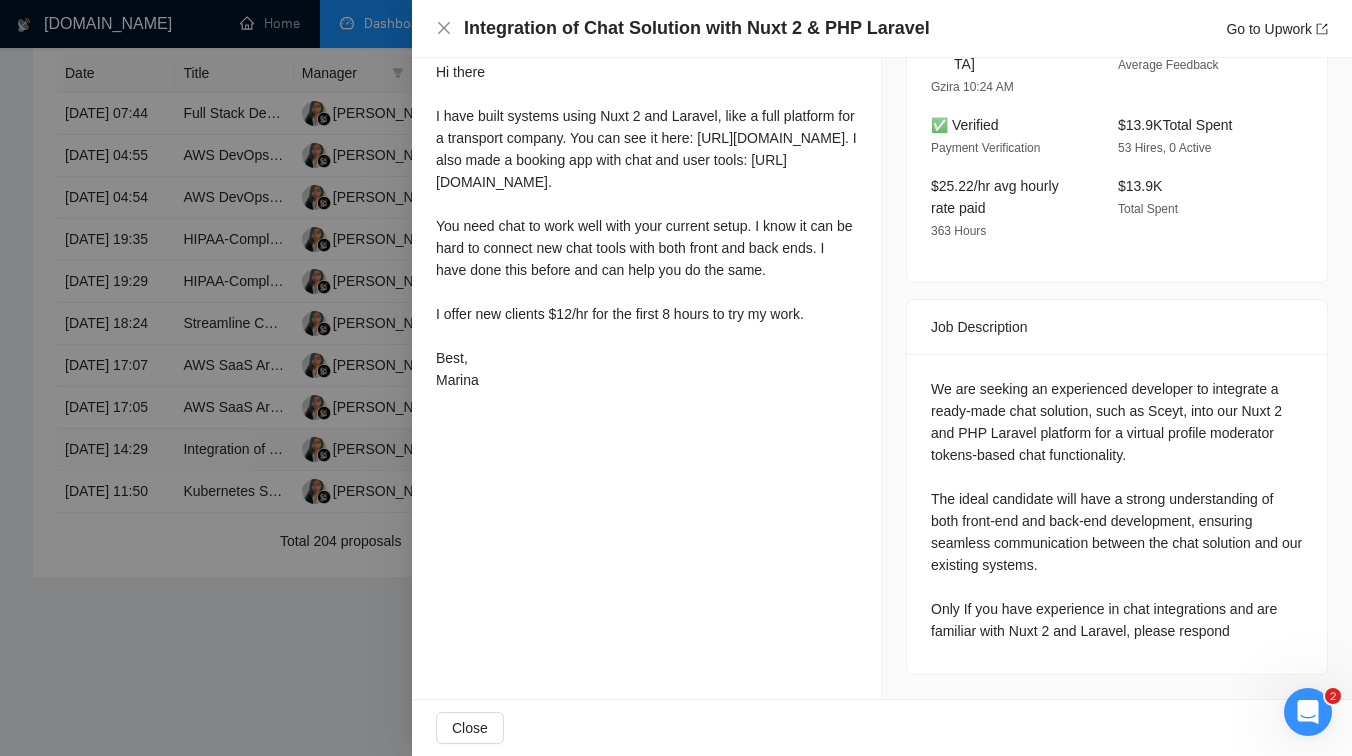 scroll, scrollTop: 546, scrollLeft: 0, axis: vertical 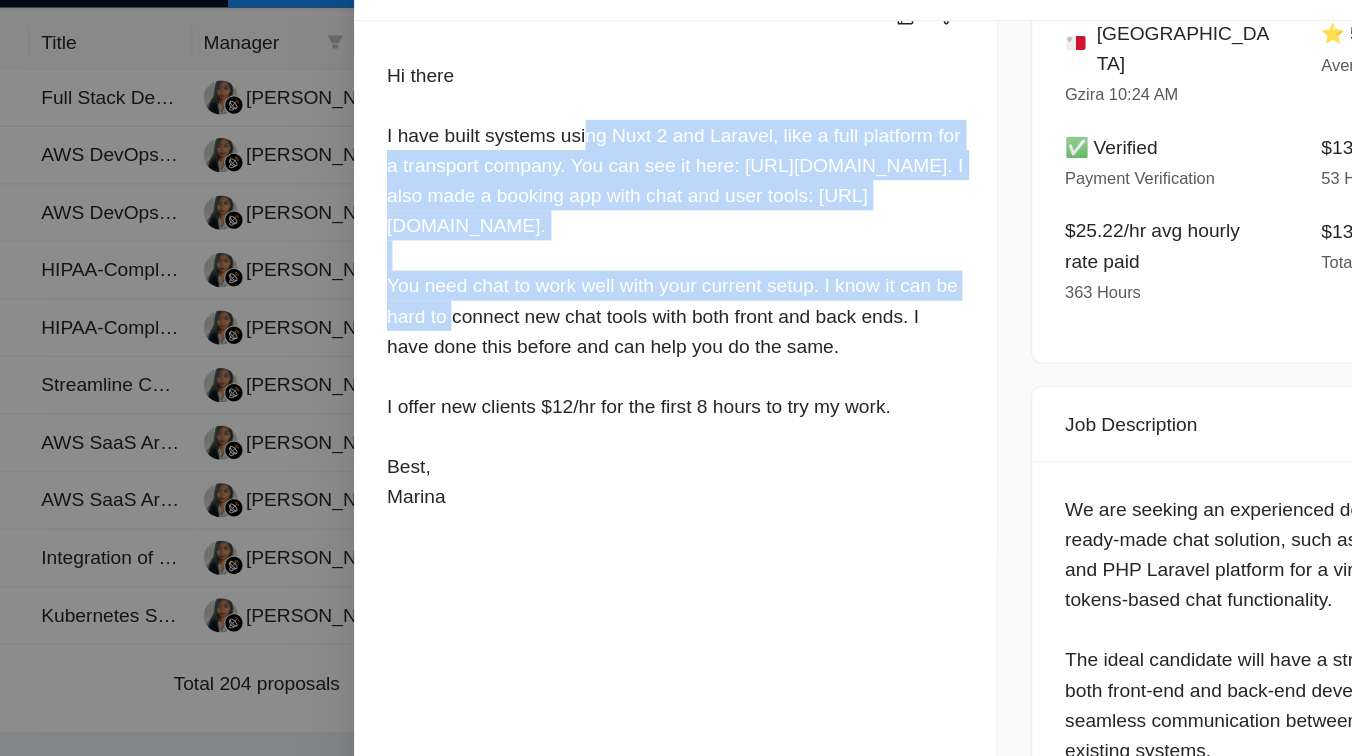 drag, startPoint x: 587, startPoint y: 158, endPoint x: 617, endPoint y: 295, distance: 140.24622 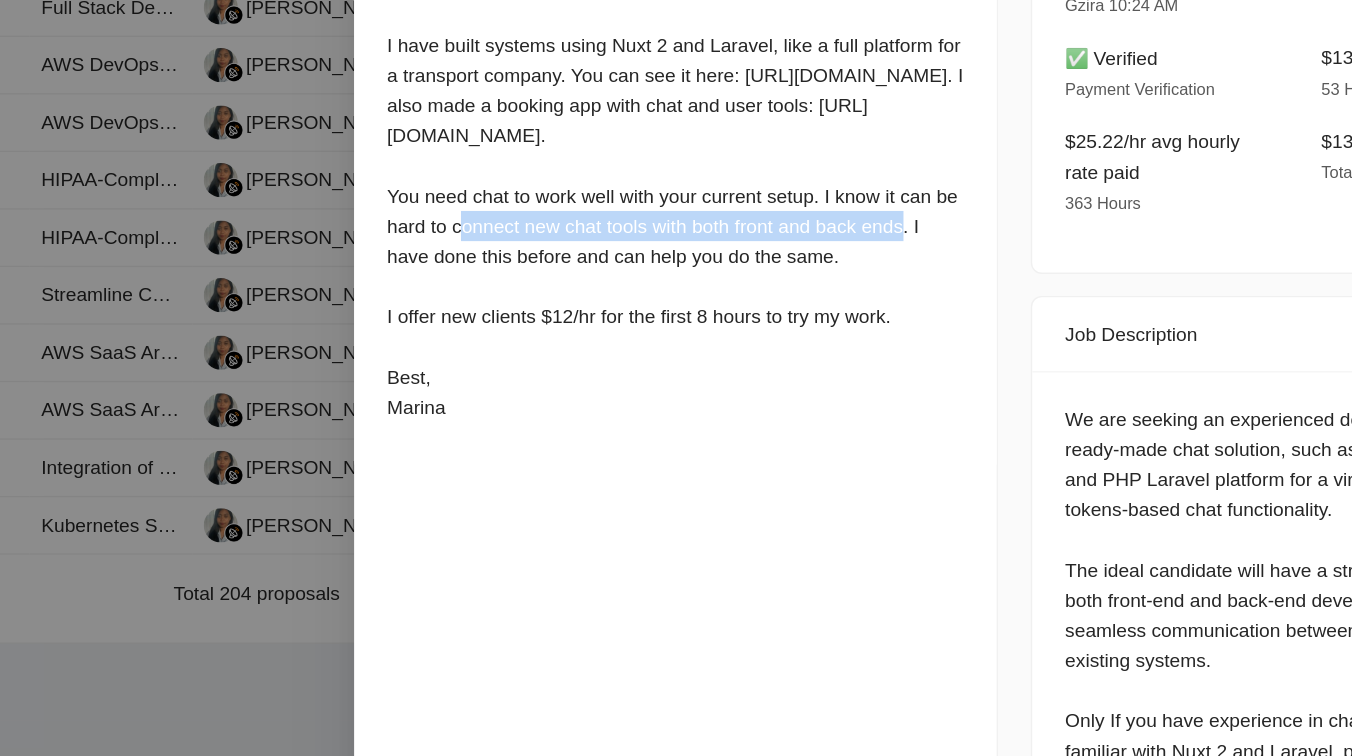 drag, startPoint x: 435, startPoint y: 319, endPoint x: 766, endPoint y: 321, distance: 331.00604 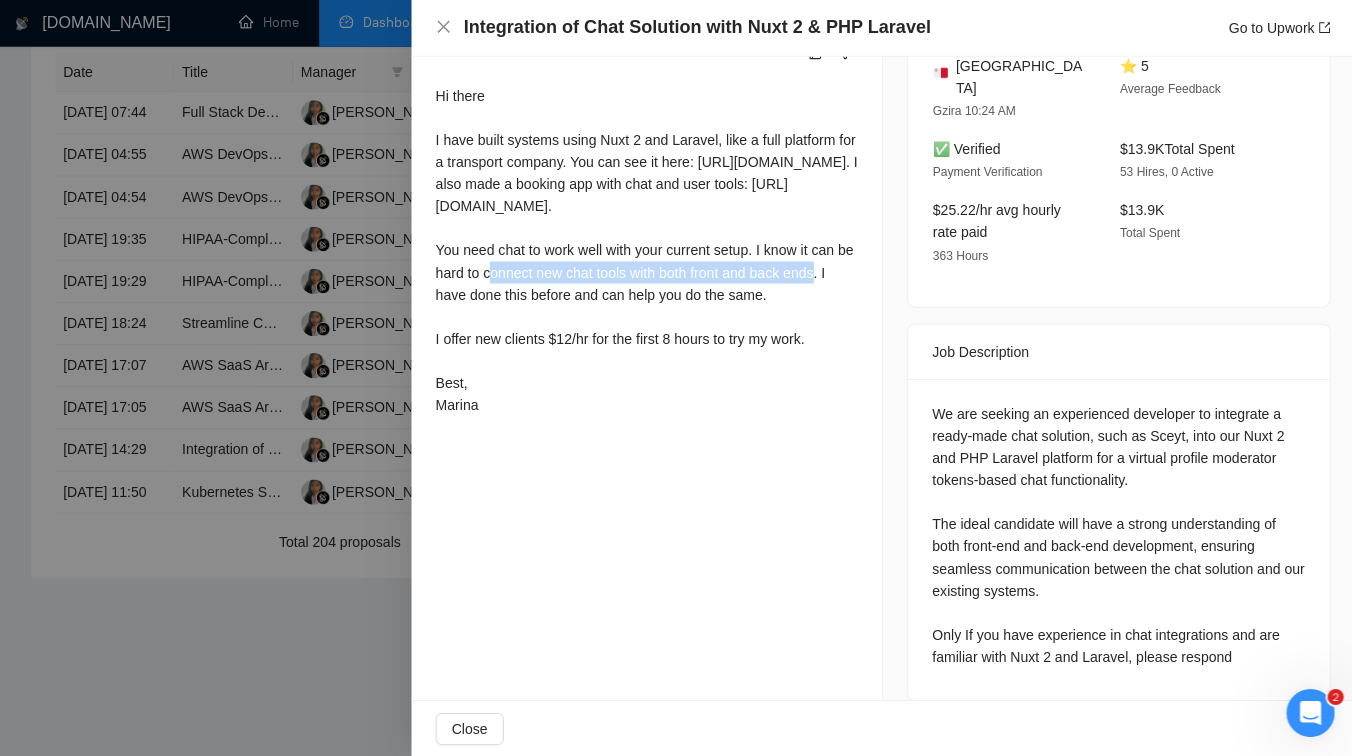 scroll, scrollTop: 991, scrollLeft: 0, axis: vertical 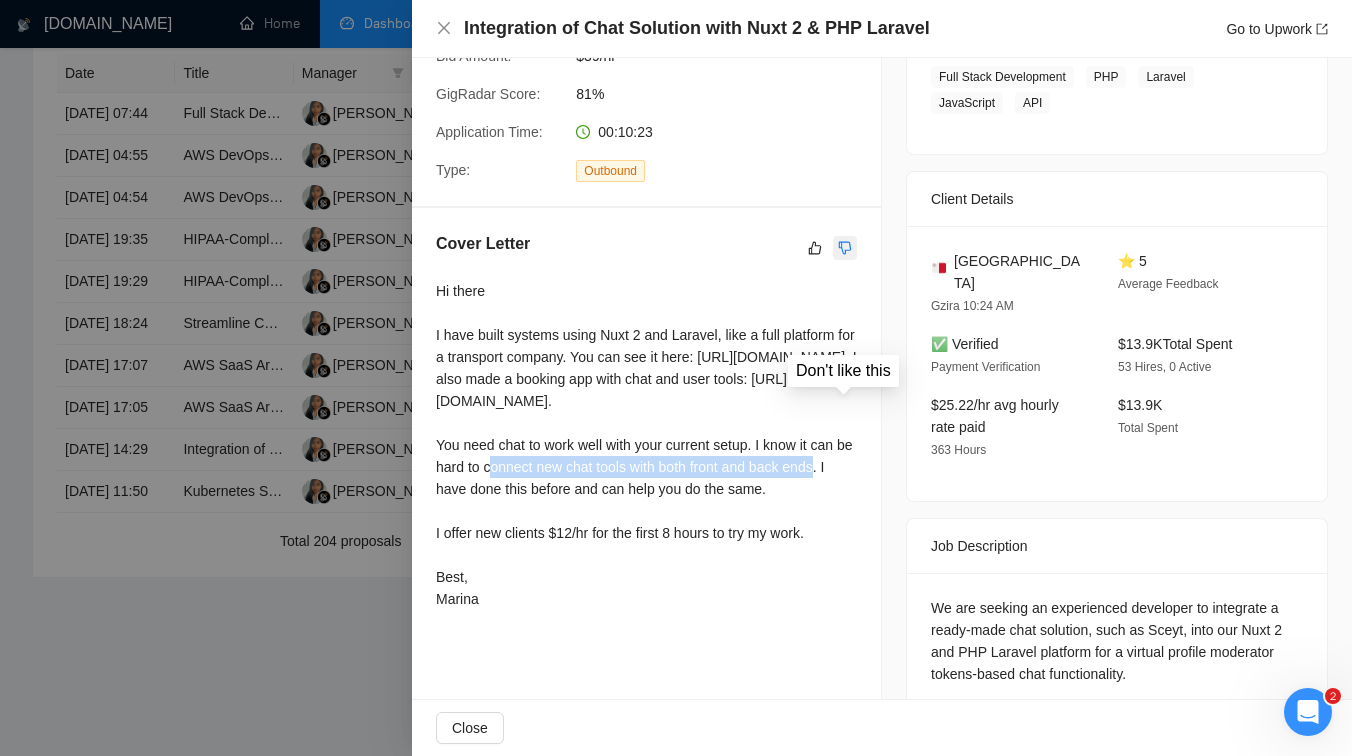 click 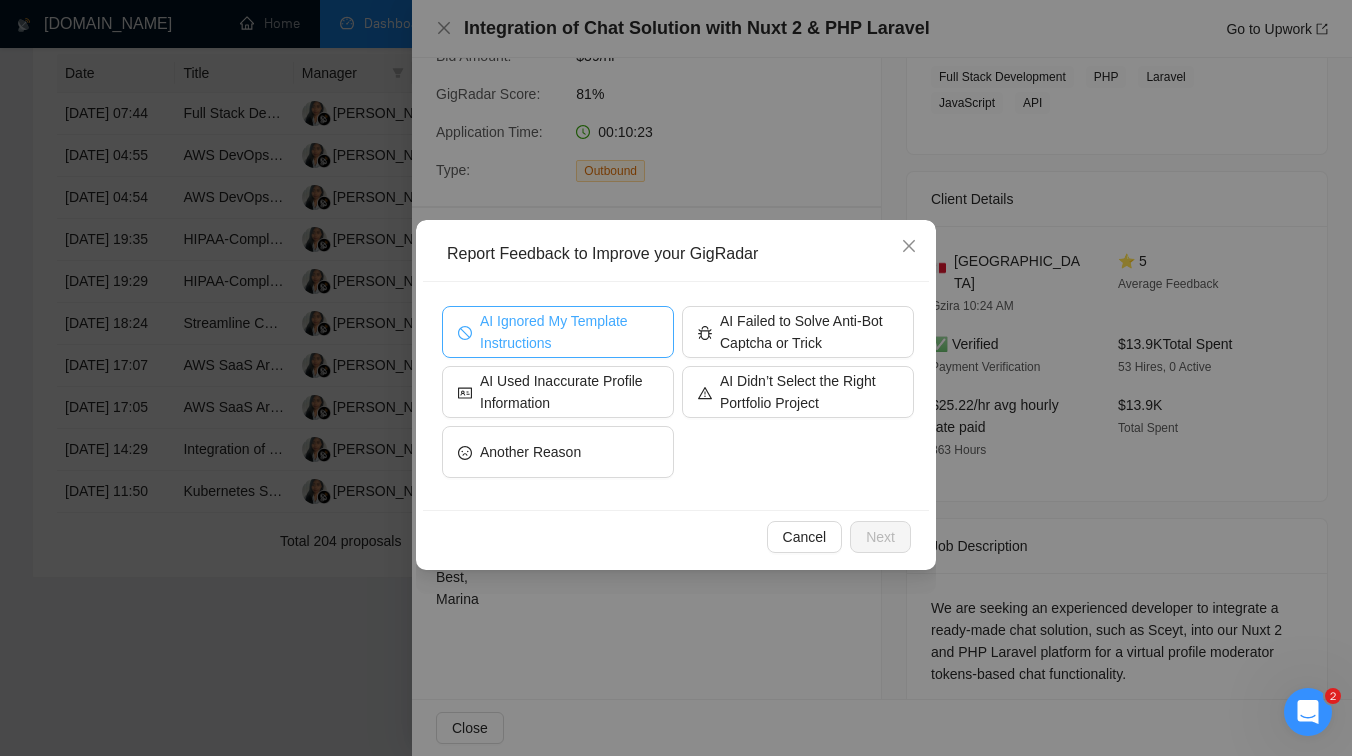 click on "AI Ignored My Template Instructions" at bounding box center (569, 332) 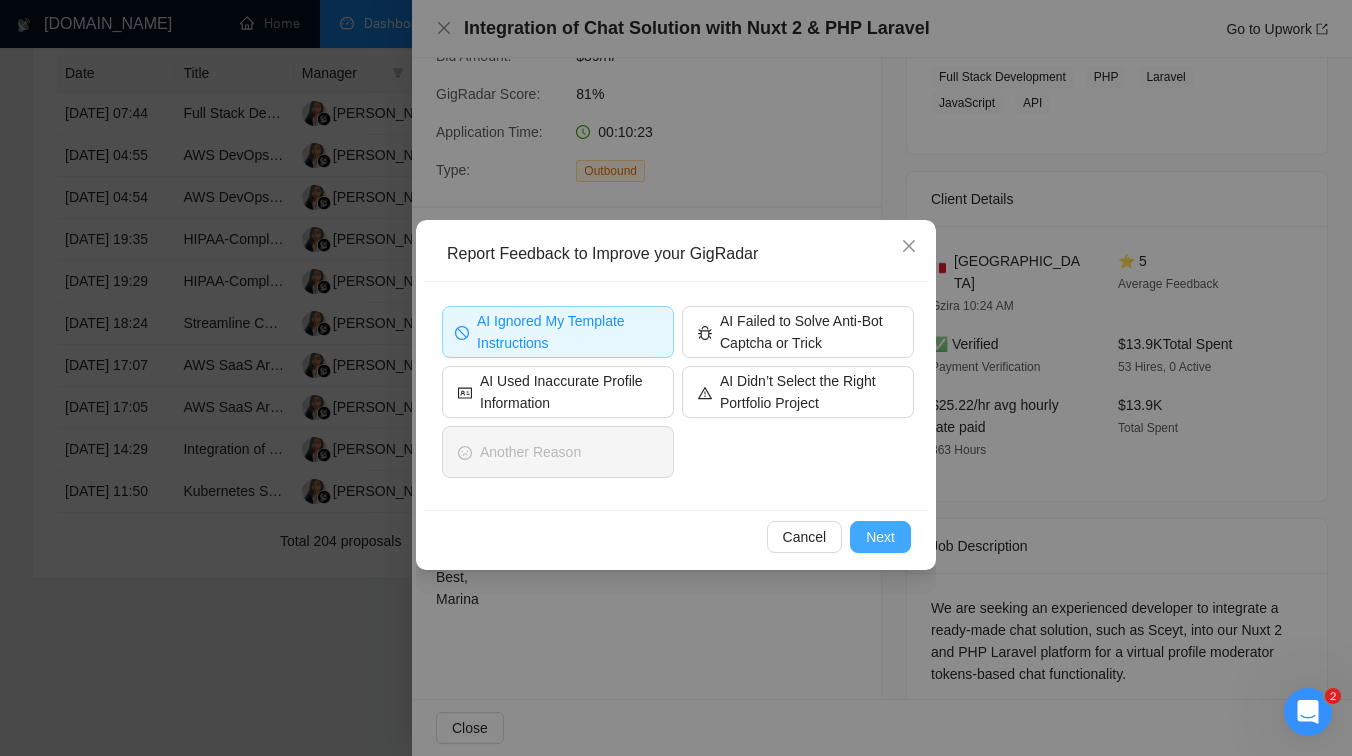 click on "Next" at bounding box center (880, 537) 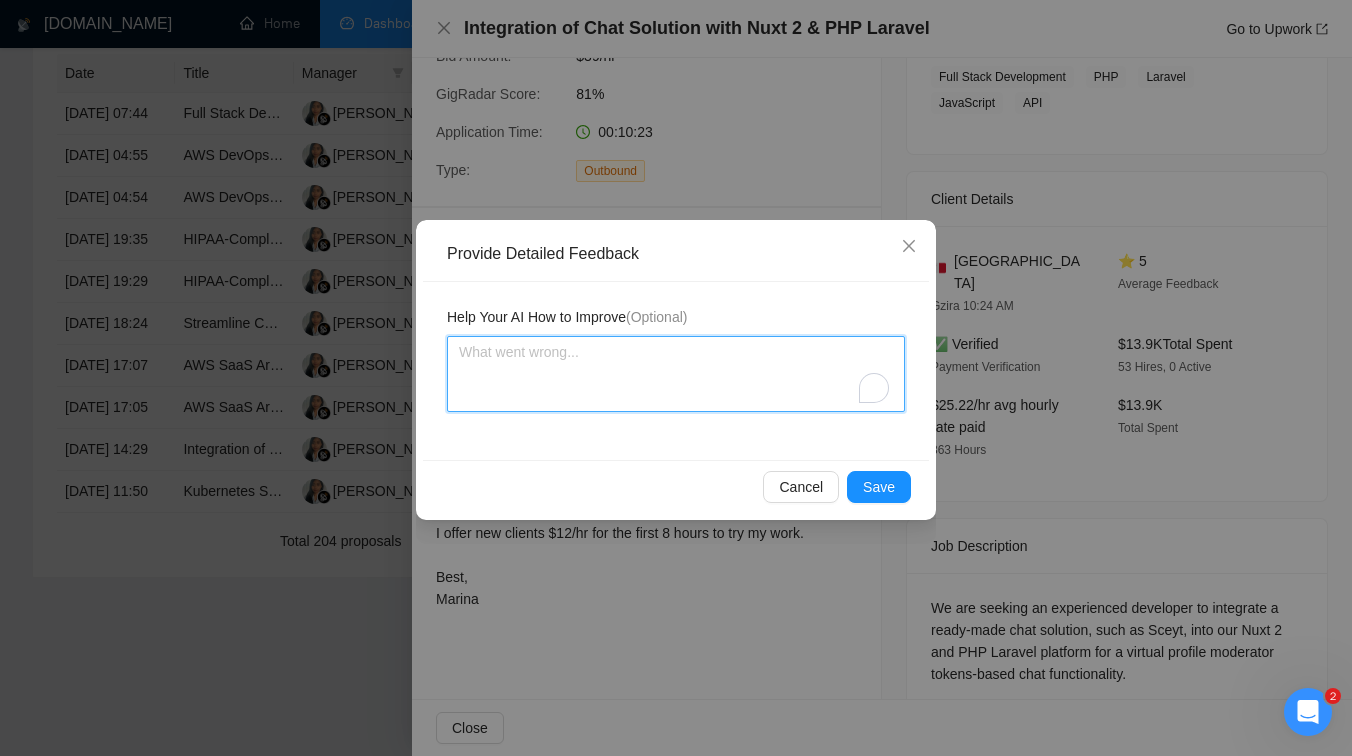 click at bounding box center (676, 374) 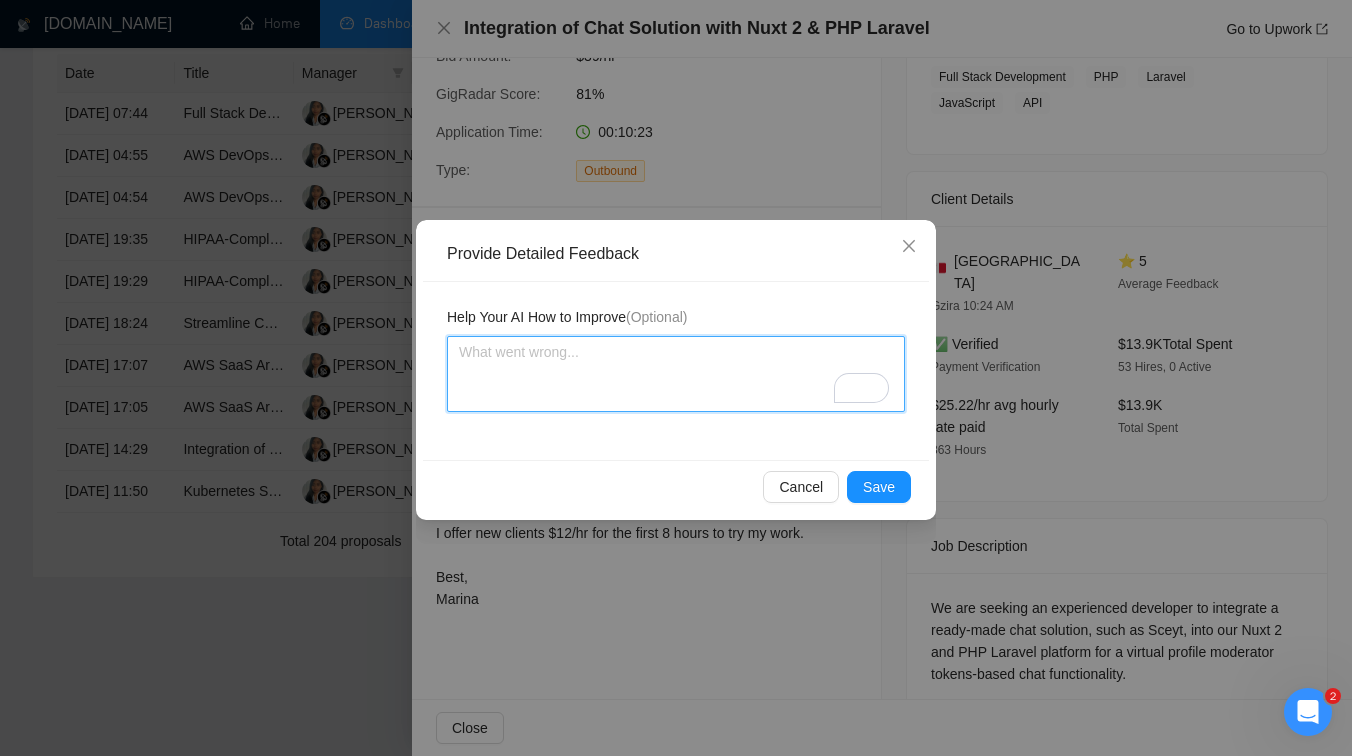 type 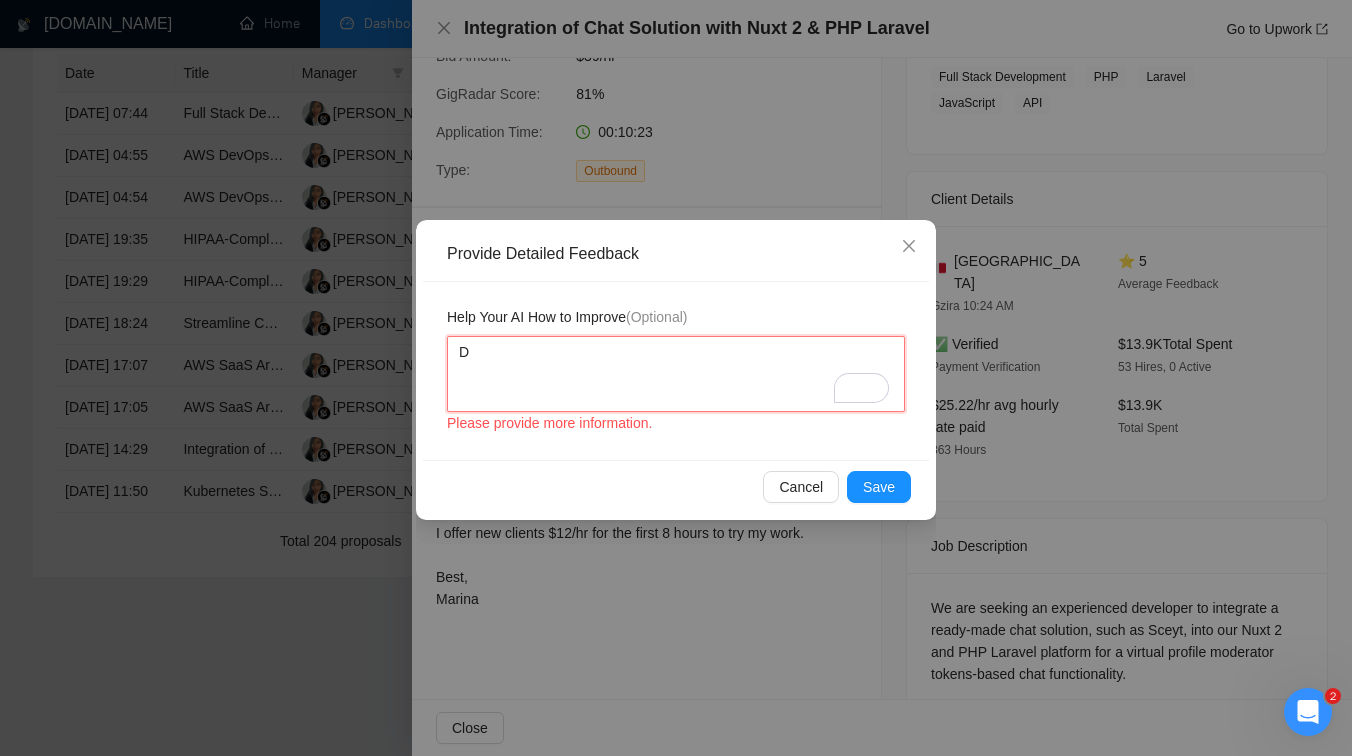 type 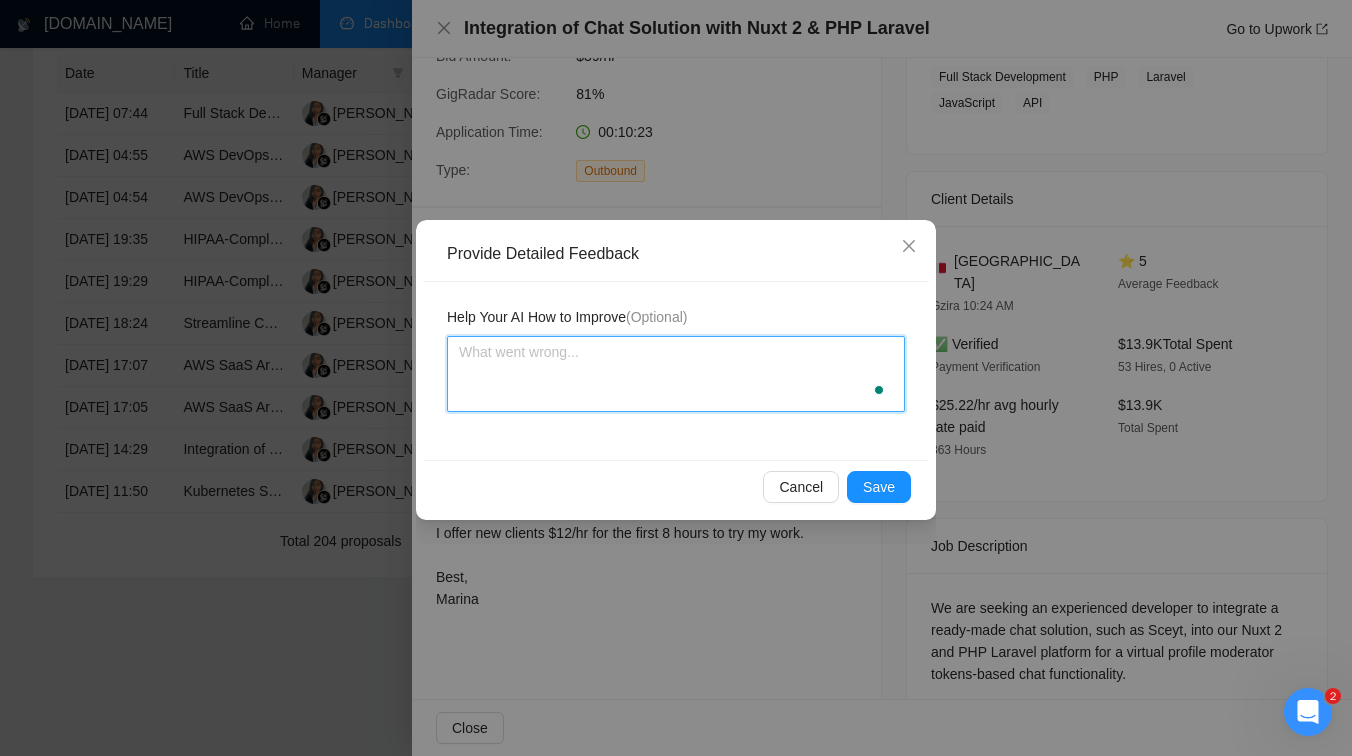 type 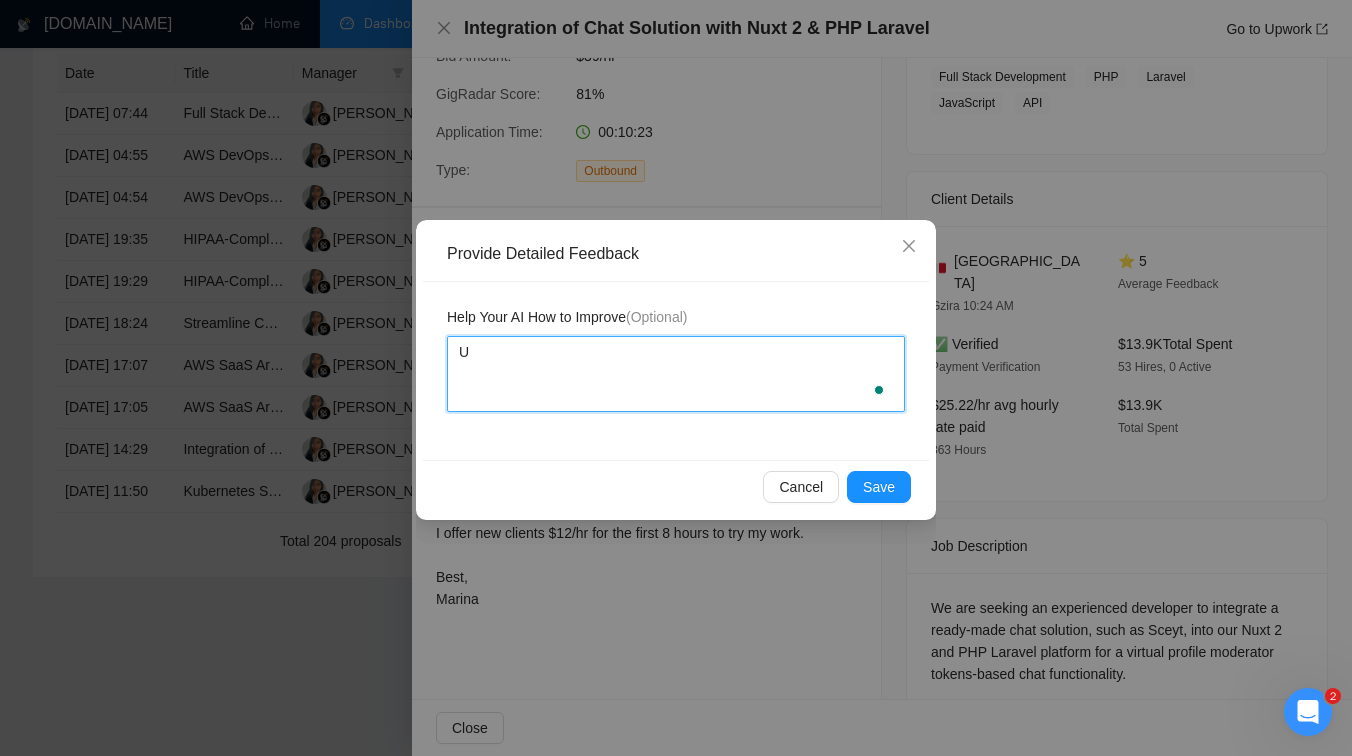 type 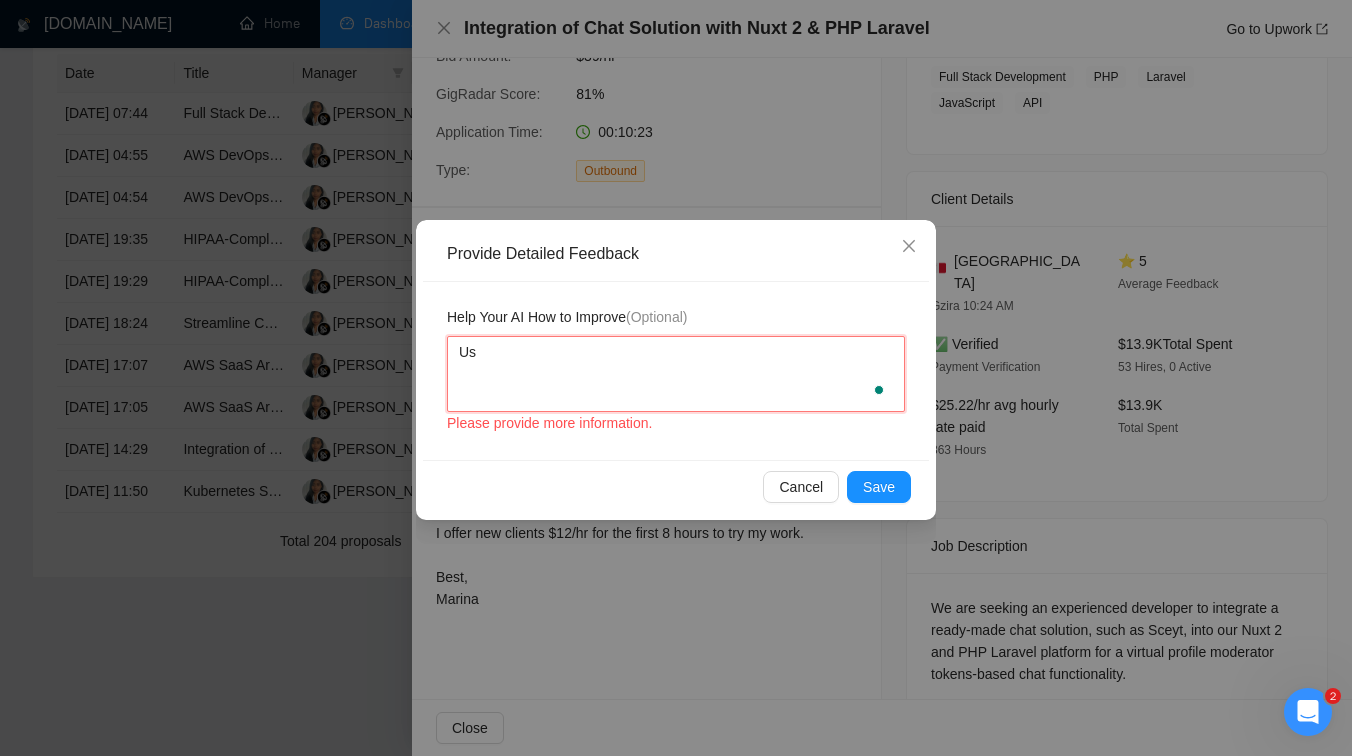type 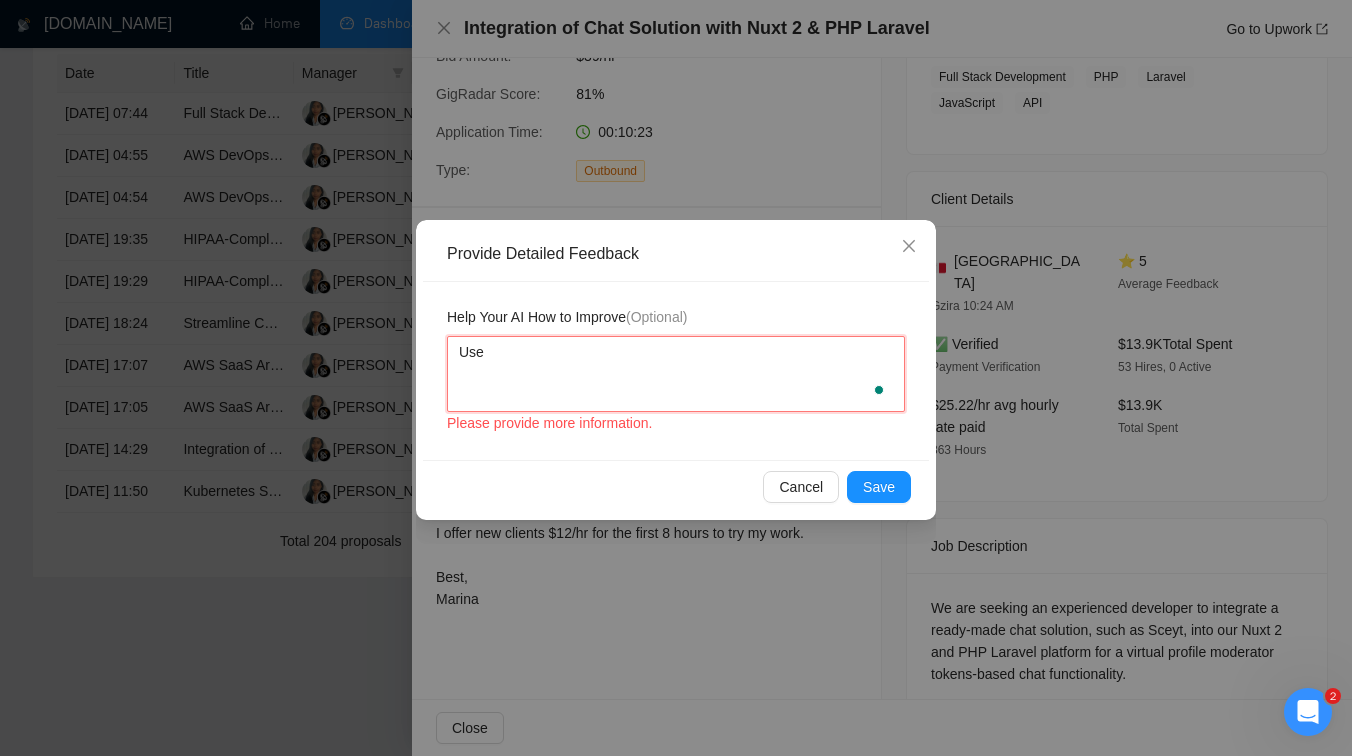 type 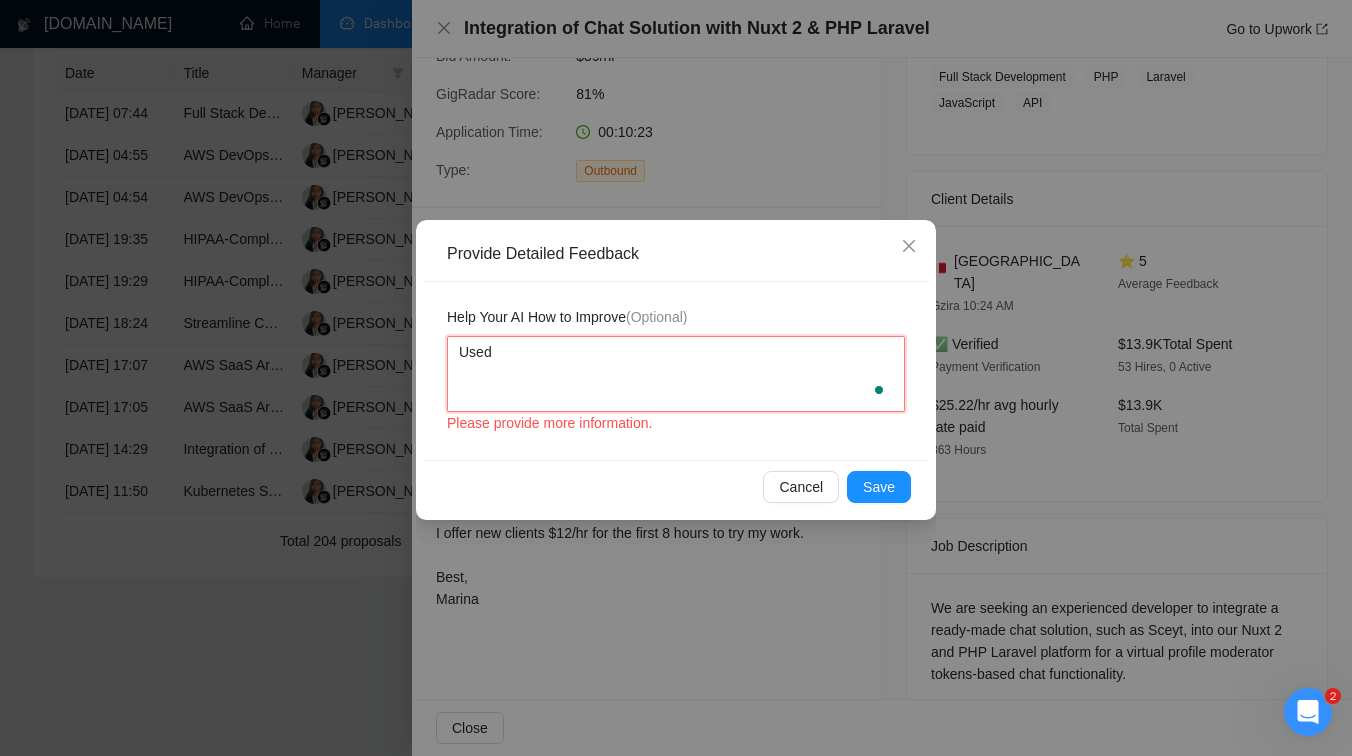 type 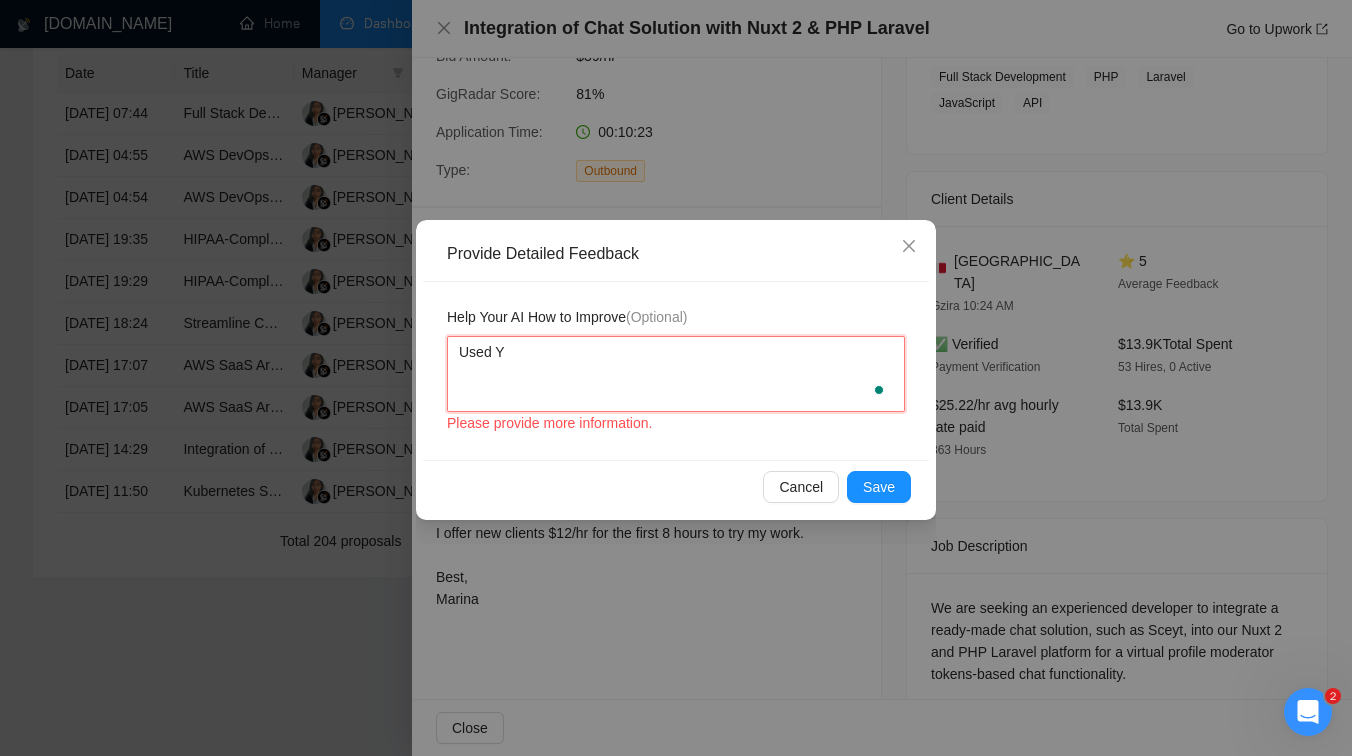 type 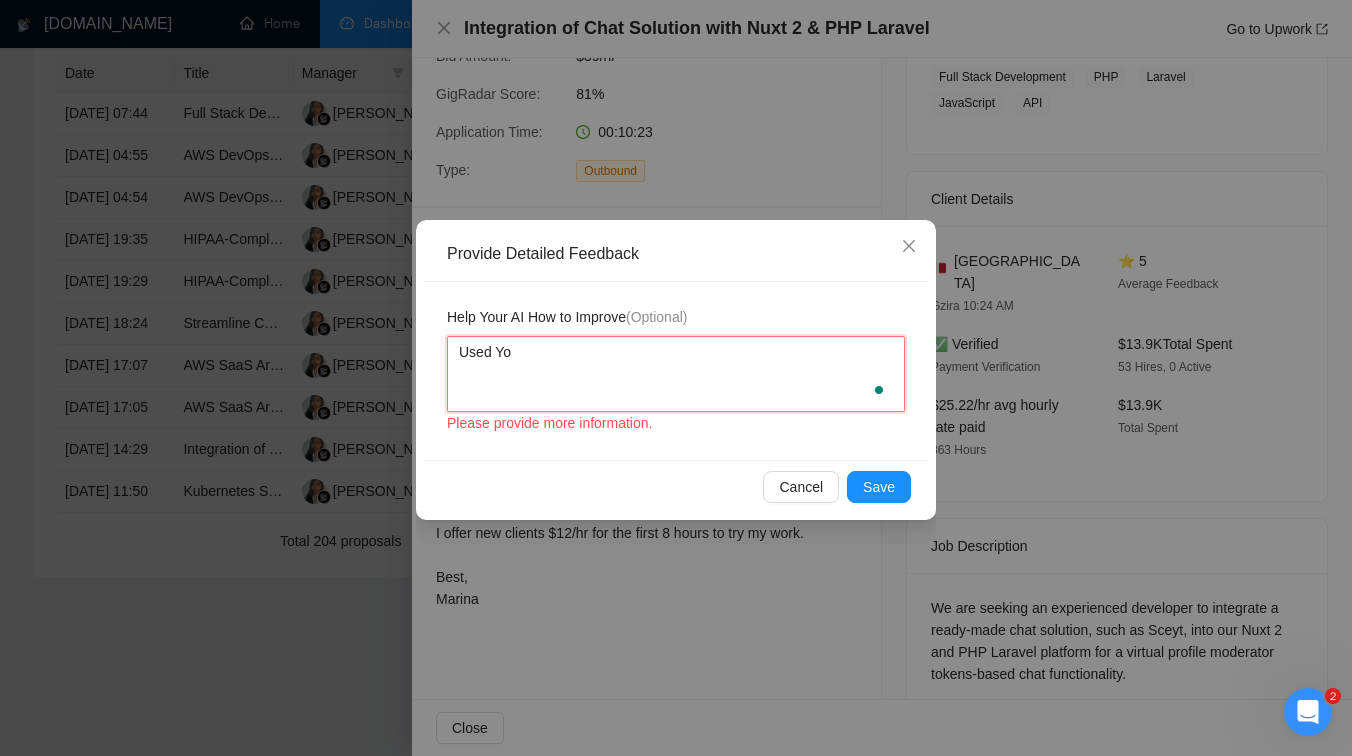 type 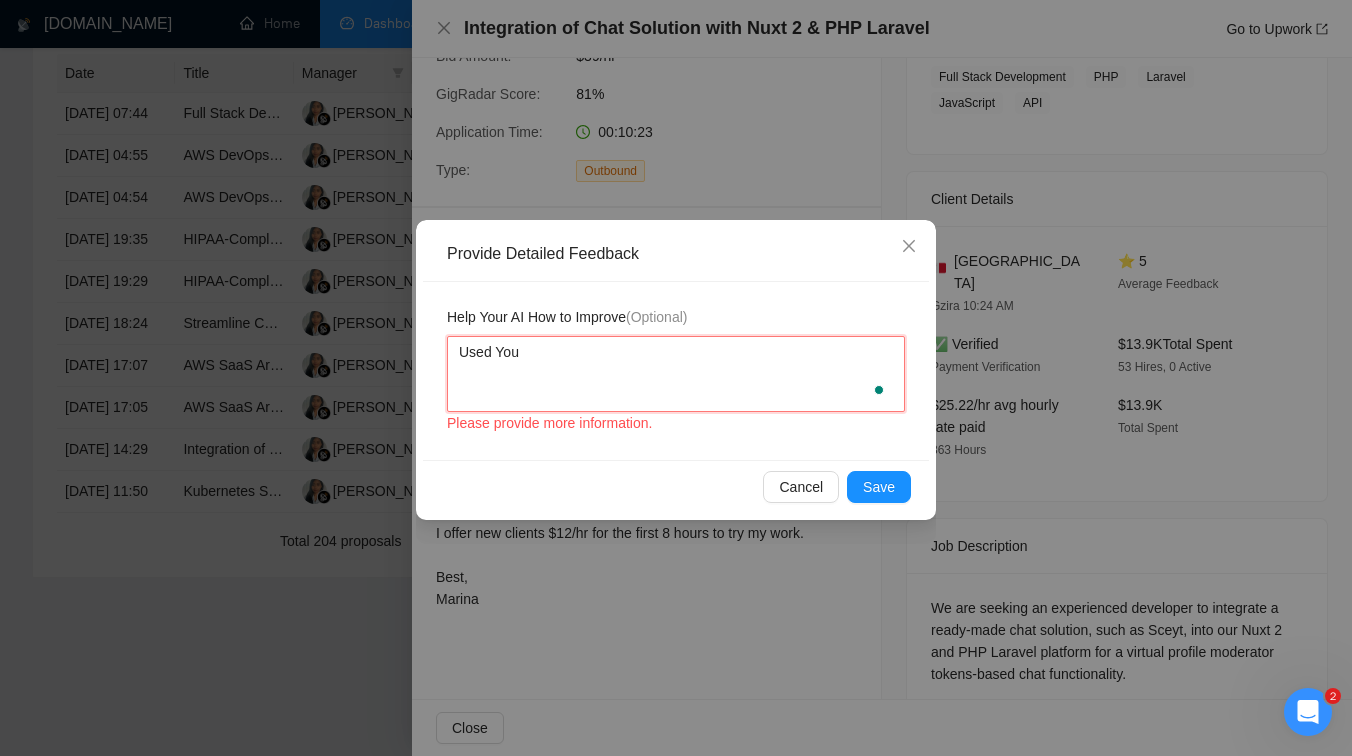 type 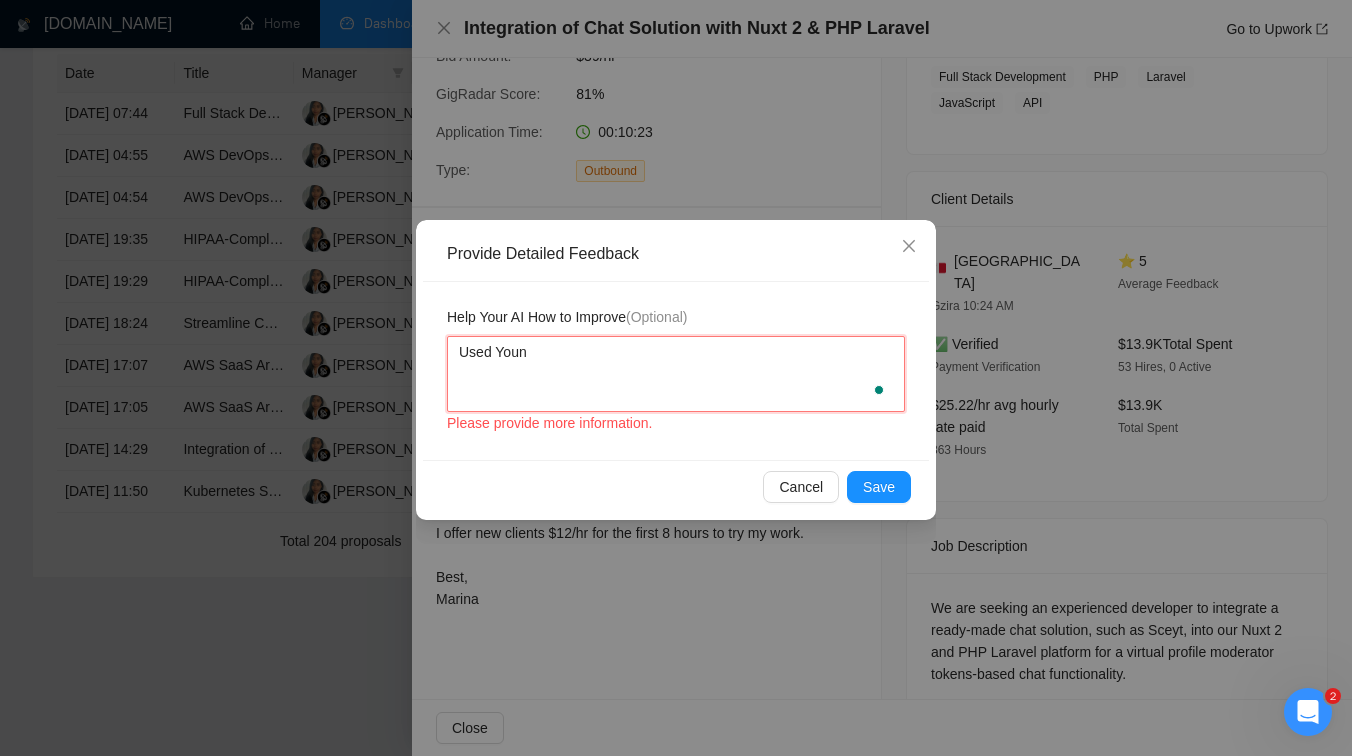 type 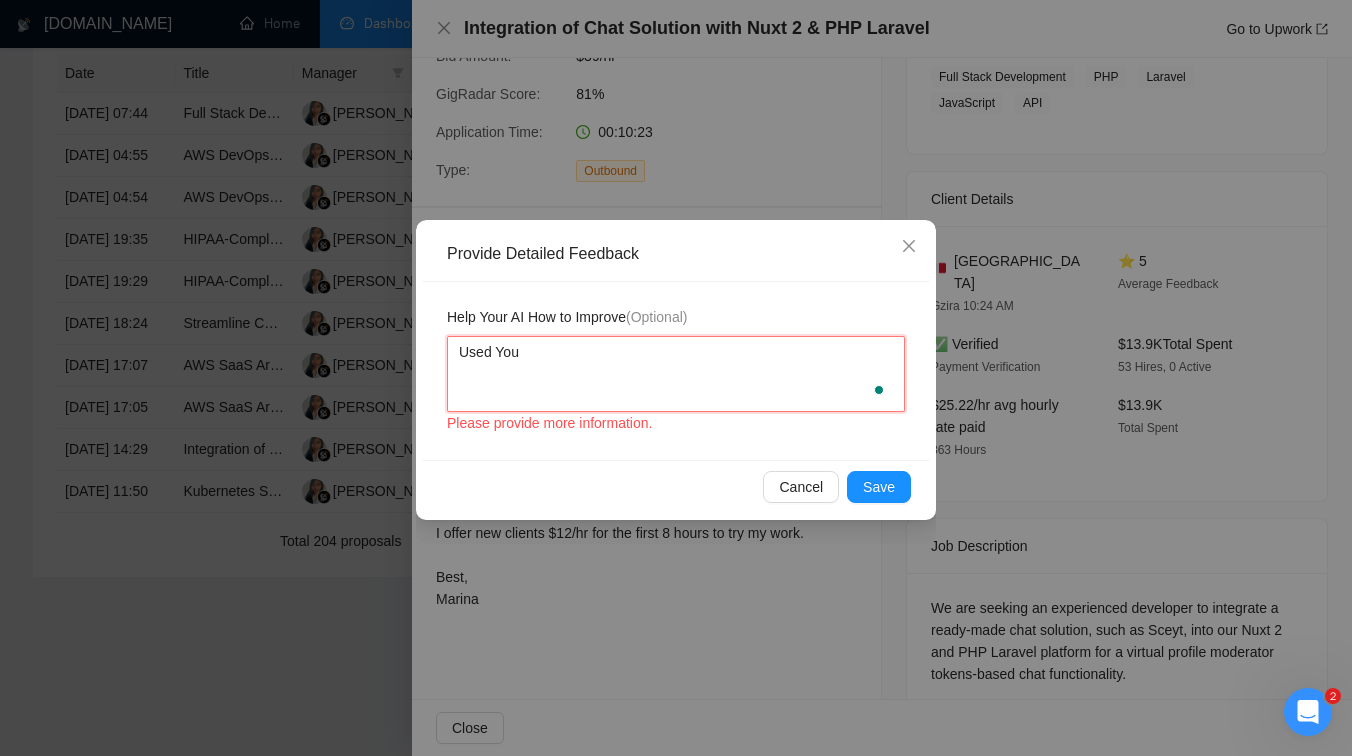 type 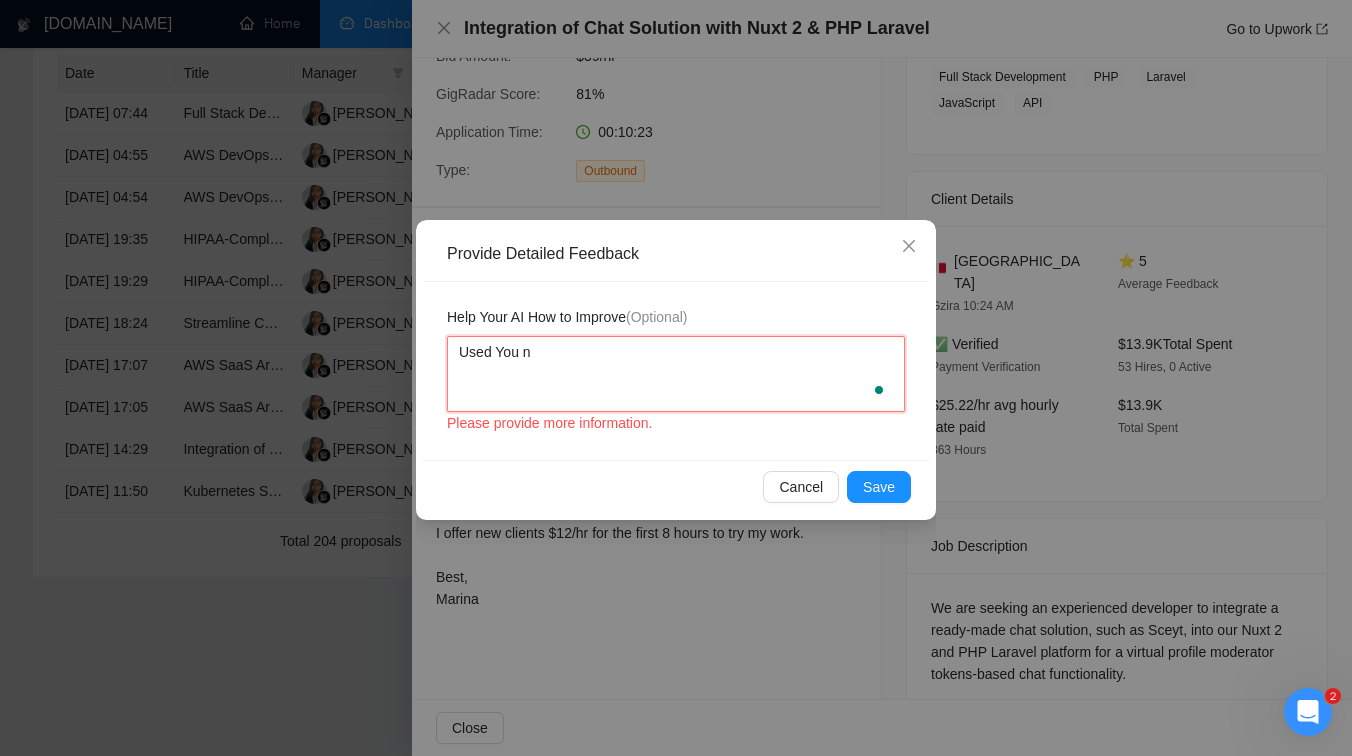 type 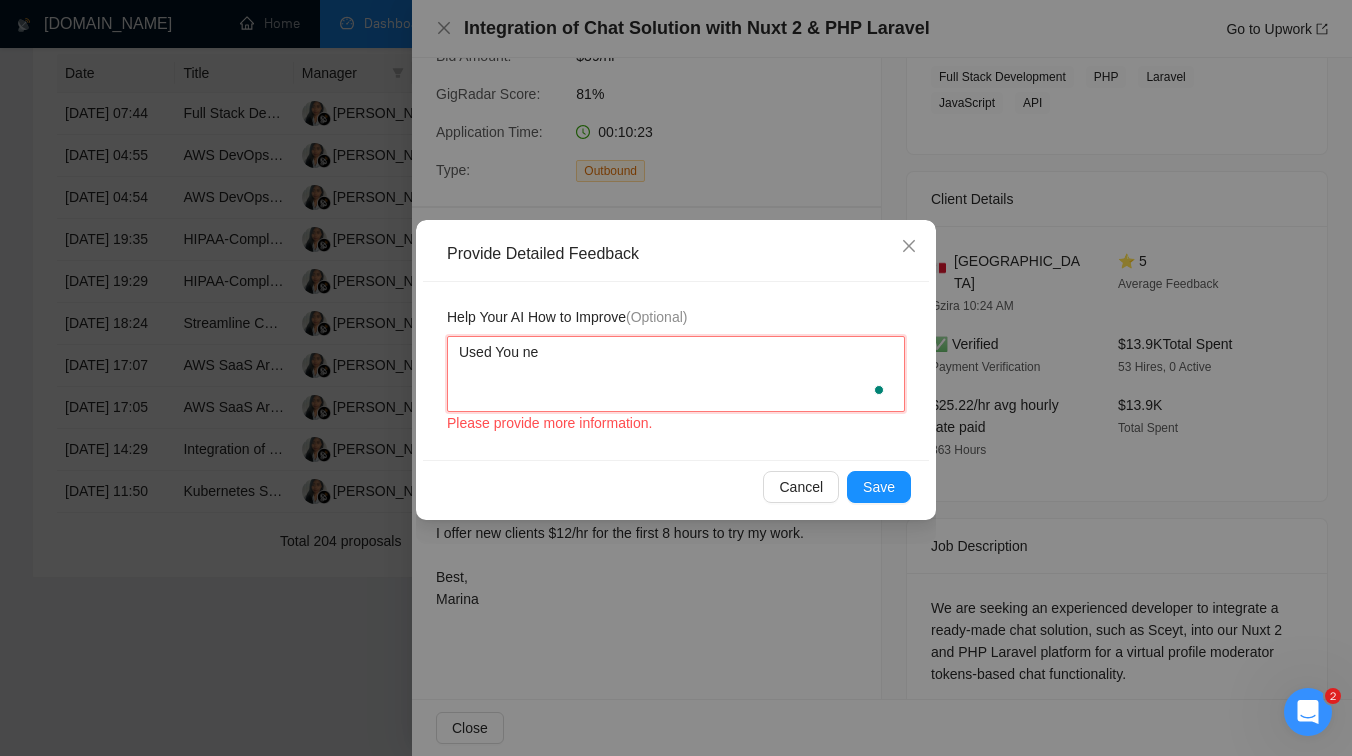 type 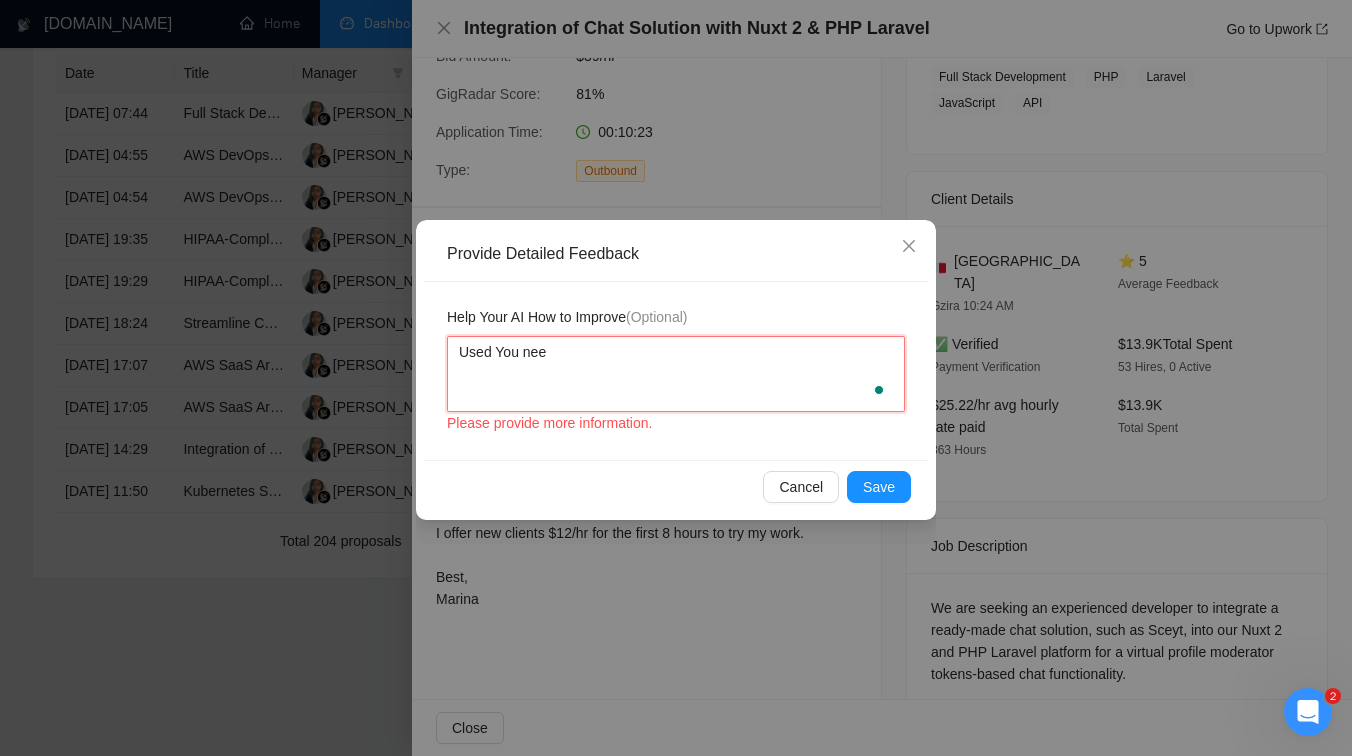 type 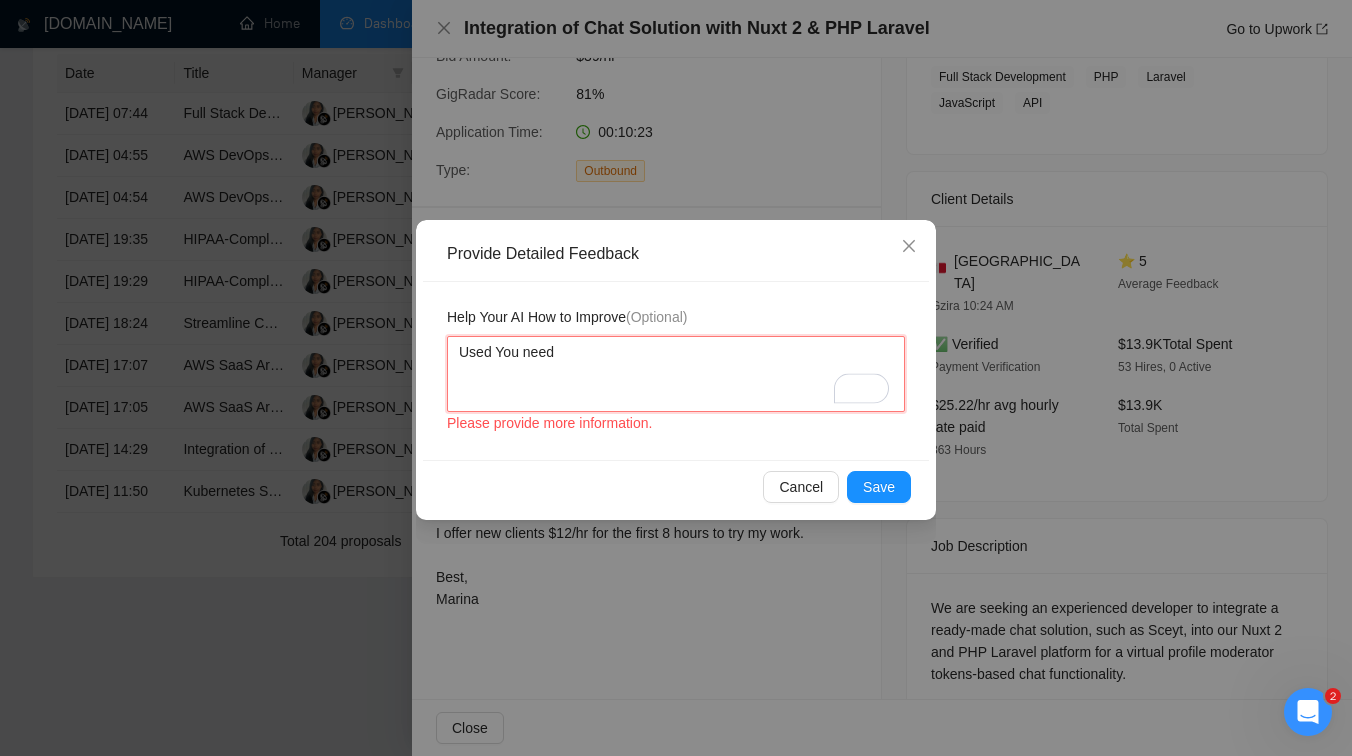 type 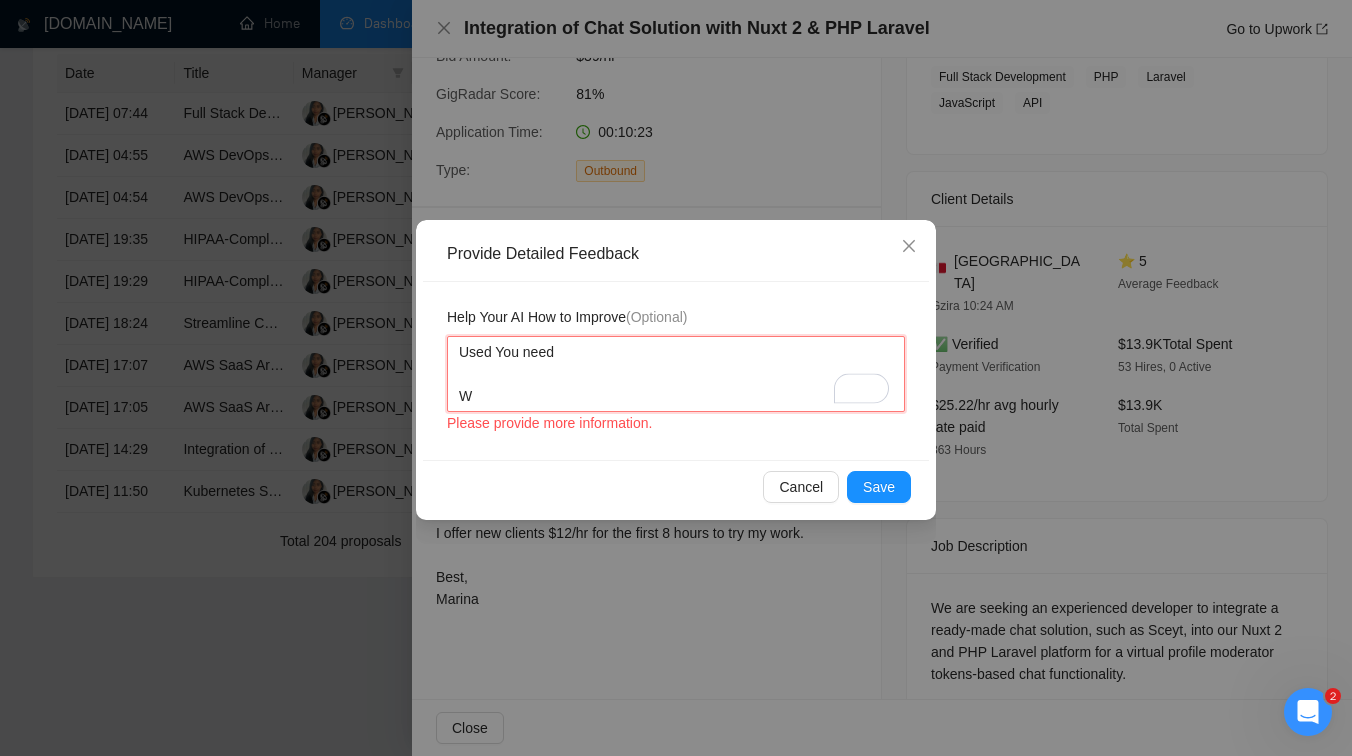 type 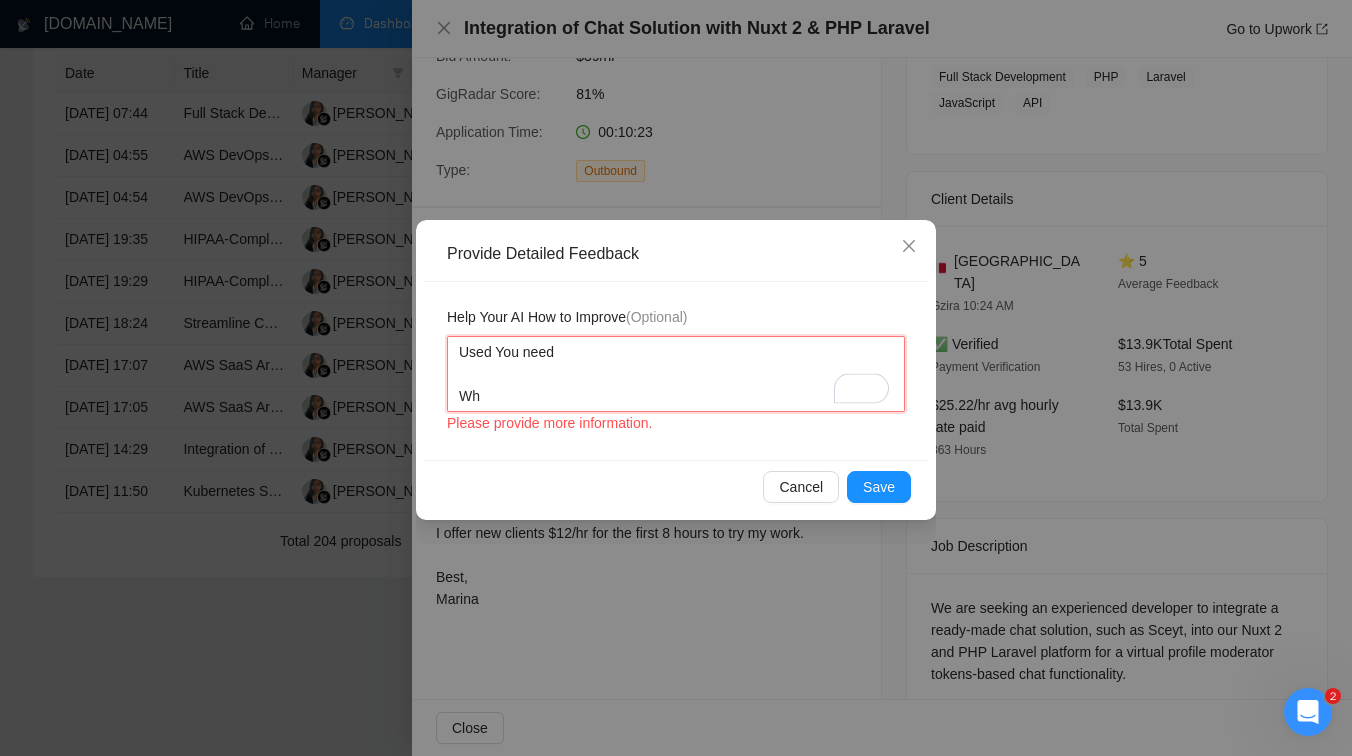 type 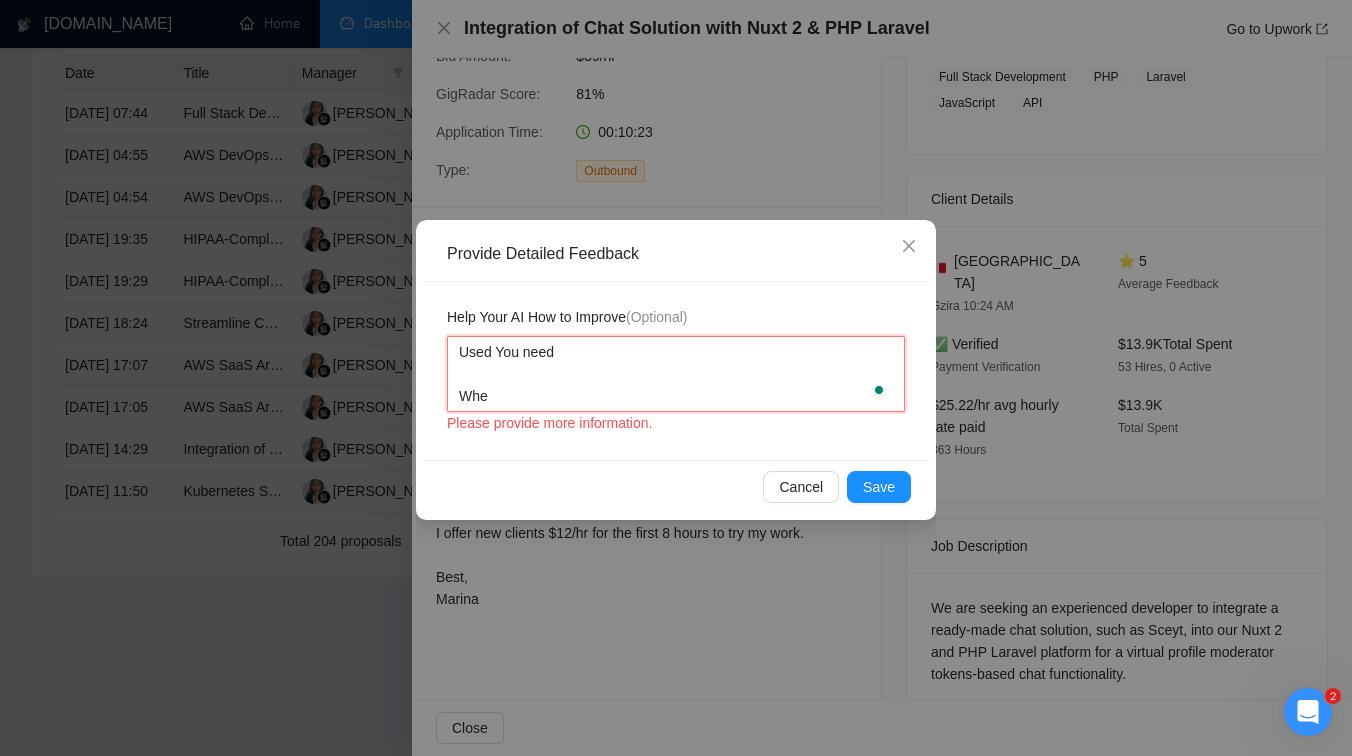 type 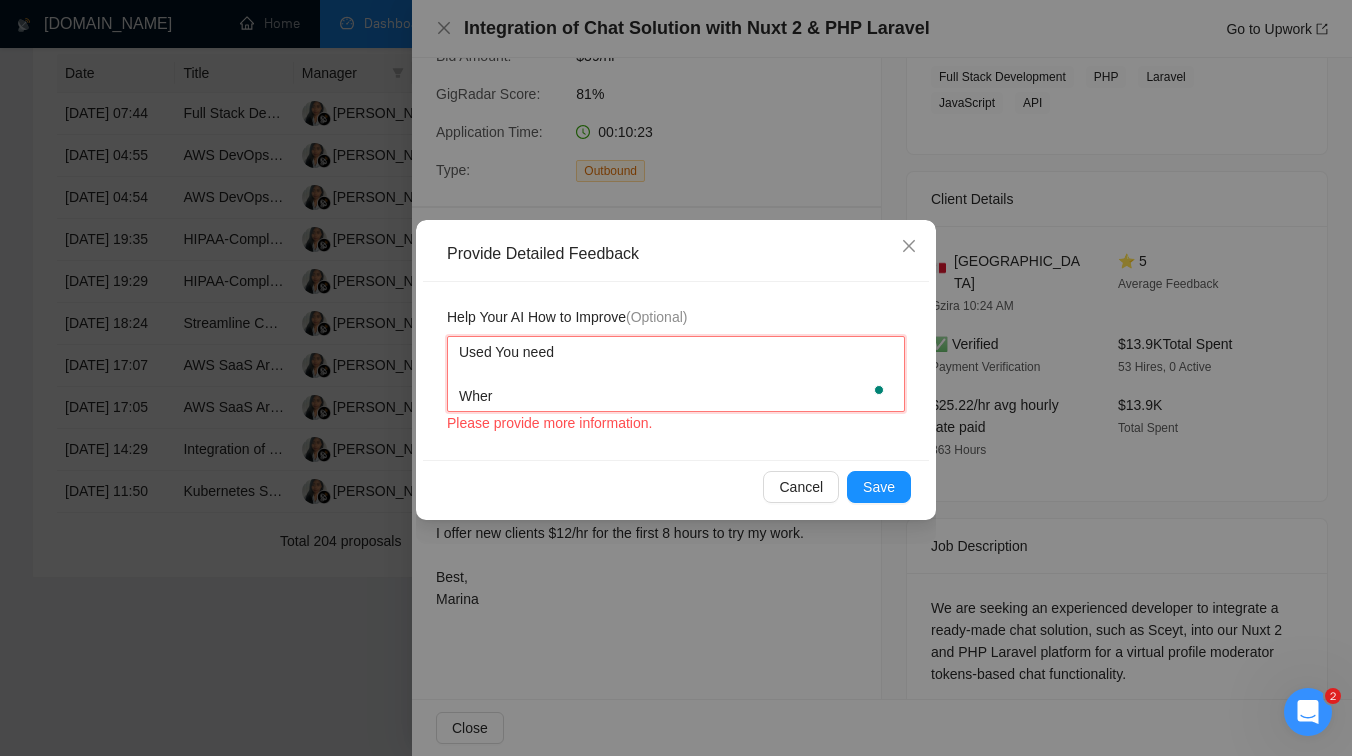 type 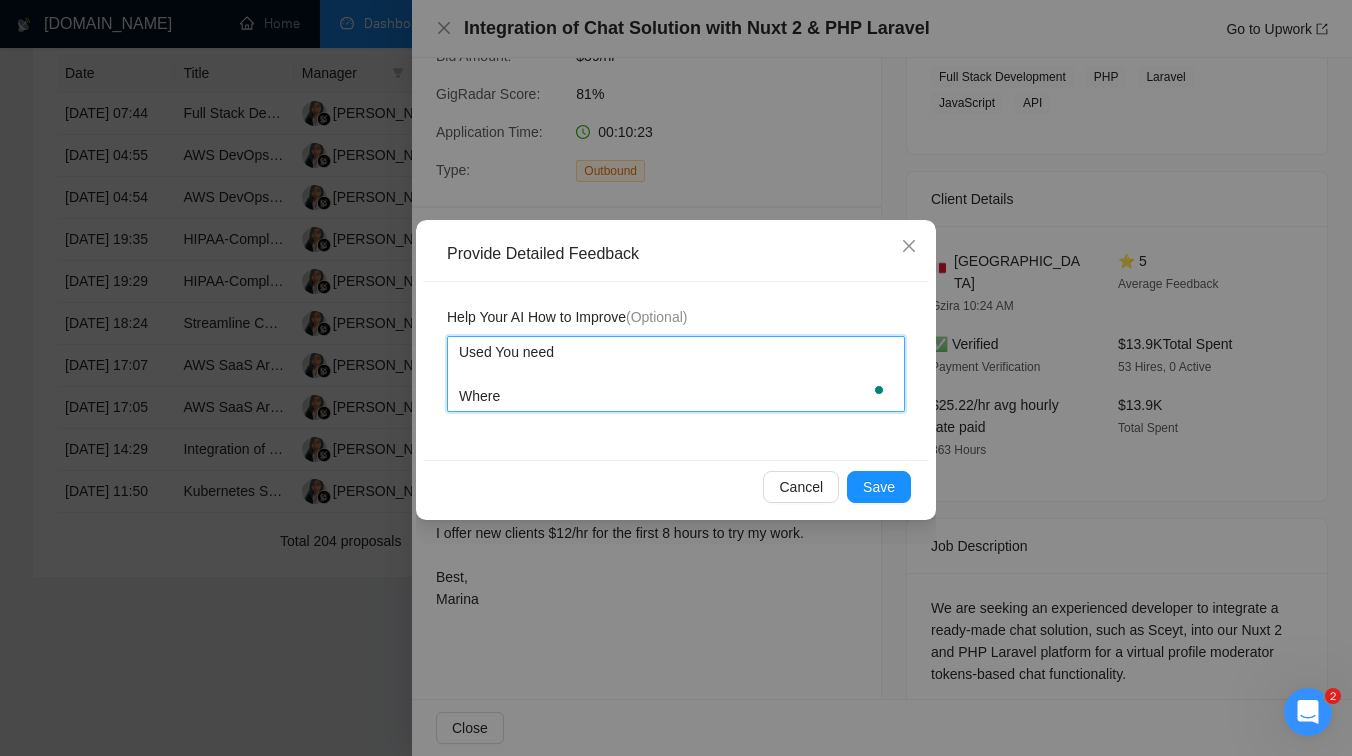 type 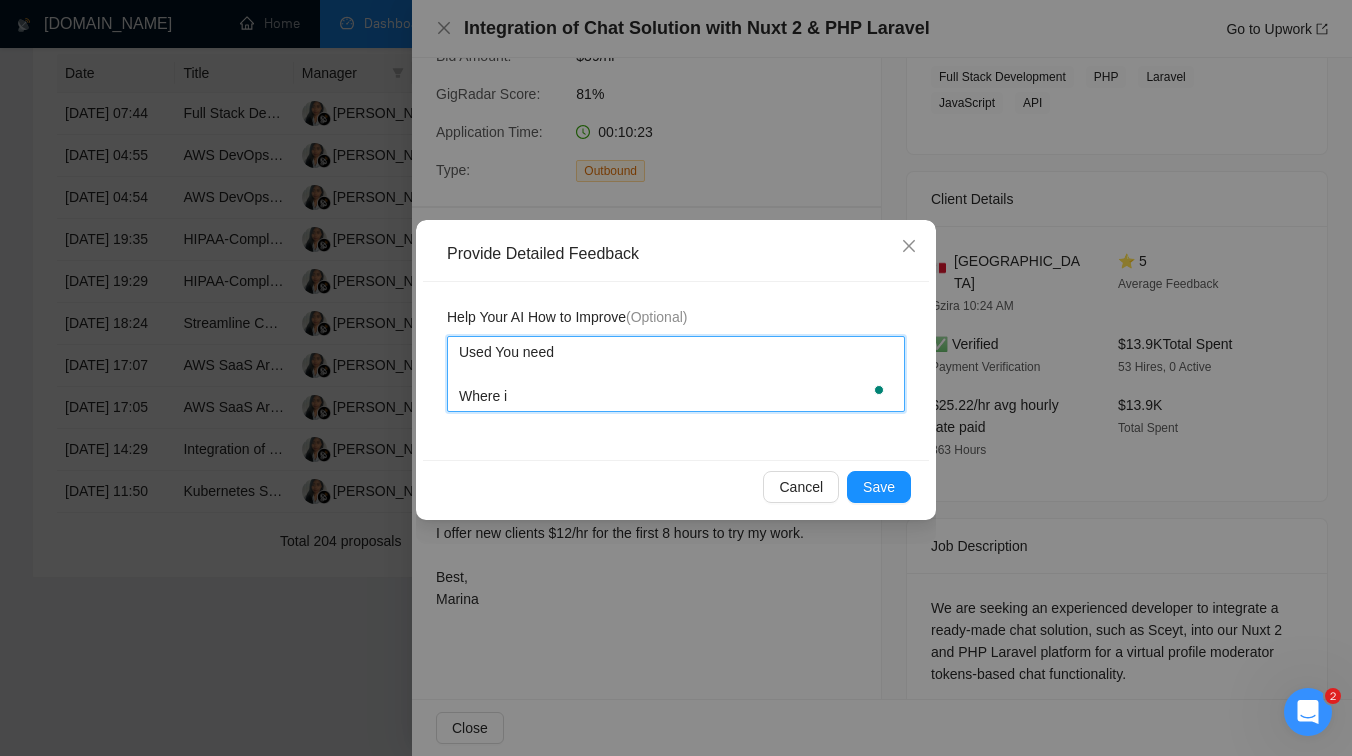 type 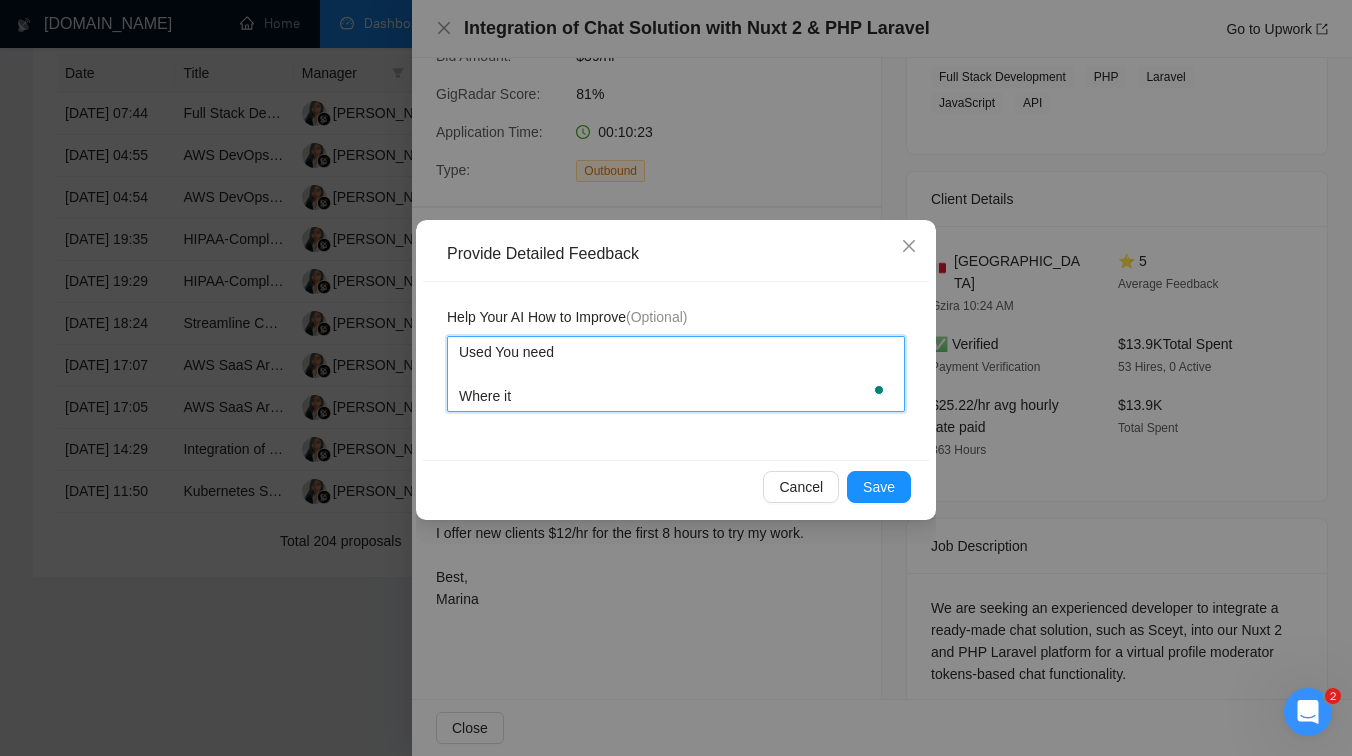 type 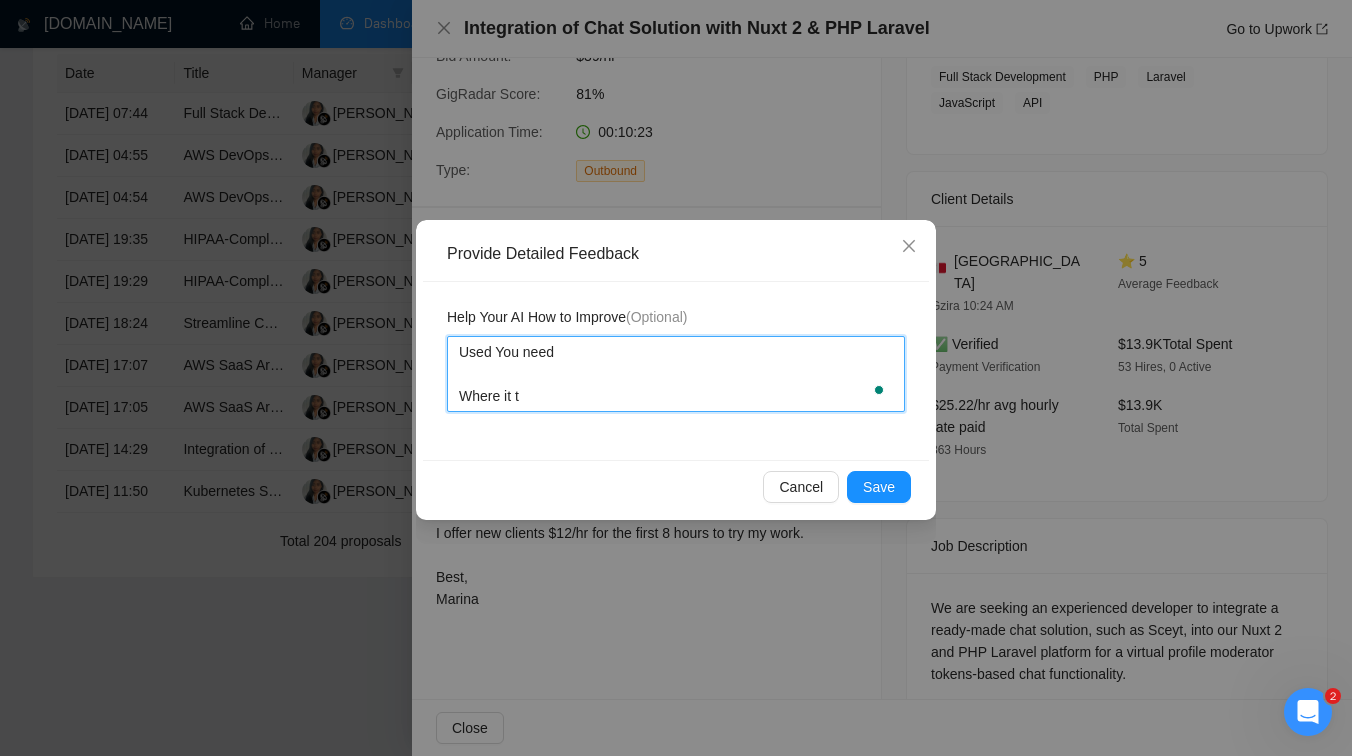 type 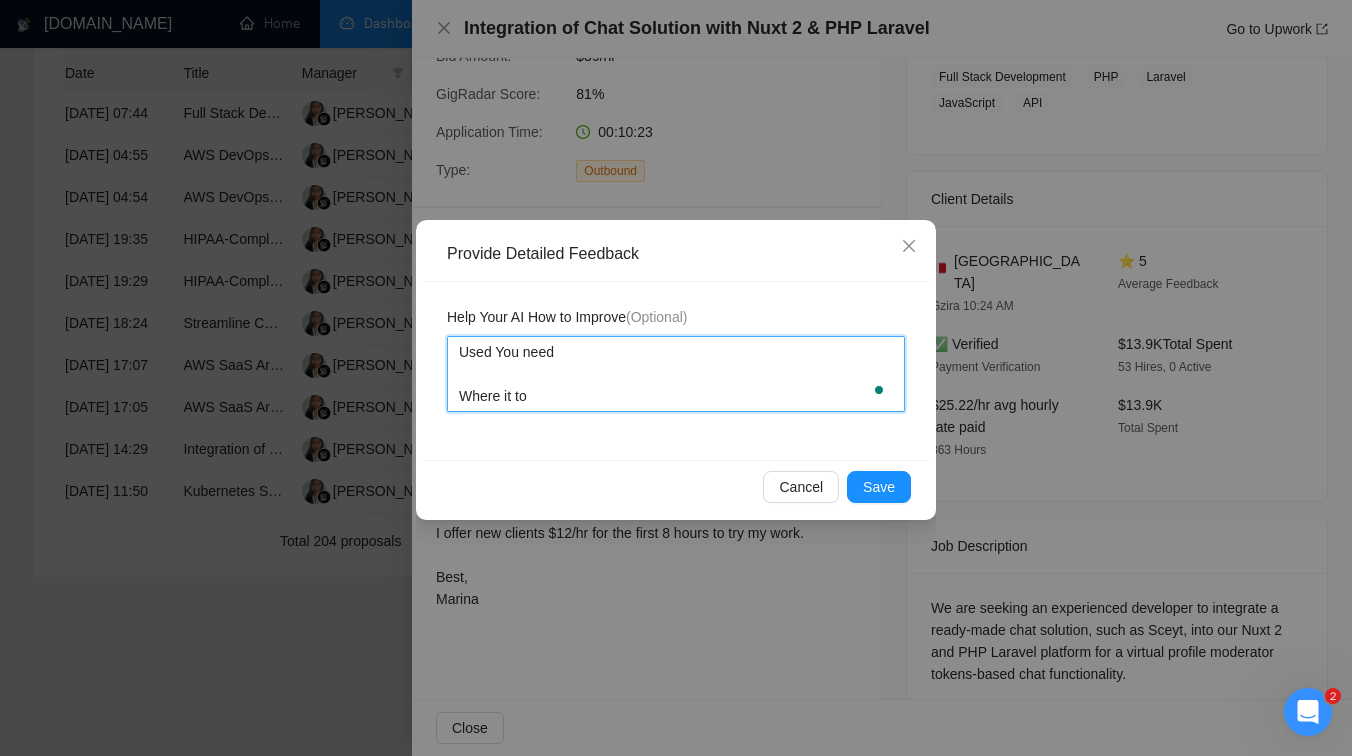 type 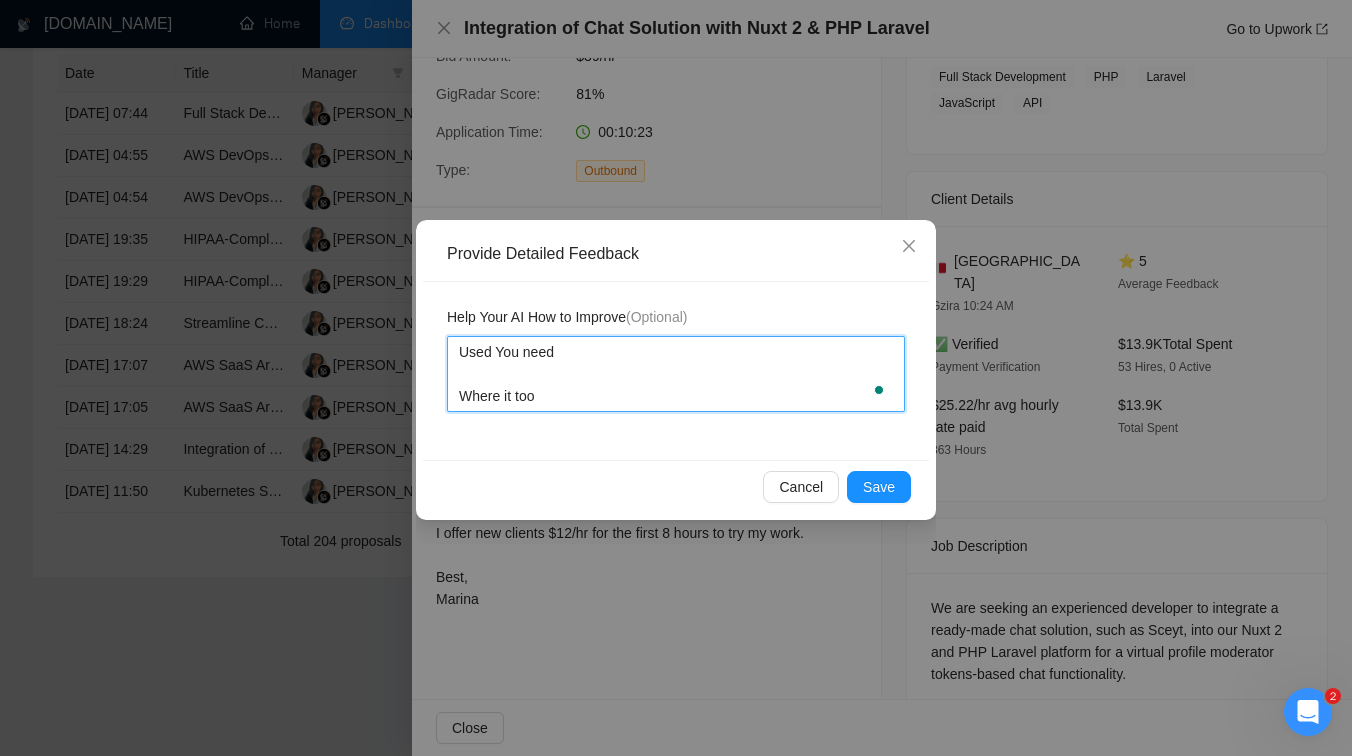 type 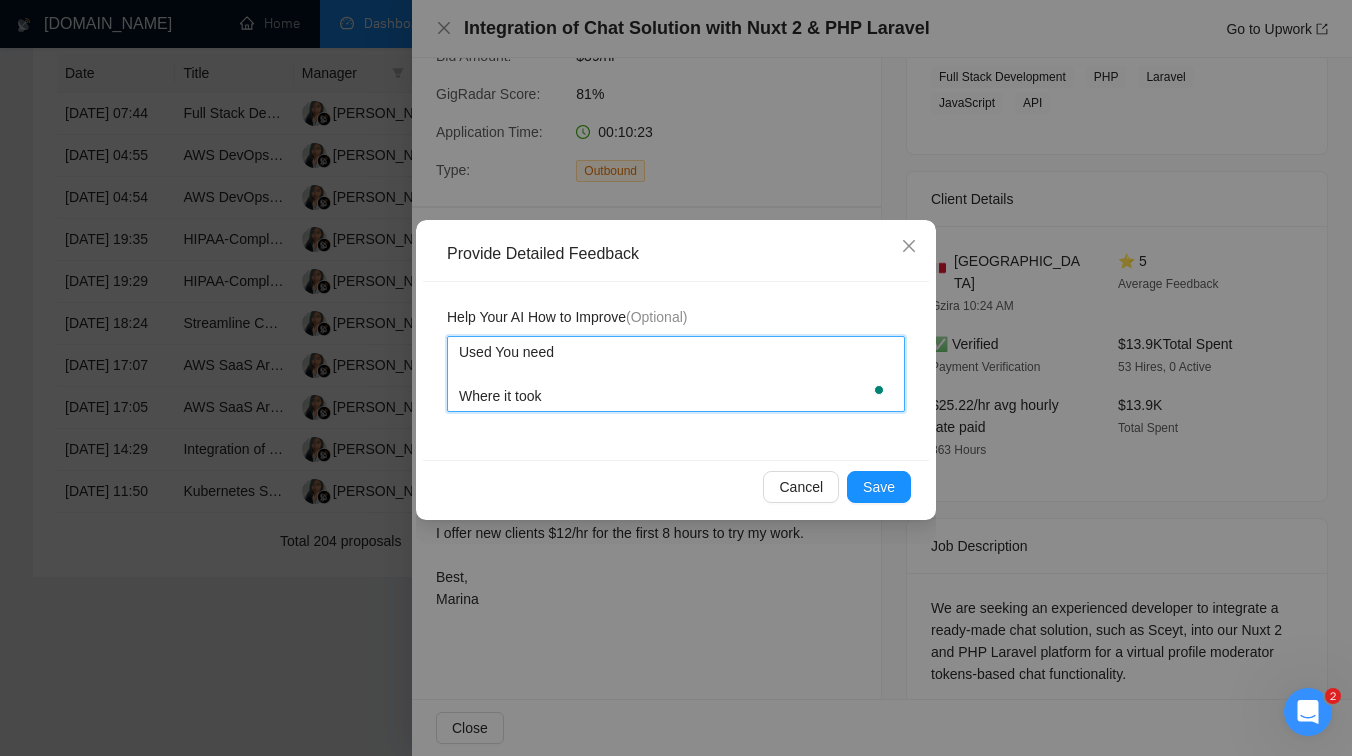 type 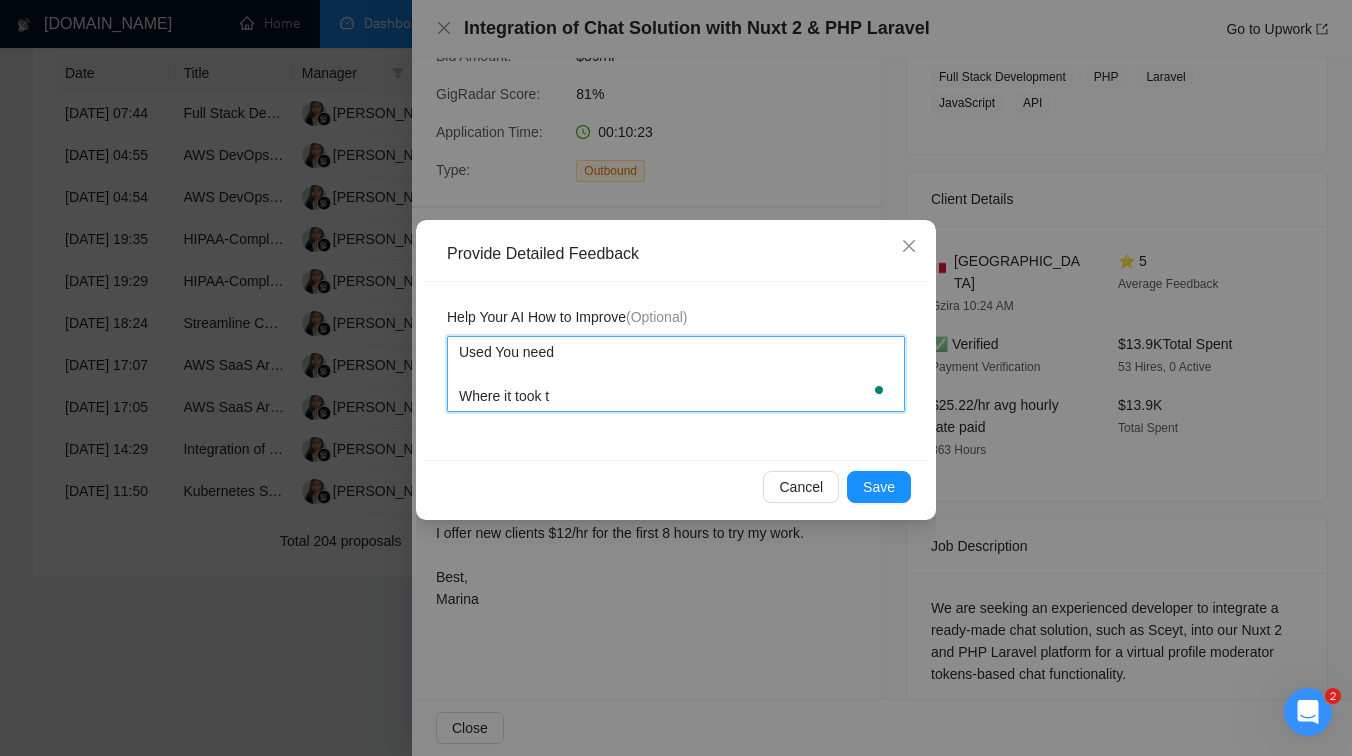 type 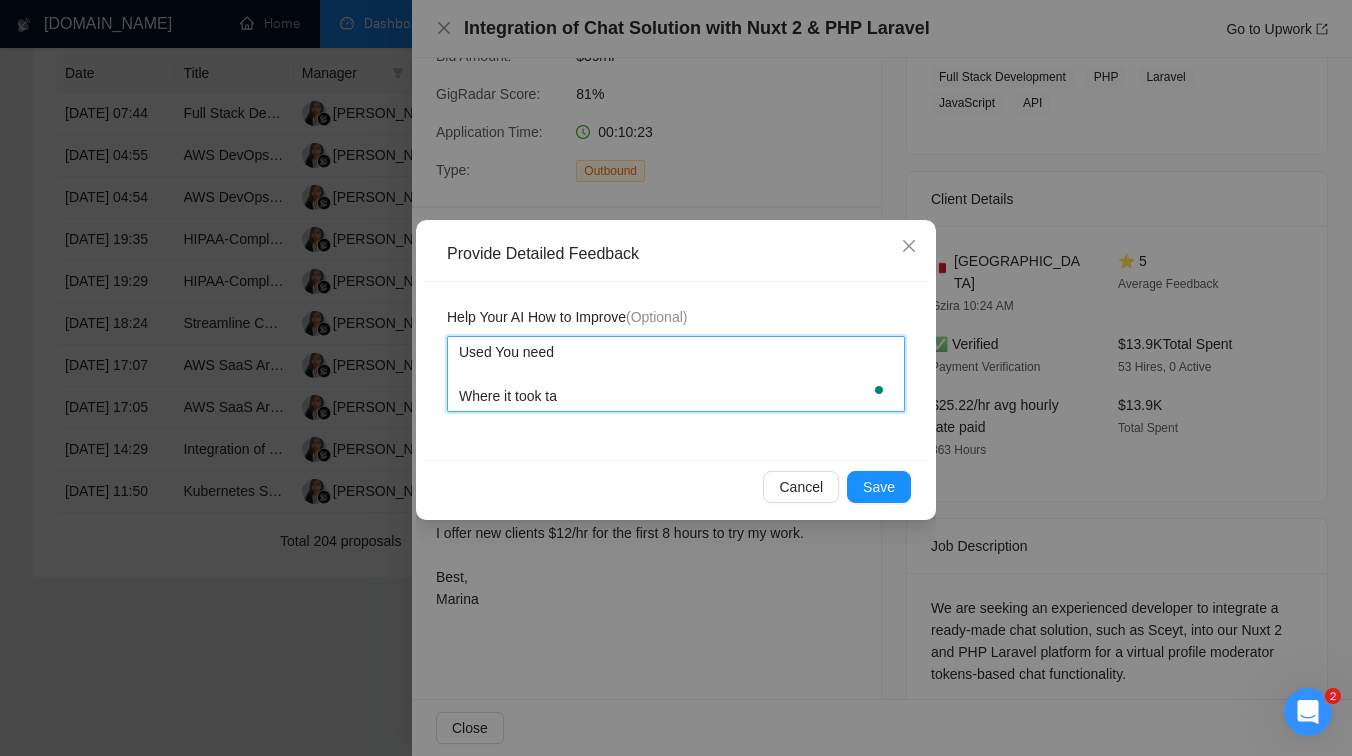 type 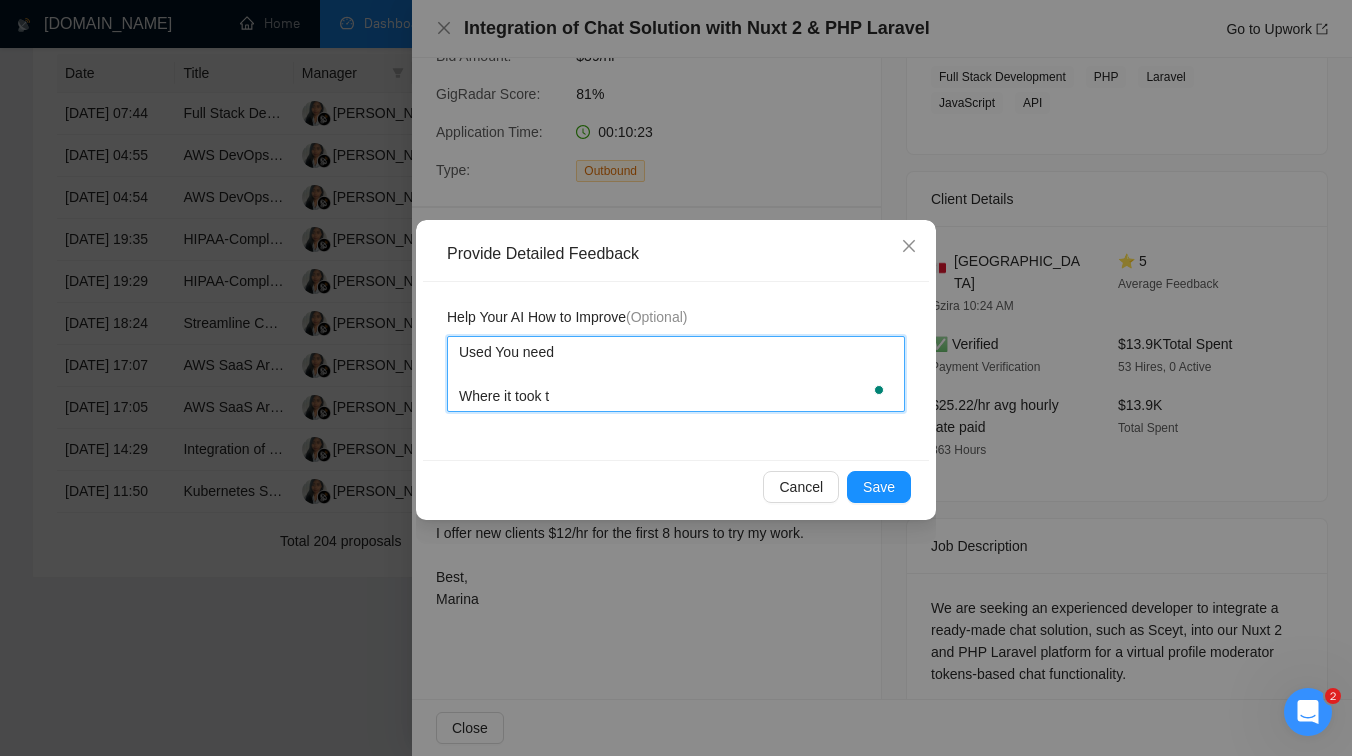 type 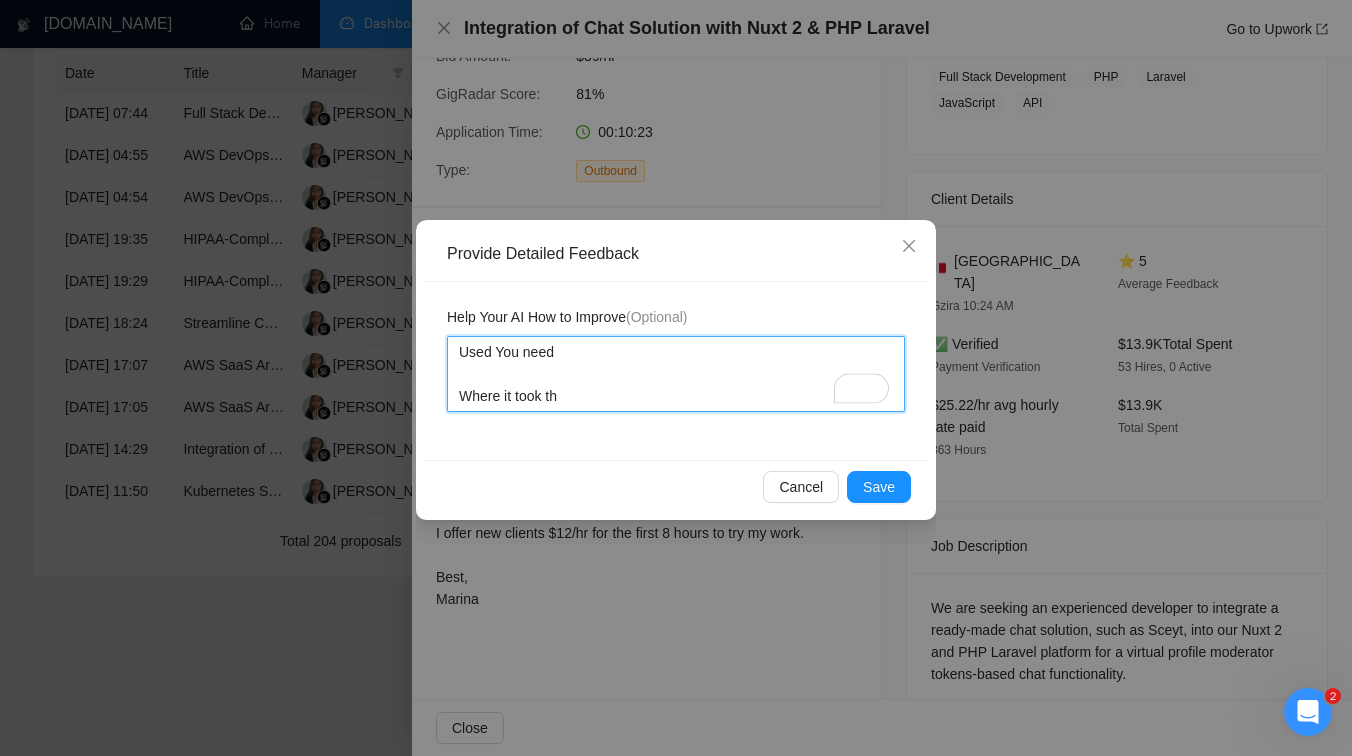 type 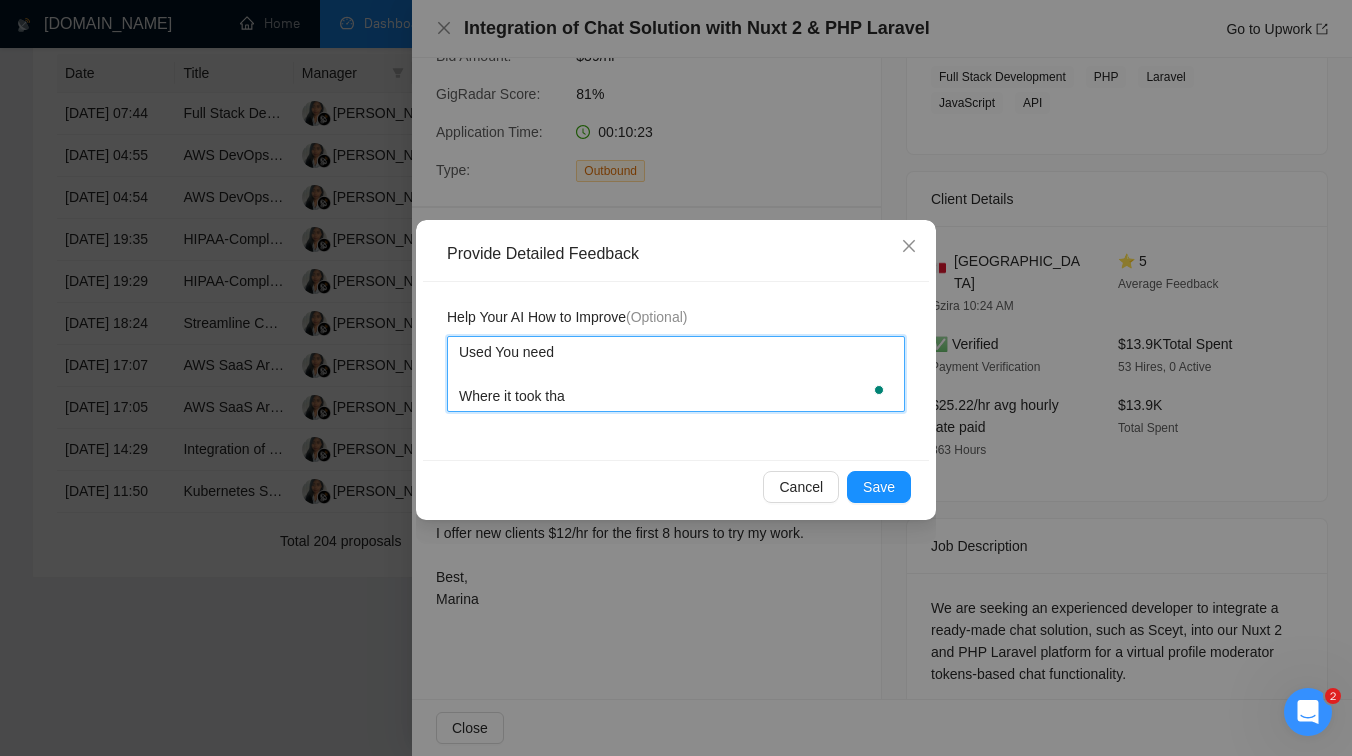 type 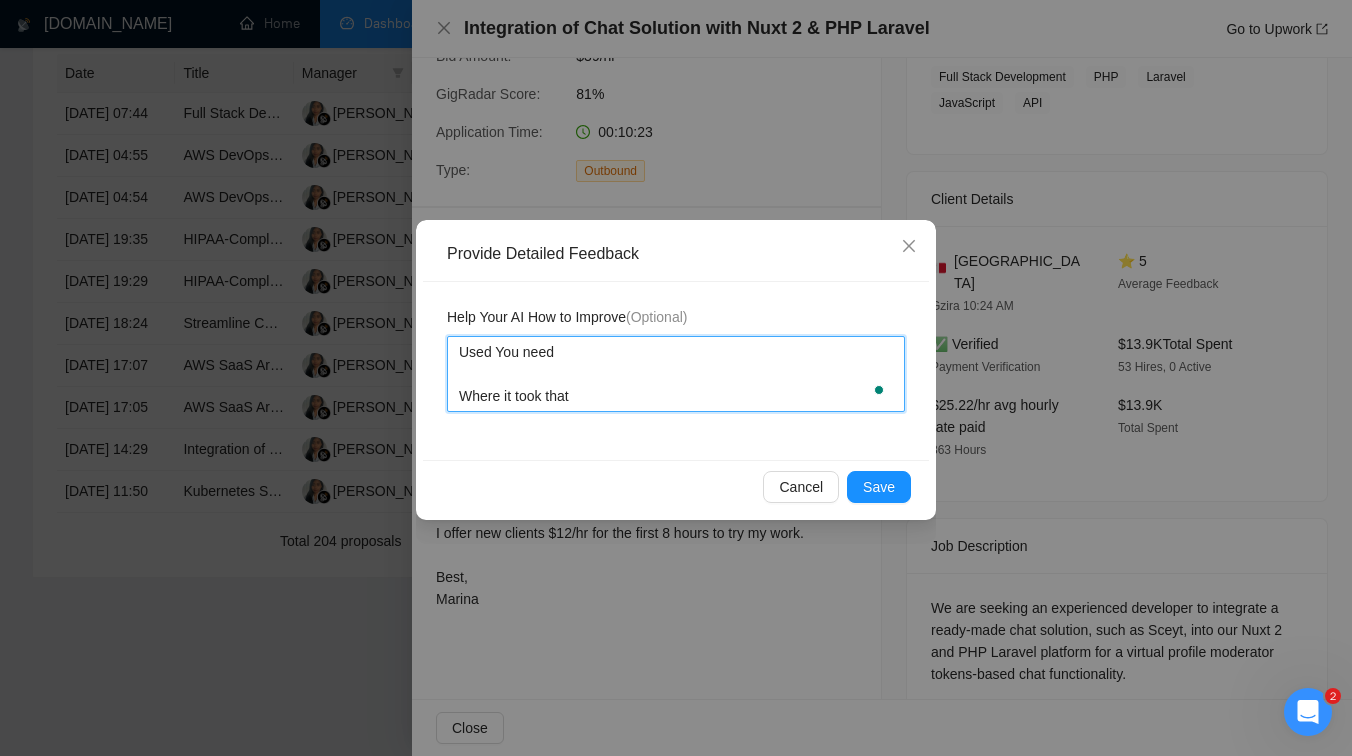 type 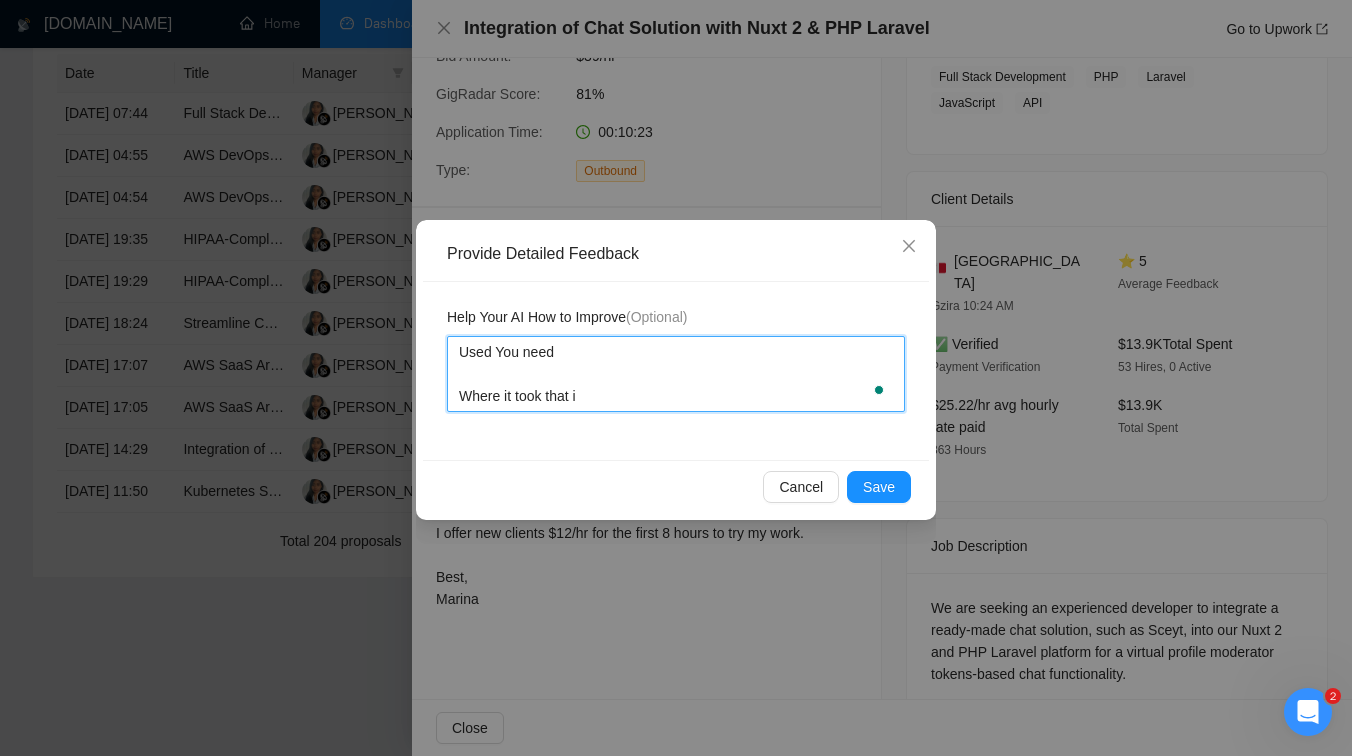 type 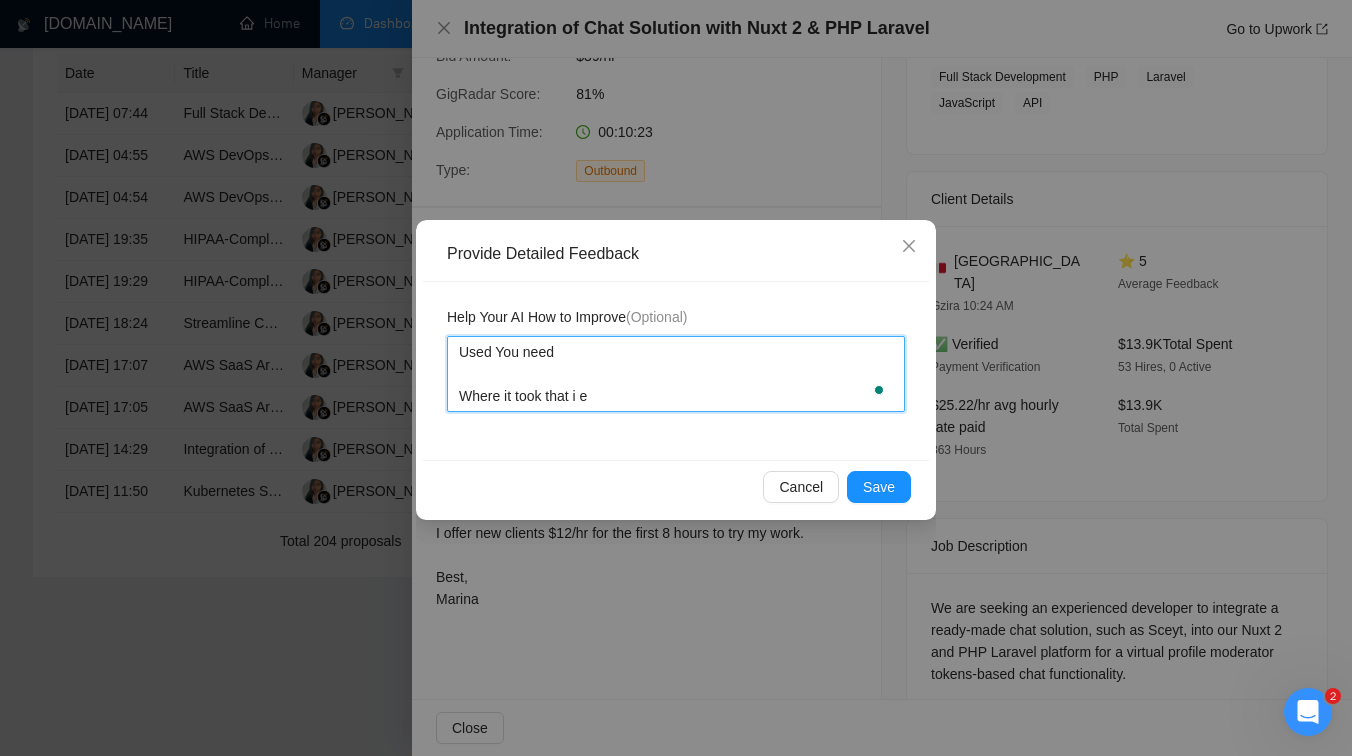 type 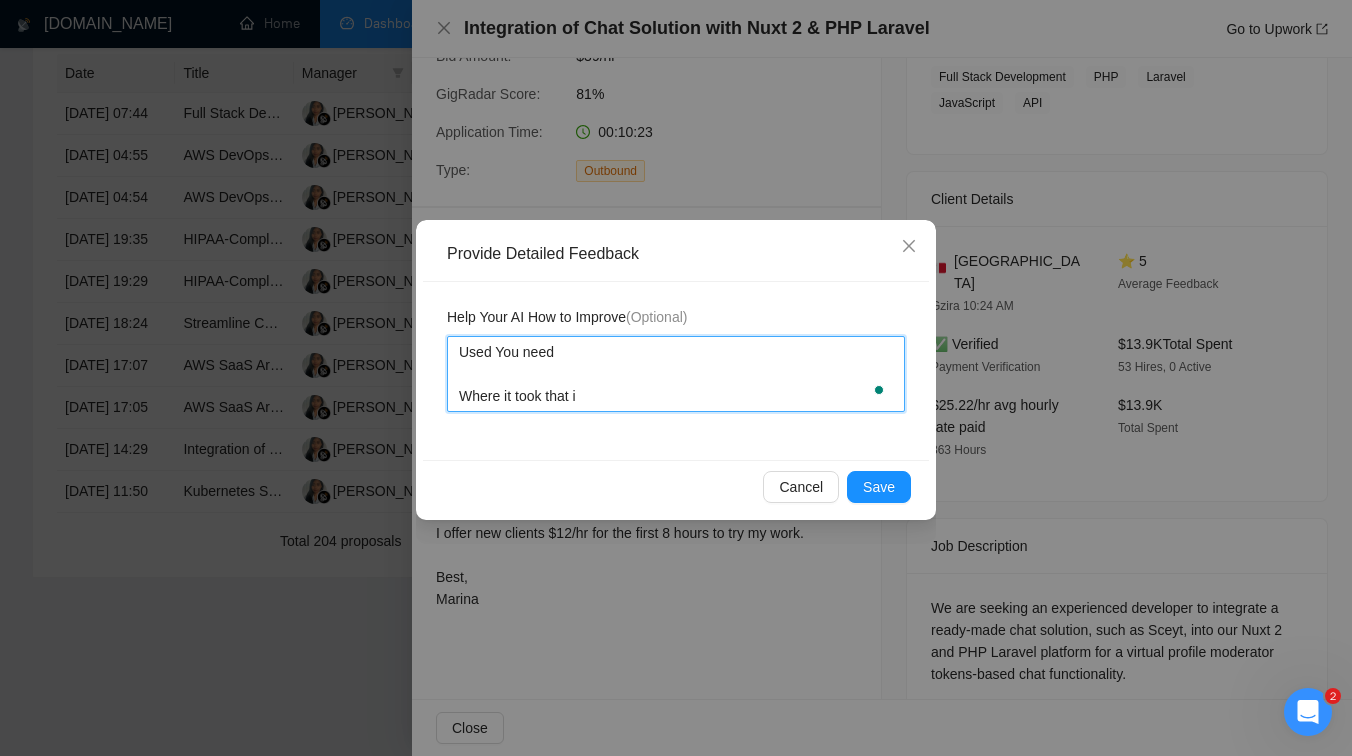 type 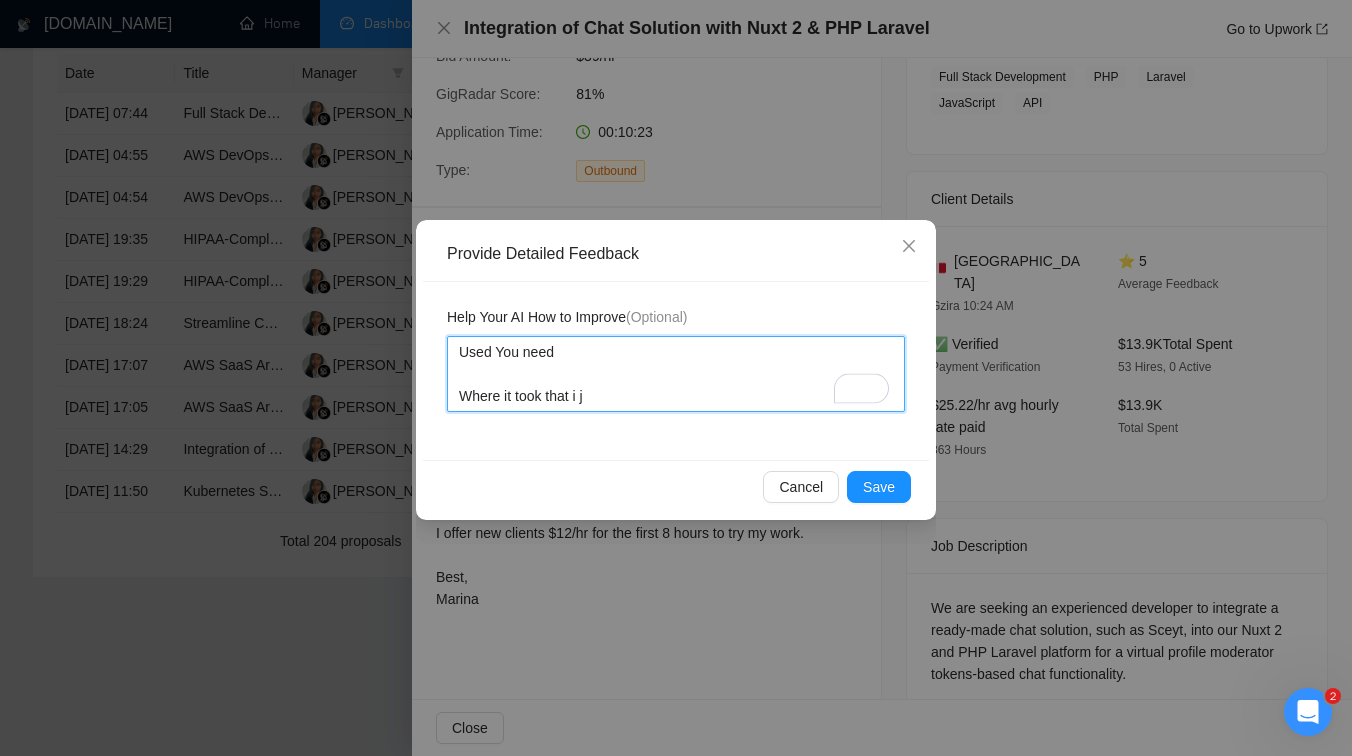 type 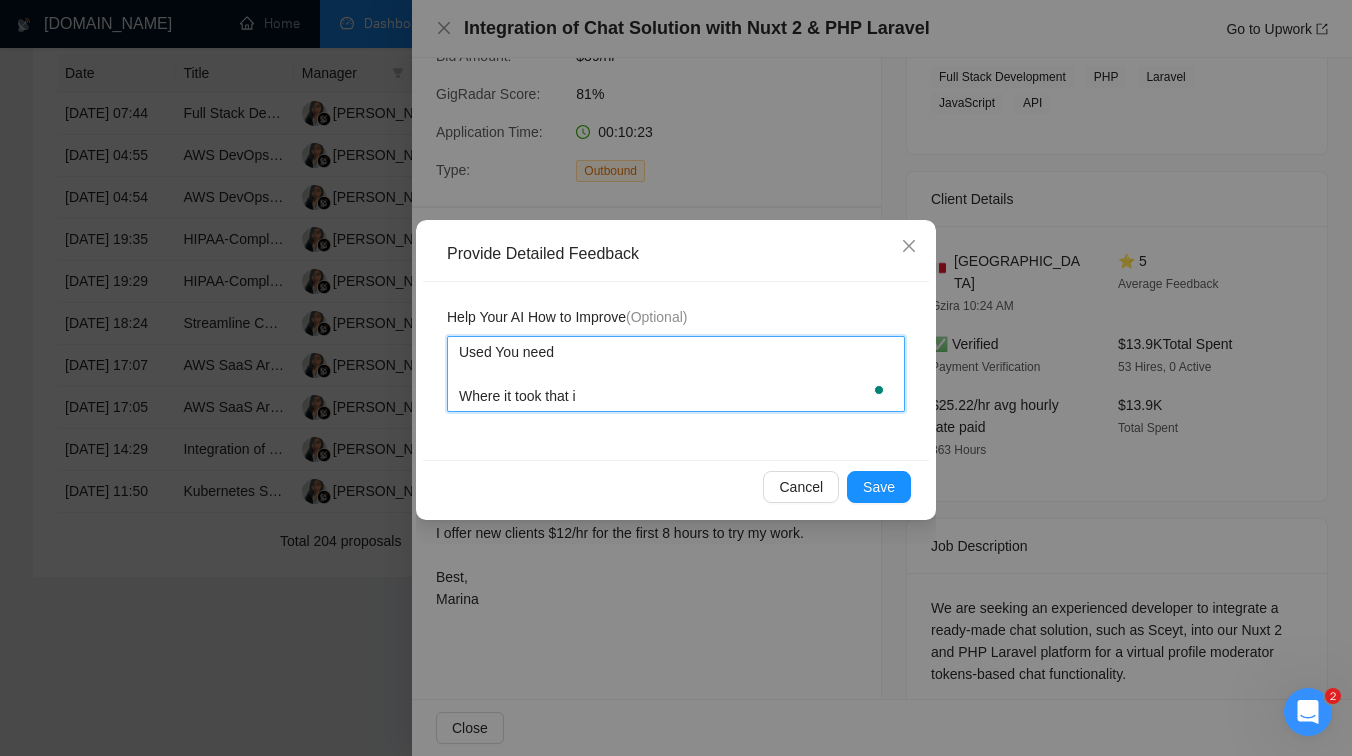 type 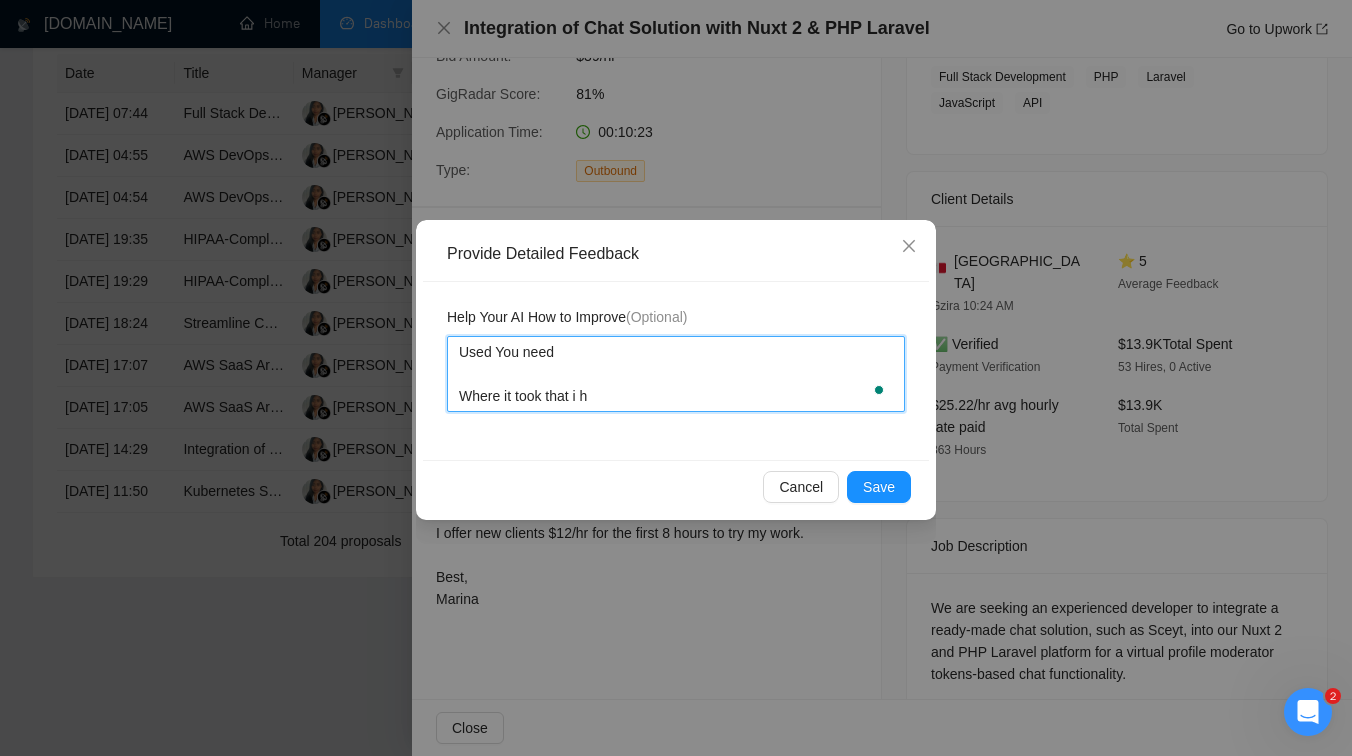 type 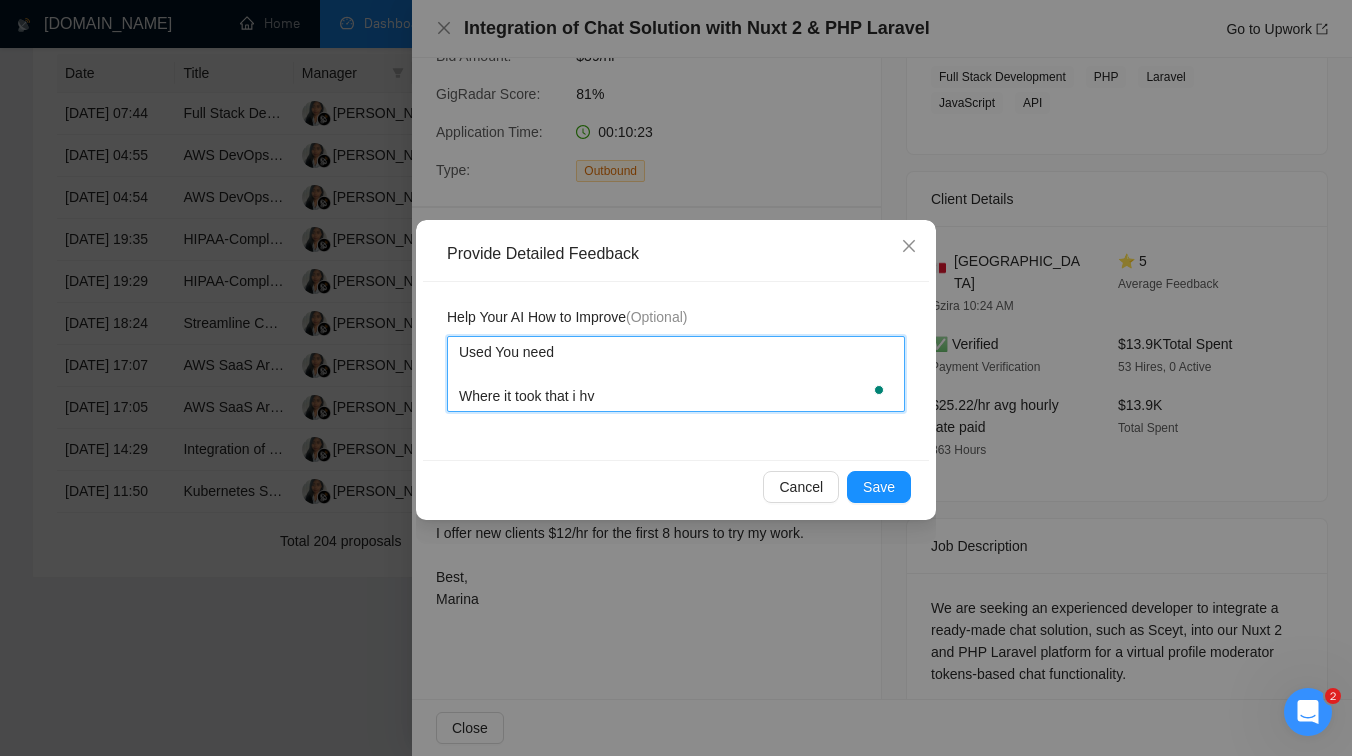 type 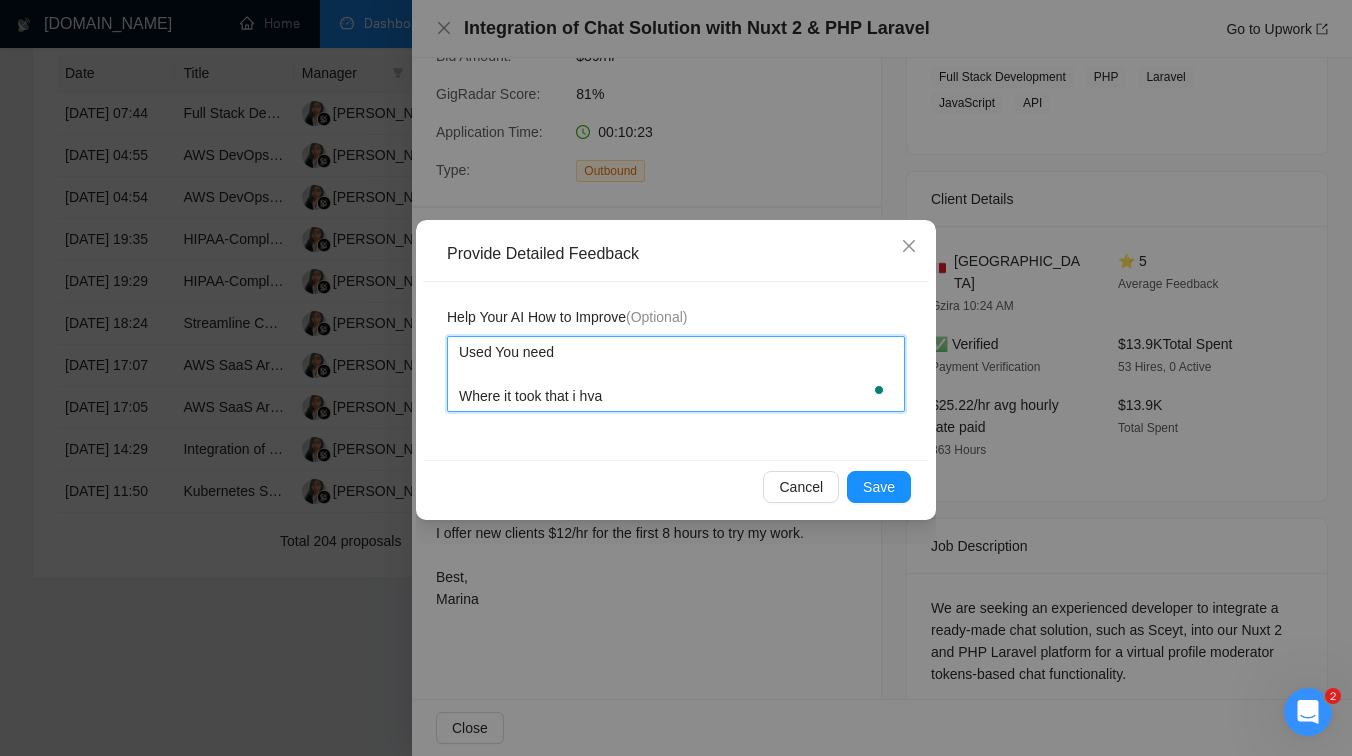 type 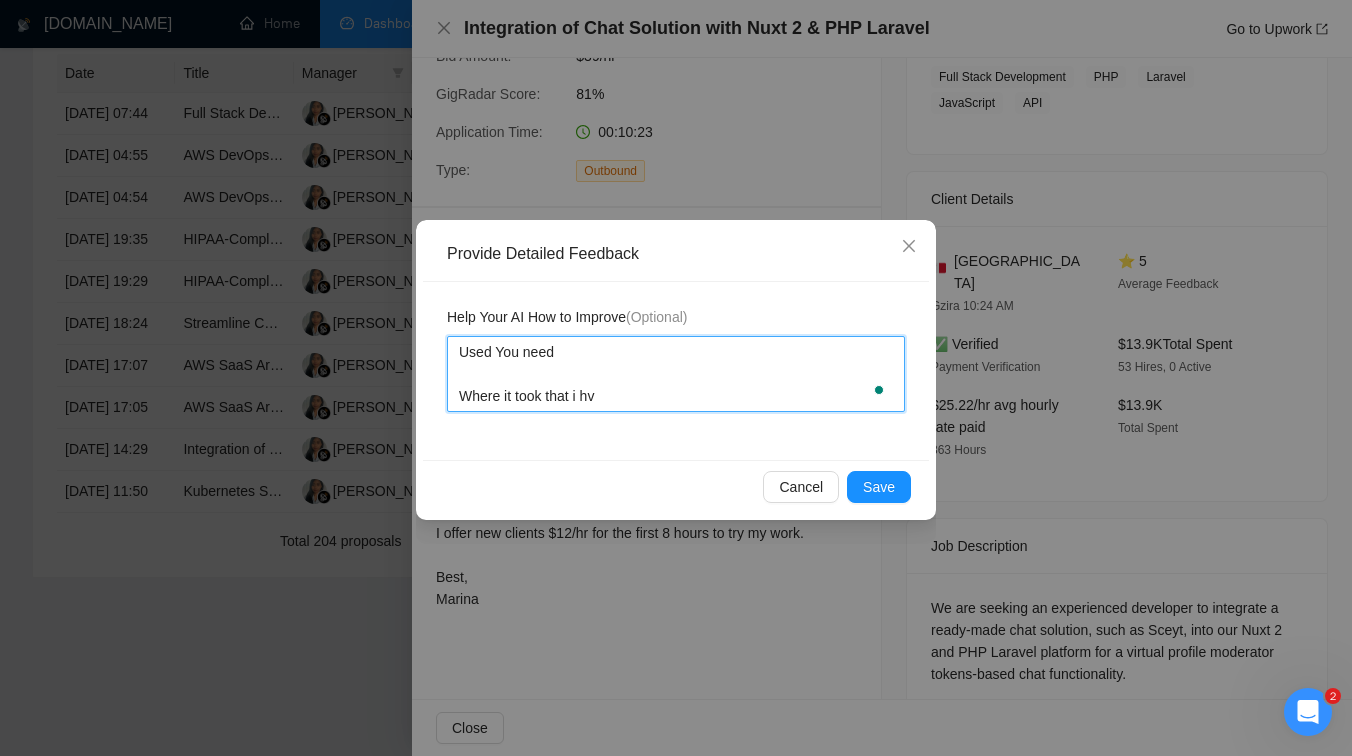 type 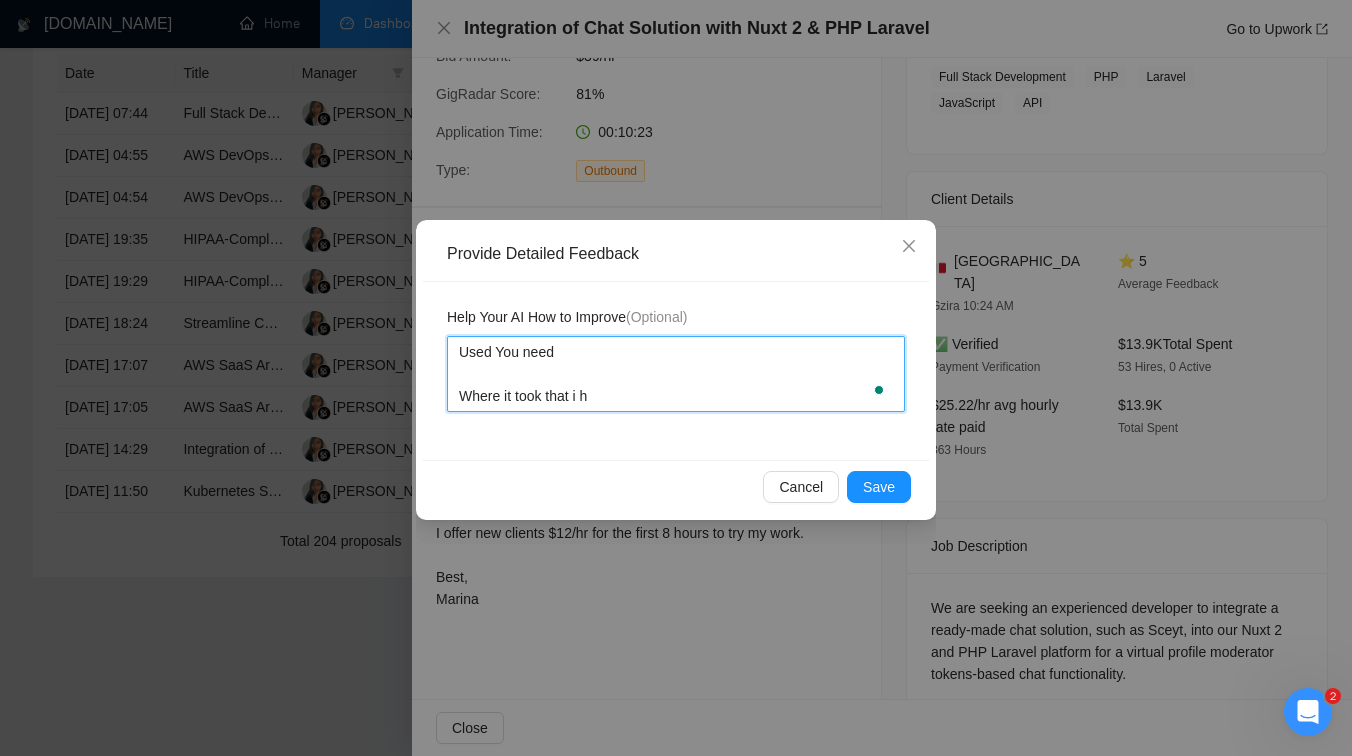 type on "Used You need
Where it took that i ha" 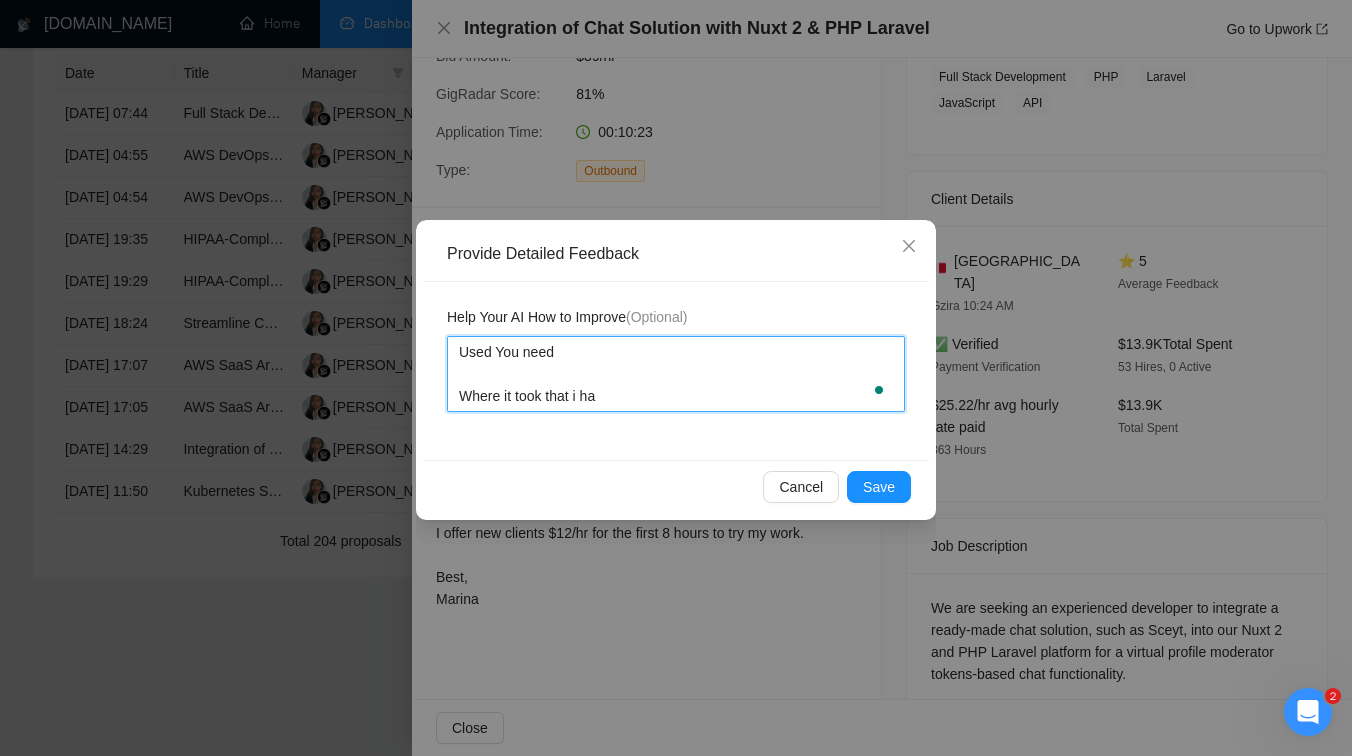 type 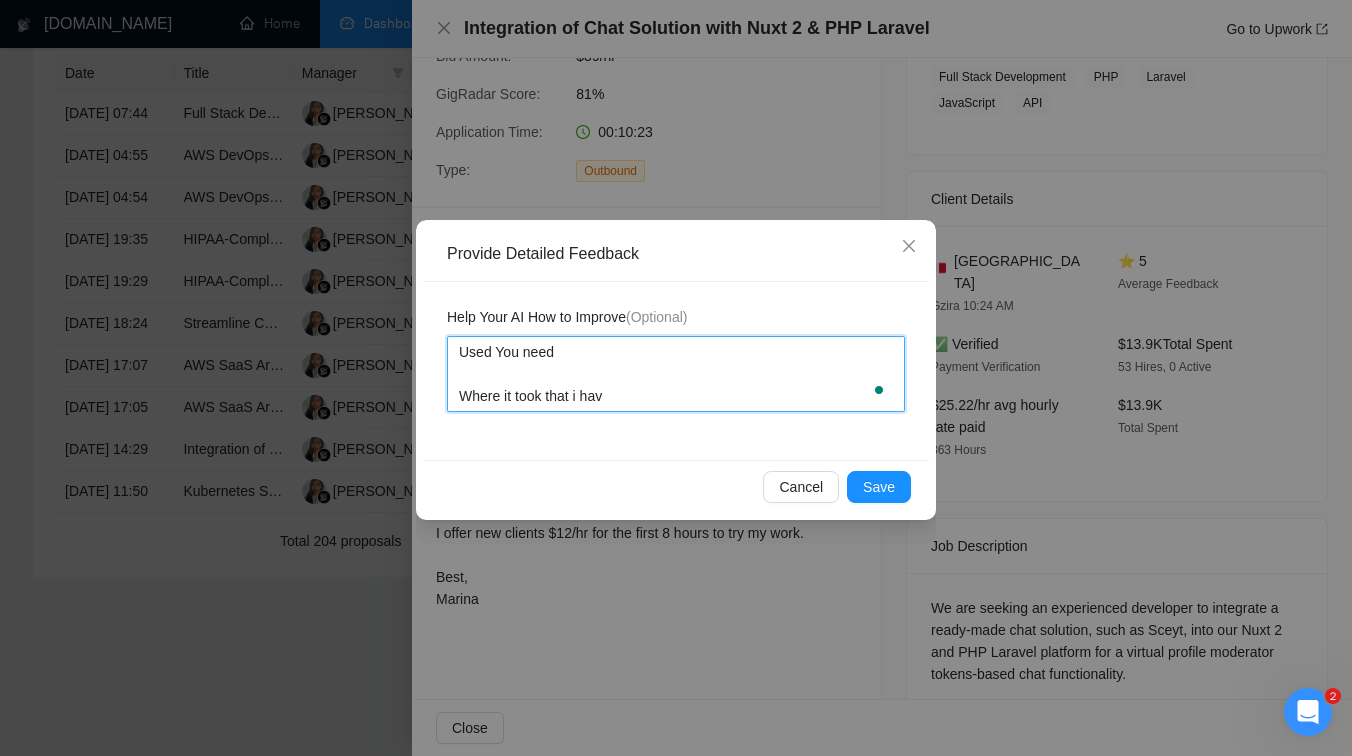 type 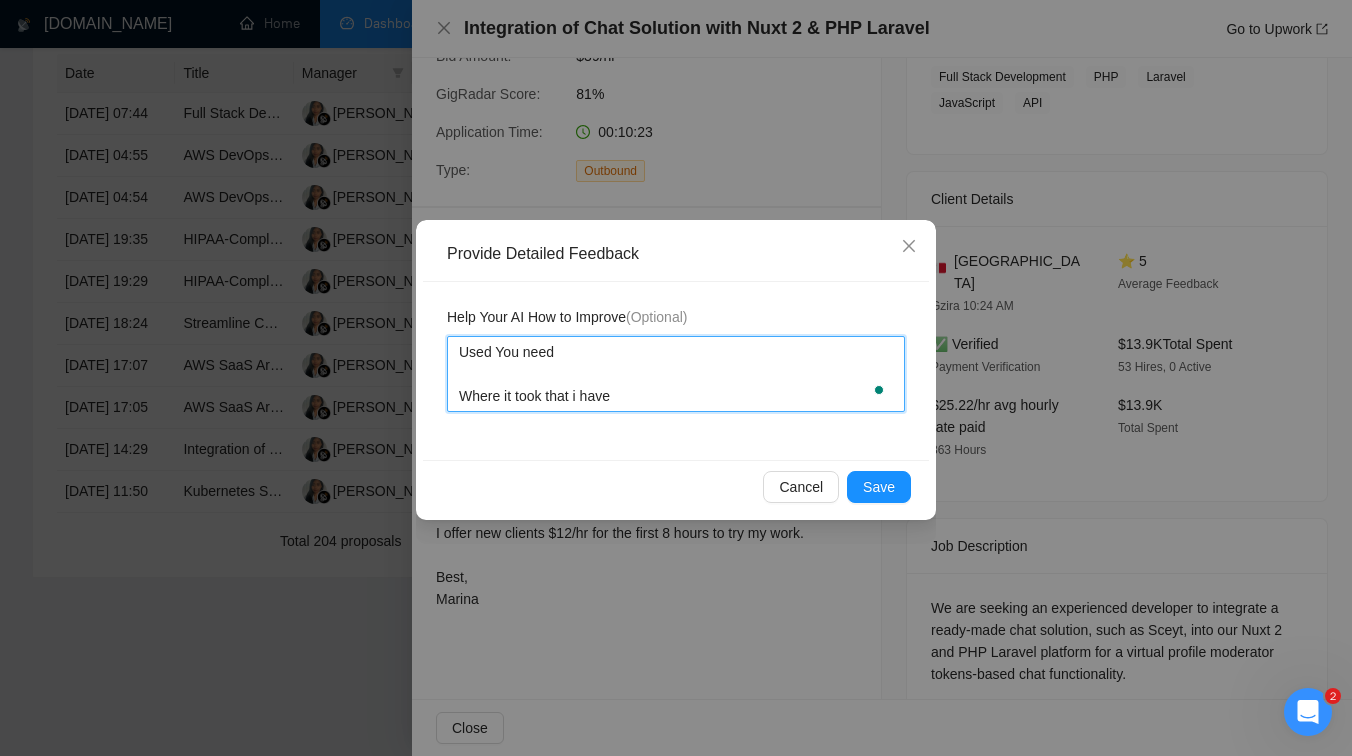 type 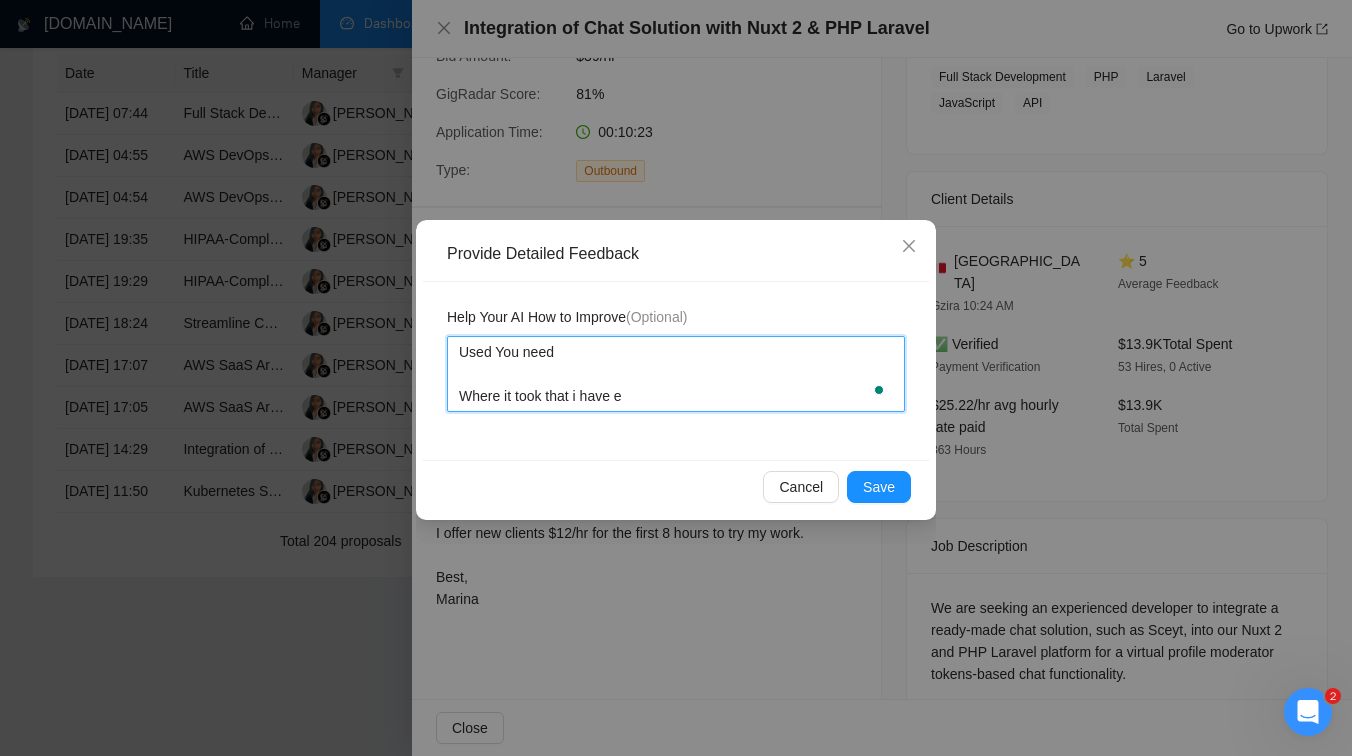 type 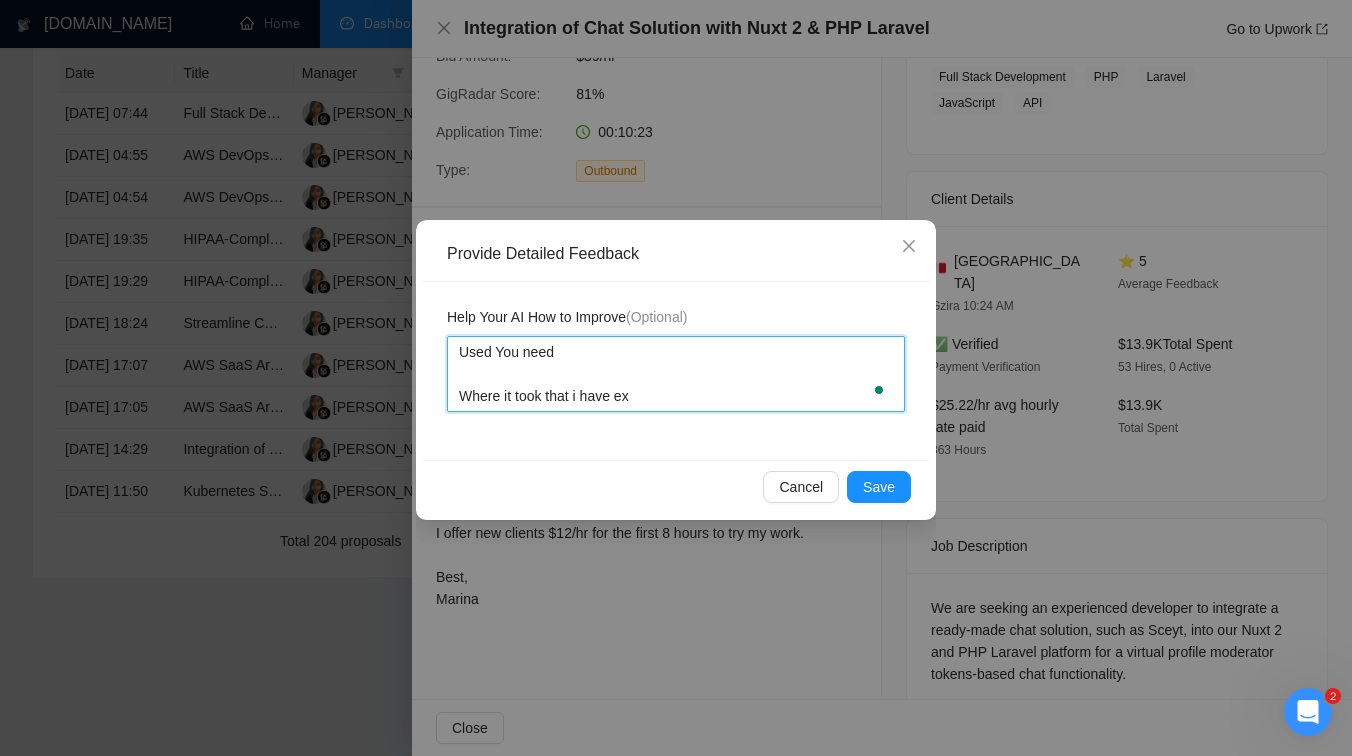 type 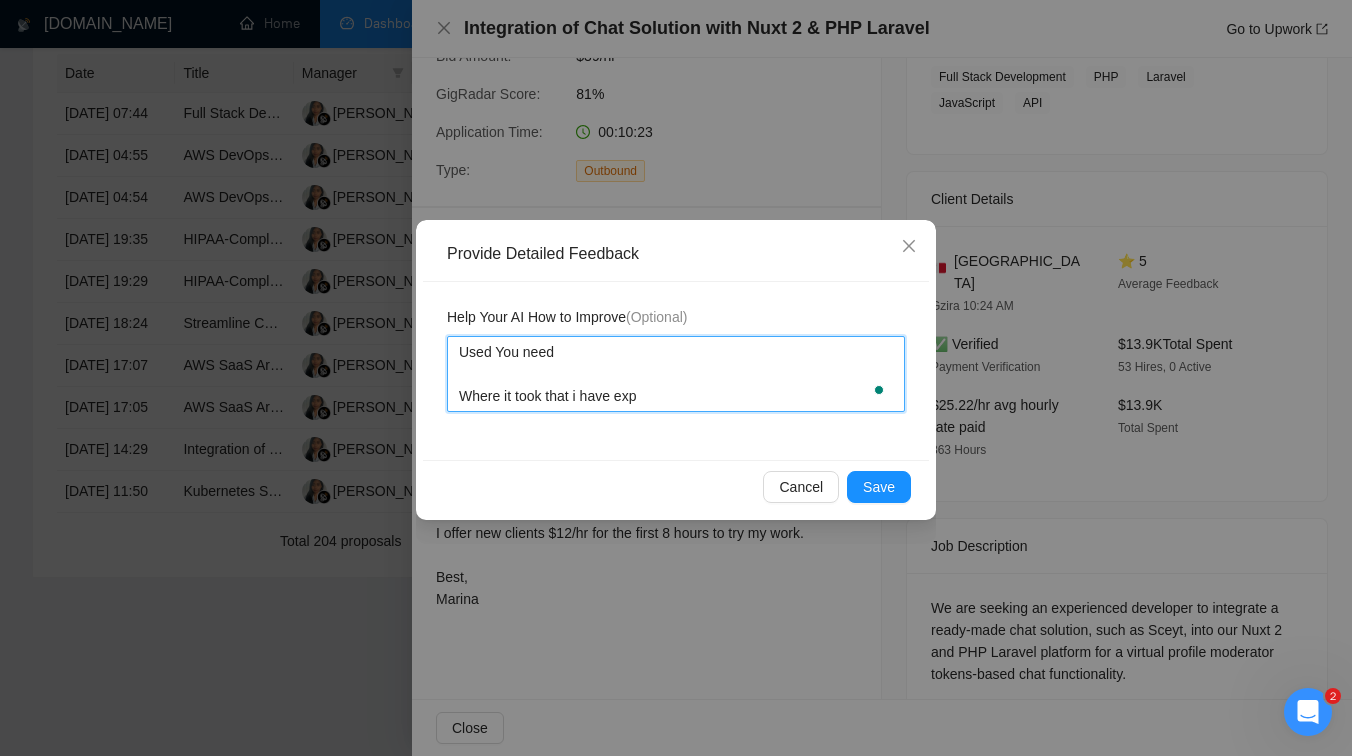 type 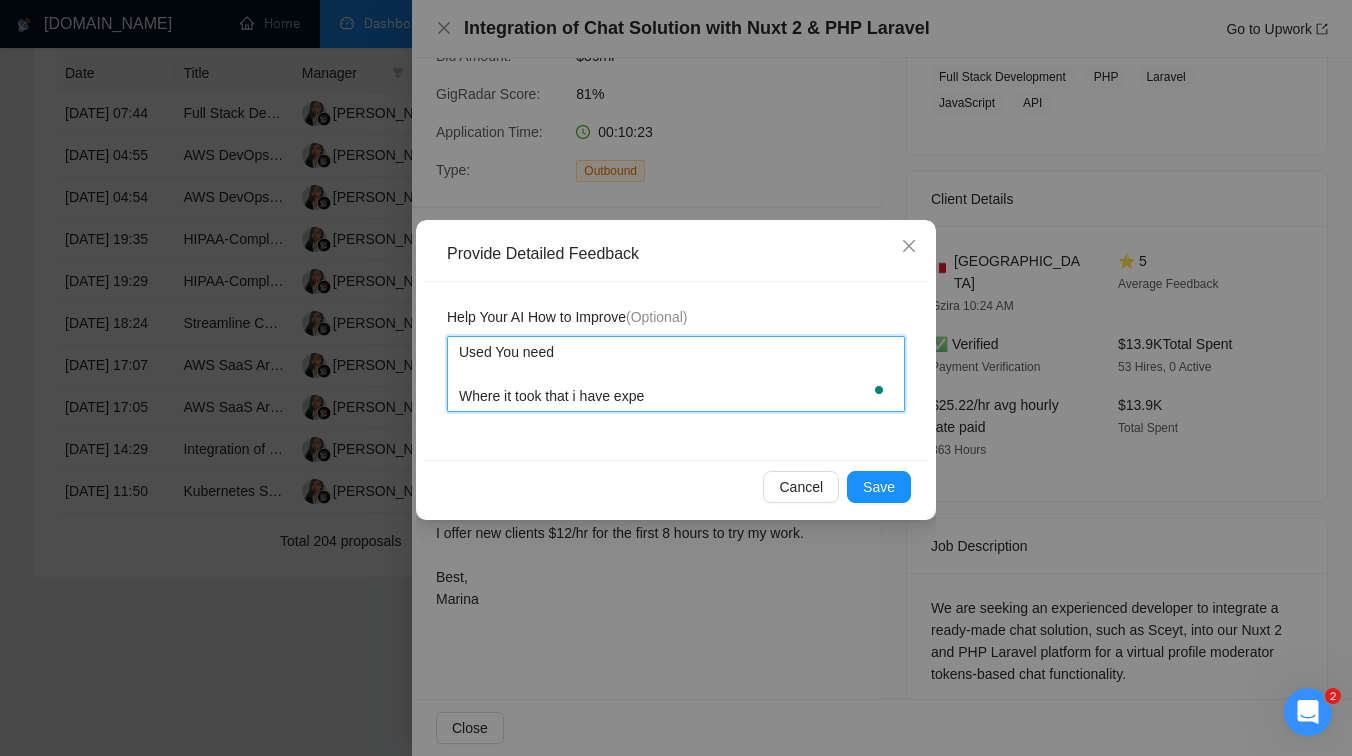 type 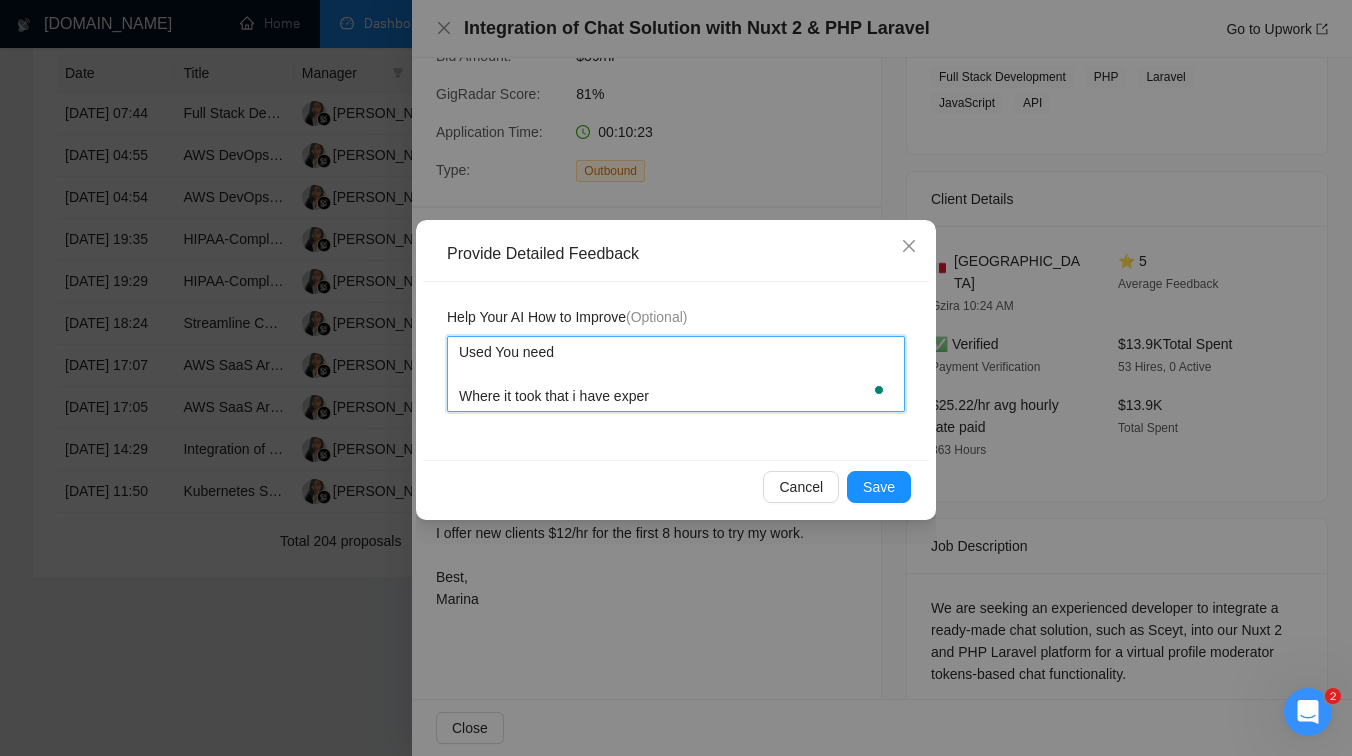 type 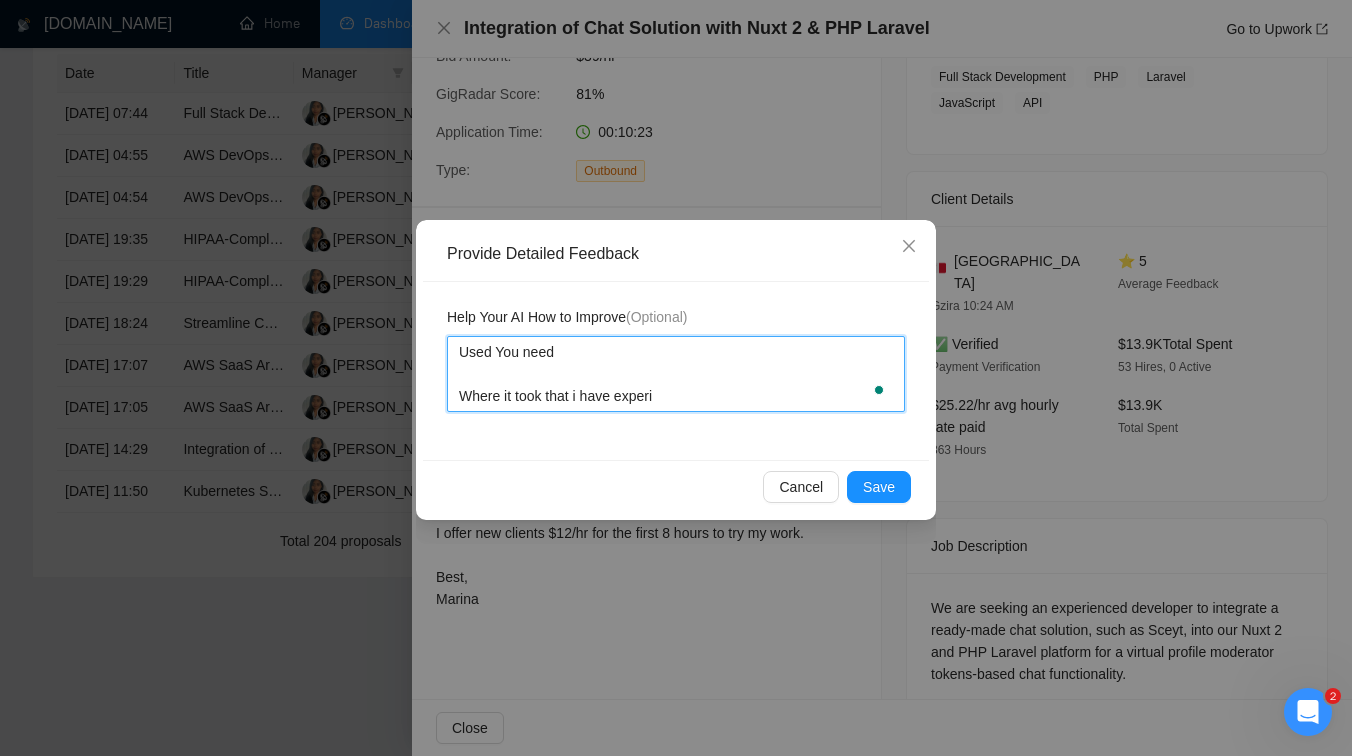 type 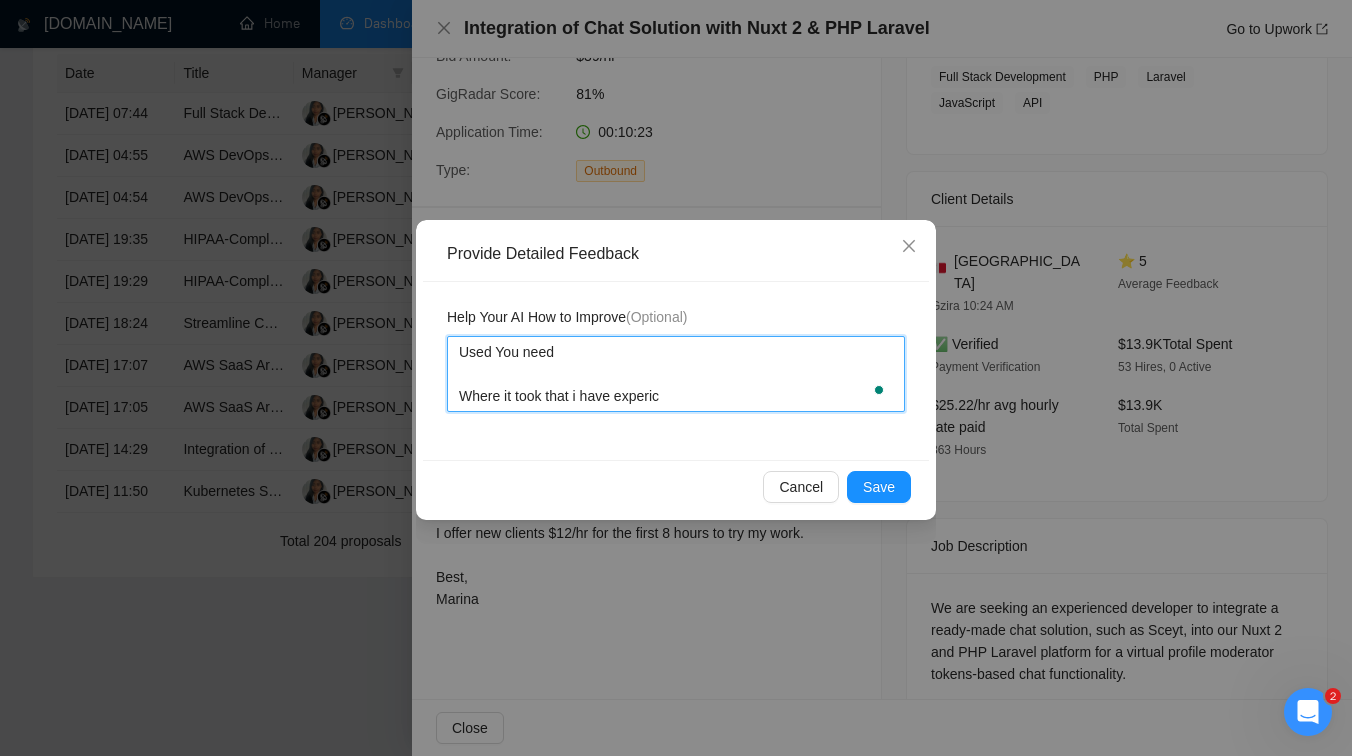 type 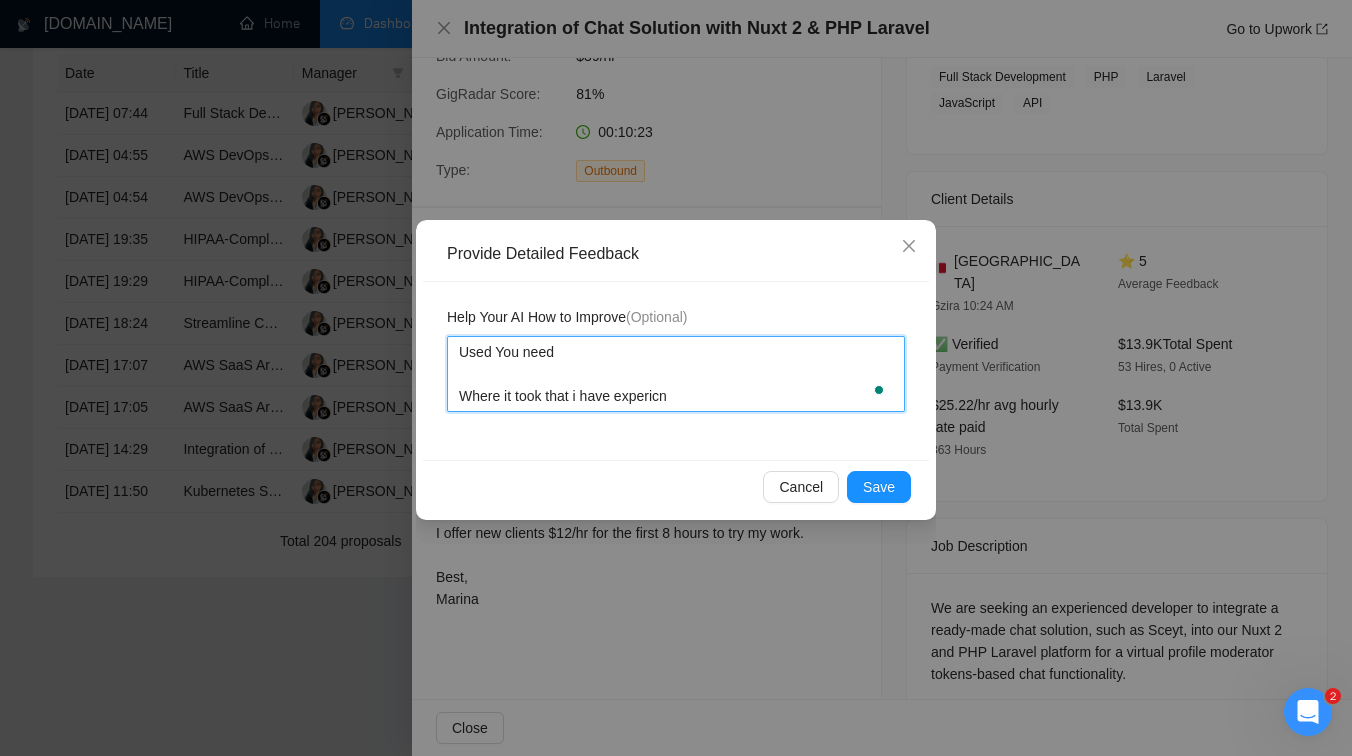 type 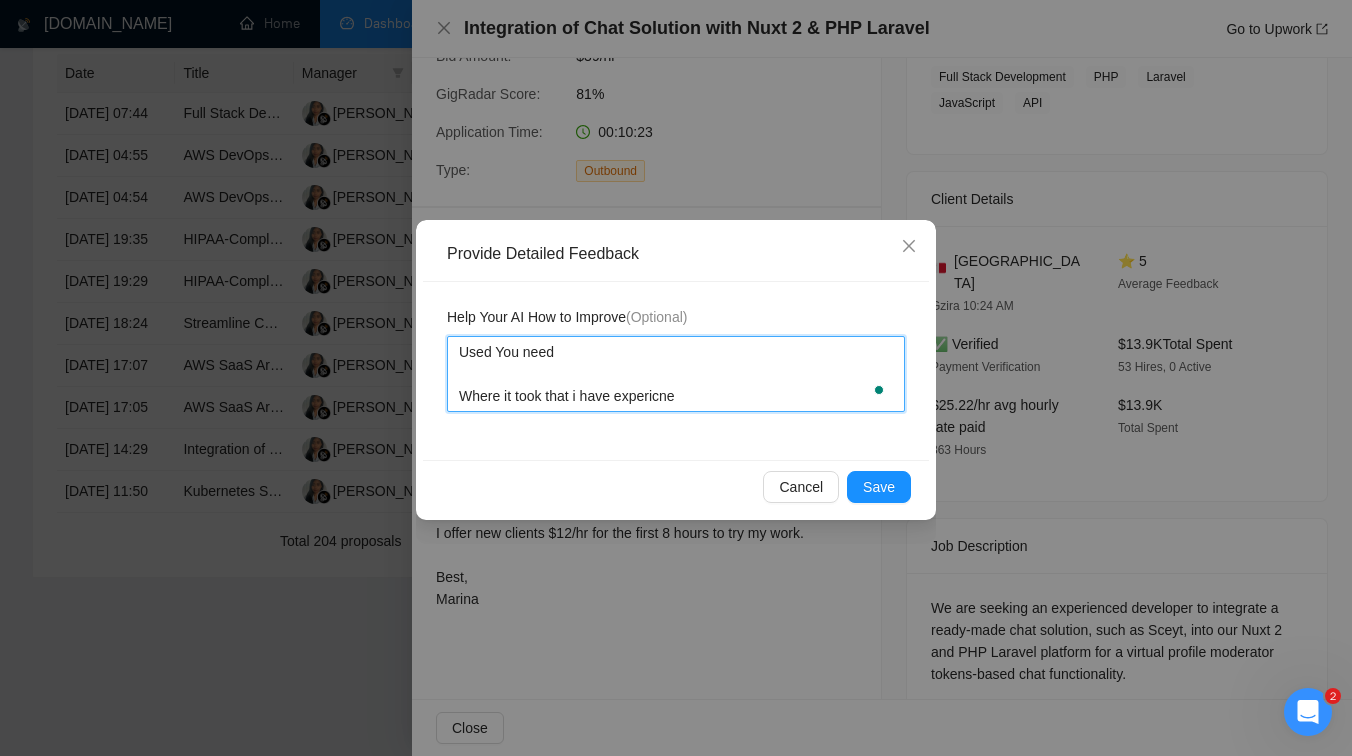 type 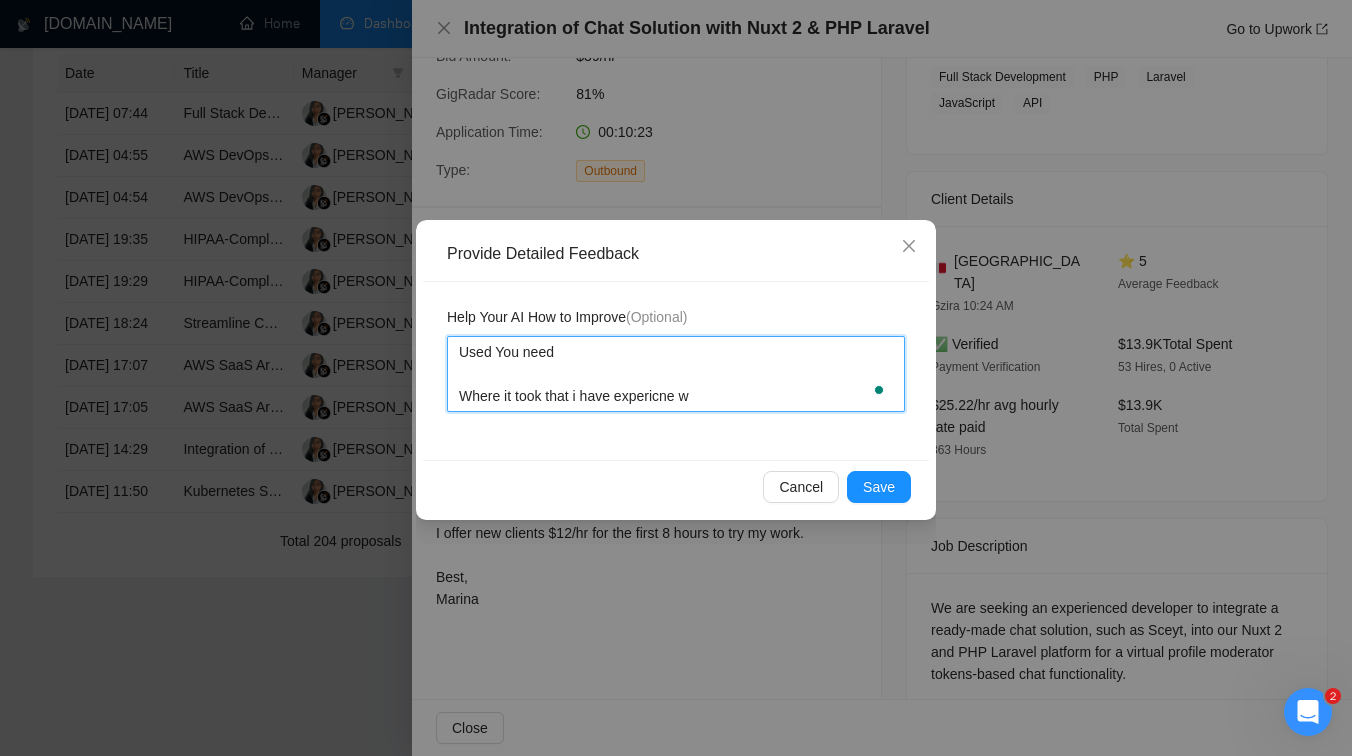 type 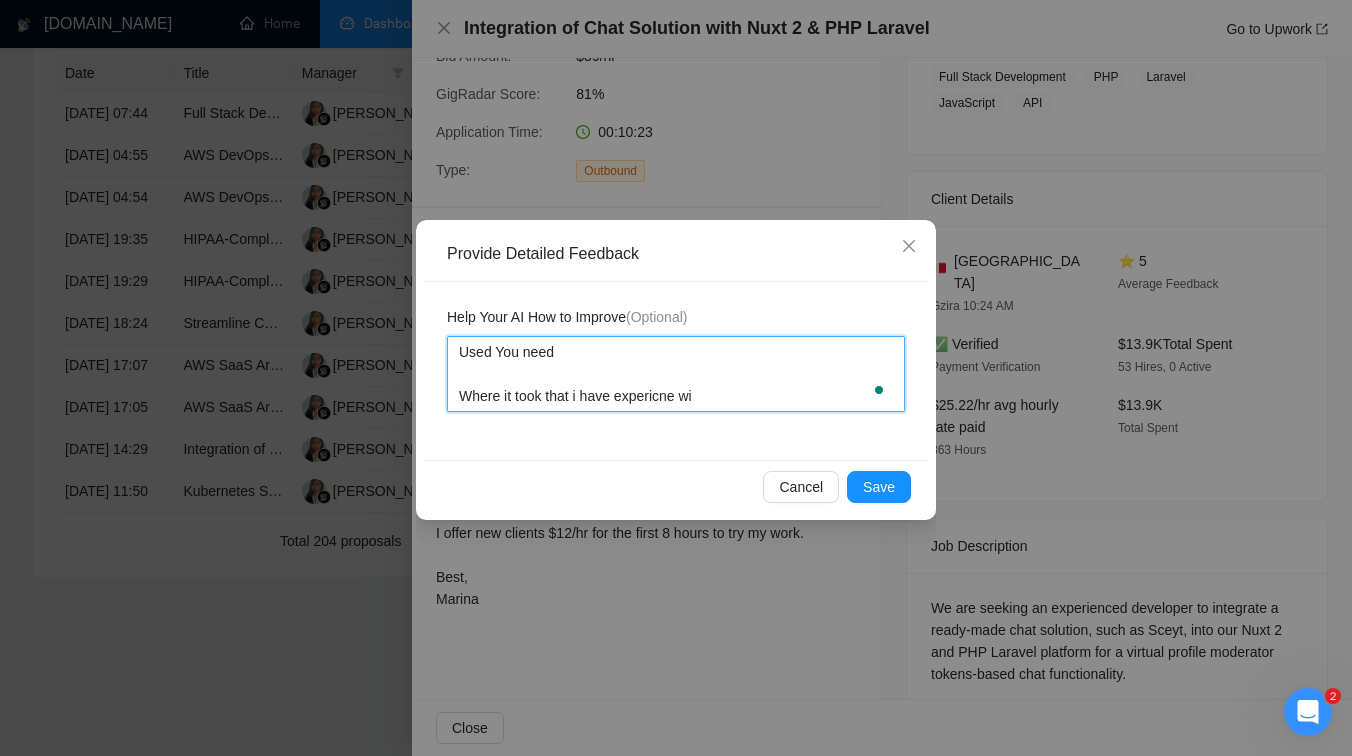 type 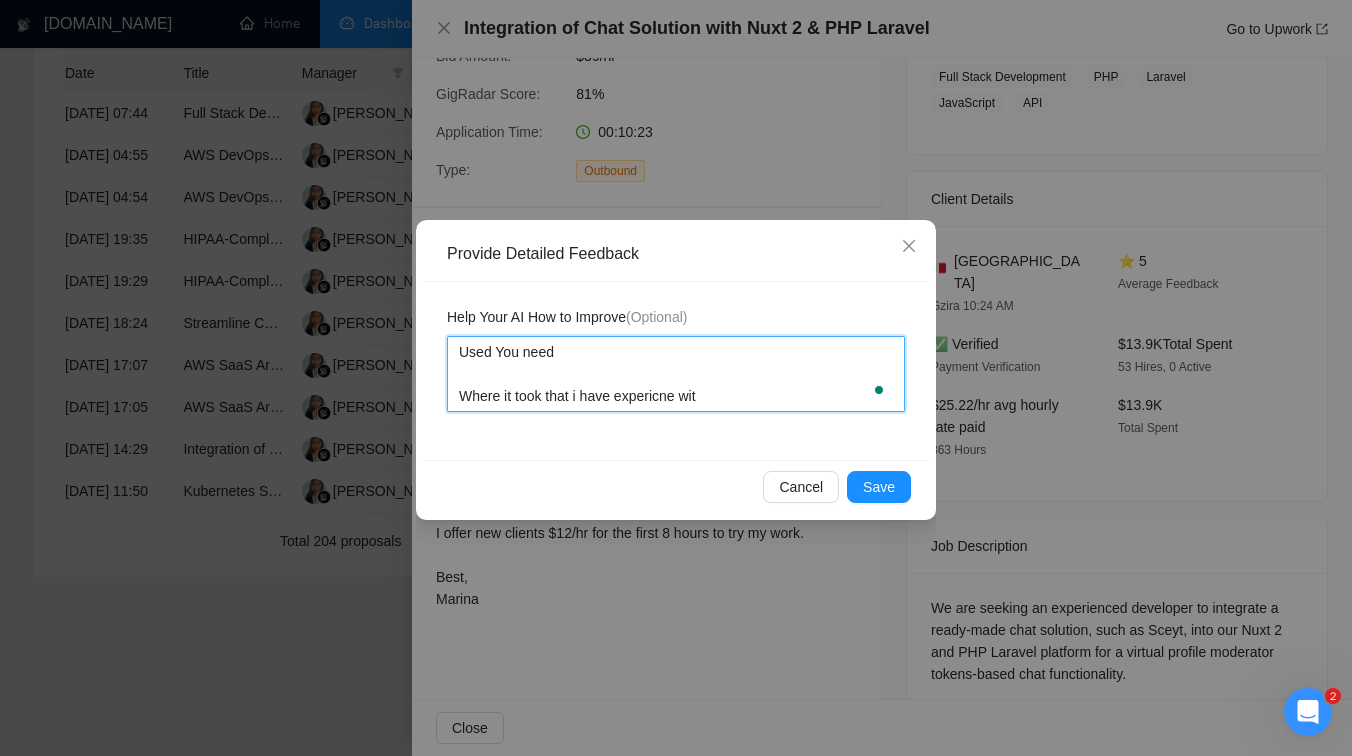 type 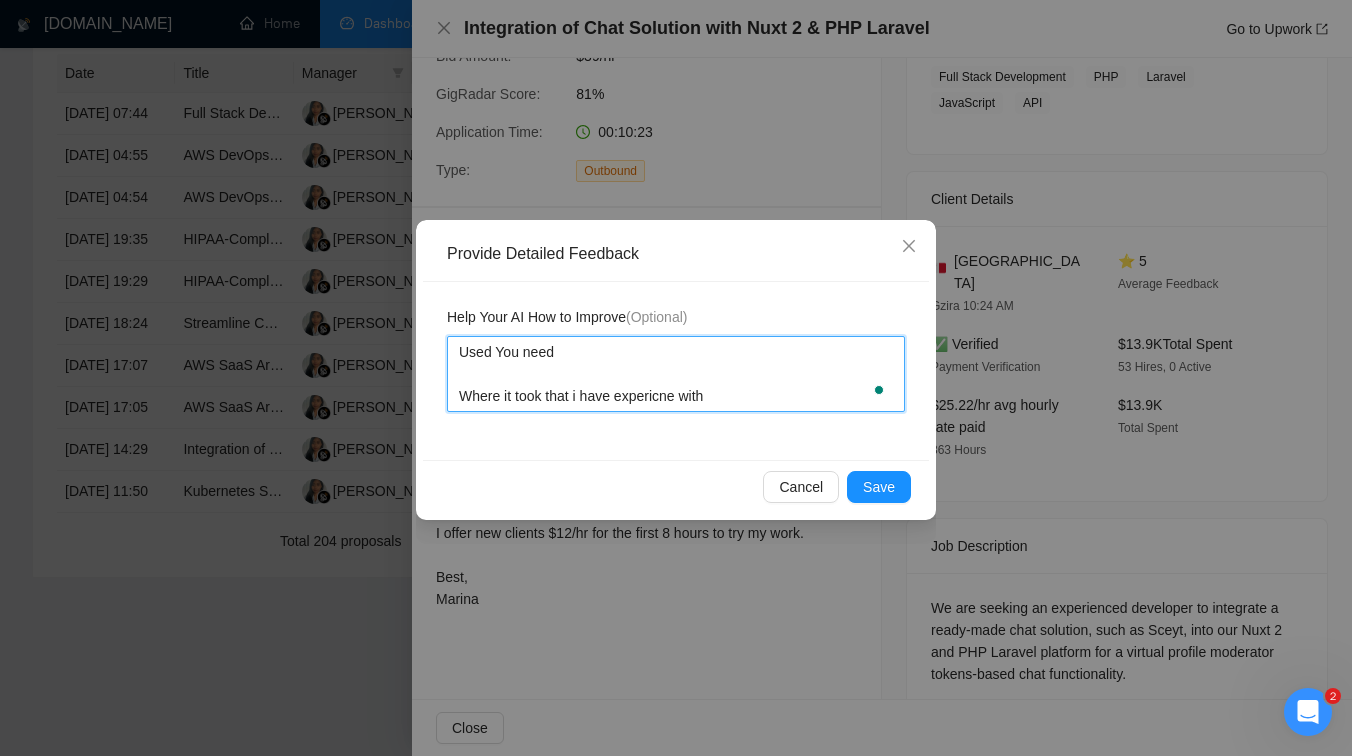 type 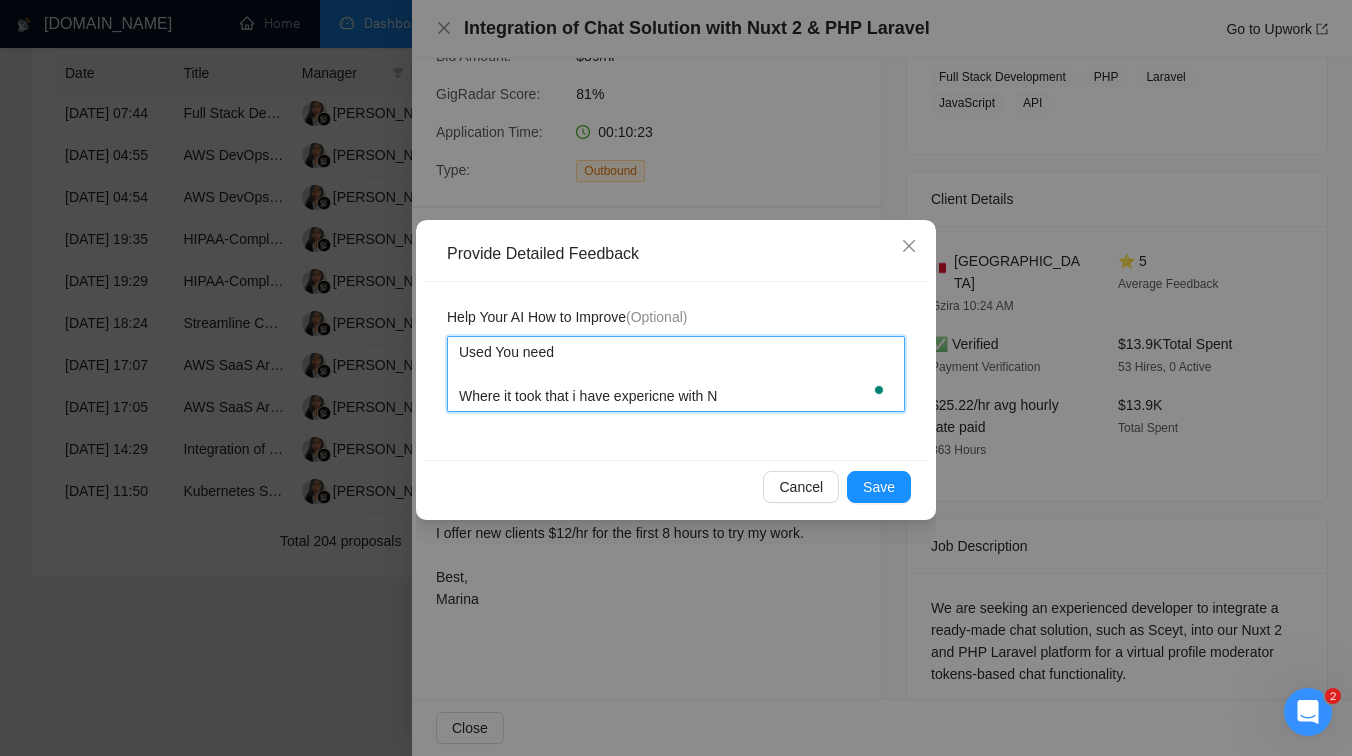 type 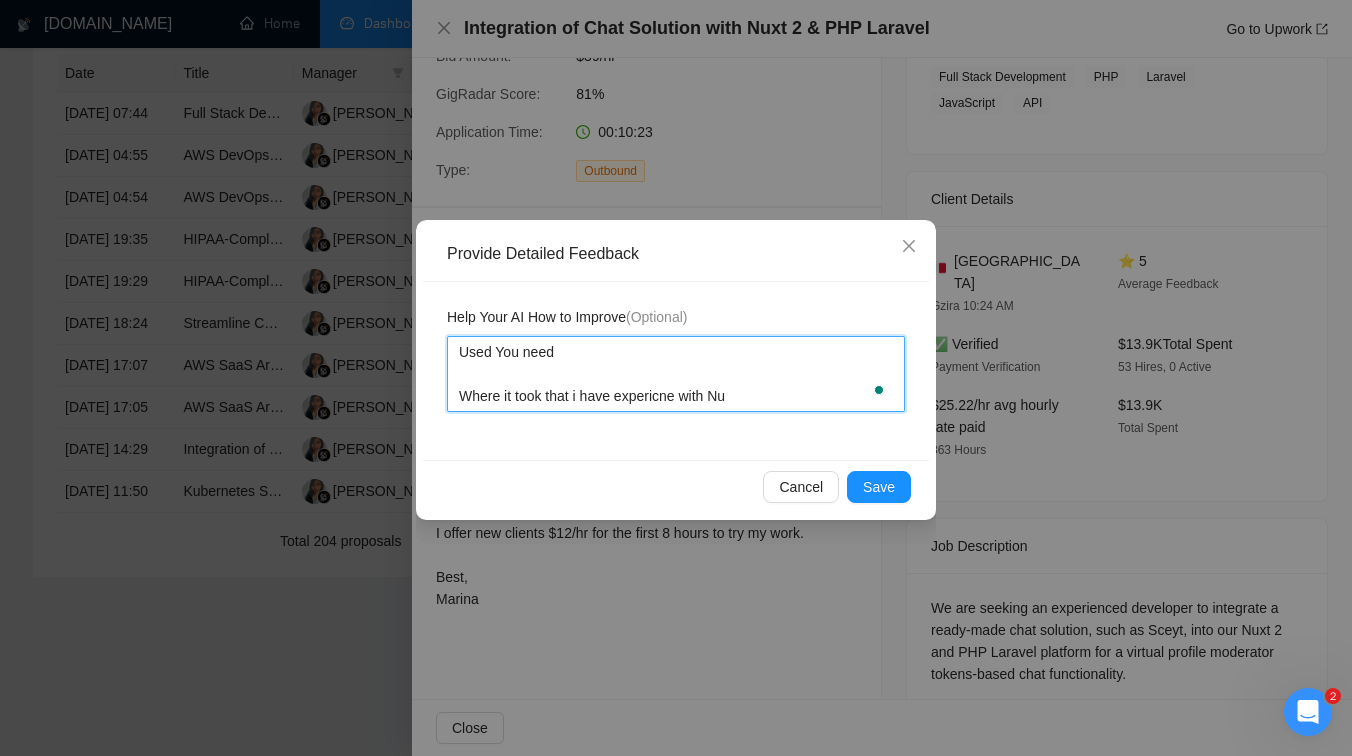type 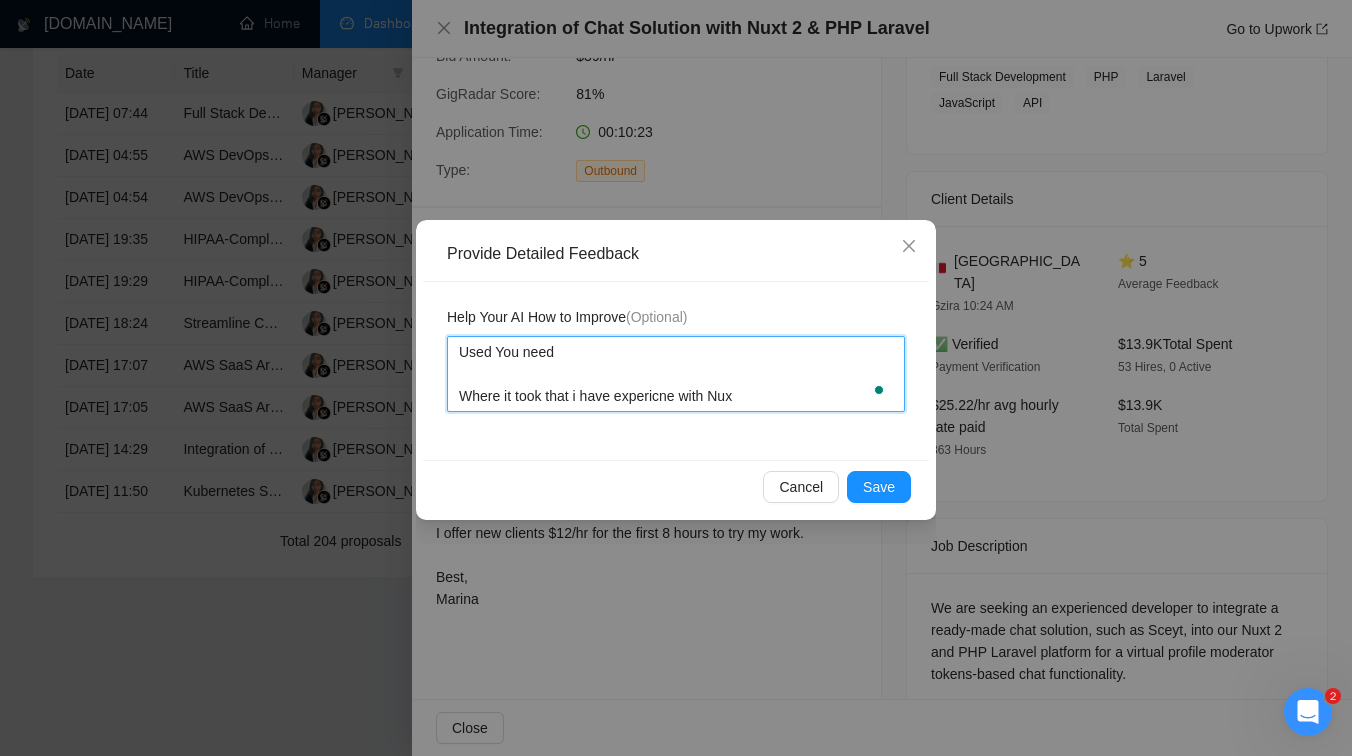 type 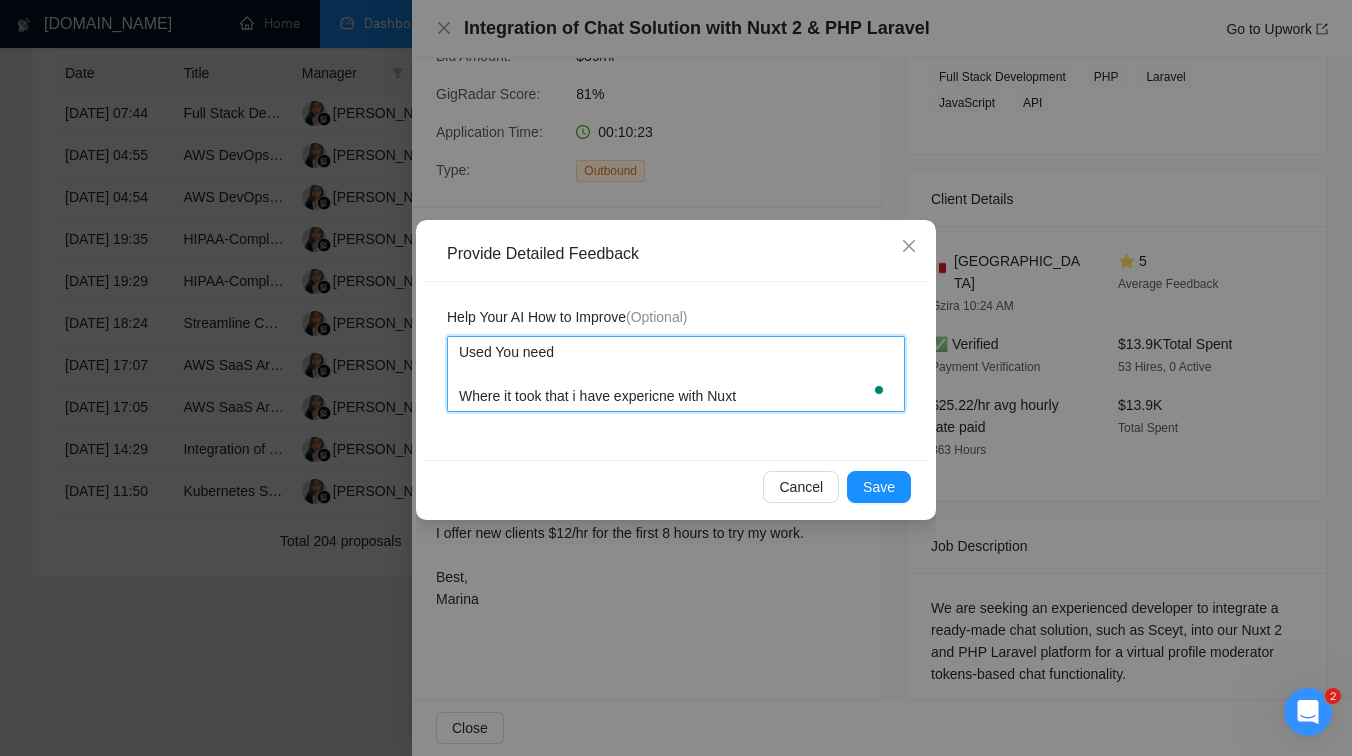 type 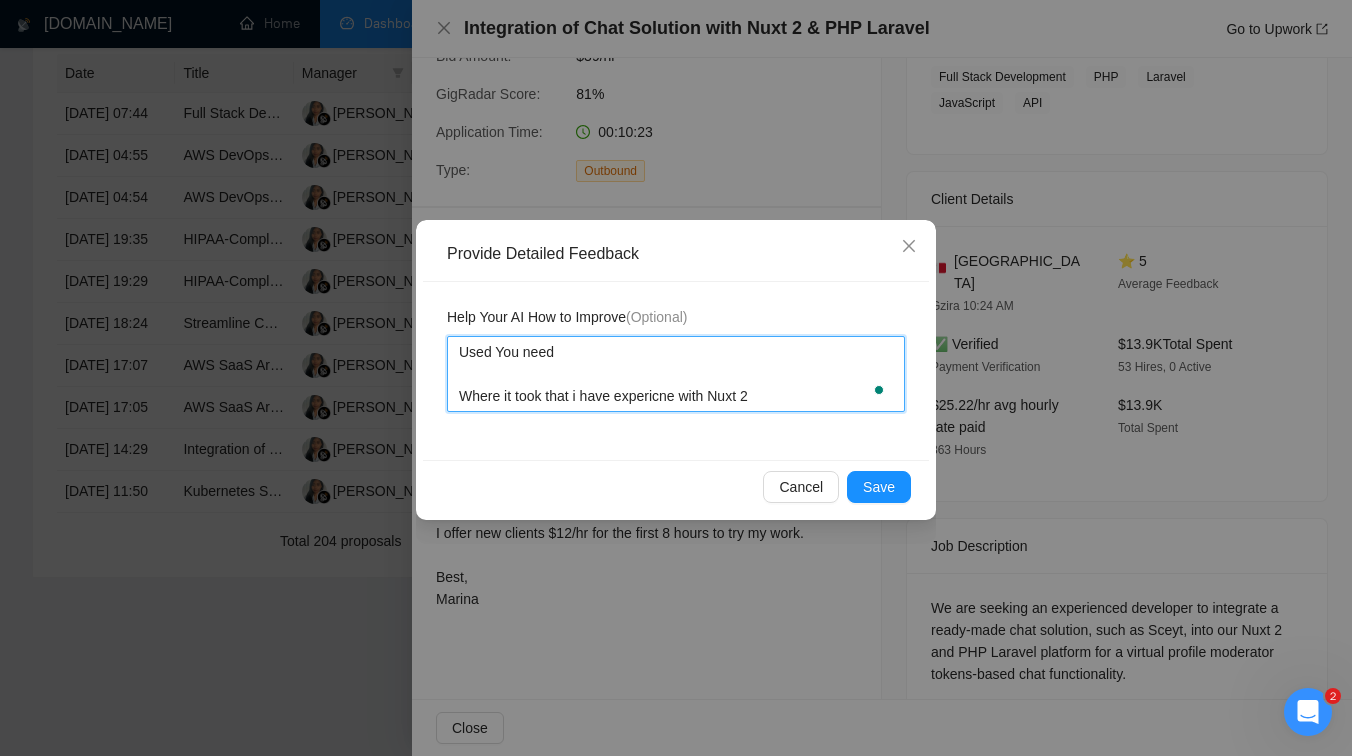 type 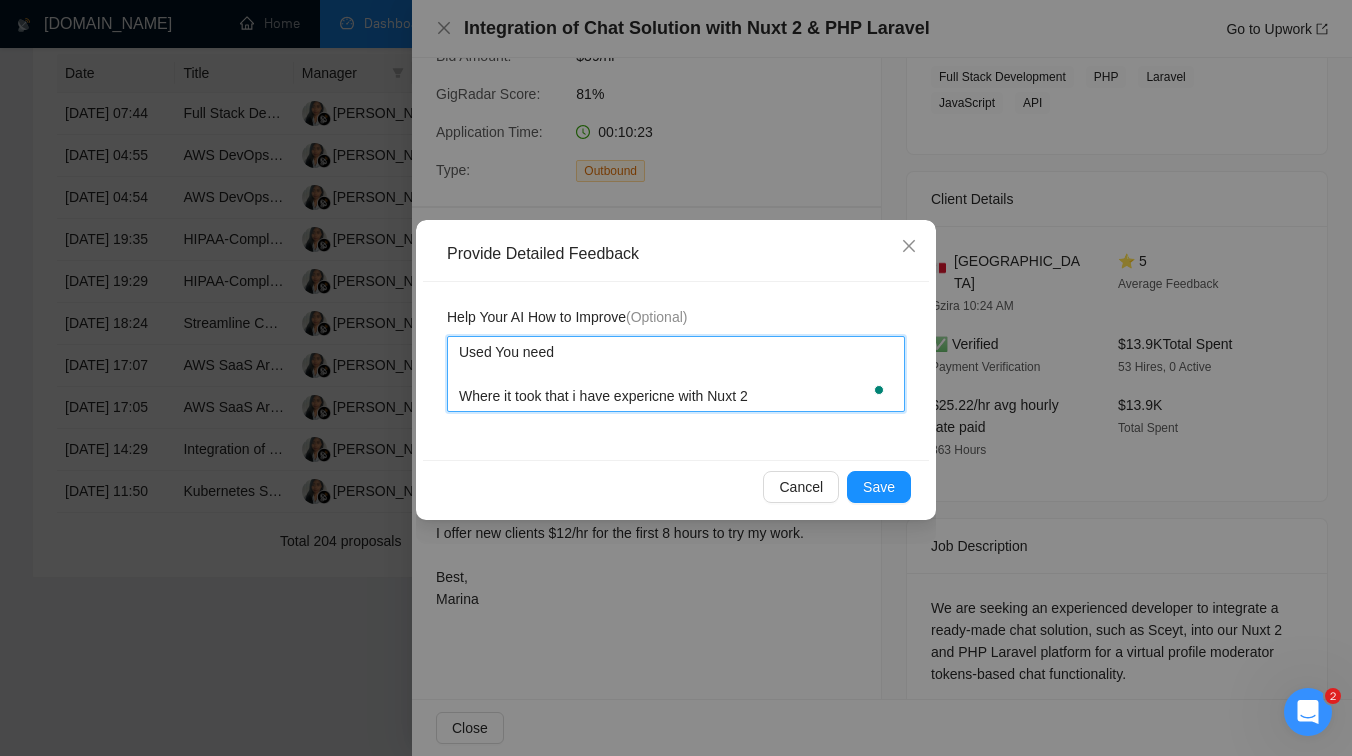 type 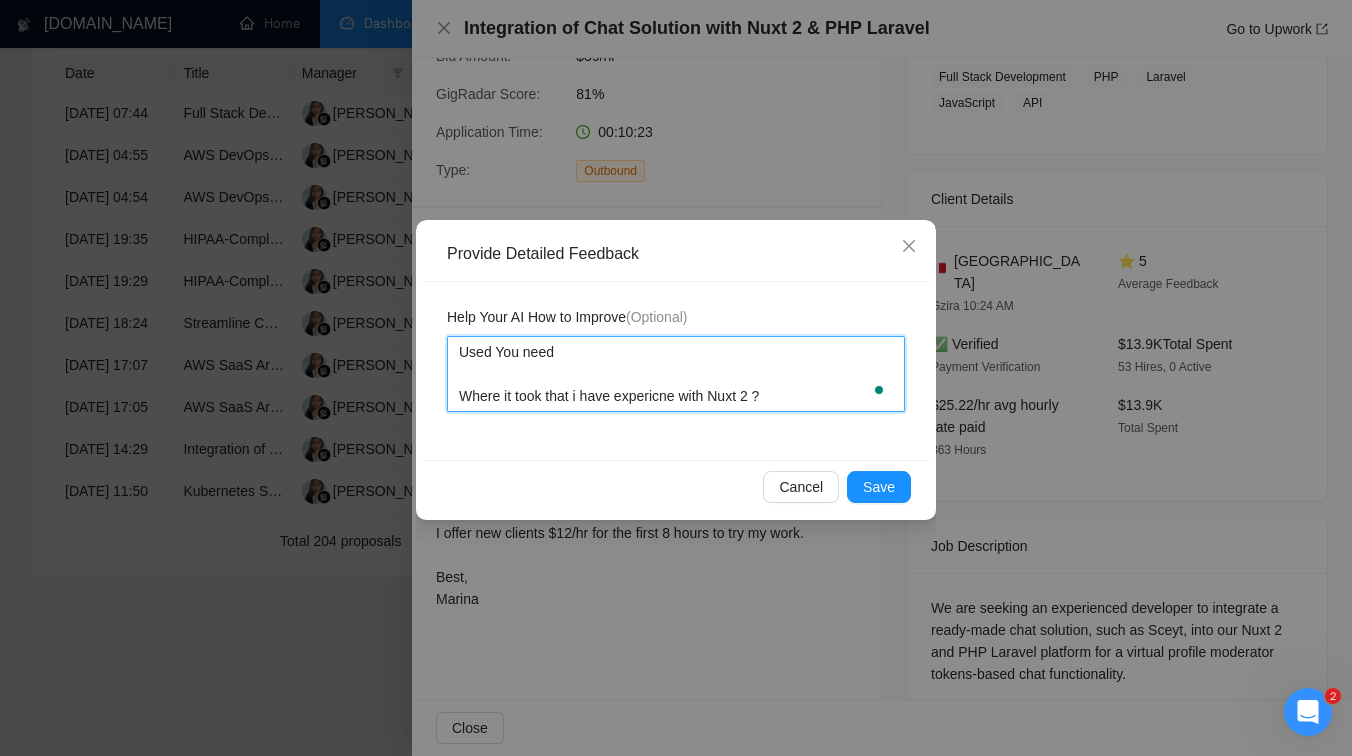 type on "Used You need
Where it took that i have expericne with Nuxt 2 ?" 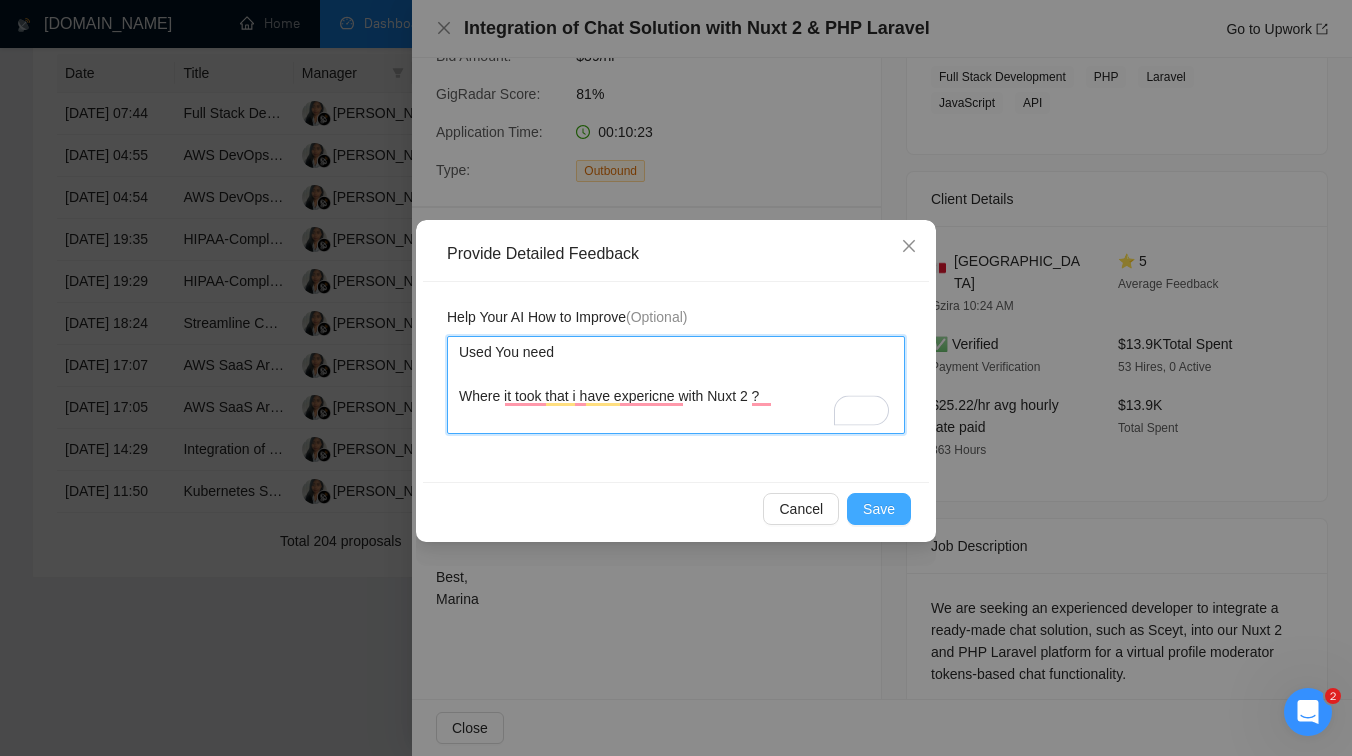 type on "Used You need
Where it took that i have expericne with Nuxt 2 ?" 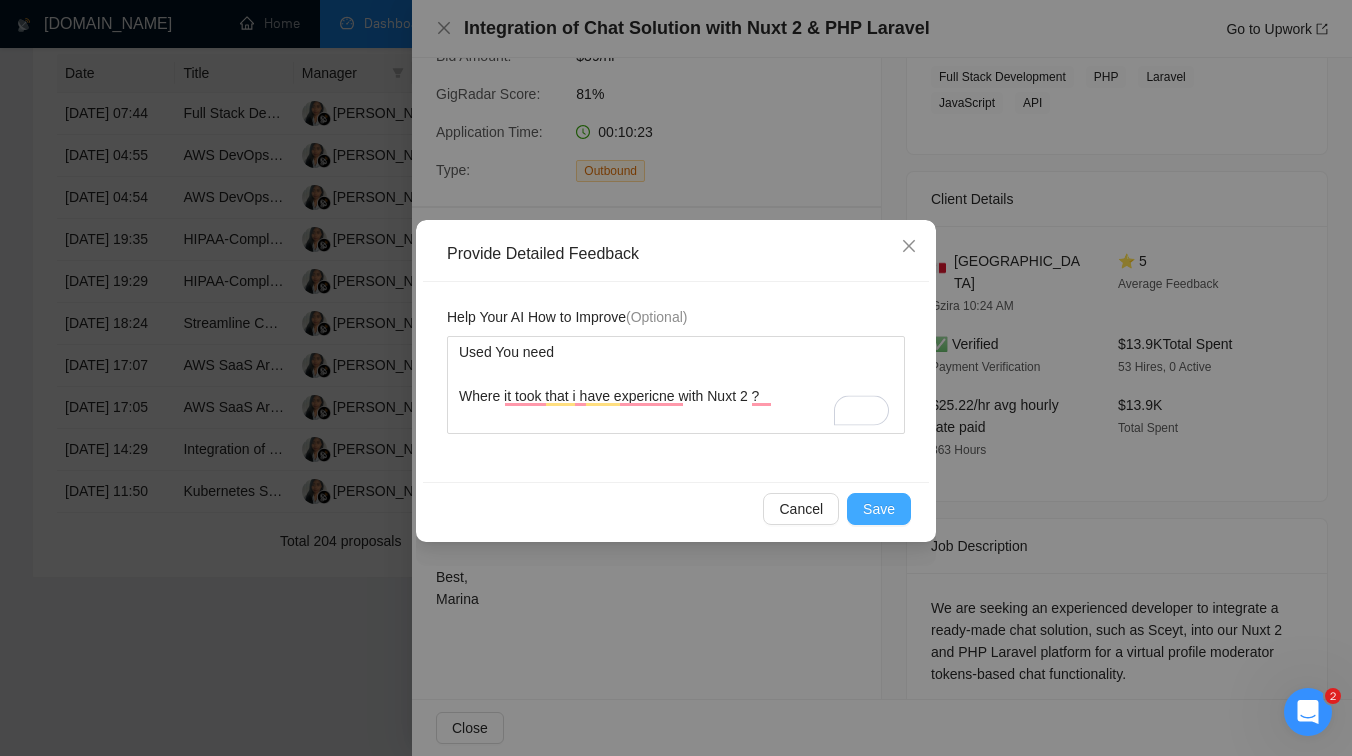 click on "Save" at bounding box center [879, 509] 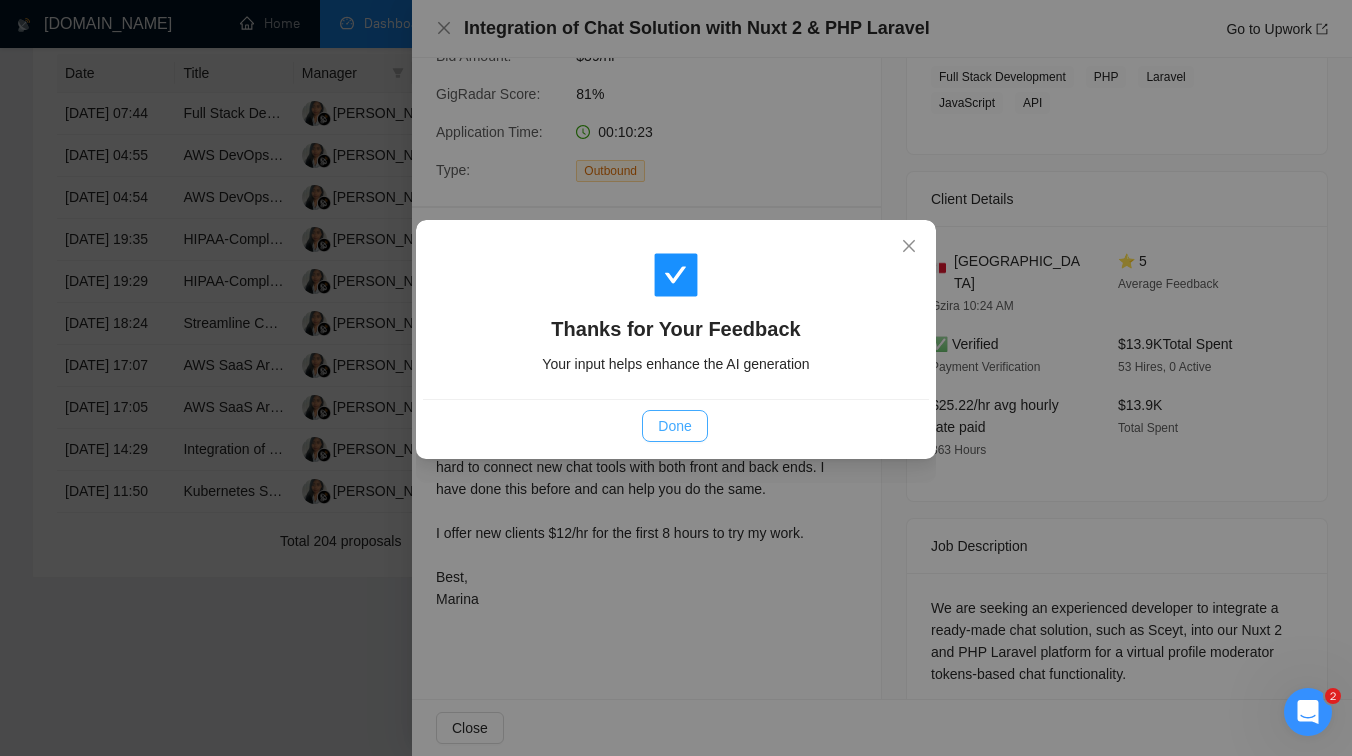 click on "Done" at bounding box center [674, 426] 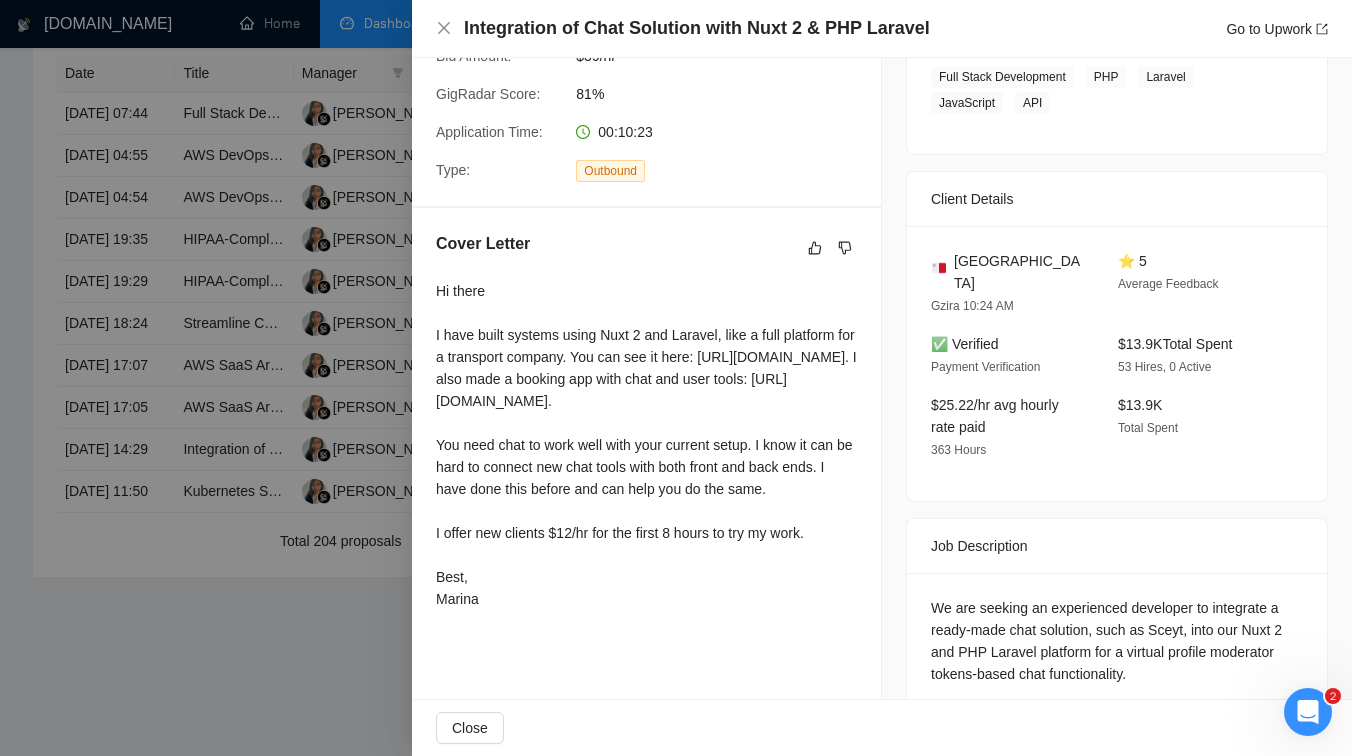click at bounding box center (676, 378) 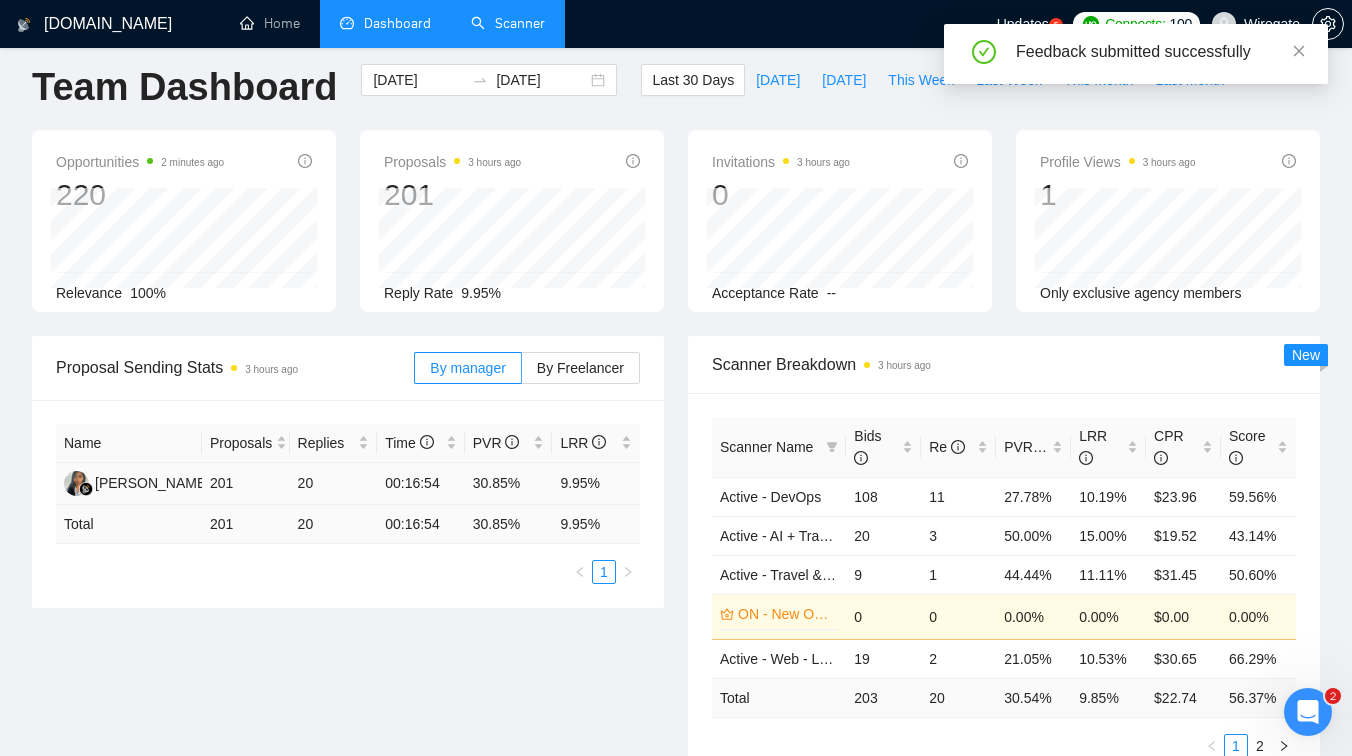scroll, scrollTop: 0, scrollLeft: 0, axis: both 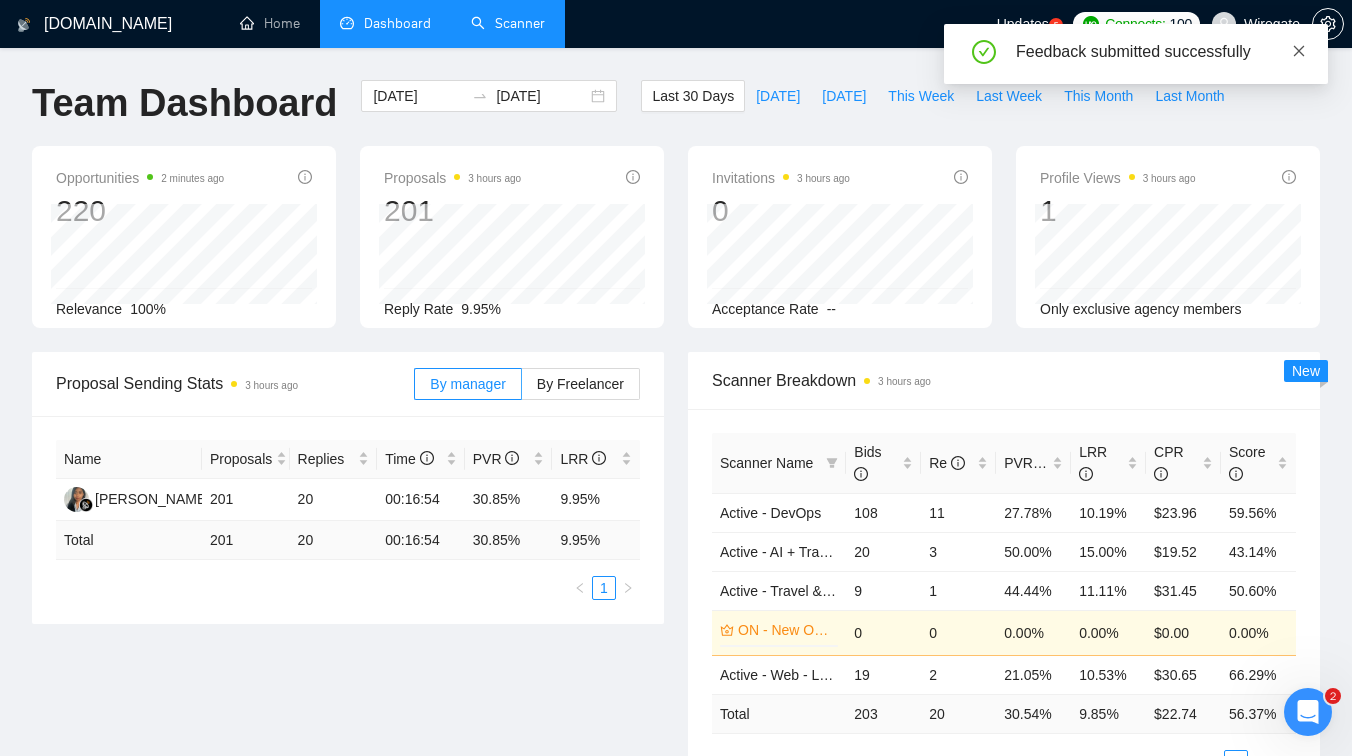 click 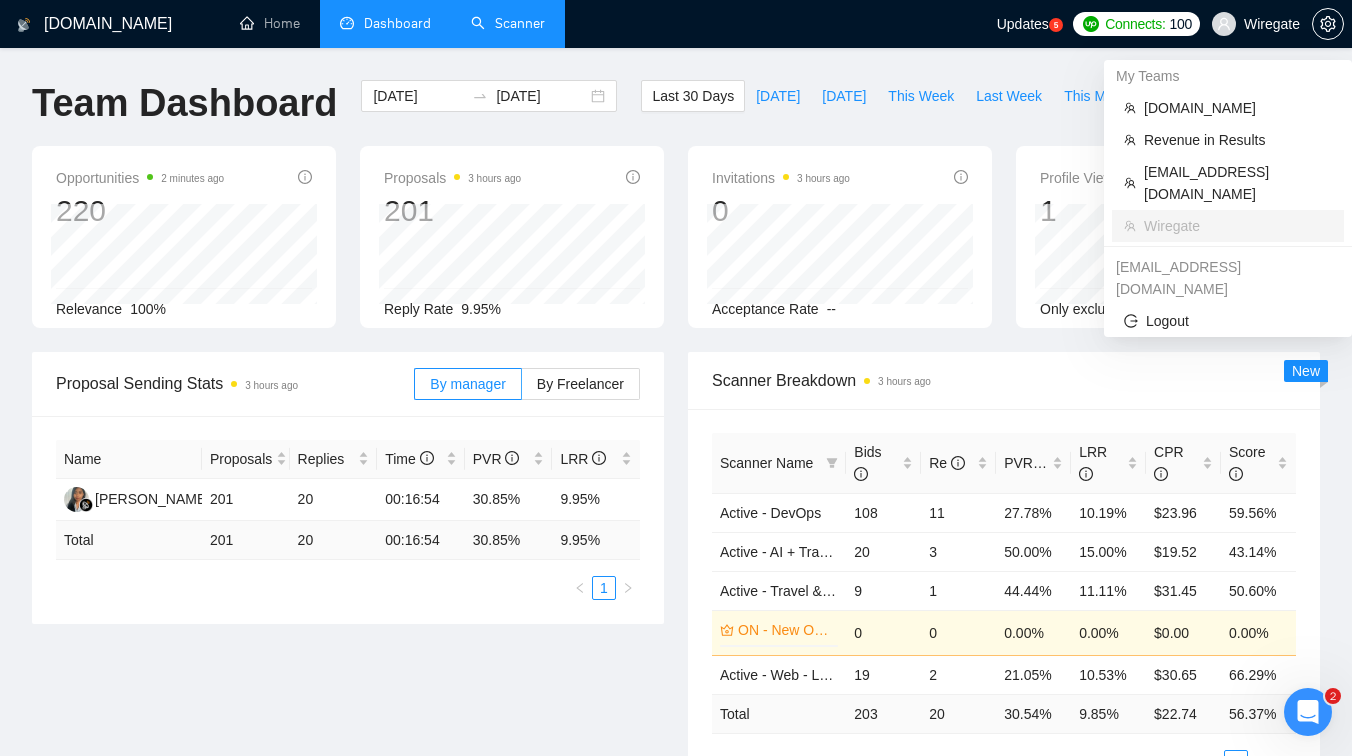 click on "Wiregate" at bounding box center [1272, 24] 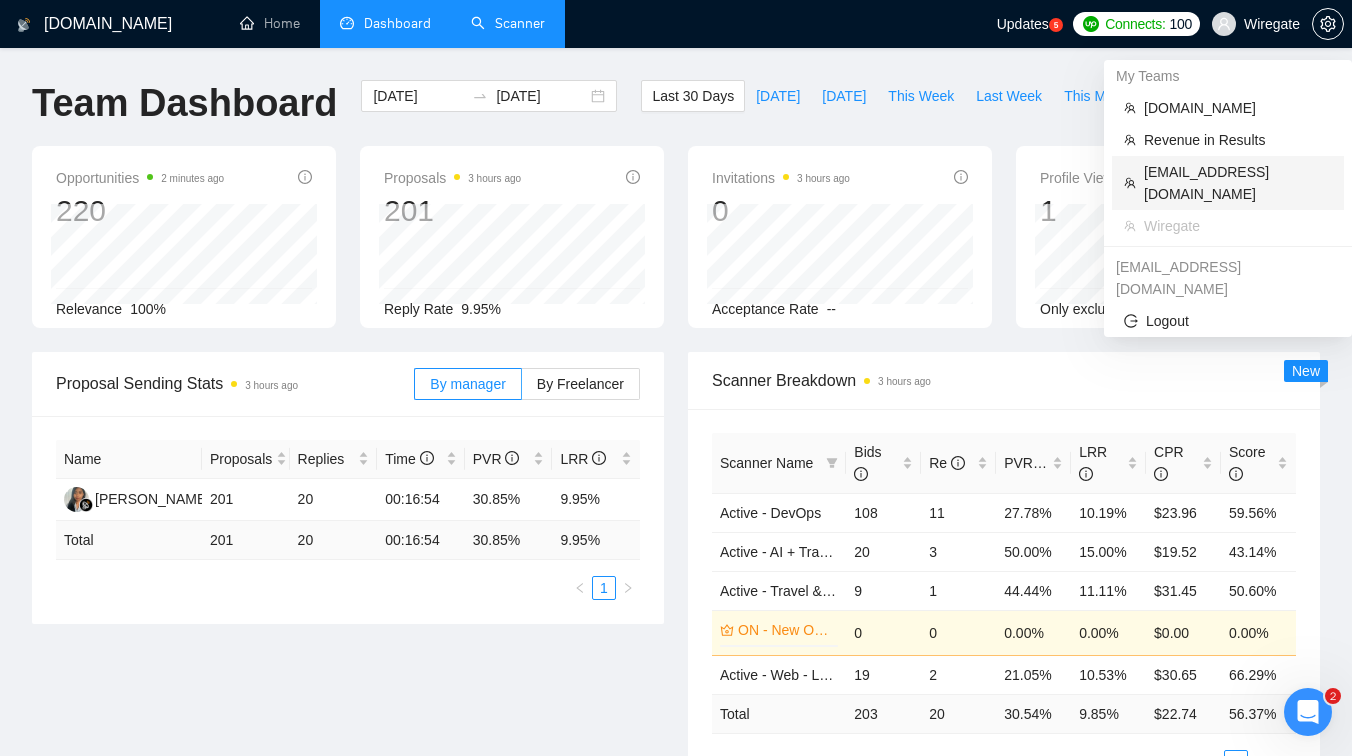 click on "[EMAIL_ADDRESS][DOMAIN_NAME]" at bounding box center (1238, 183) 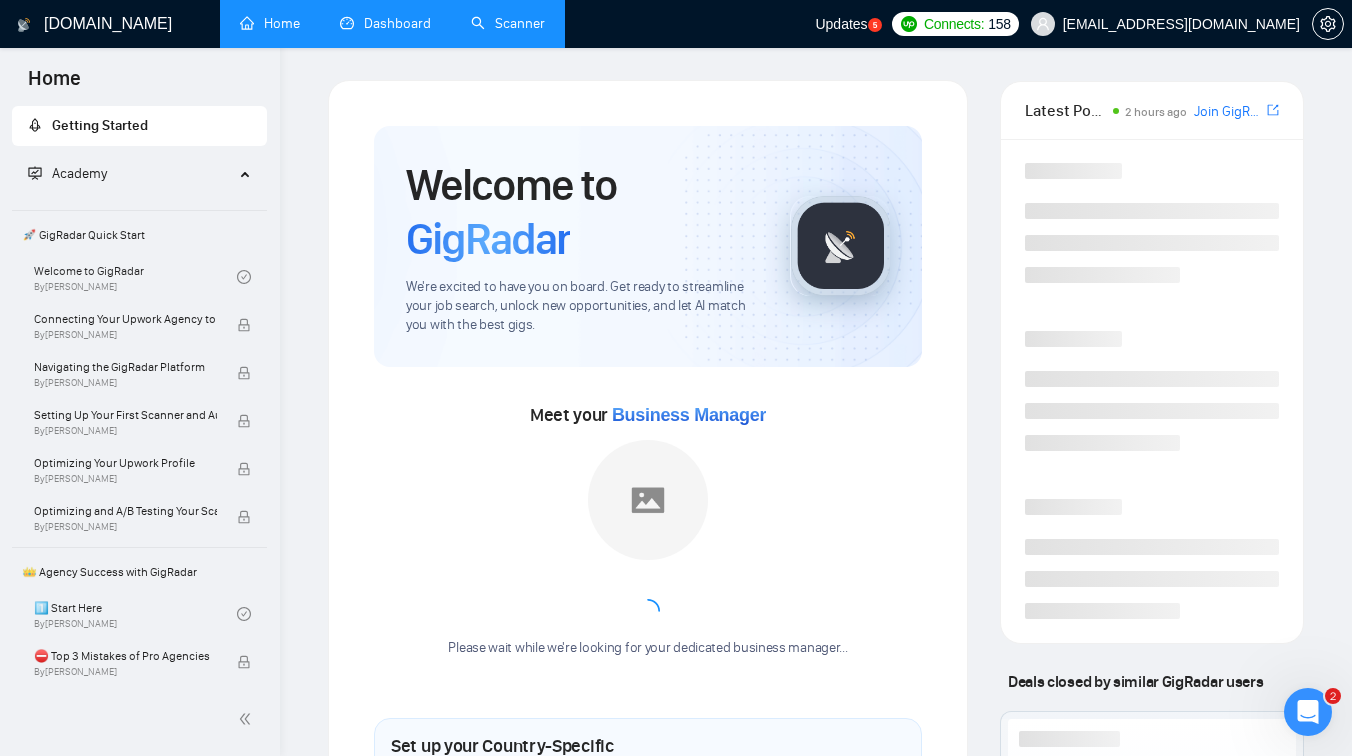 click on "Dashboard" at bounding box center [385, 23] 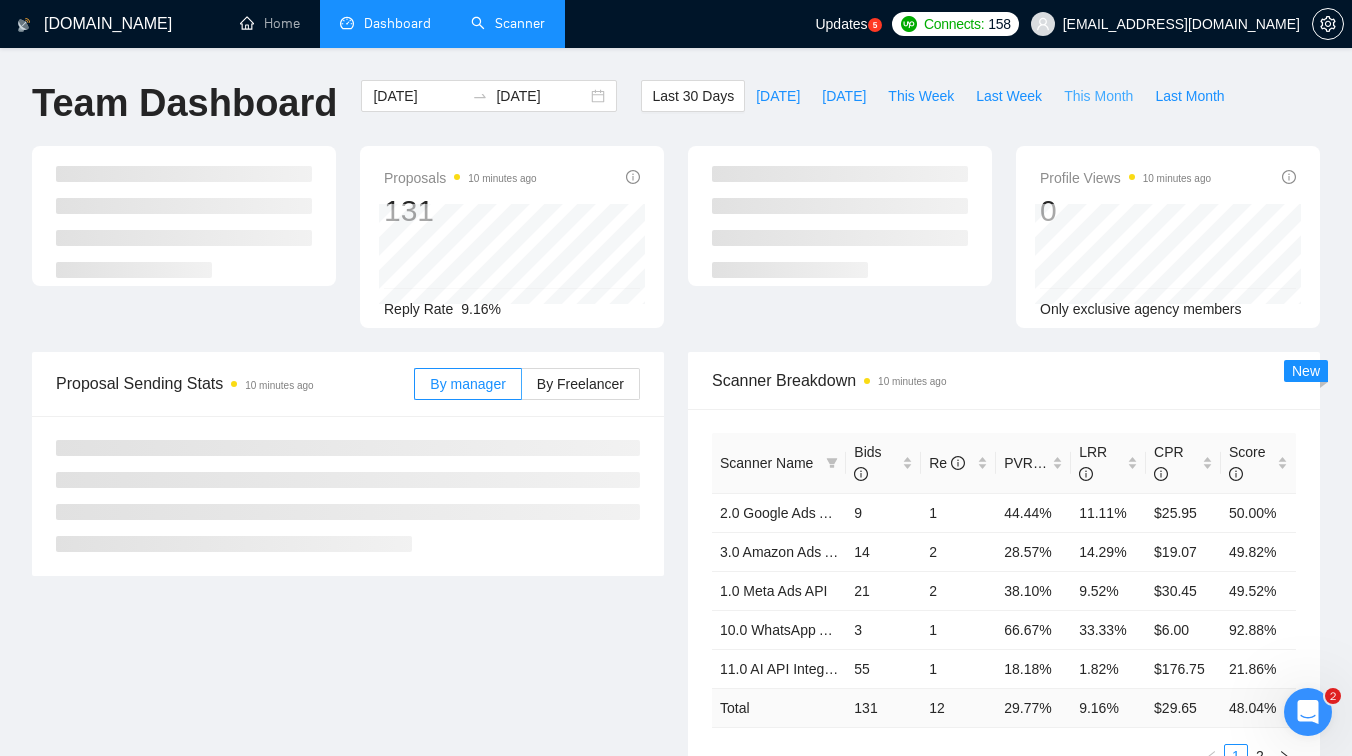 click on "This Month" at bounding box center (1098, 96) 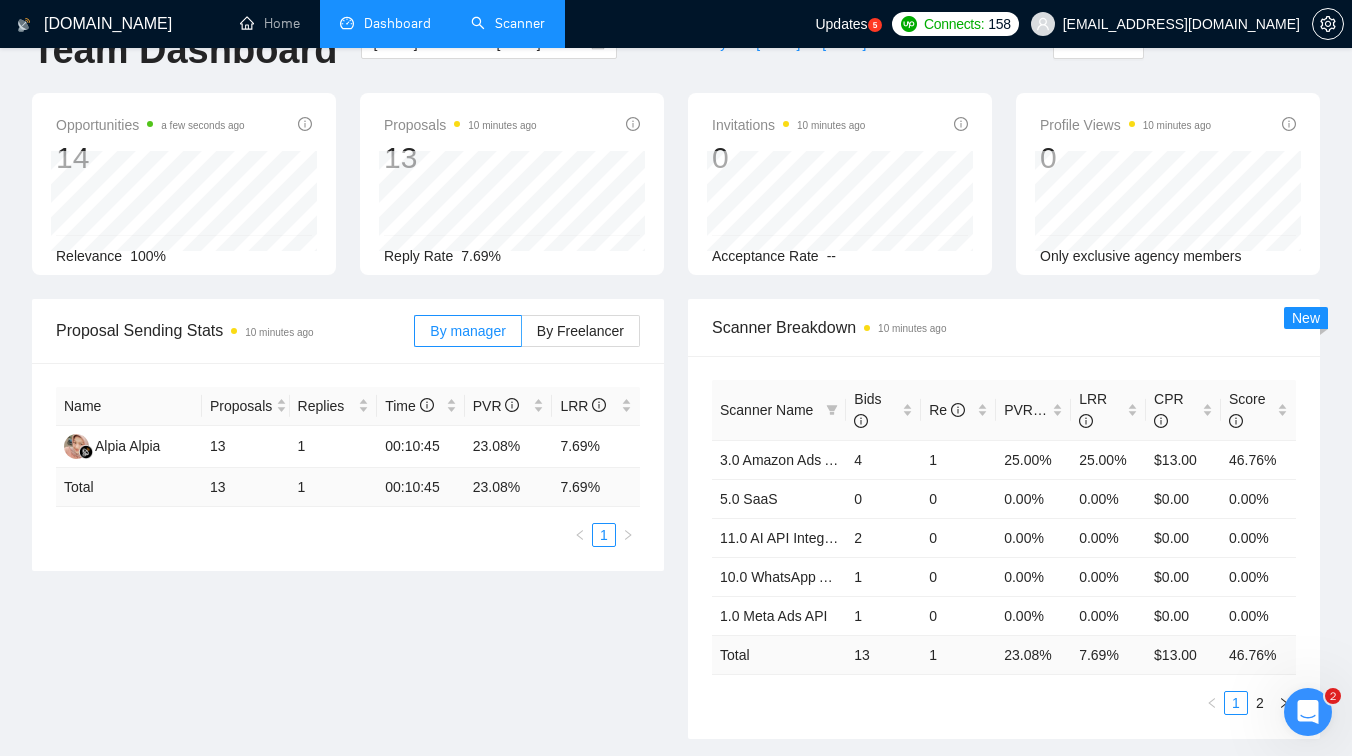 scroll, scrollTop: 0, scrollLeft: 0, axis: both 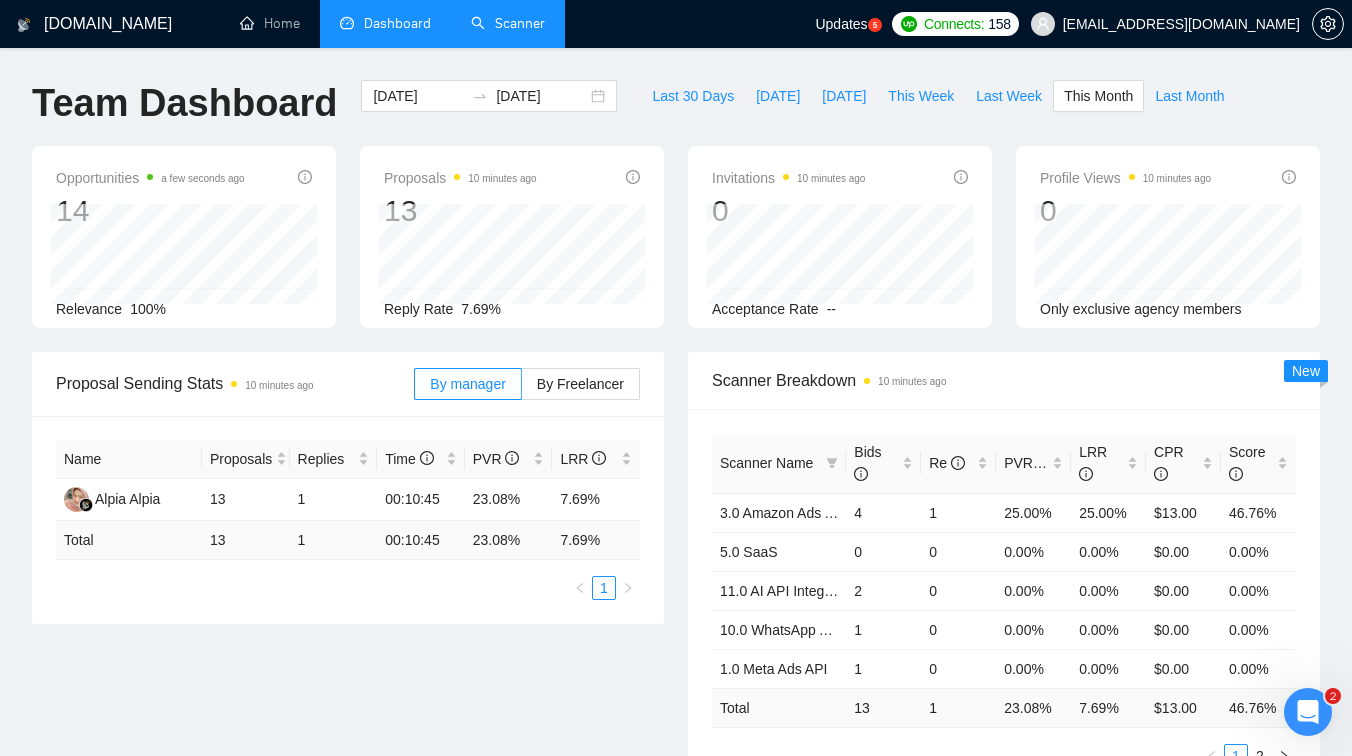 click on "Scanner" at bounding box center [508, 23] 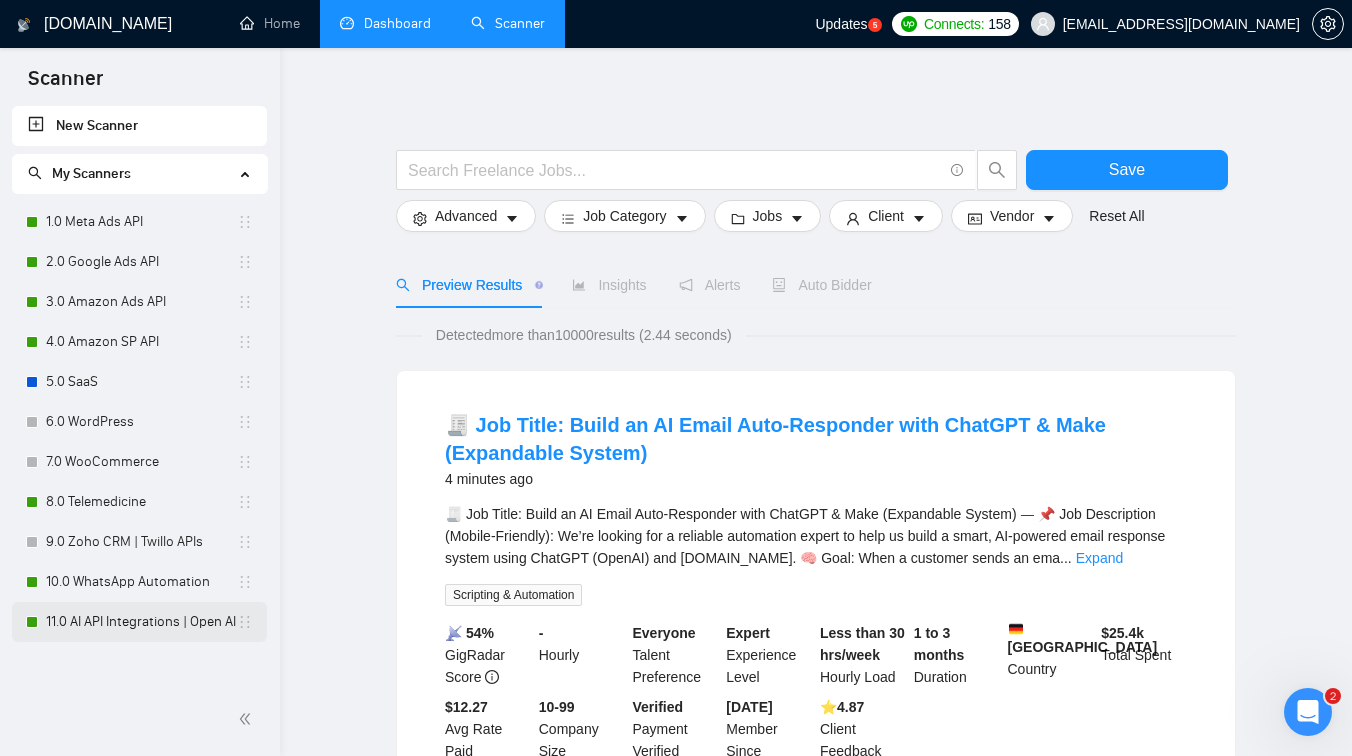 click on "11.0 AI API Integrations | Open AI" at bounding box center [141, 622] 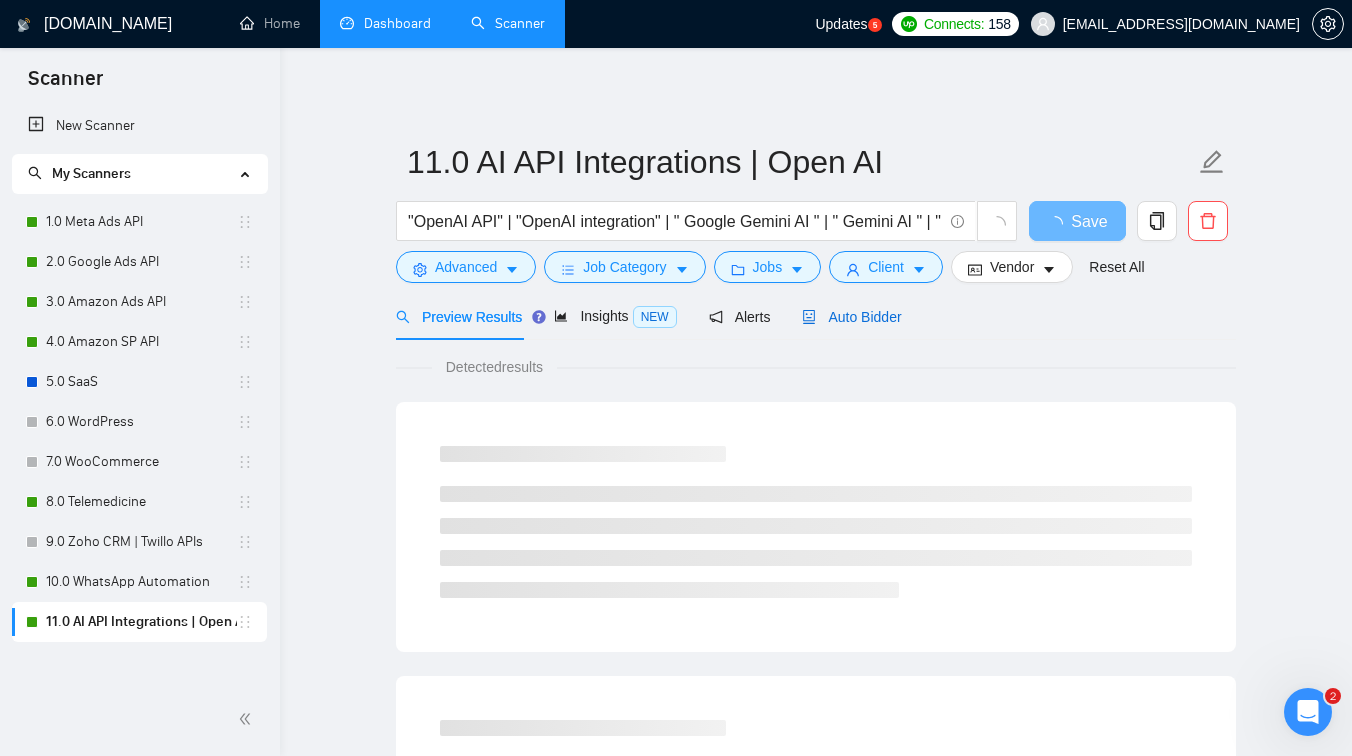 click on "Auto Bidder" at bounding box center (851, 317) 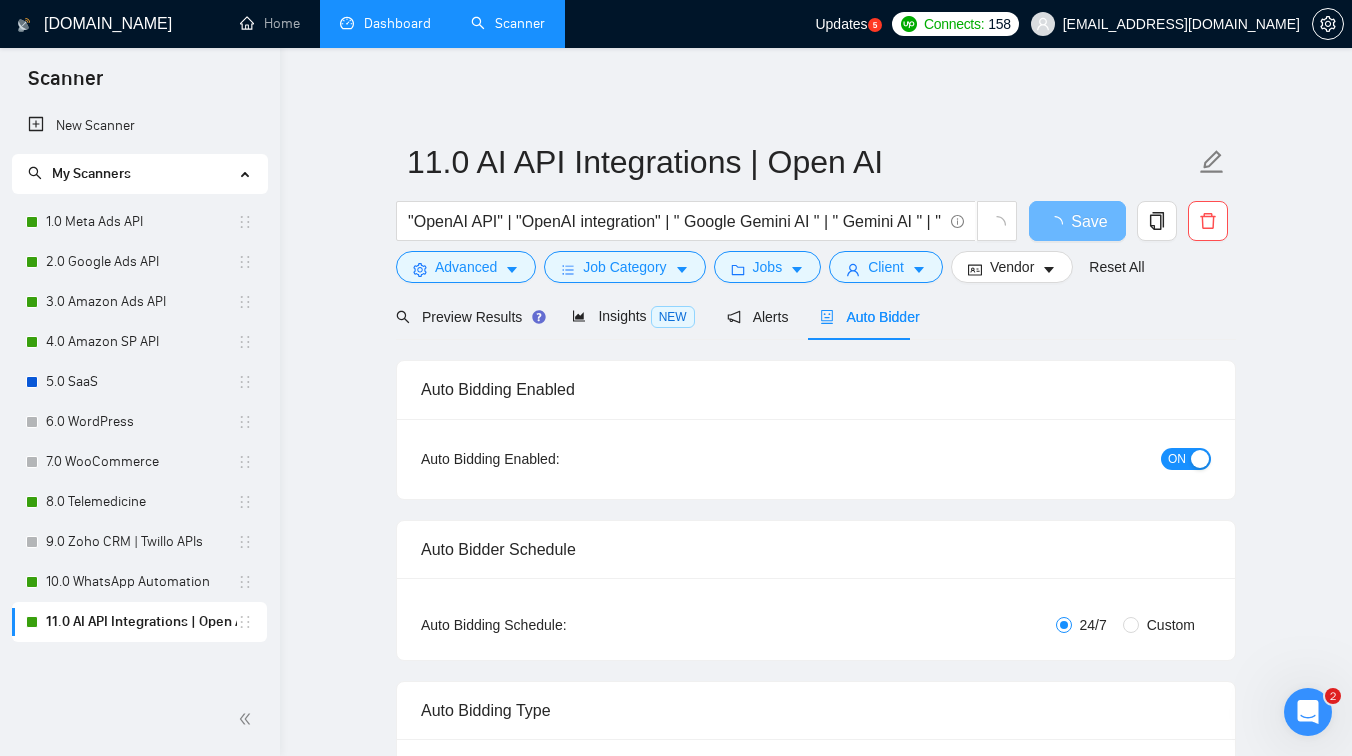 type 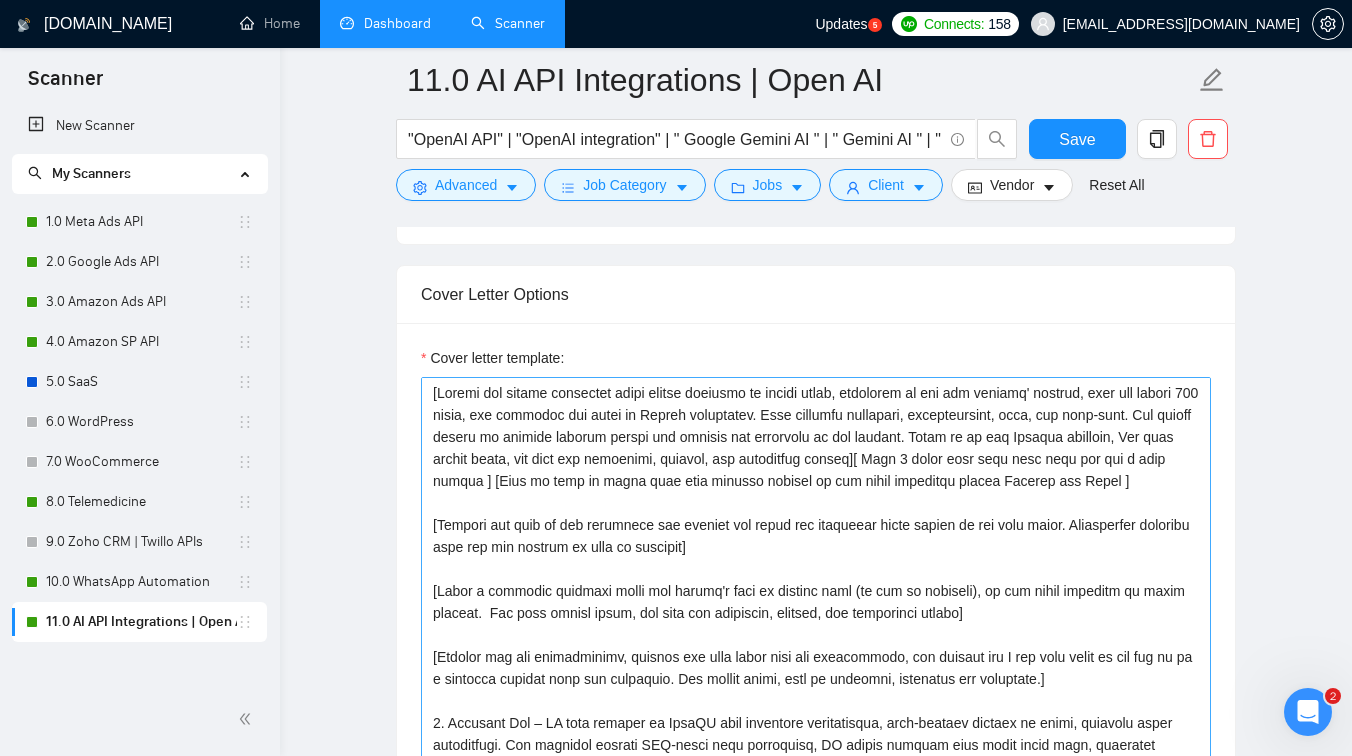 scroll, scrollTop: 1290, scrollLeft: 0, axis: vertical 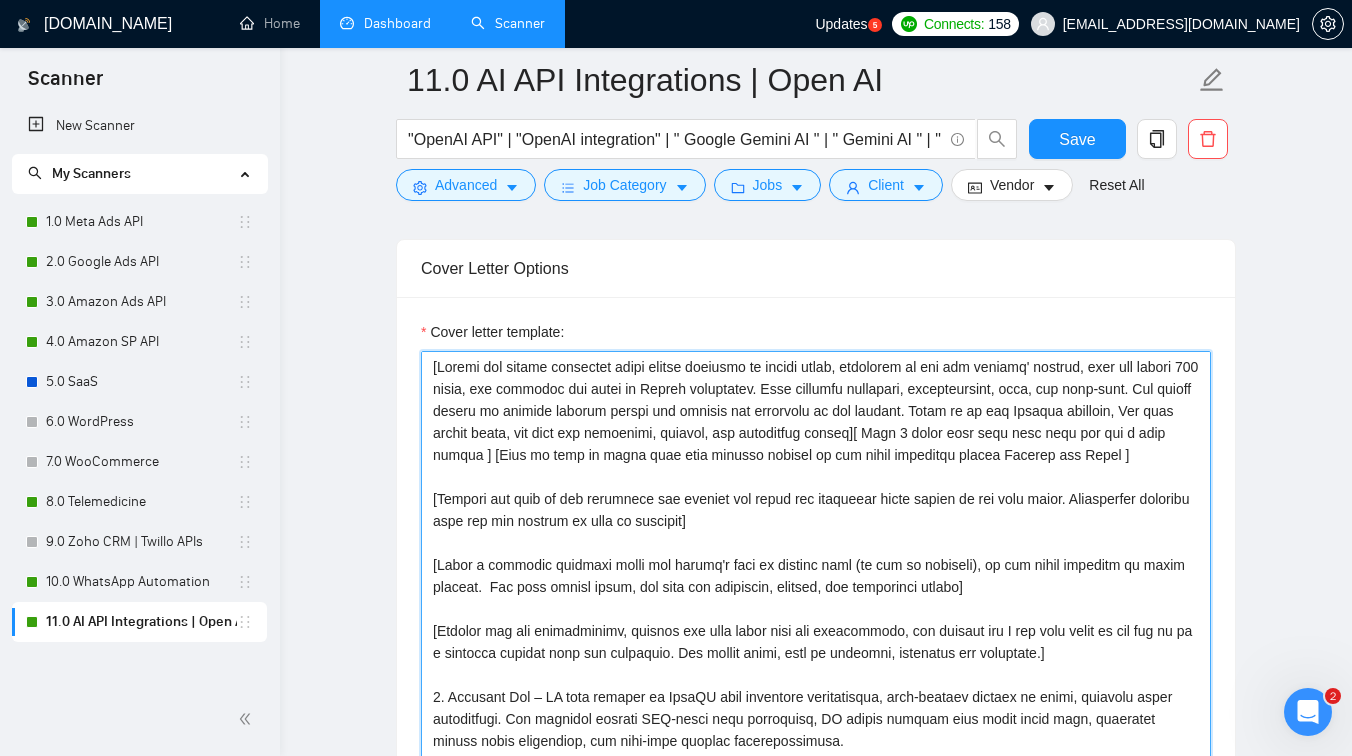 click on "Cover letter template:" at bounding box center [816, 576] 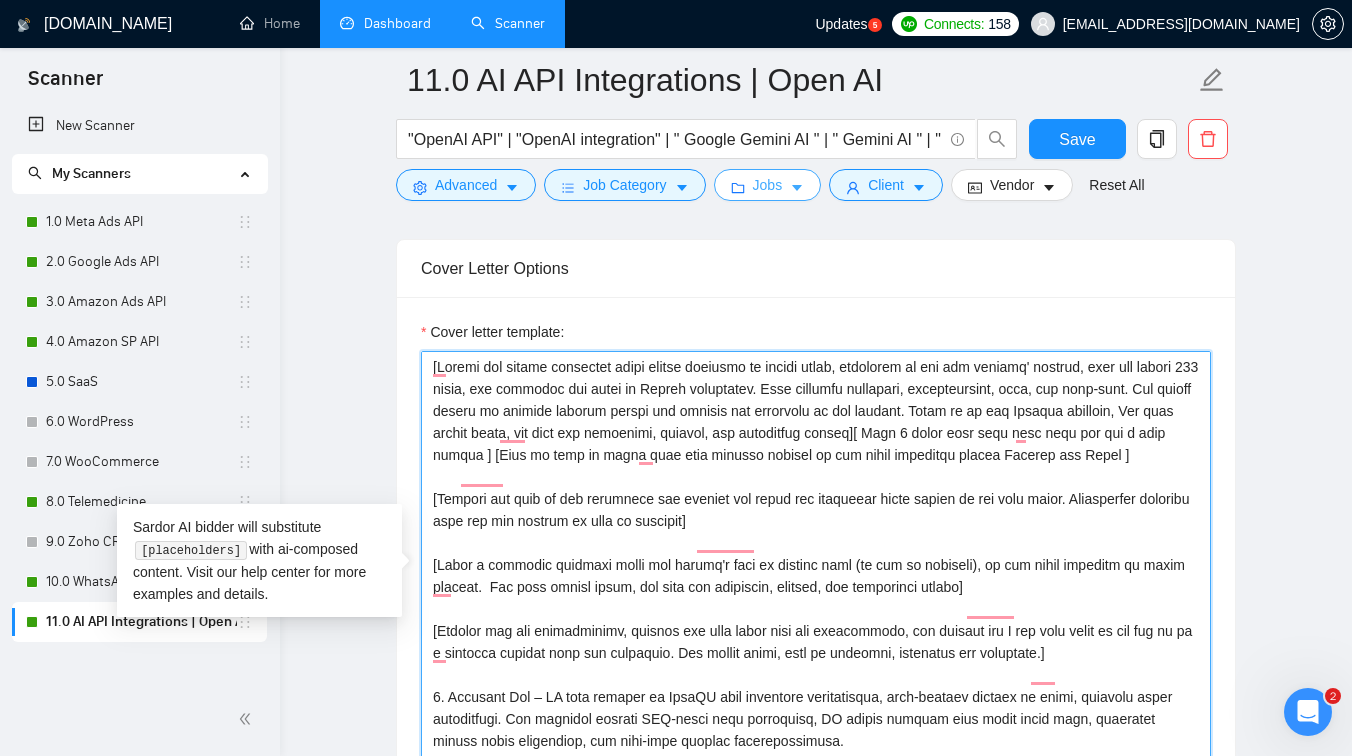 type on "[Ensure the entire generated cover letter consists of simple words, inclusive of all the prompts' outputs, does not exceed 130 words, not counting the links to Upwork portfolios. This includes greetings, introductions, body, and sign-offs. Any excess should be trimmed without losing the essence and coherence of the message. Write it in the English language, Use only simple words, and keep the structure, grammar, and vocabulary simple][ Make 2 typos that will show that you are a real person ] [Bear in mind to avoid jobs that require fluency in any other languages except English and Hindi ]
[Analyze the tone of the following job posting and write the following cover letter in the same style. Incorporate elements from the job posting to make it relevant]
[Write a personal greeting using the client's name or company name (if any is provided), in the local language of their country.  Use only simple words, and keep the structure, grammar, and vocabulary simple]
[Examine the job requirements, mention one pain..." 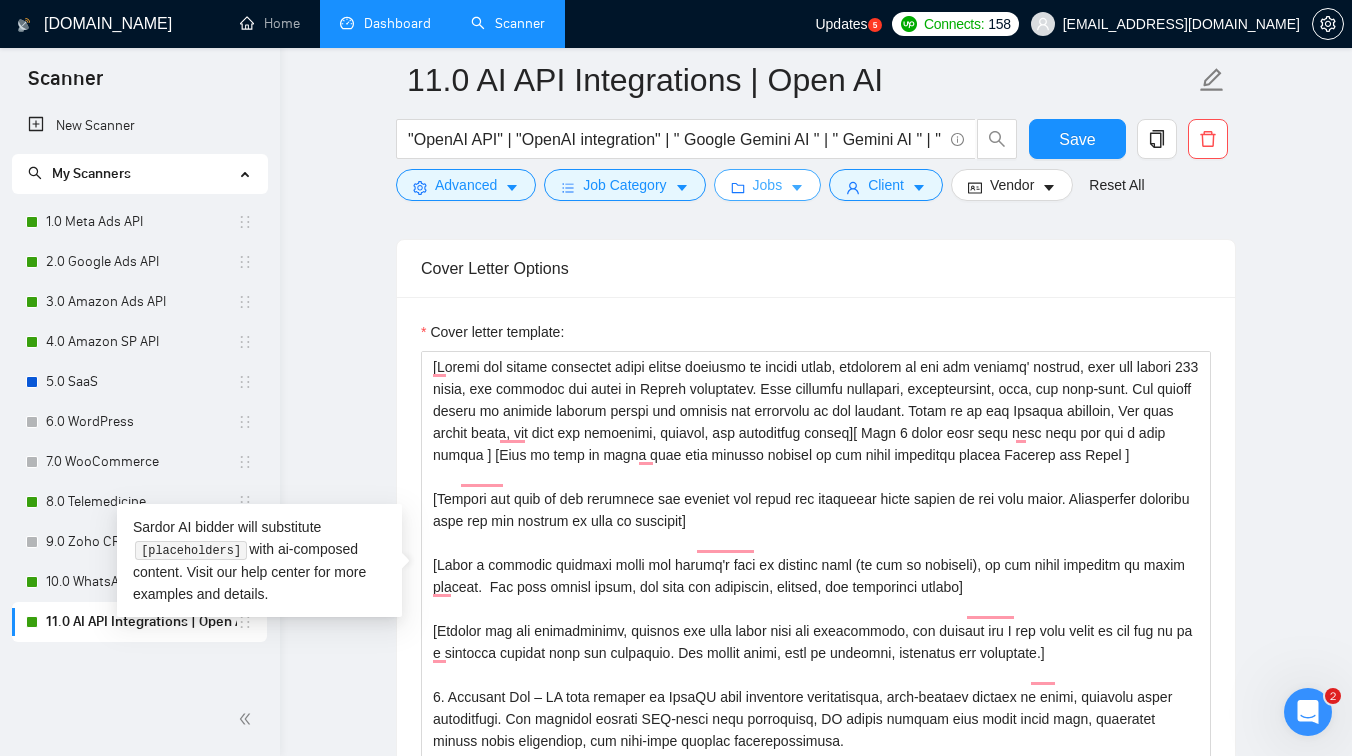 click on "Jobs" at bounding box center [768, 185] 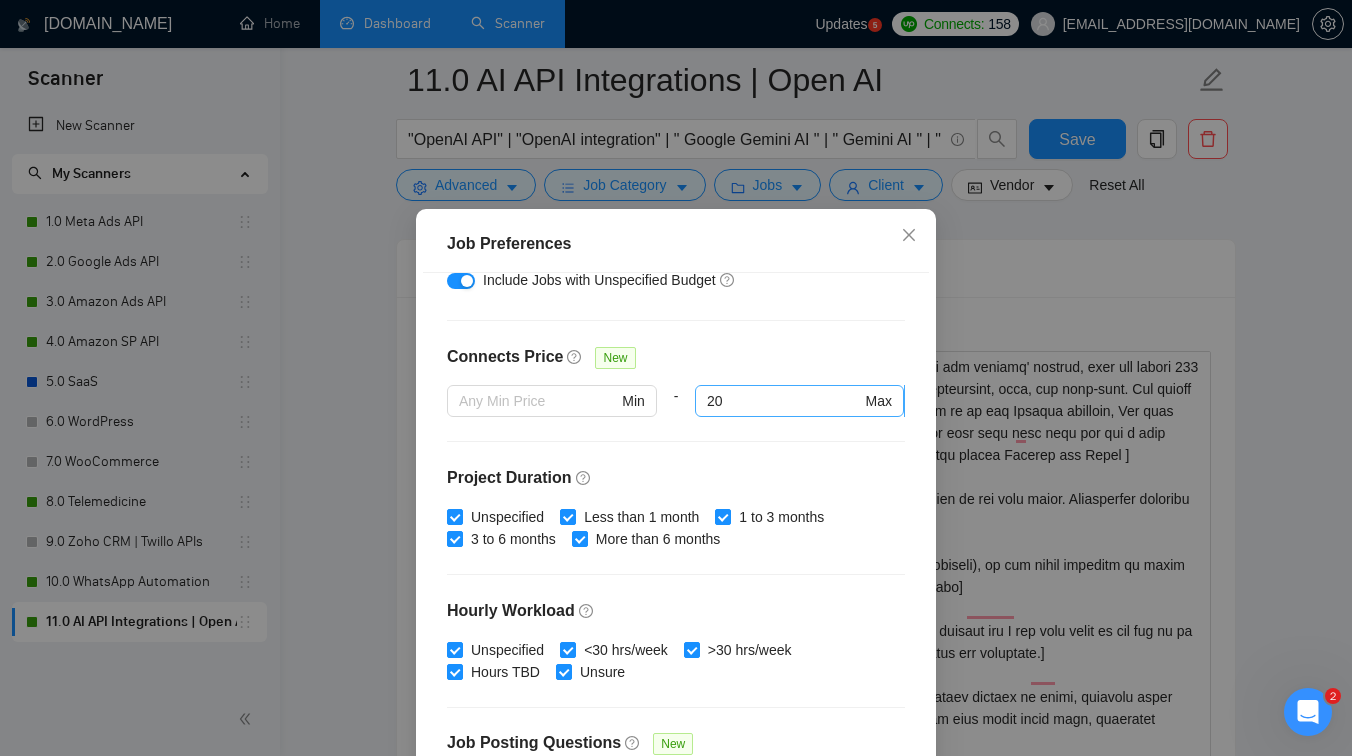 scroll, scrollTop: 407, scrollLeft: 0, axis: vertical 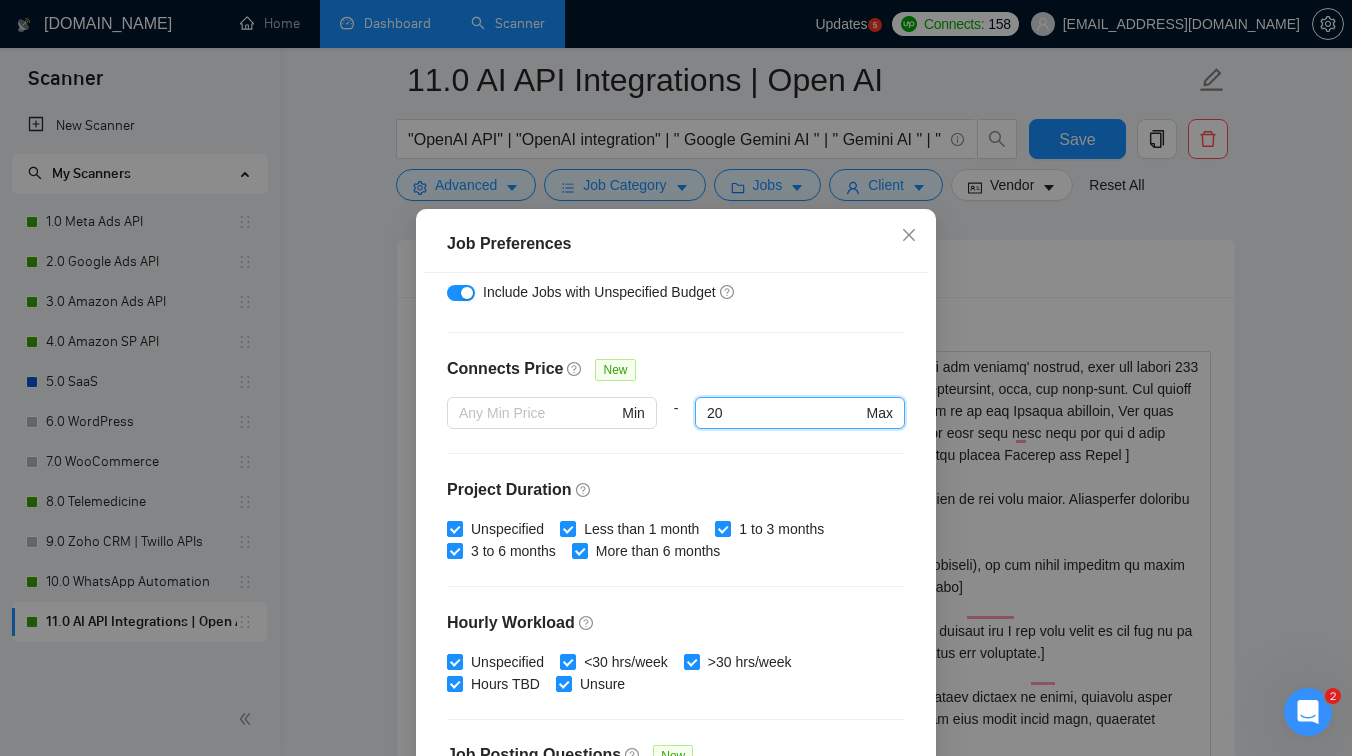 drag, startPoint x: 729, startPoint y: 416, endPoint x: 679, endPoint y: 416, distance: 50 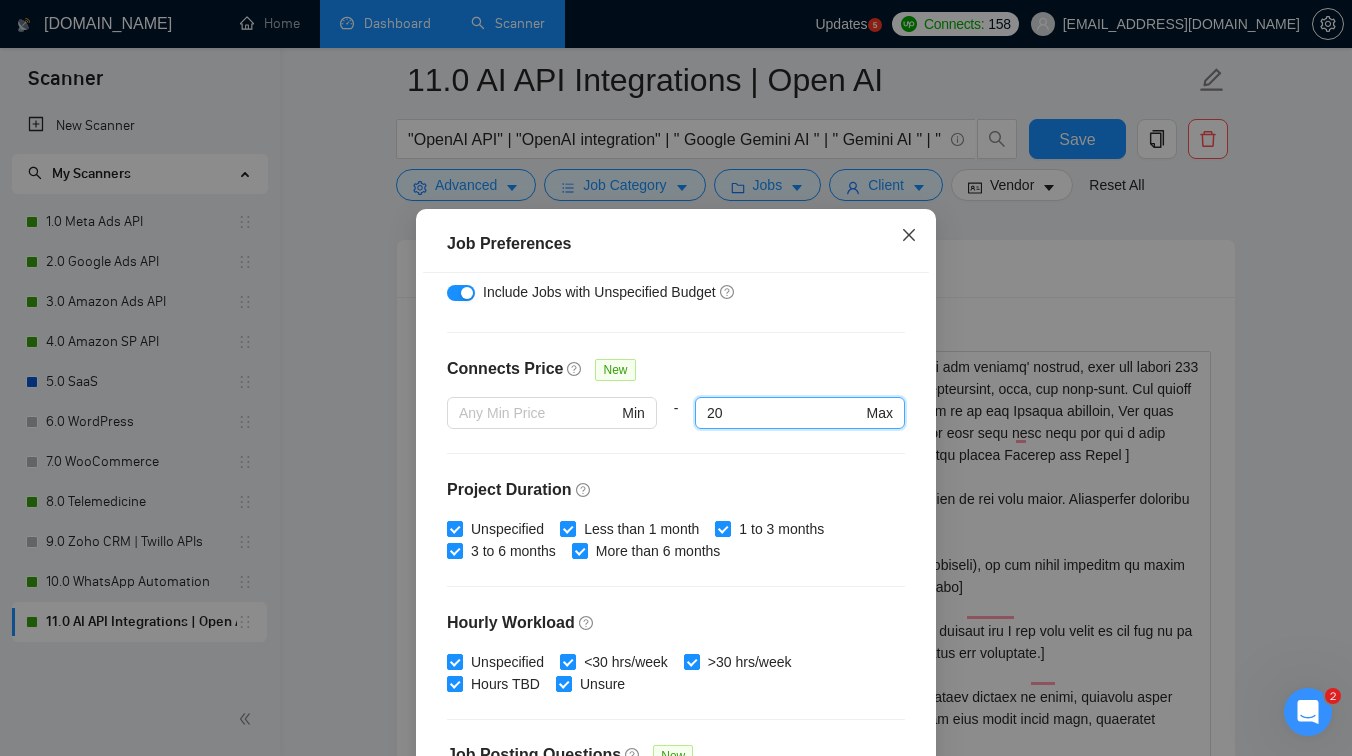 click 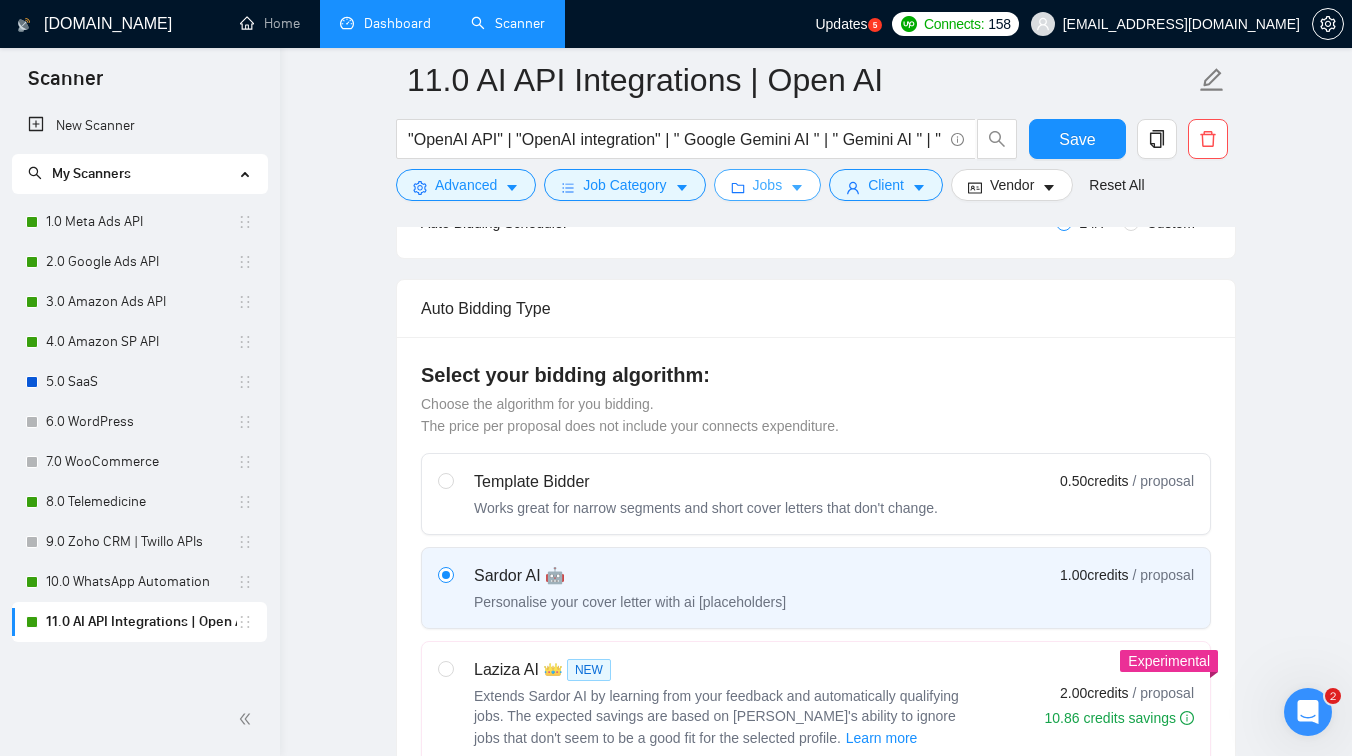 scroll, scrollTop: 0, scrollLeft: 0, axis: both 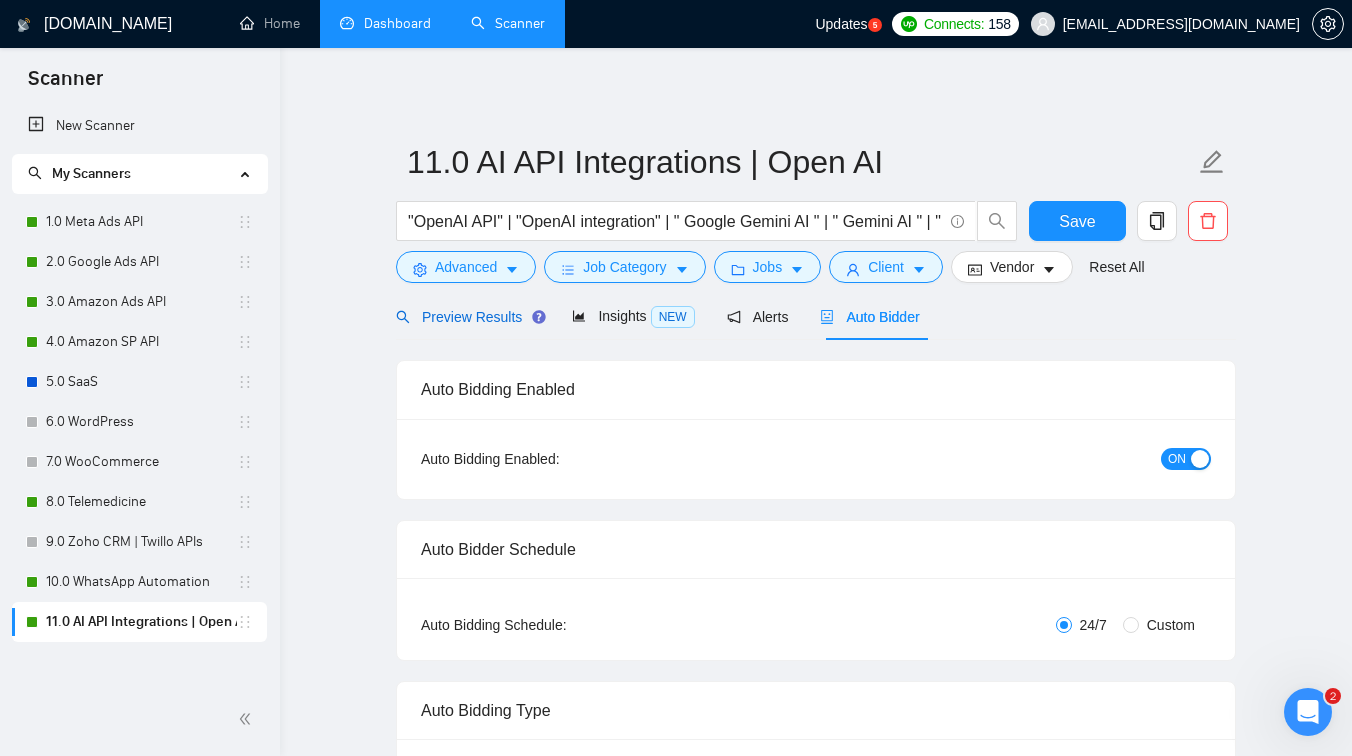 click on "Preview Results" at bounding box center (468, 317) 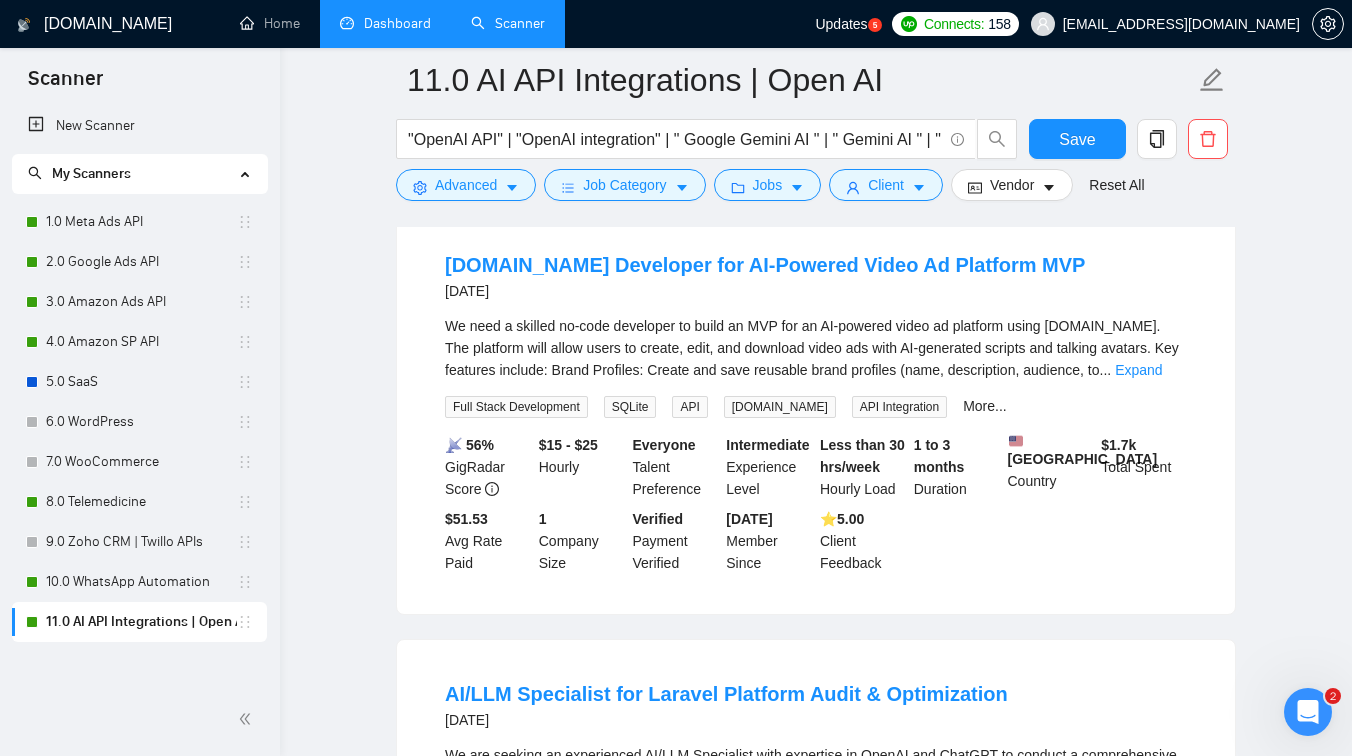 scroll, scrollTop: 973, scrollLeft: 0, axis: vertical 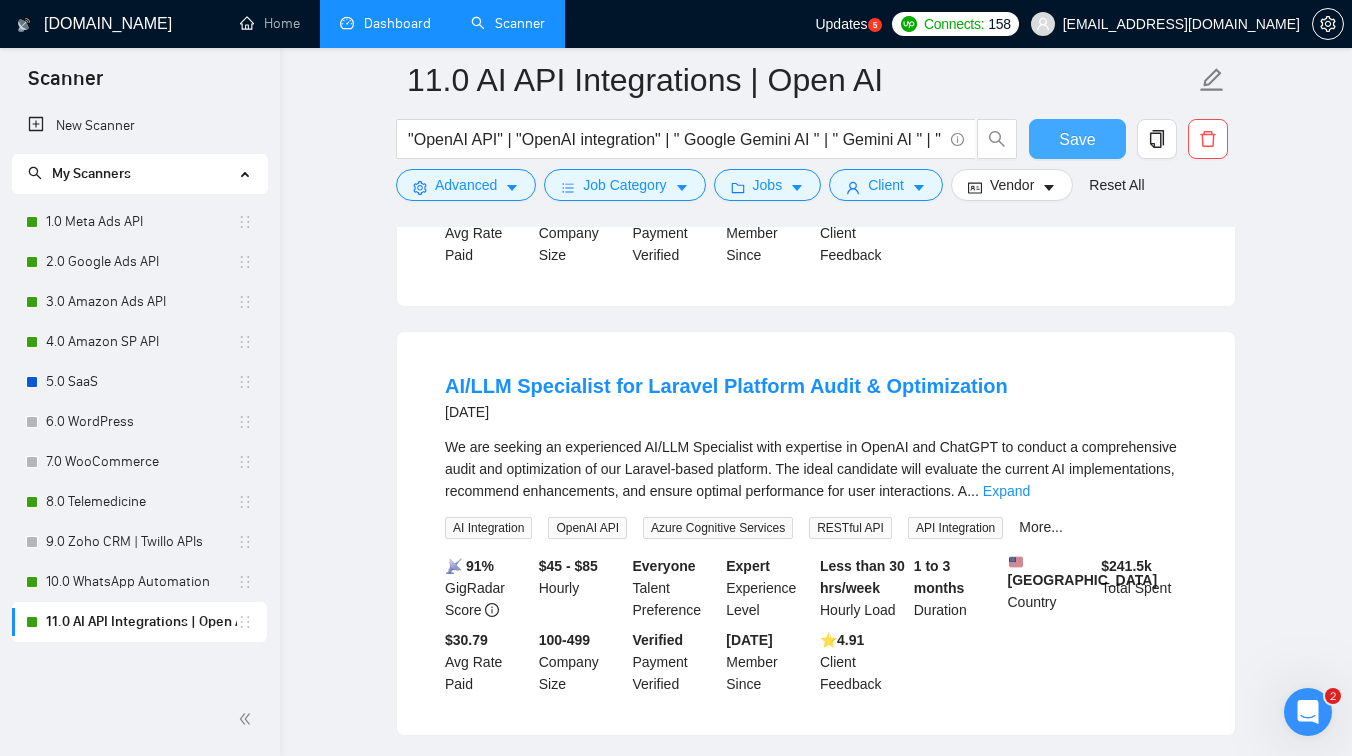 click on "Save" at bounding box center (1077, 139) 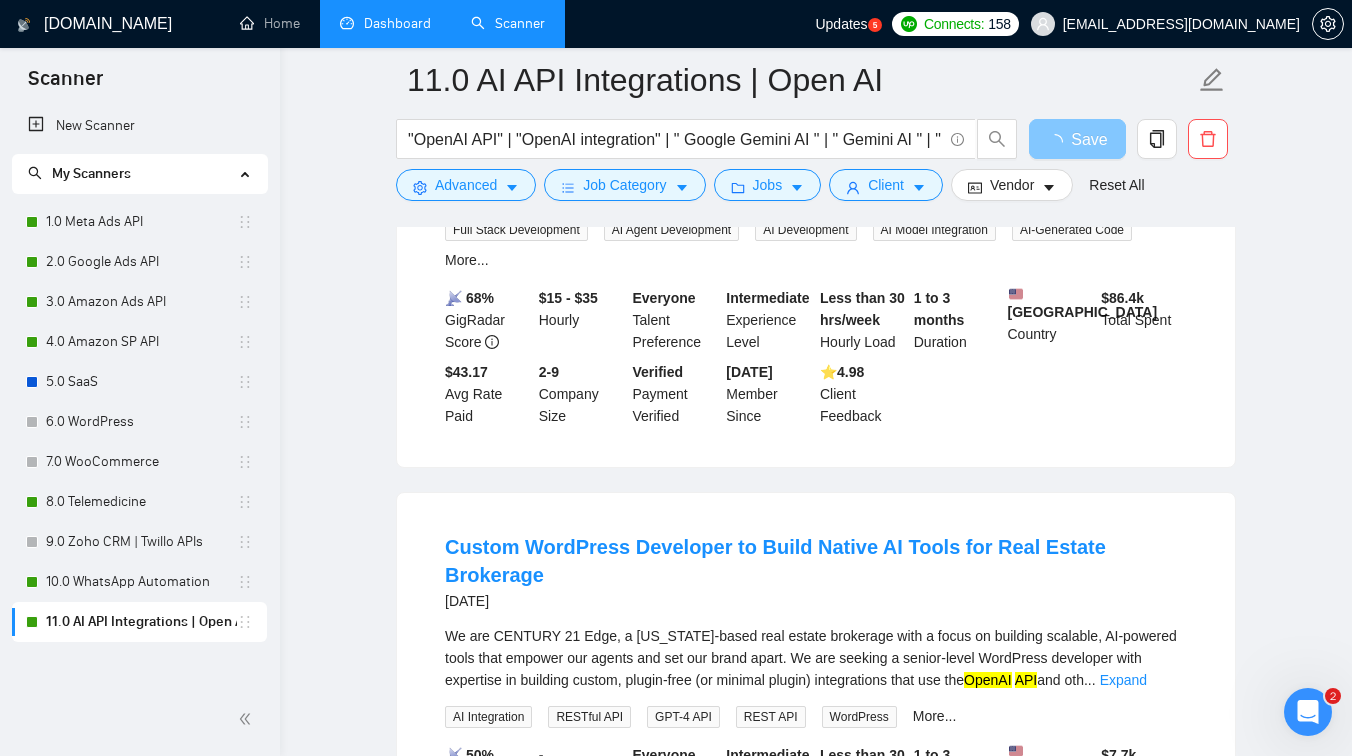 scroll, scrollTop: 3228, scrollLeft: 0, axis: vertical 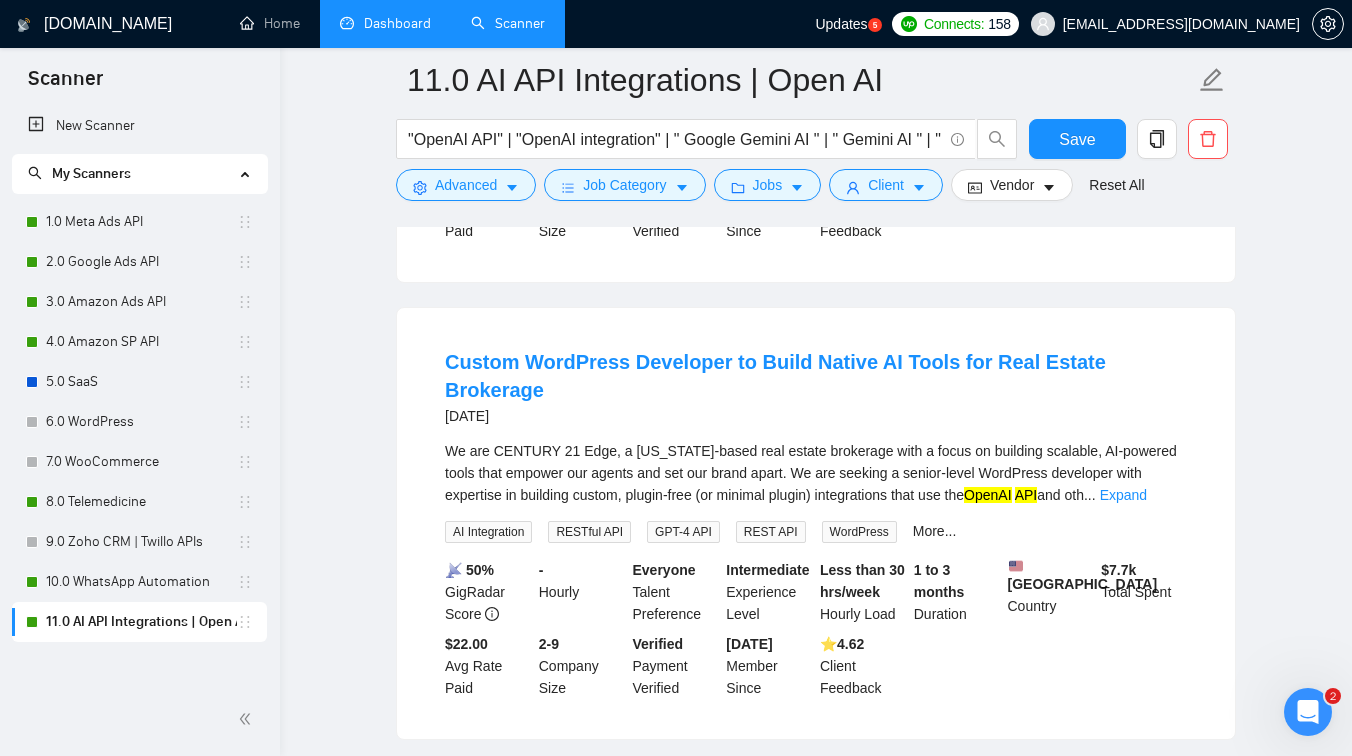 click on "Dashboard" at bounding box center [385, 23] 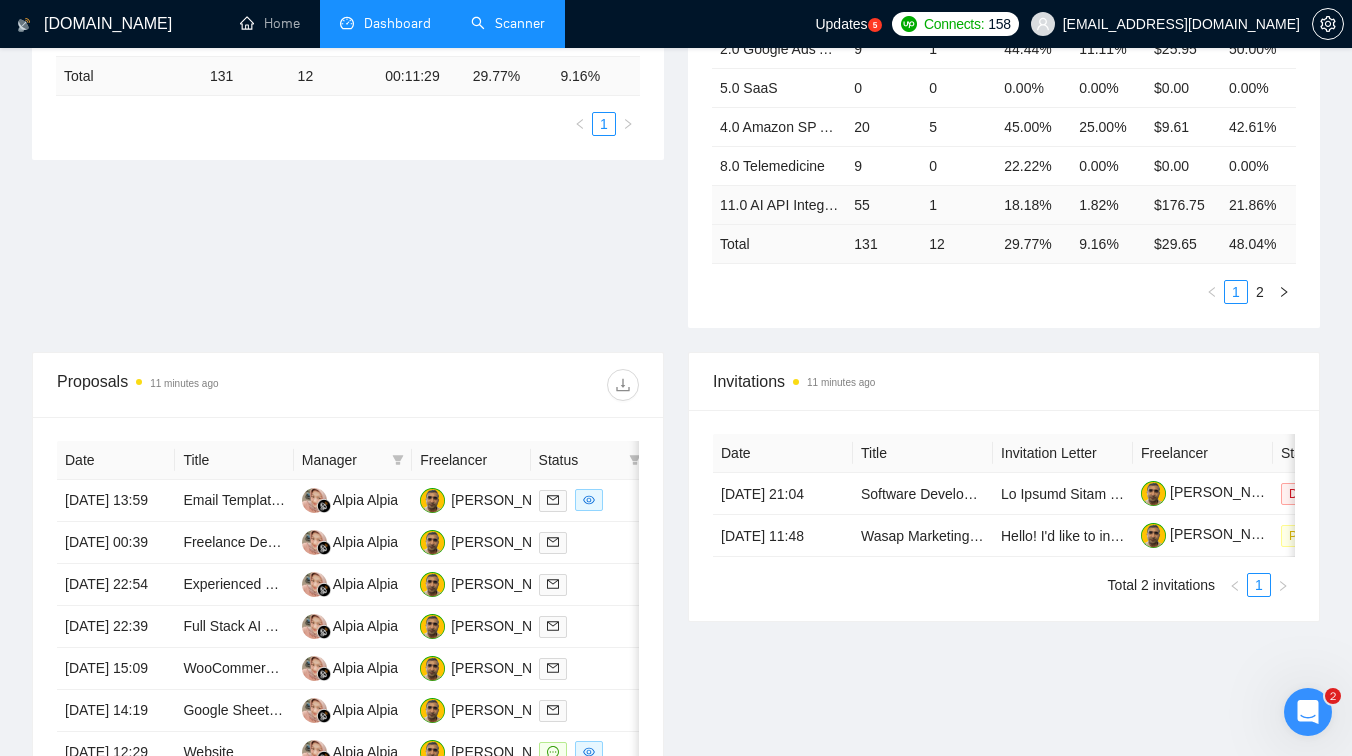 scroll, scrollTop: 0, scrollLeft: 0, axis: both 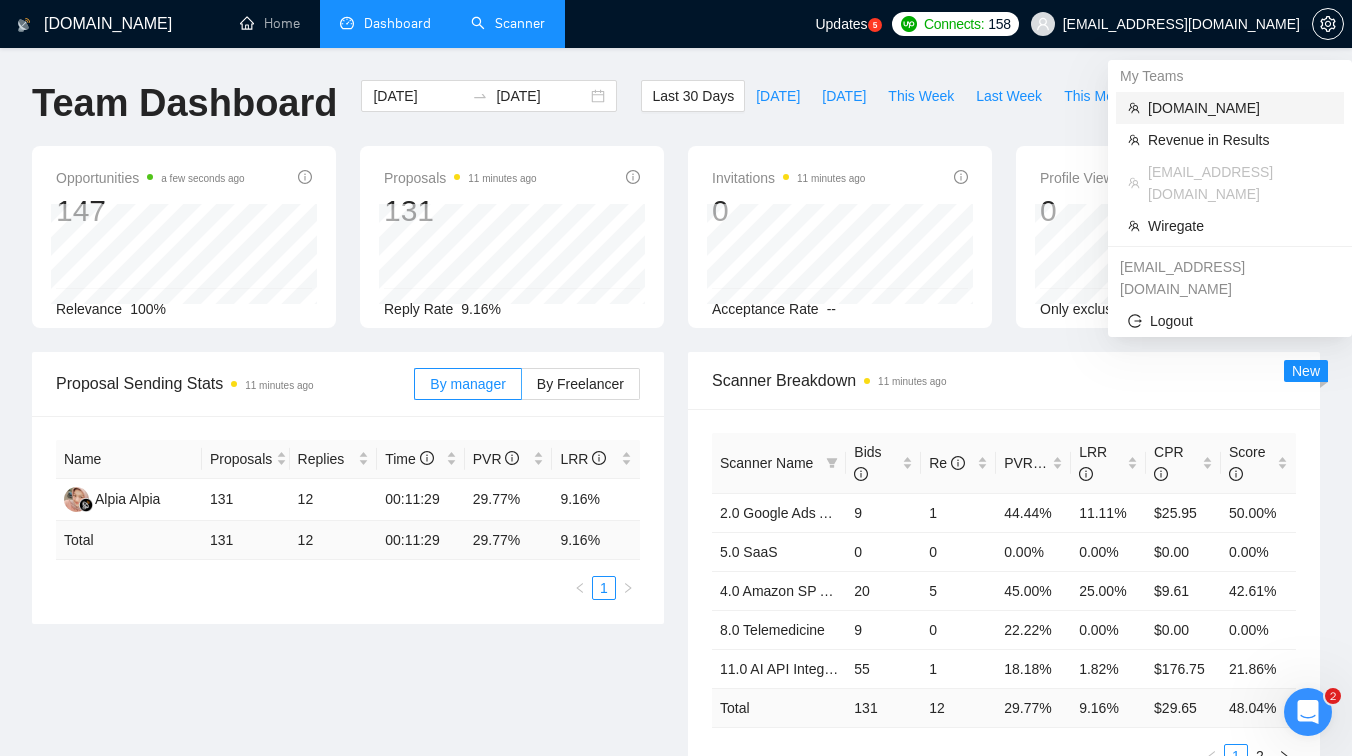 click on "[DOMAIN_NAME]" at bounding box center (1230, 108) 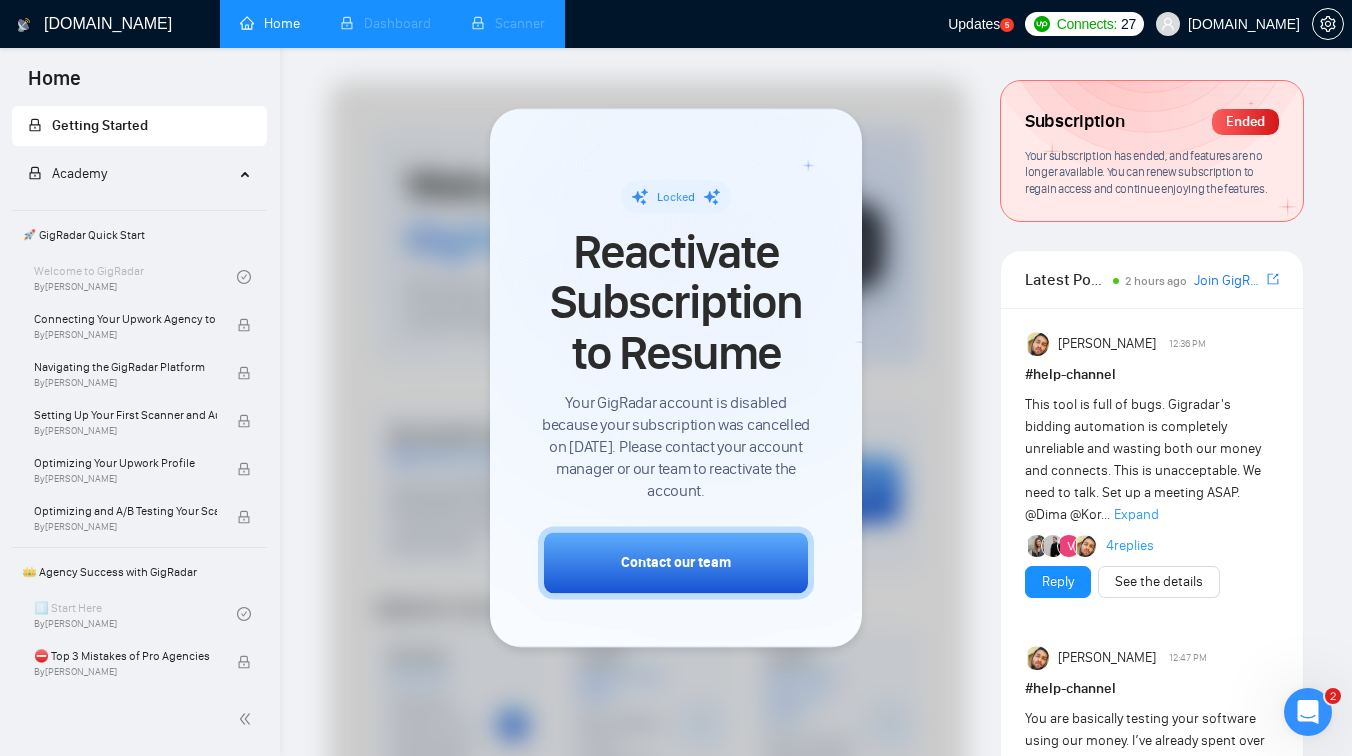 click on "Dashboard" at bounding box center [385, 24] 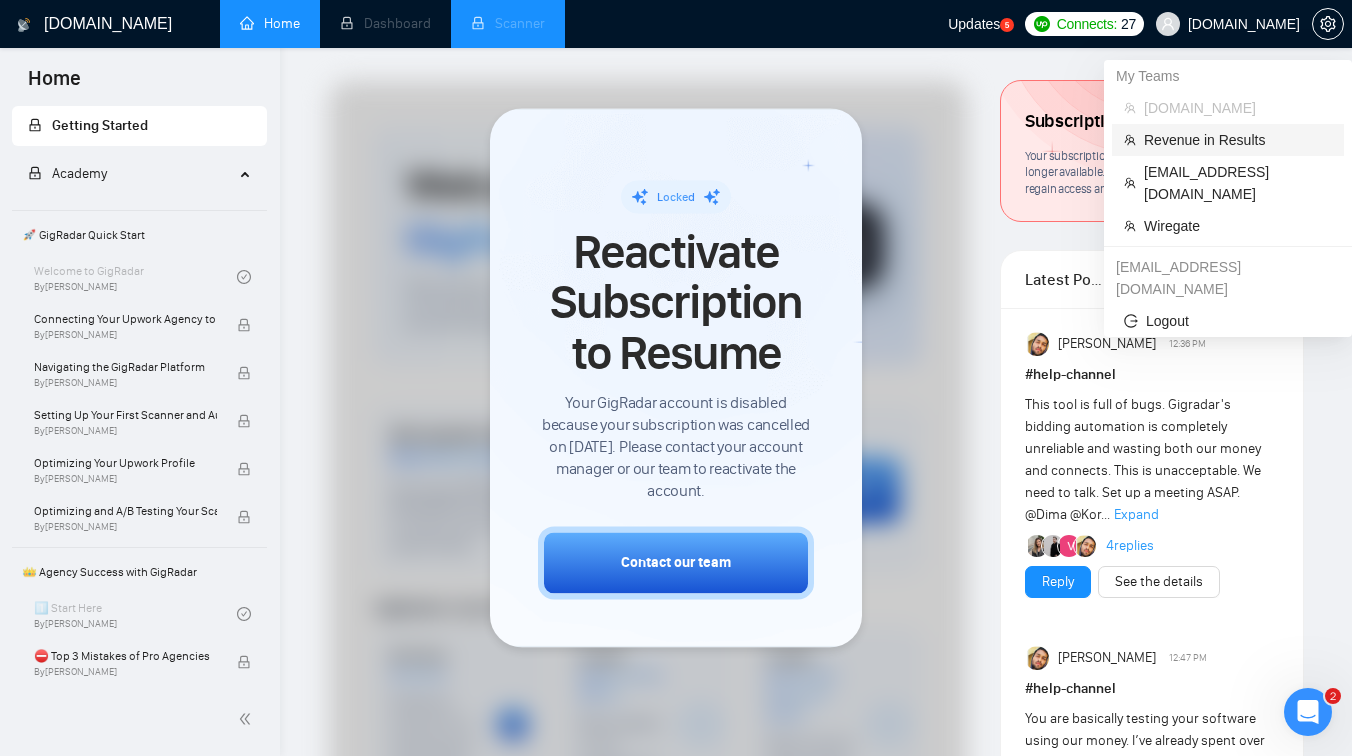 click on "Revenue in Results" at bounding box center (1238, 140) 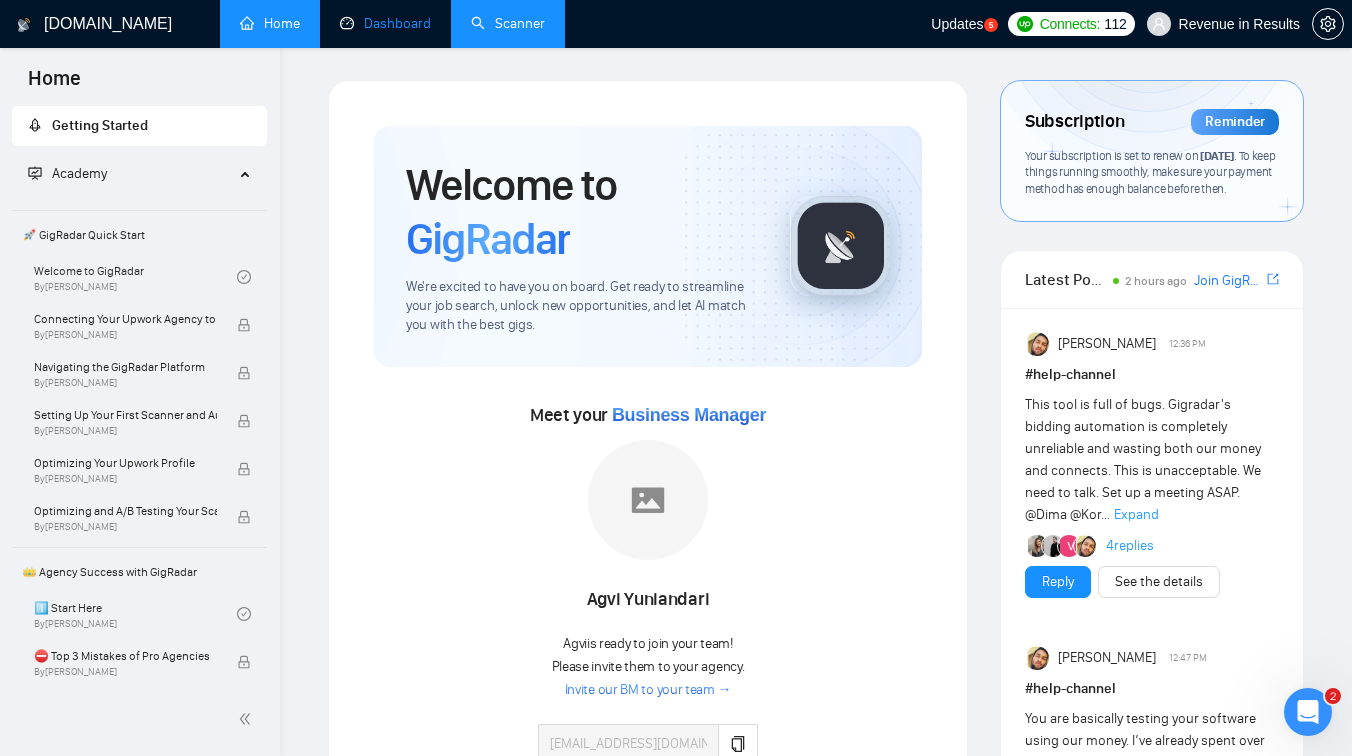 click on "Dashboard" at bounding box center (385, 23) 